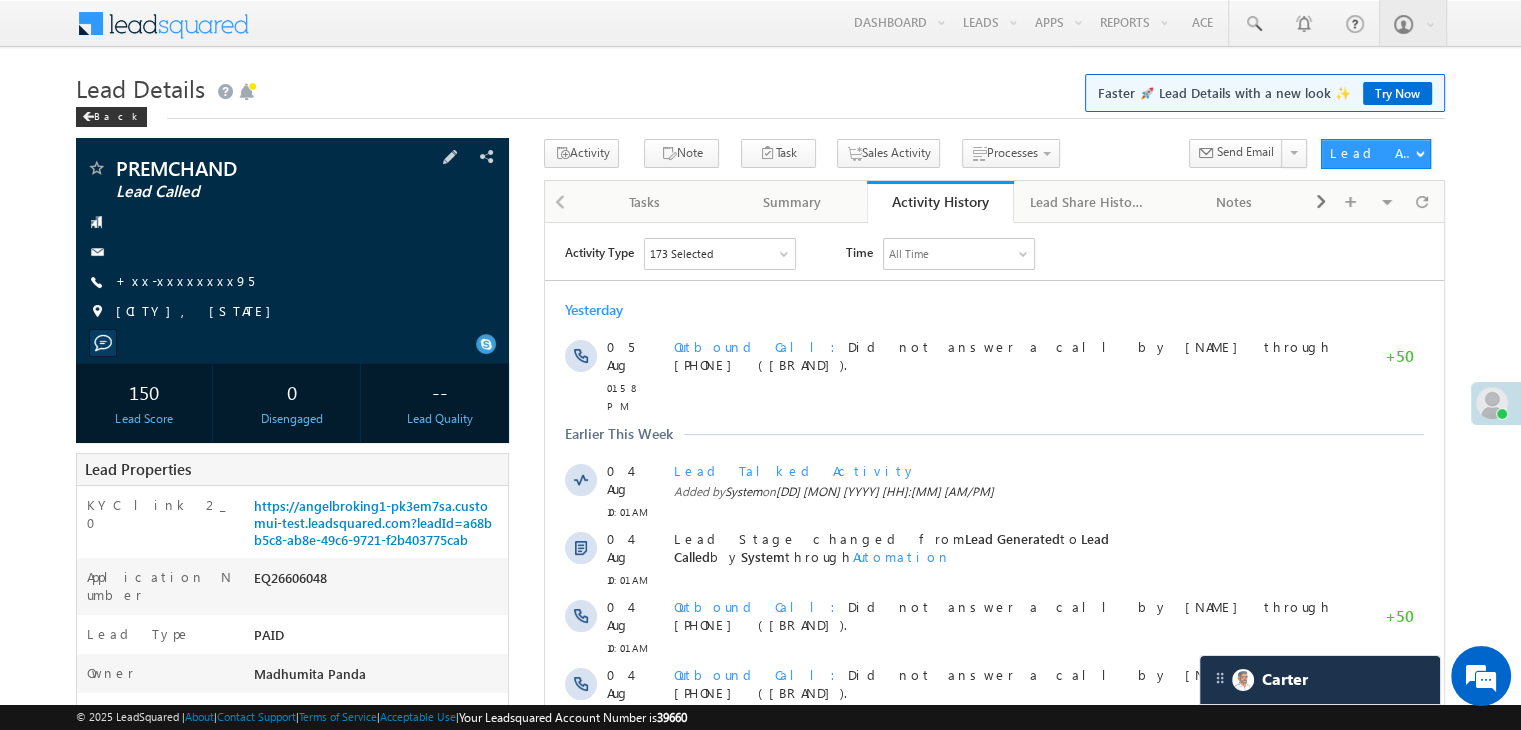 scroll, scrollTop: 0, scrollLeft: 0, axis: both 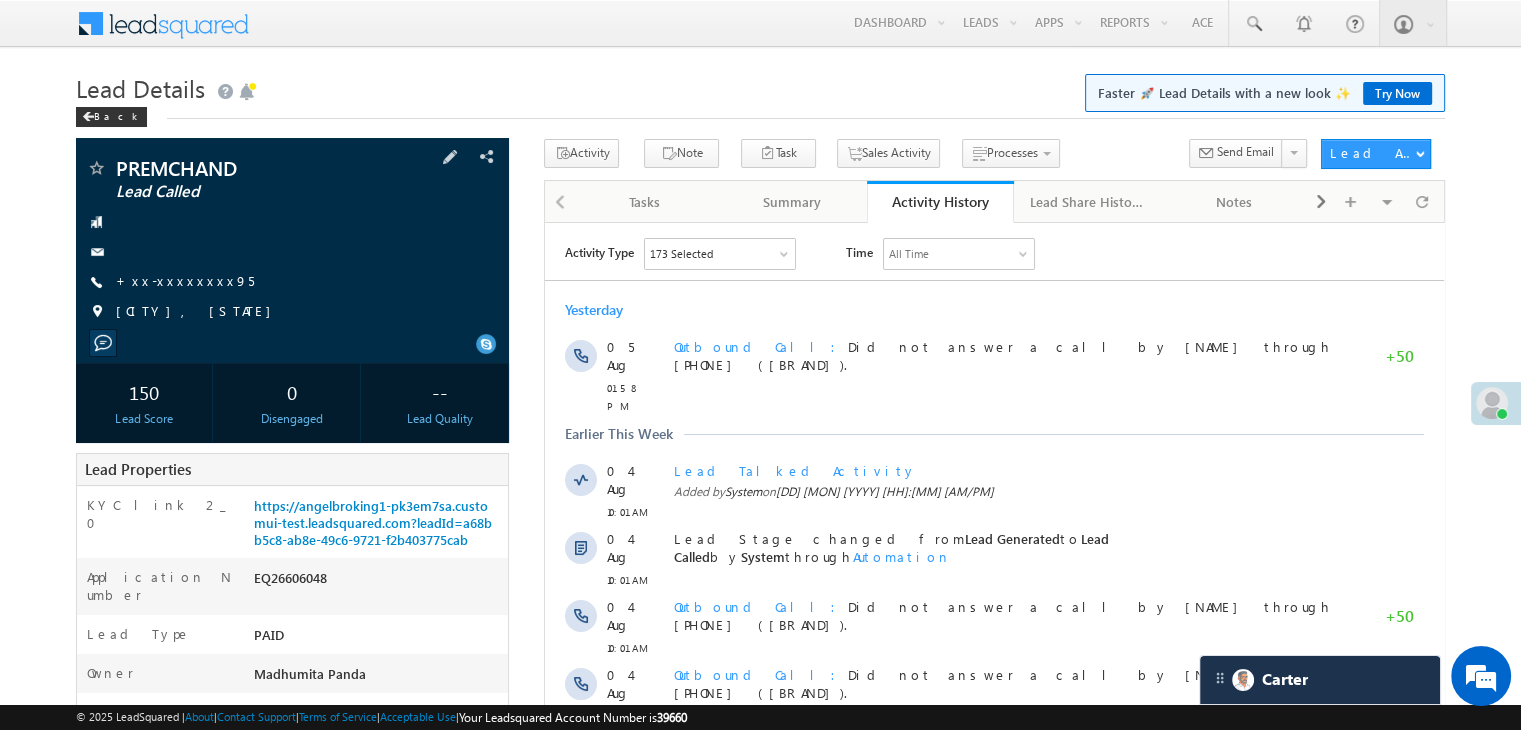 click on "+xx-xxxxxxxx95" at bounding box center (185, 282) 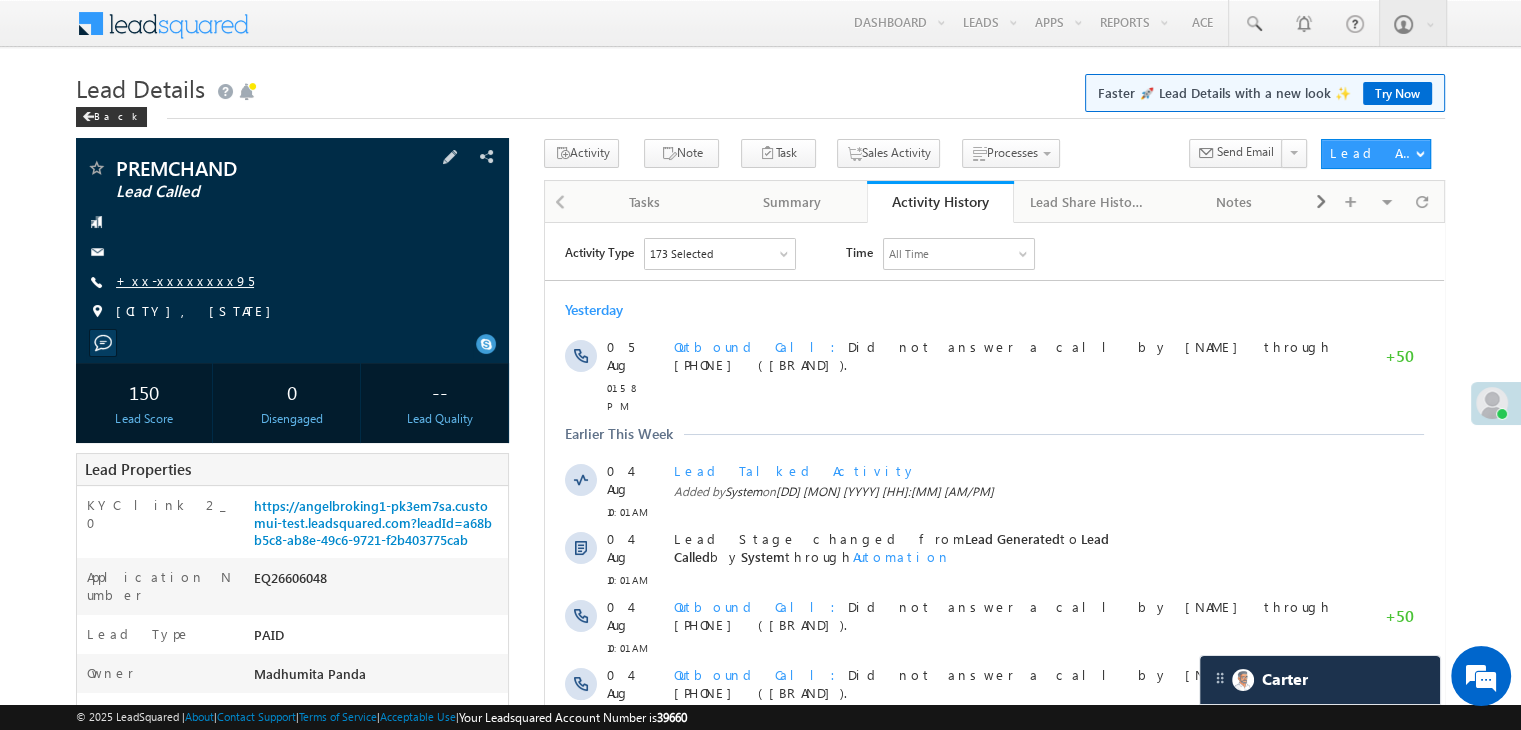click on "+xx-xxxxxxxx95" at bounding box center (185, 280) 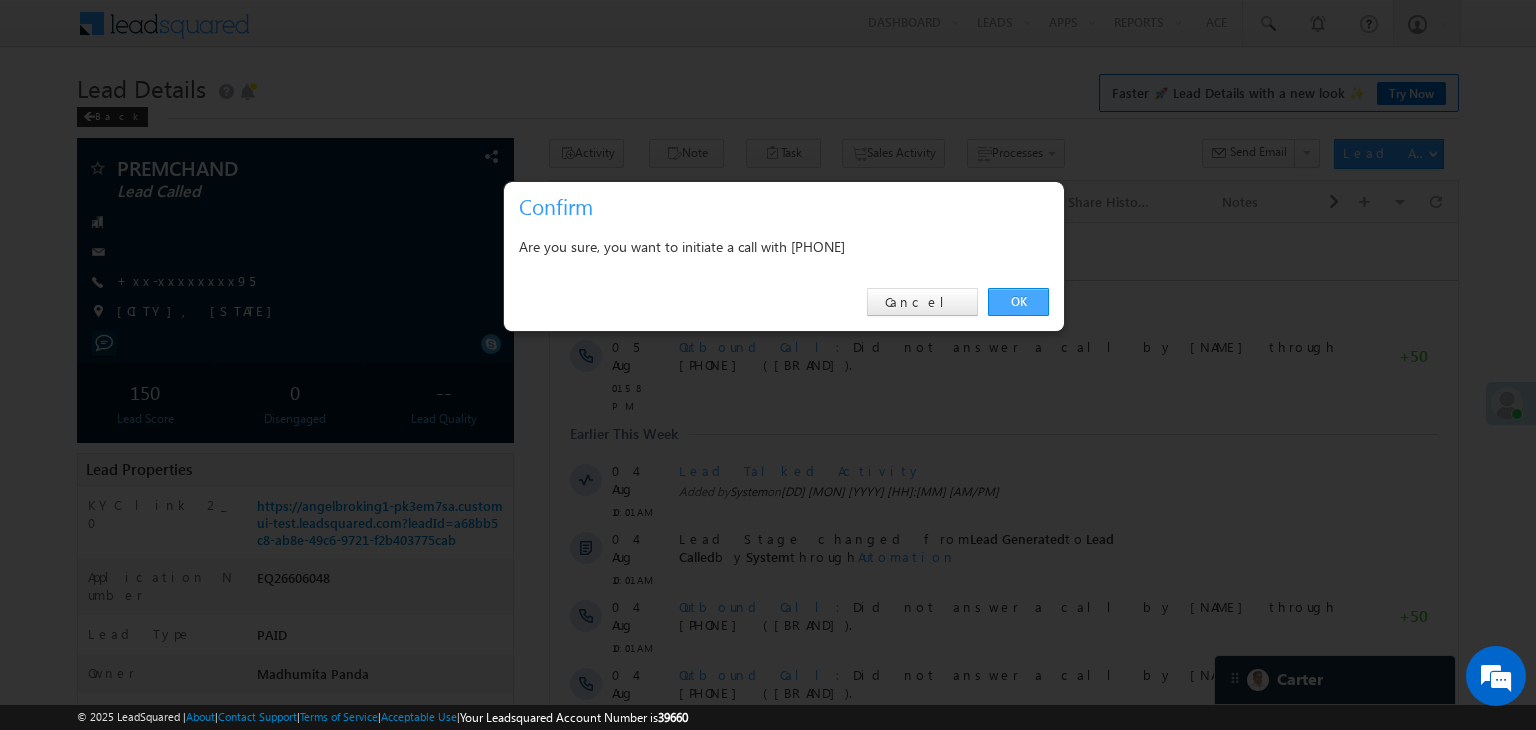 click on "OK" at bounding box center (1018, 302) 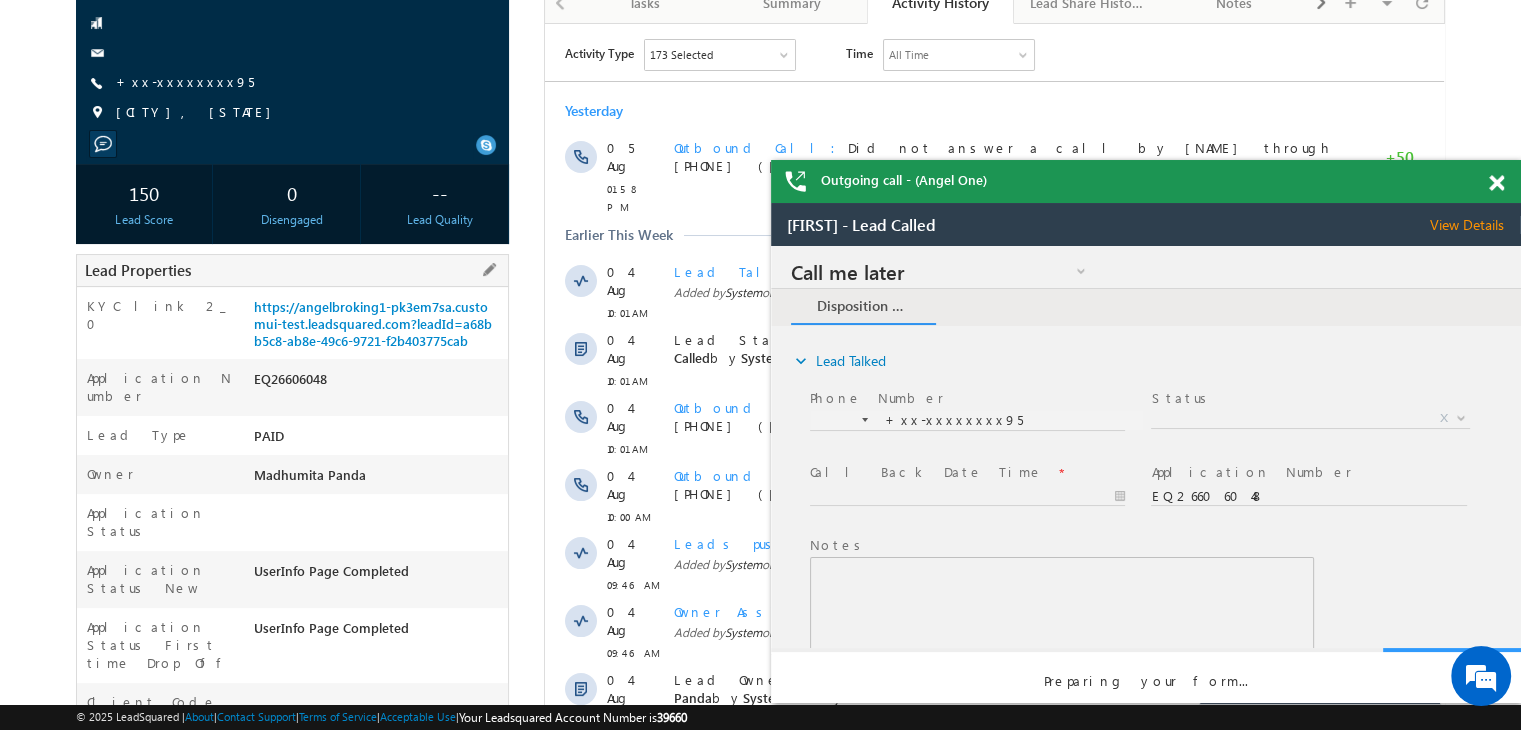scroll, scrollTop: 0, scrollLeft: 0, axis: both 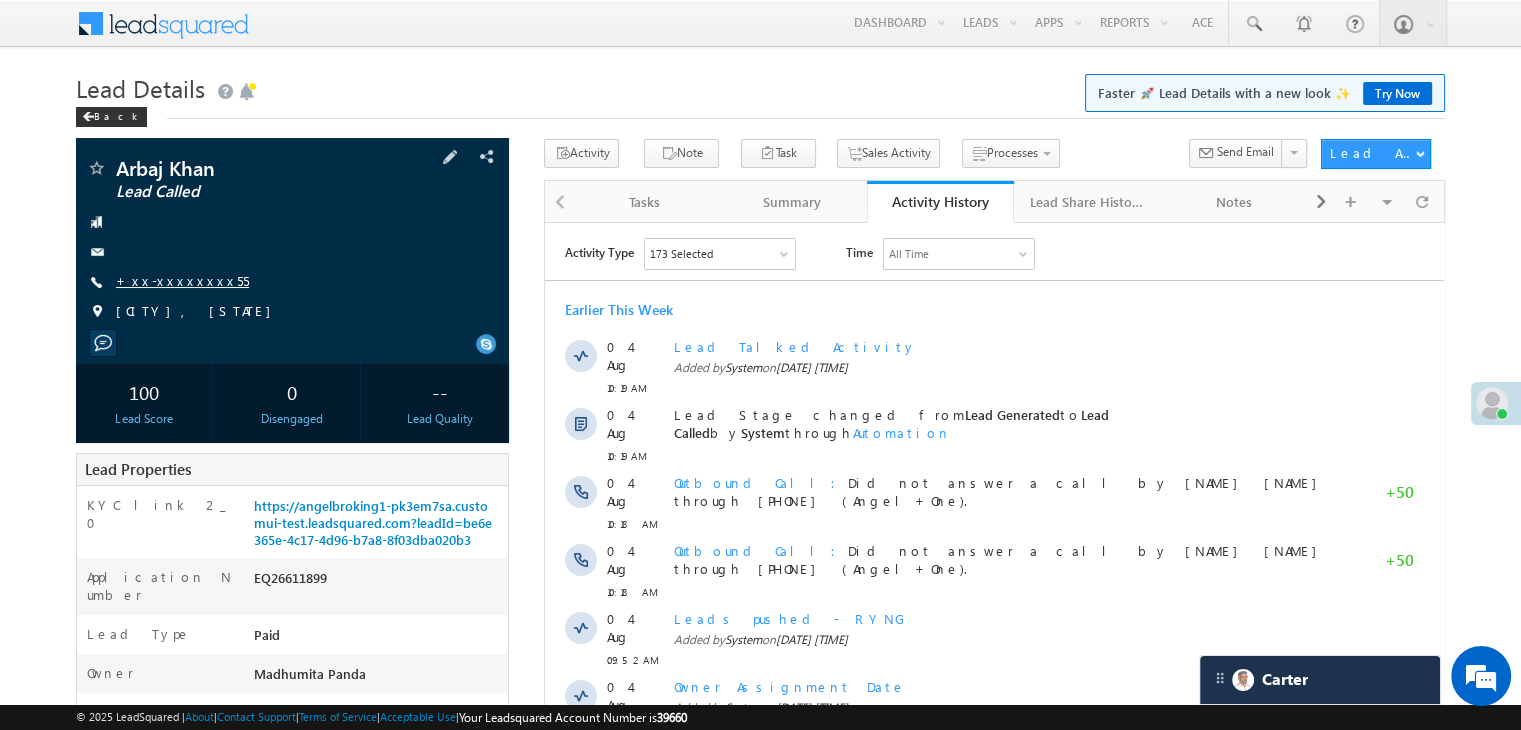 click on "+xx-xxxxxxxx55" at bounding box center (182, 280) 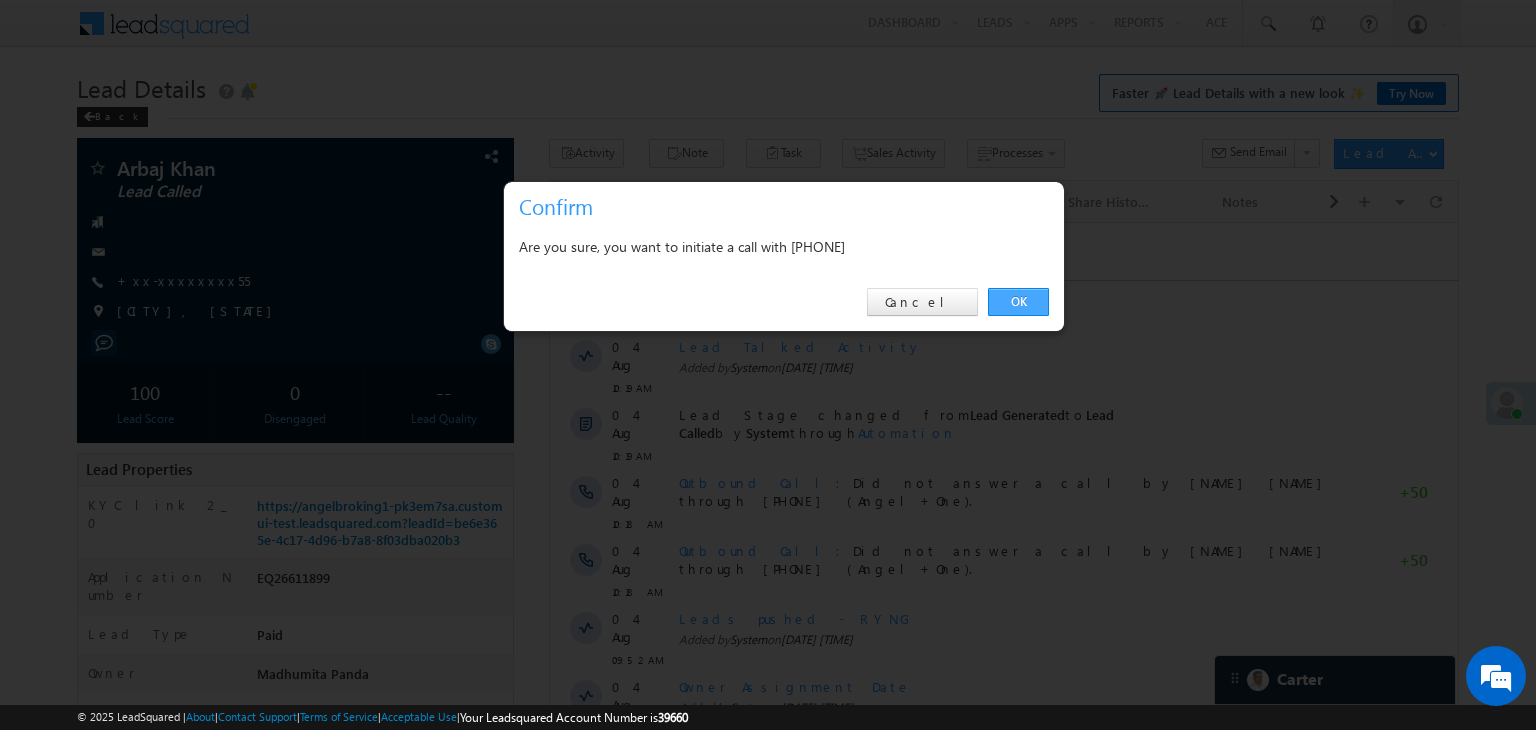 click on "OK" at bounding box center (1018, 302) 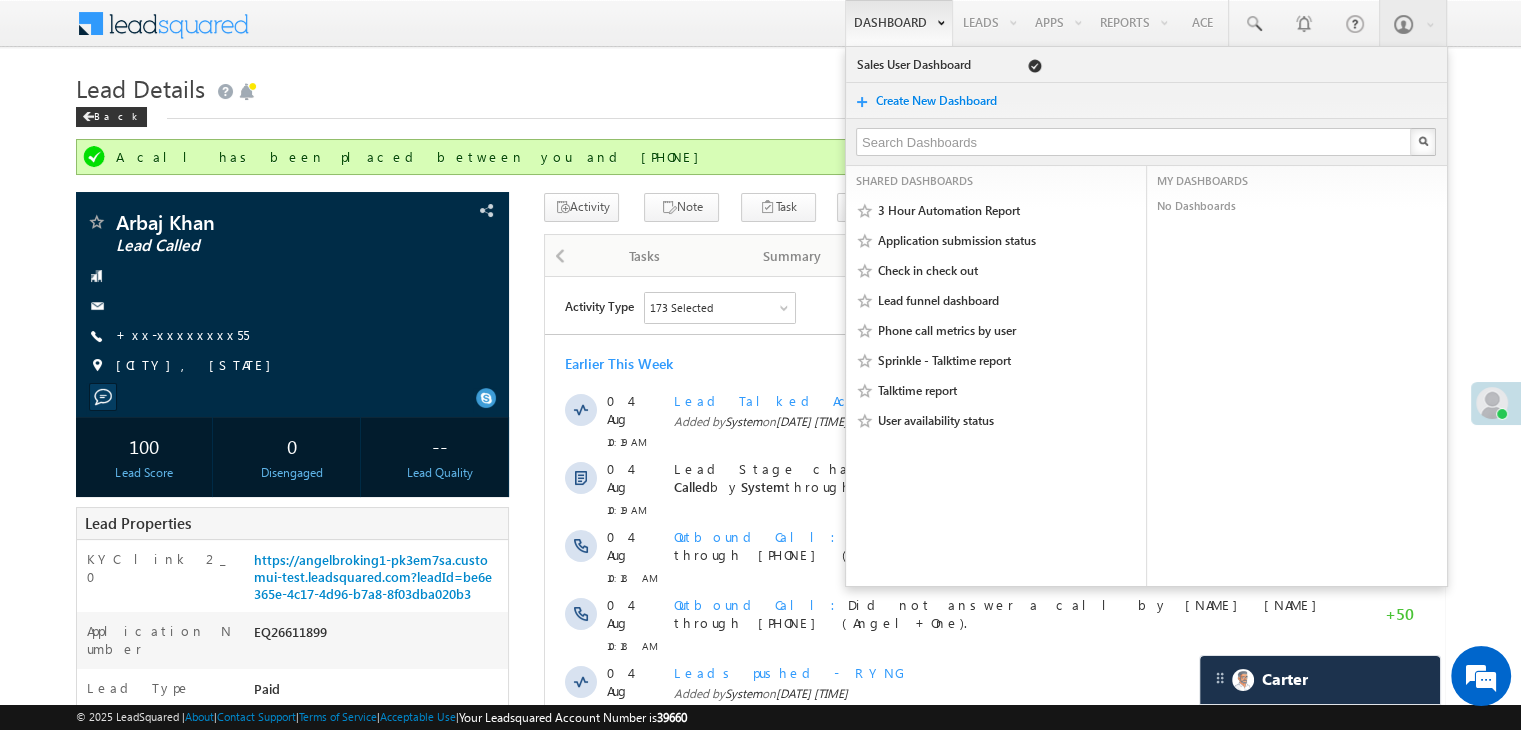 scroll, scrollTop: 0, scrollLeft: 0, axis: both 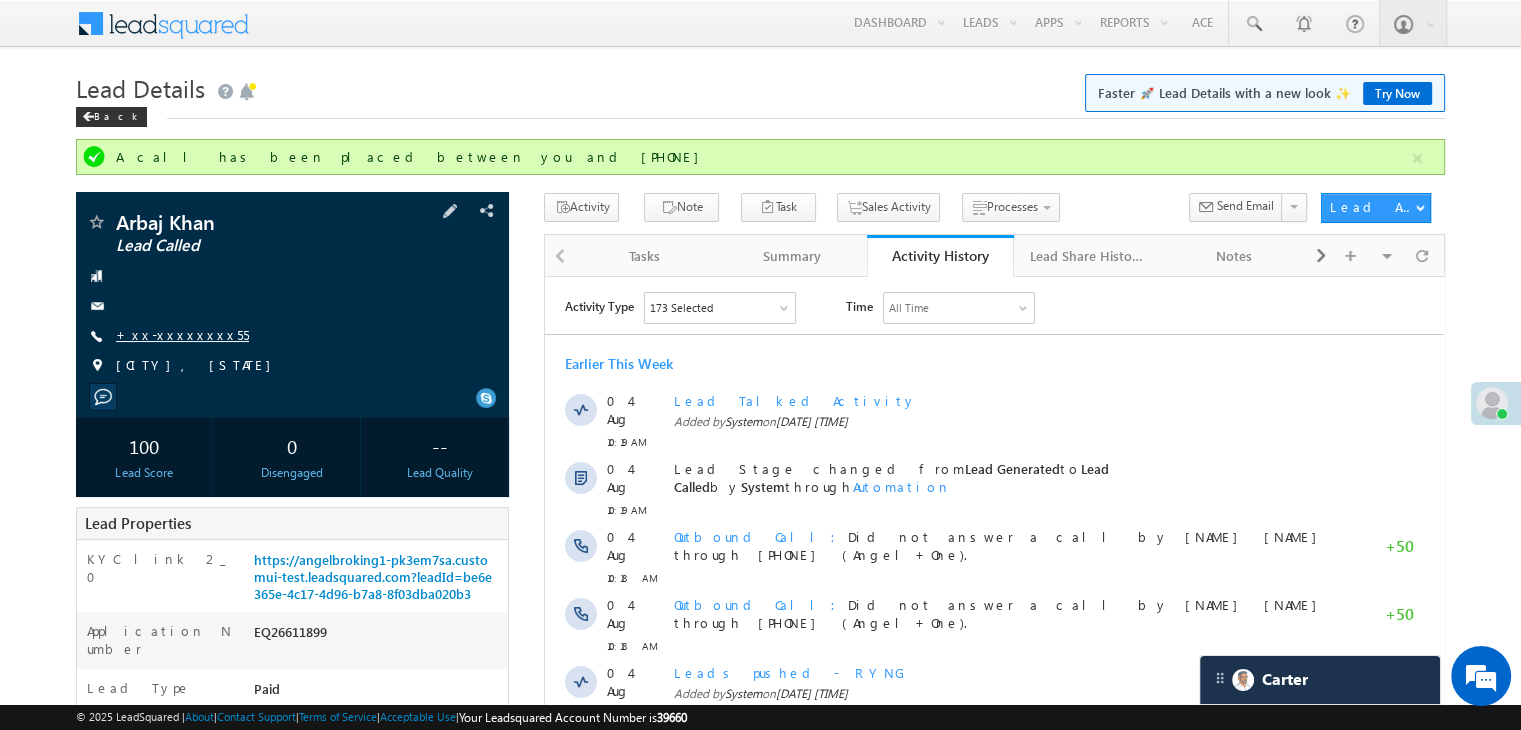 click on "+xx-xxxxxxxx55" at bounding box center (182, 334) 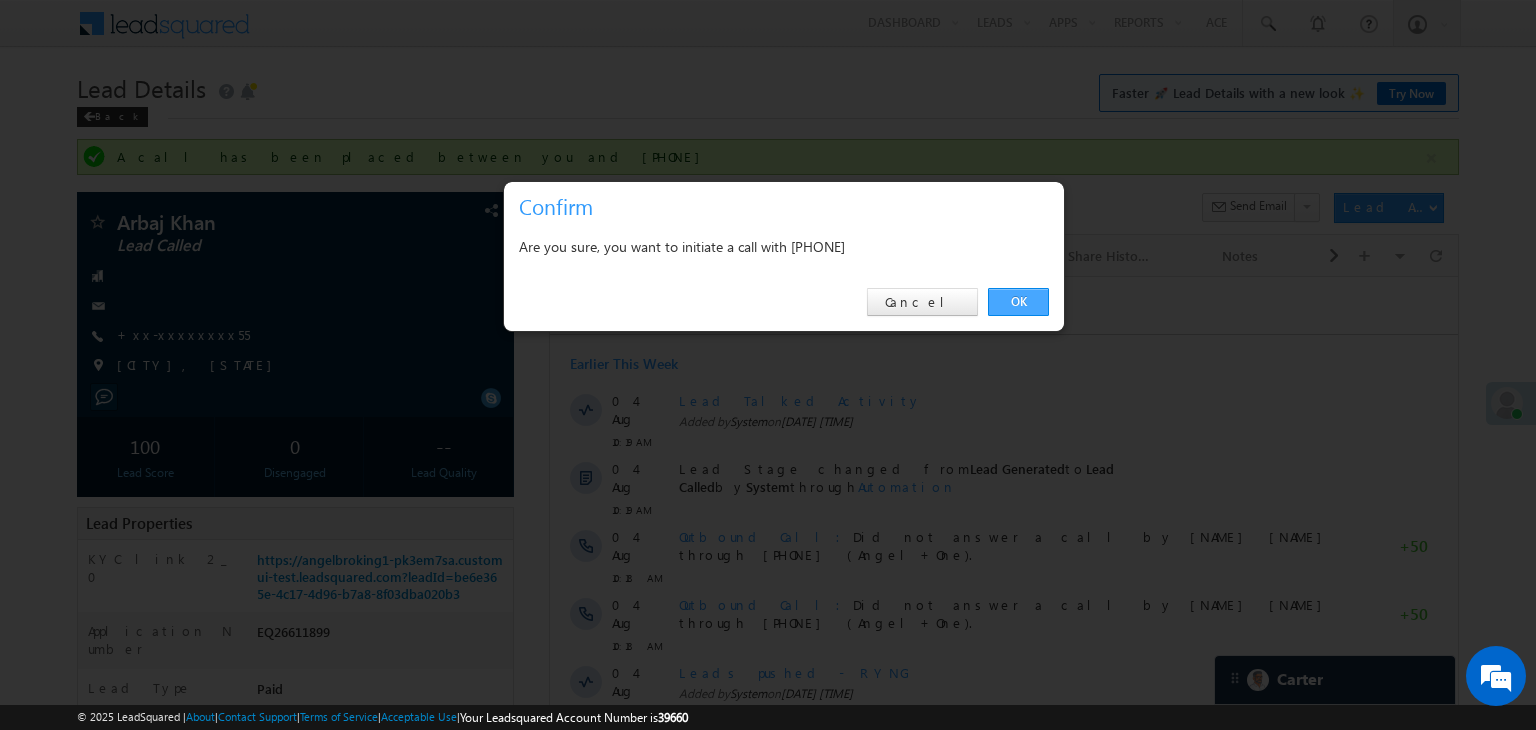 click on "OK" at bounding box center [1018, 302] 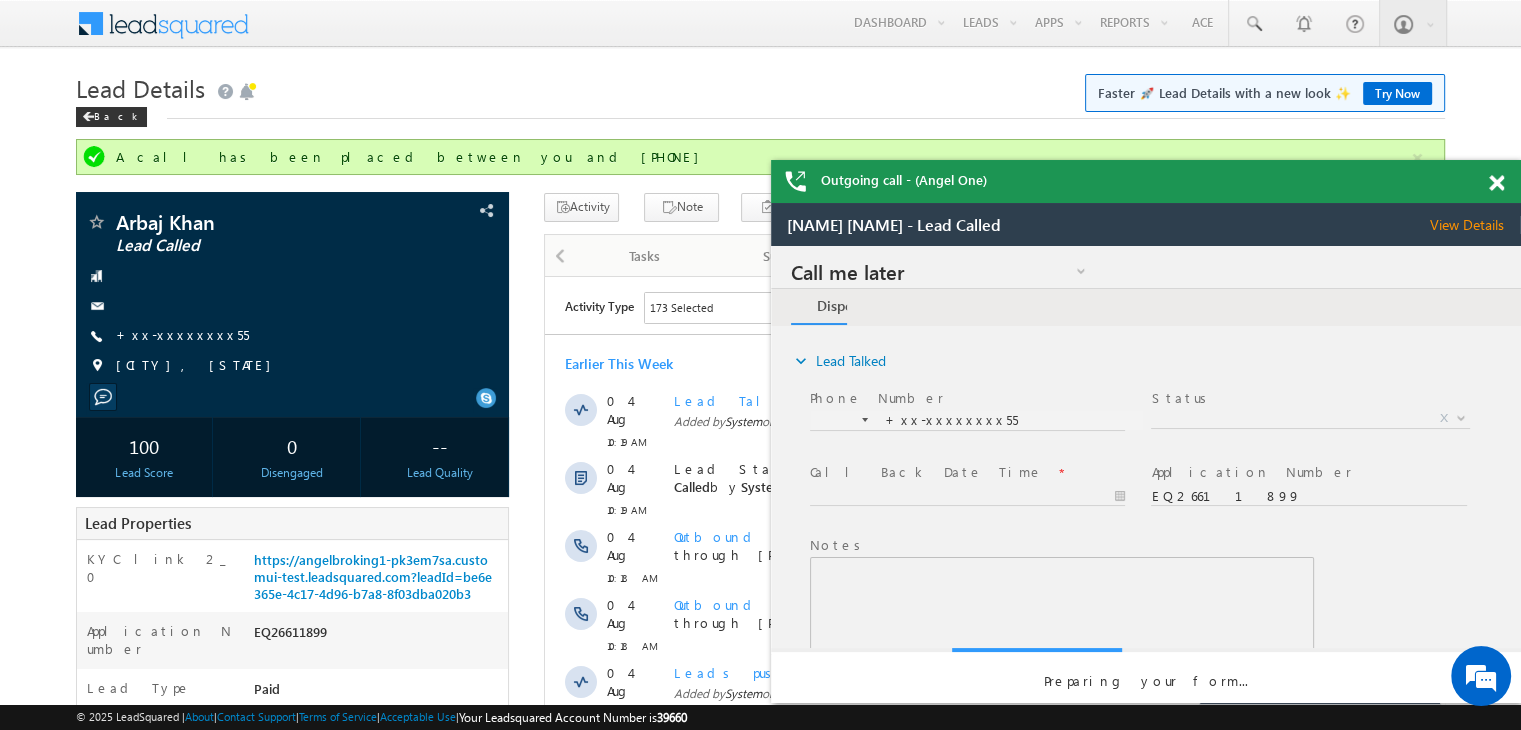 scroll, scrollTop: 0, scrollLeft: 0, axis: both 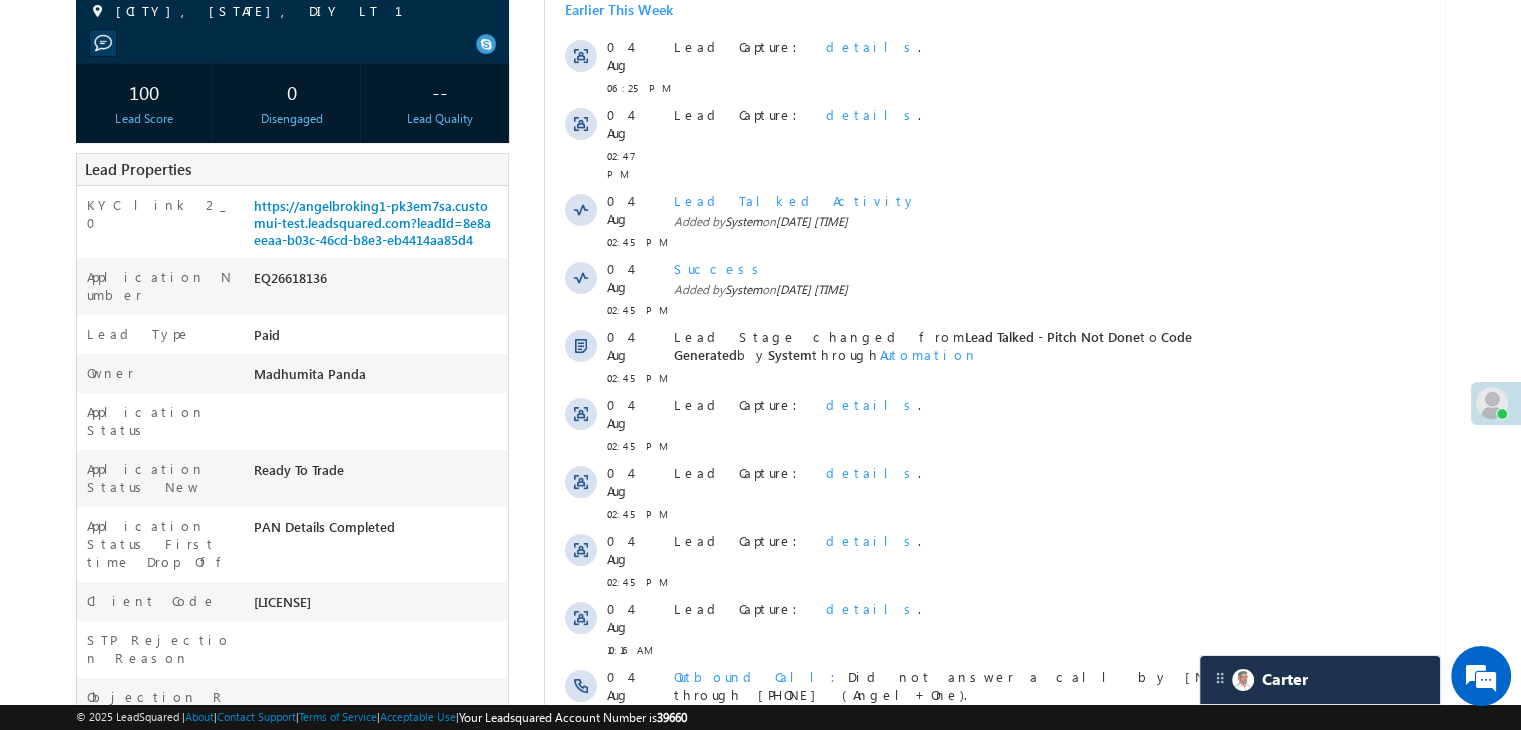click on "Show More" at bounding box center (1004, 762) 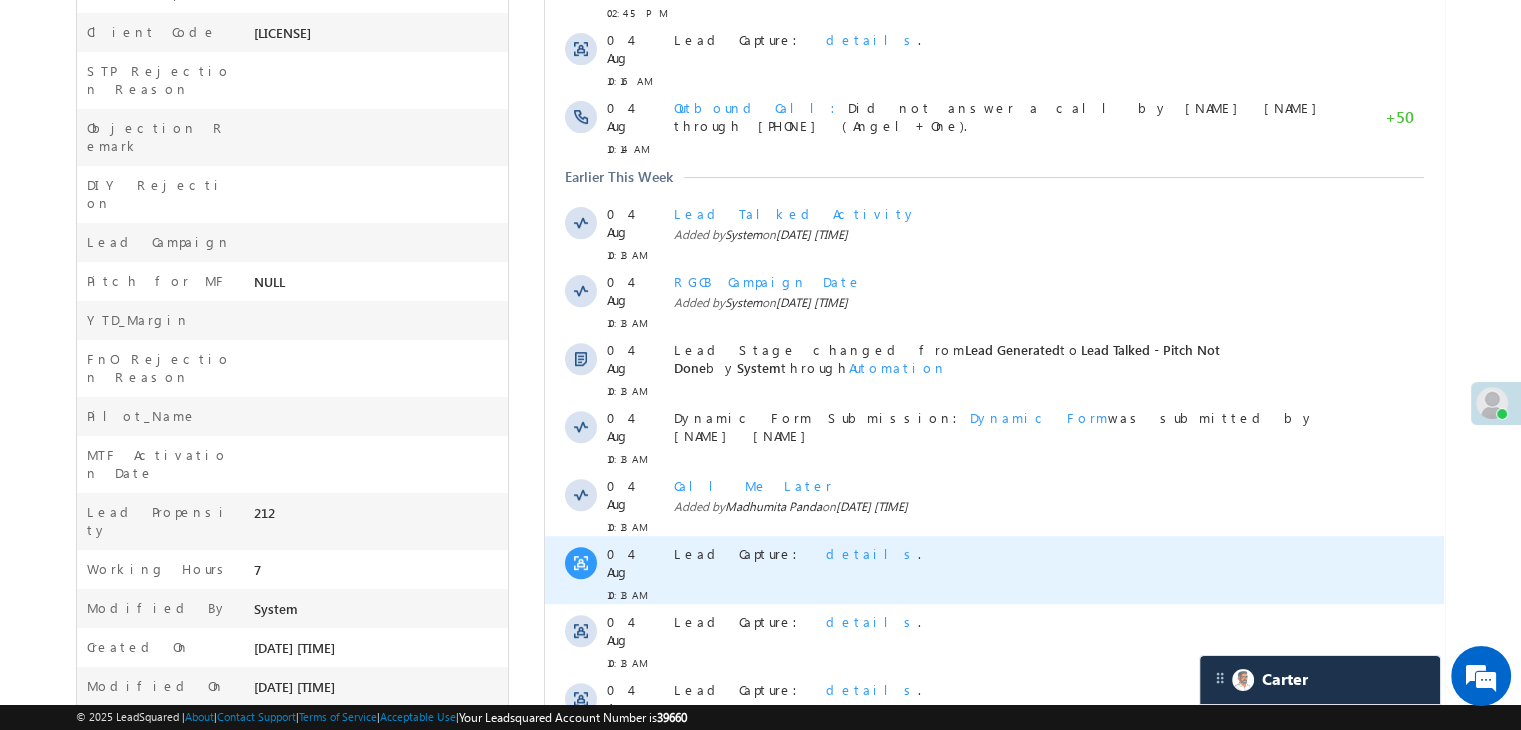 scroll, scrollTop: 973, scrollLeft: 0, axis: vertical 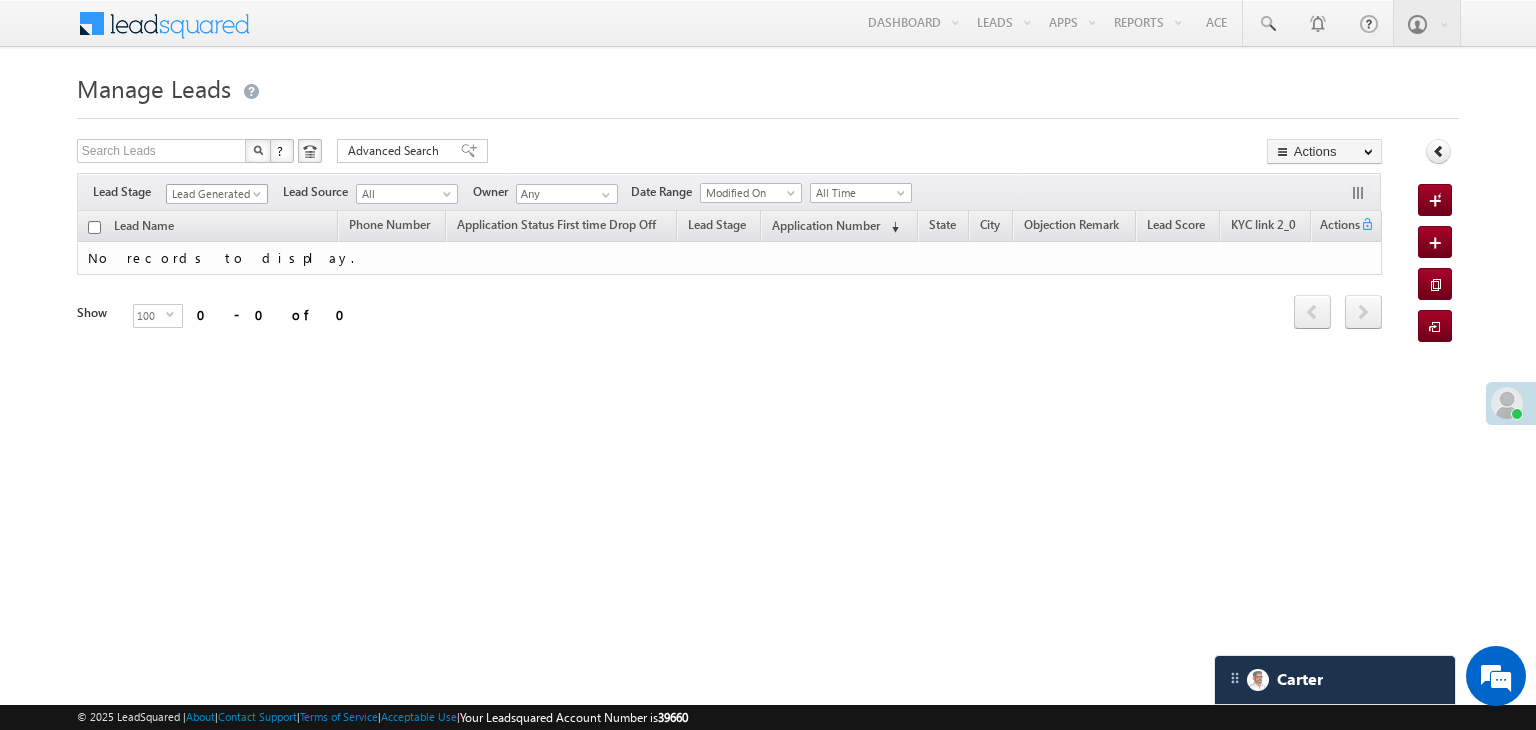click at bounding box center [259, 198] 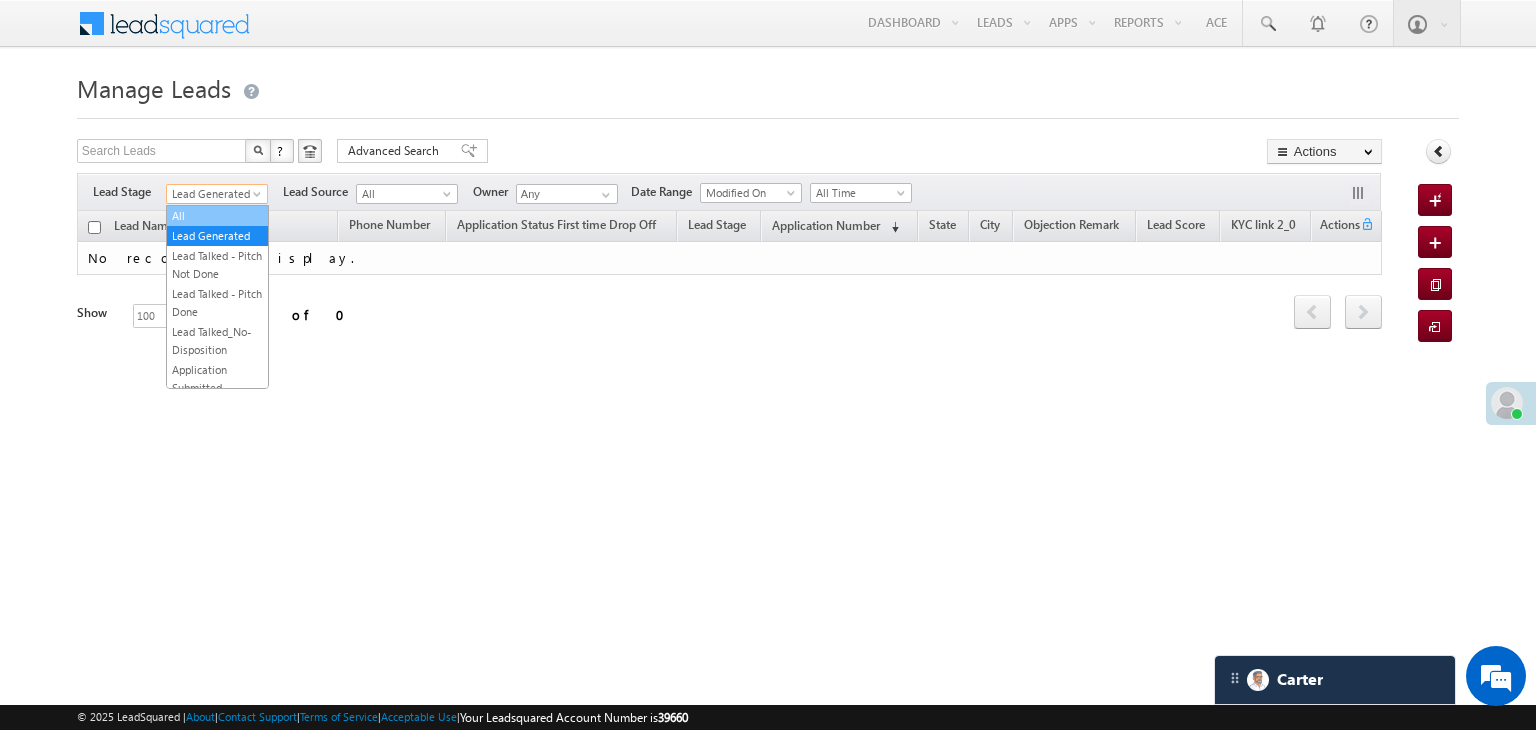 click on "All" at bounding box center [217, 216] 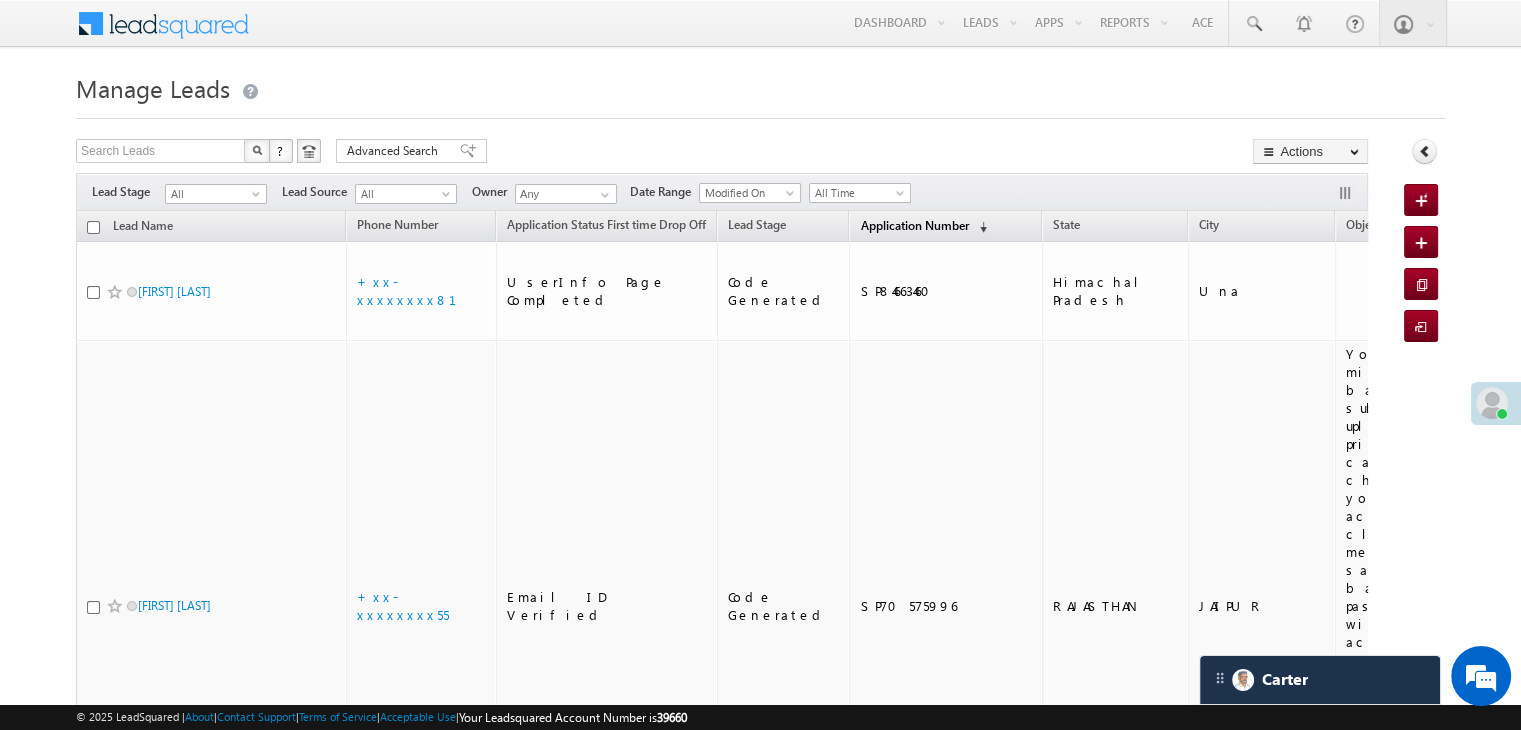 click on "Application Number" at bounding box center (914, 225) 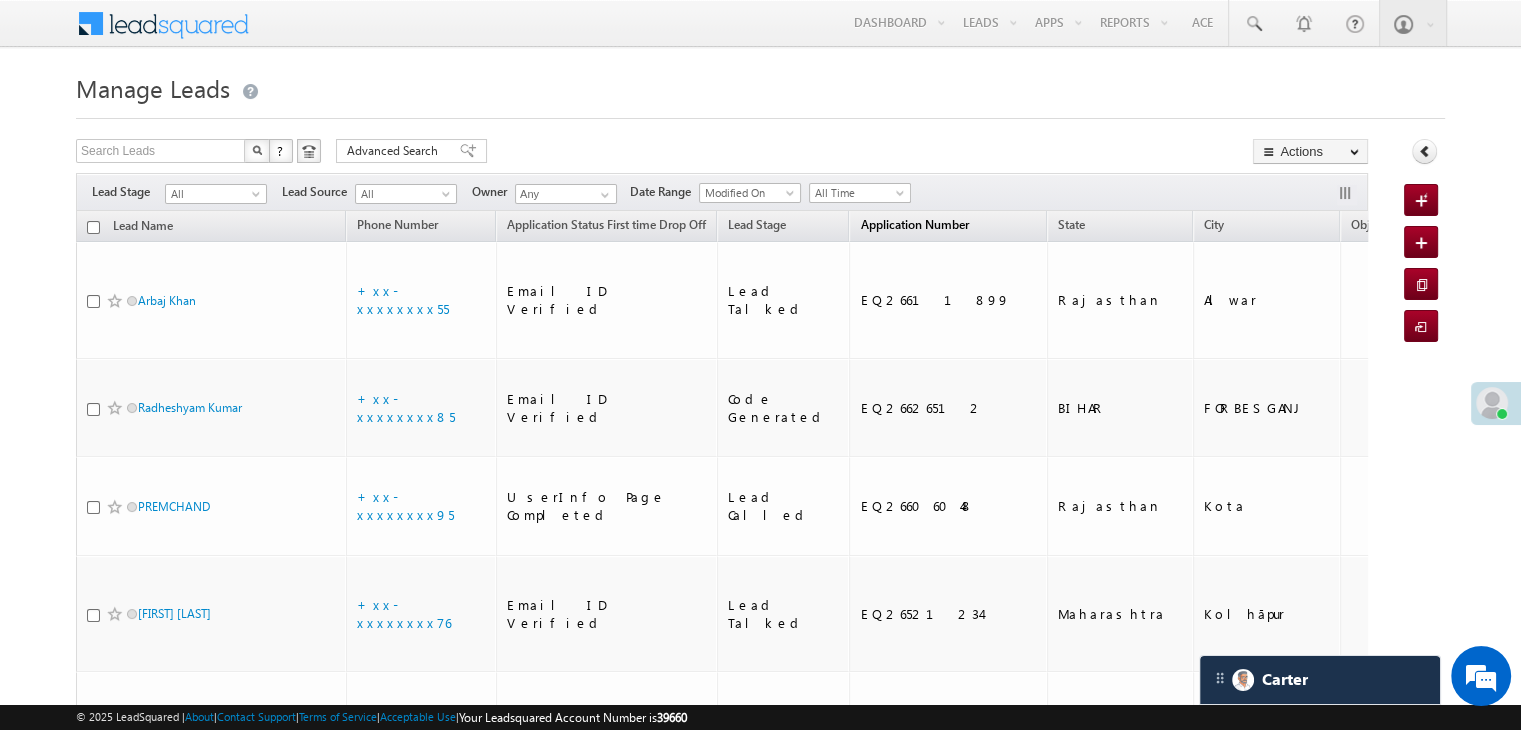 scroll, scrollTop: 0, scrollLeft: 0, axis: both 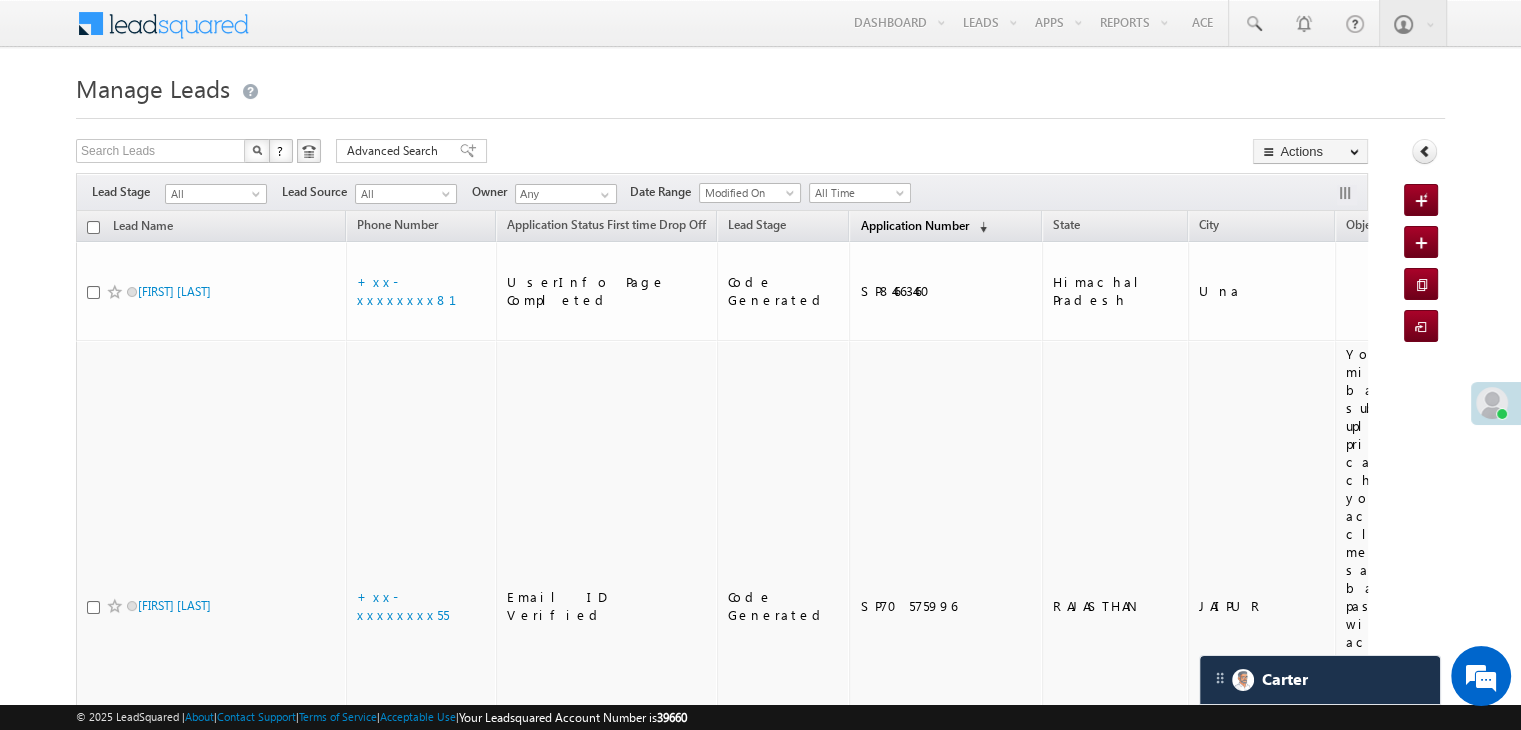 click on "Application Number" at bounding box center [914, 225] 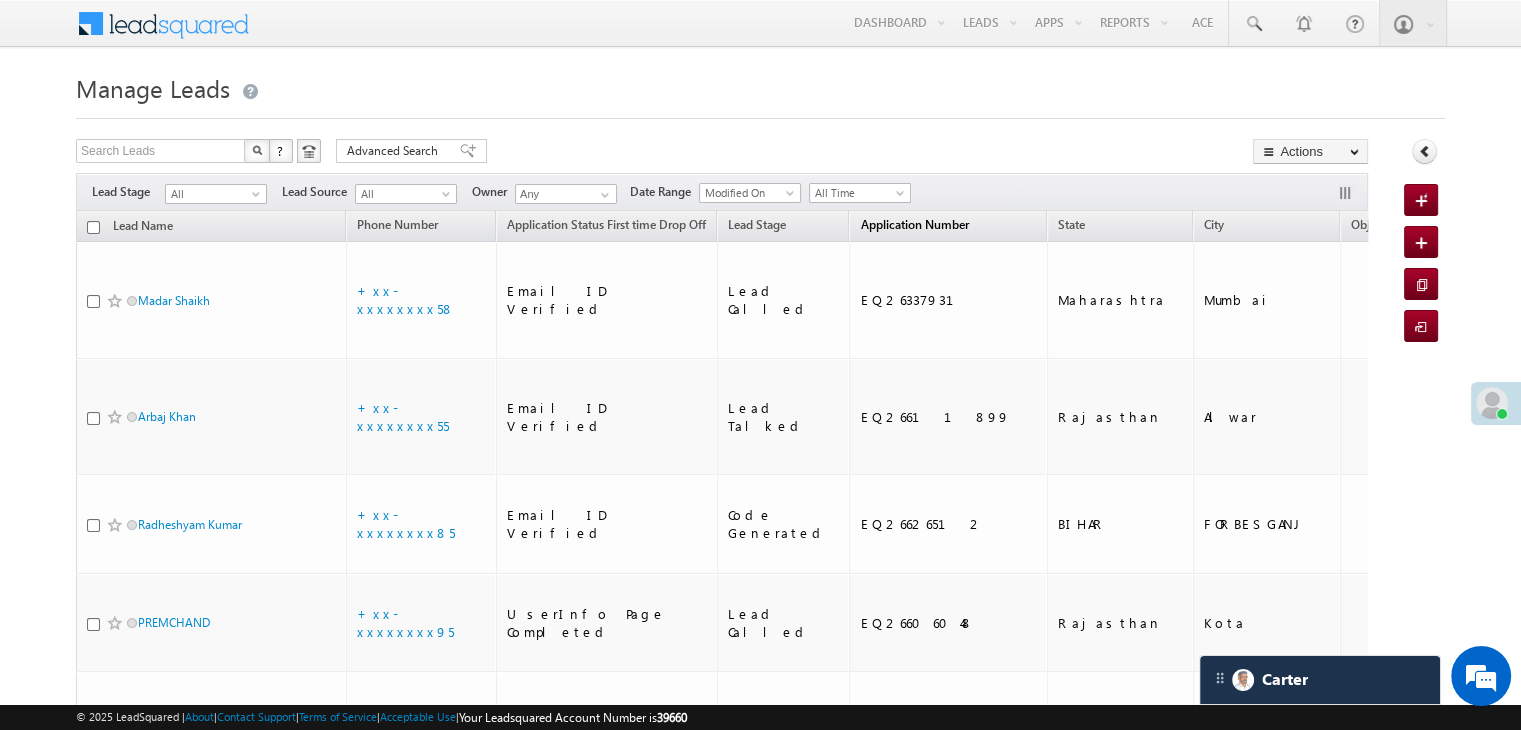 scroll, scrollTop: 0, scrollLeft: 0, axis: both 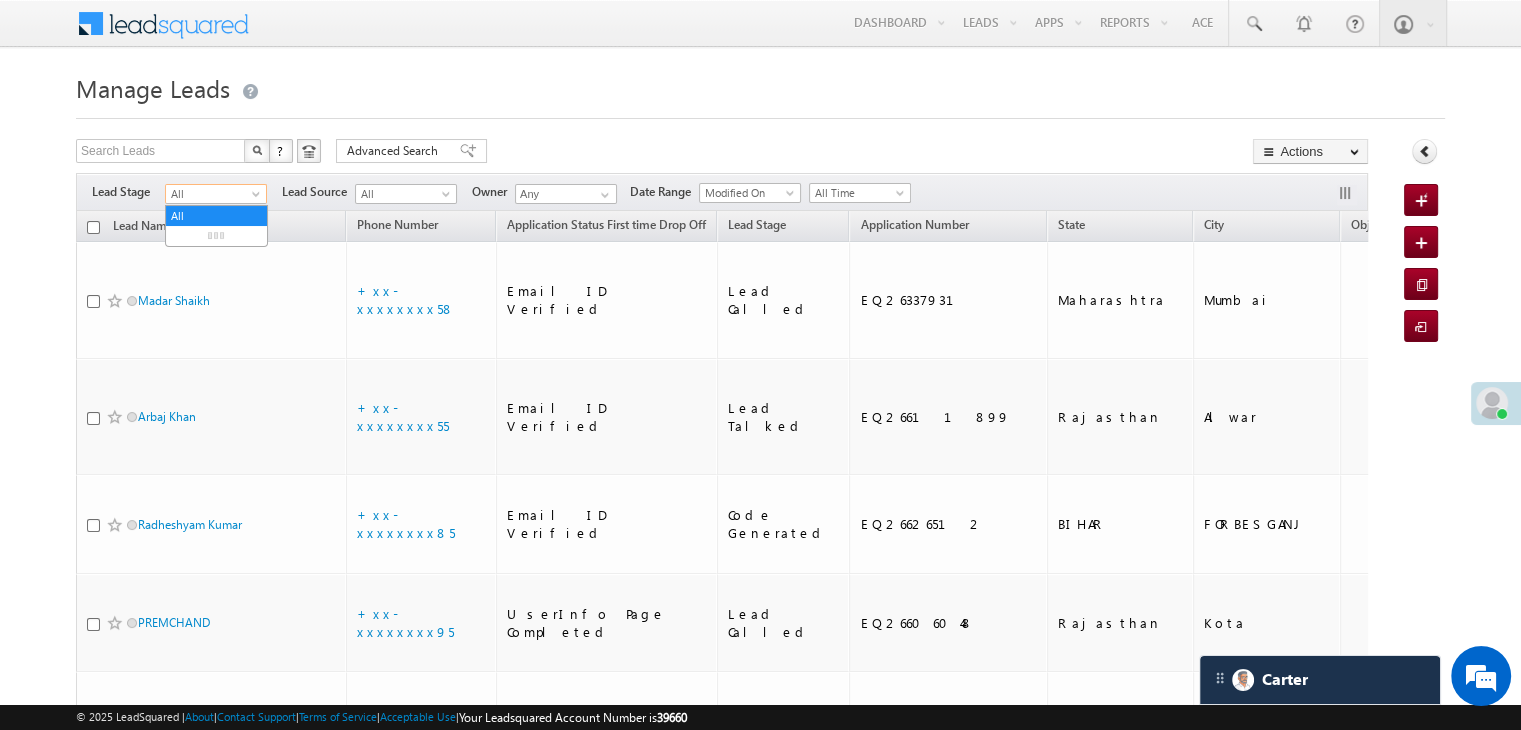 click at bounding box center (258, 198) 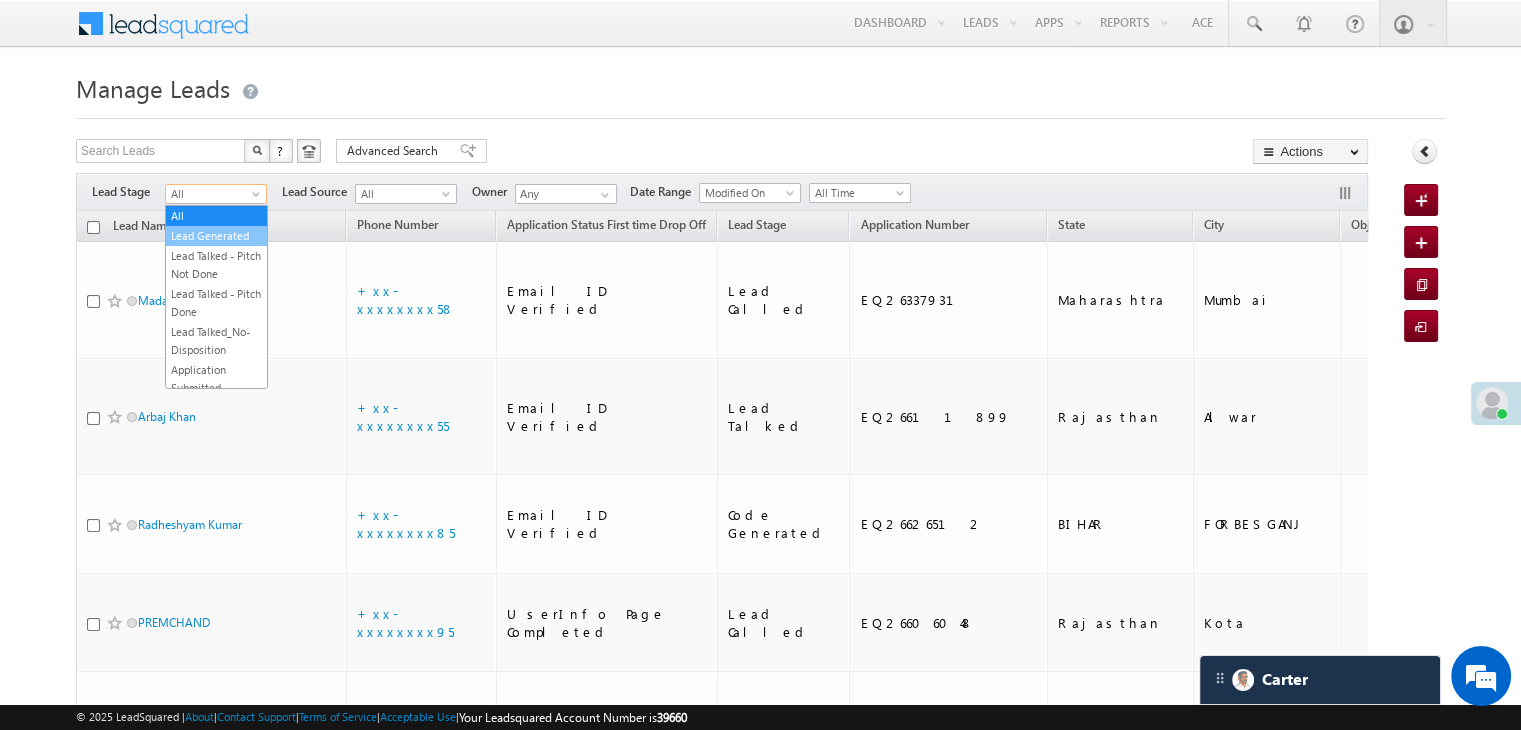 click on "Lead Generated" at bounding box center (216, 236) 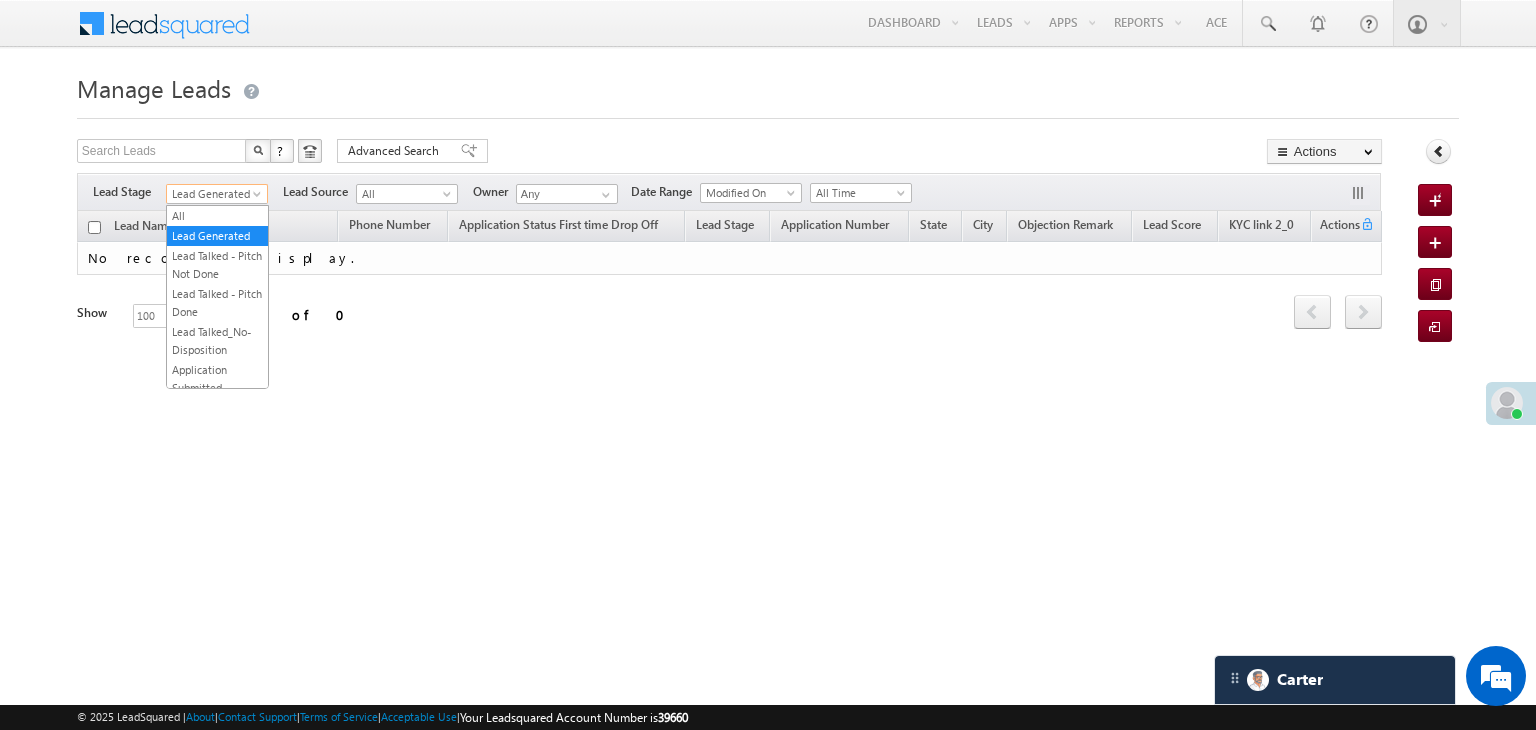 click on "Lead Generated" at bounding box center (214, 194) 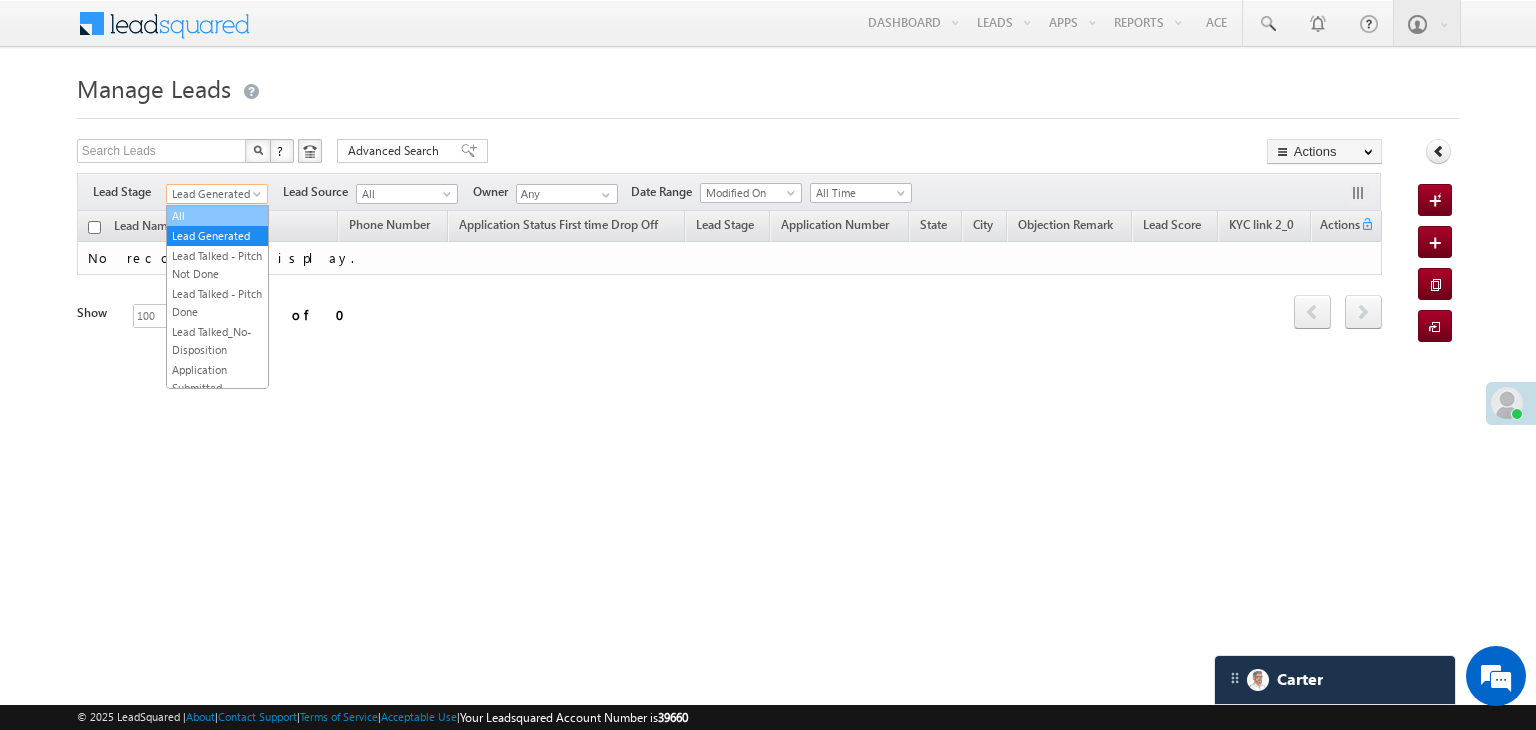 click on "All" at bounding box center (217, 216) 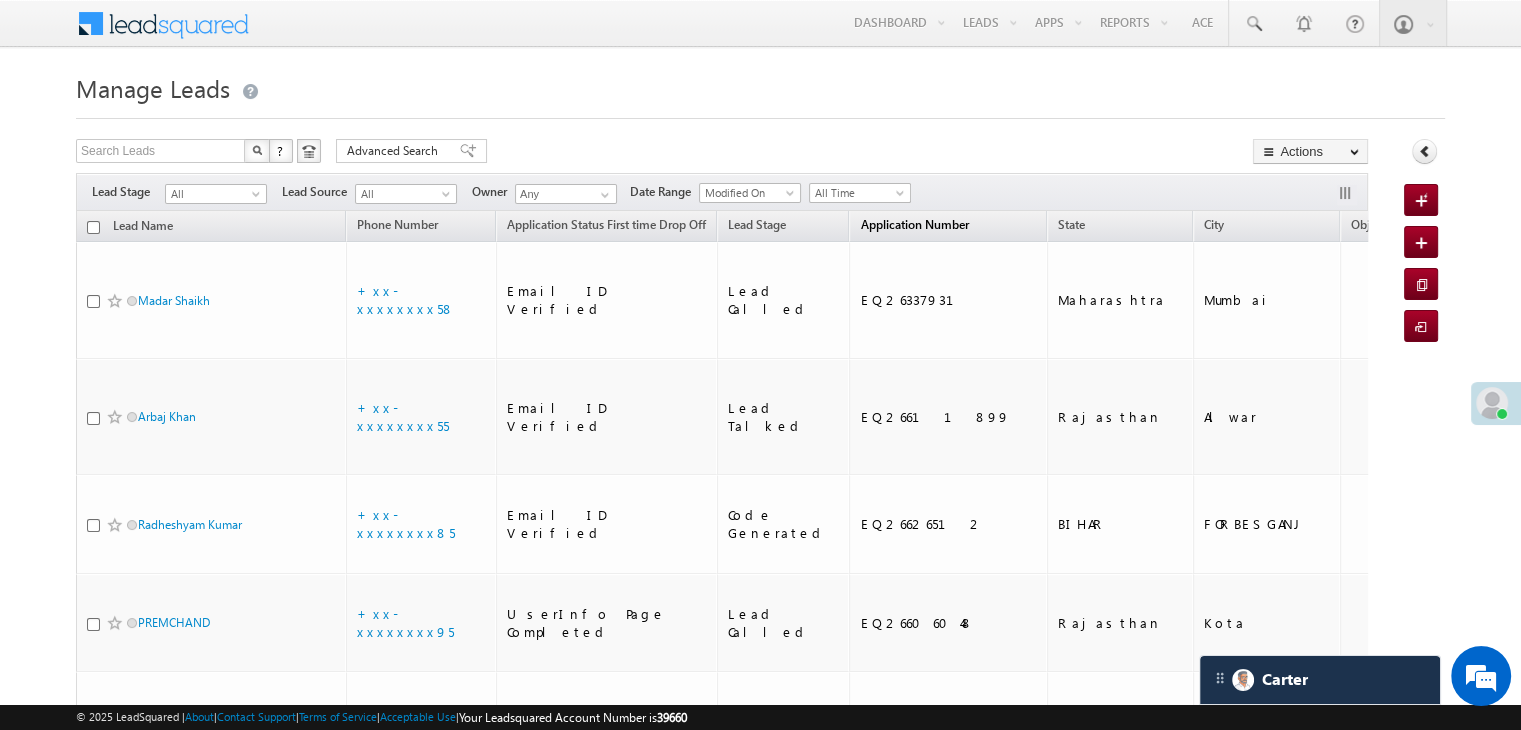 click on "Application Number" at bounding box center [914, 224] 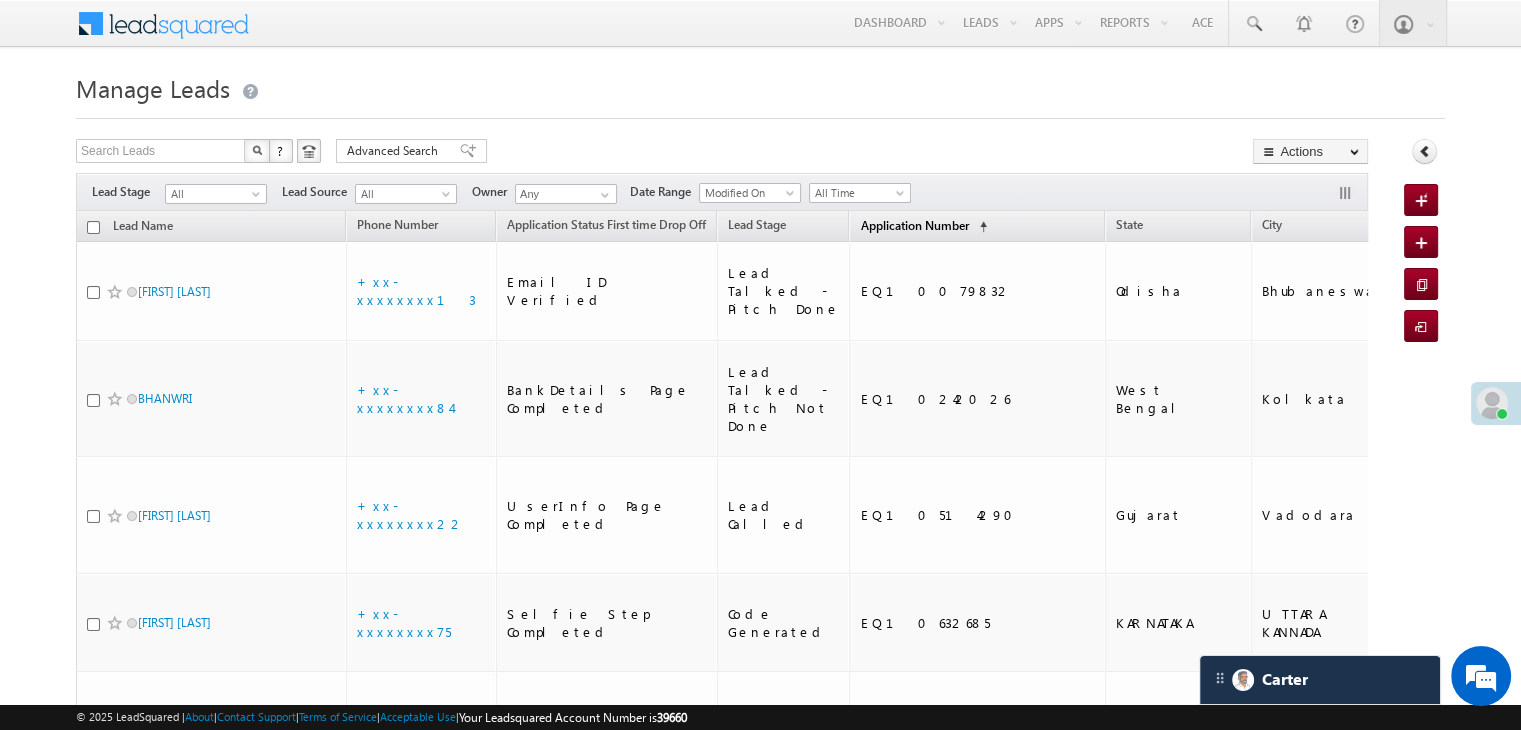 click on "Application Number" at bounding box center [914, 225] 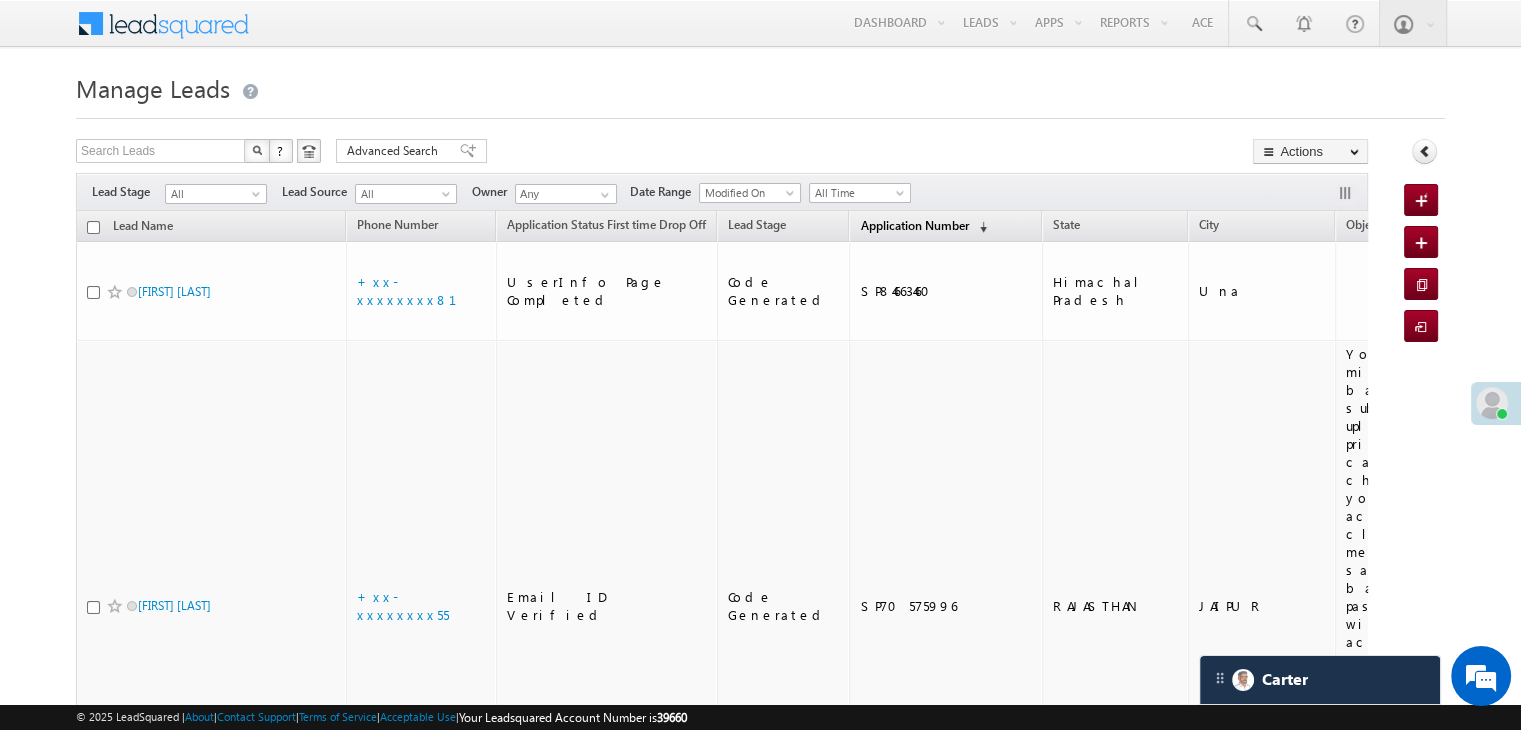 click on "Application Number" at bounding box center (914, 225) 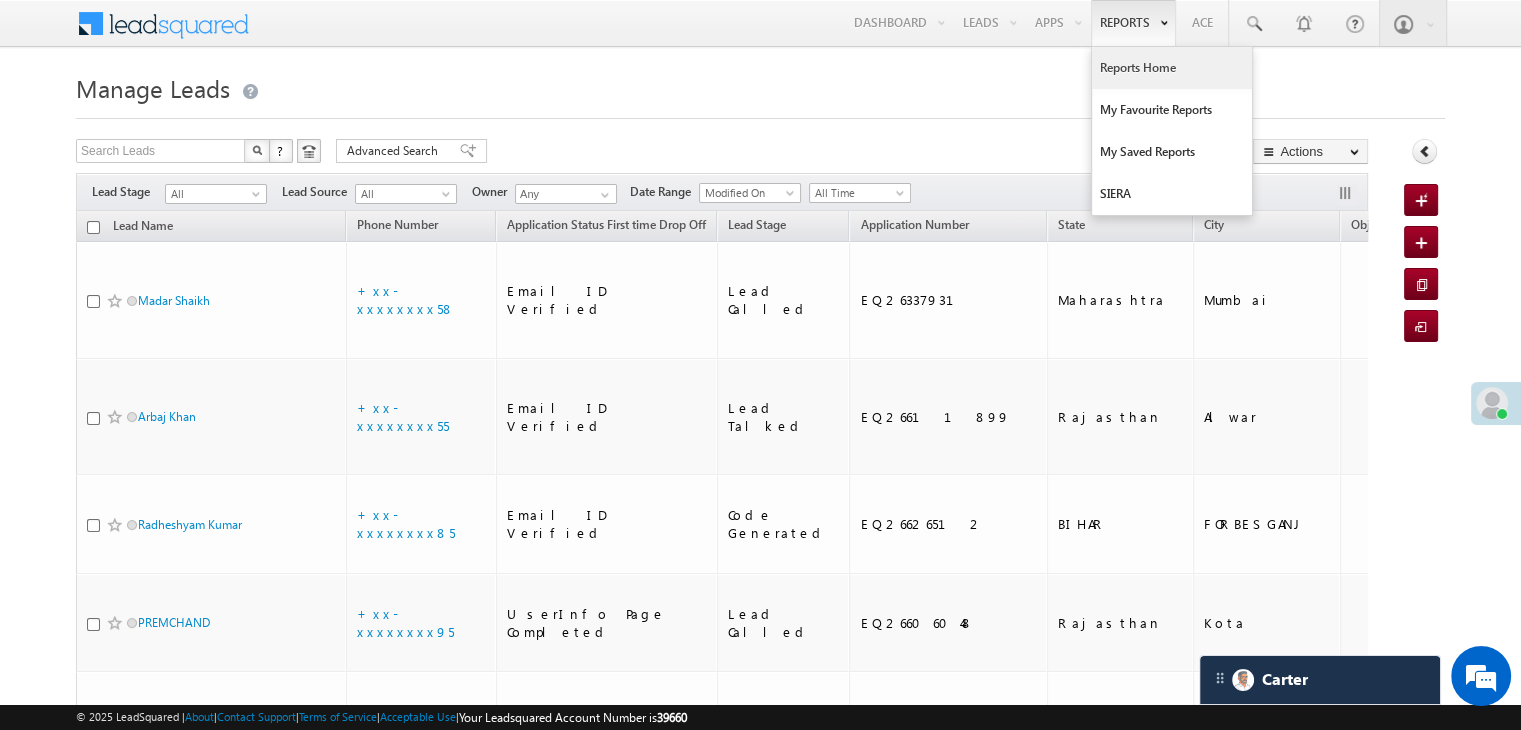 click on "Reports Home" at bounding box center (1172, 68) 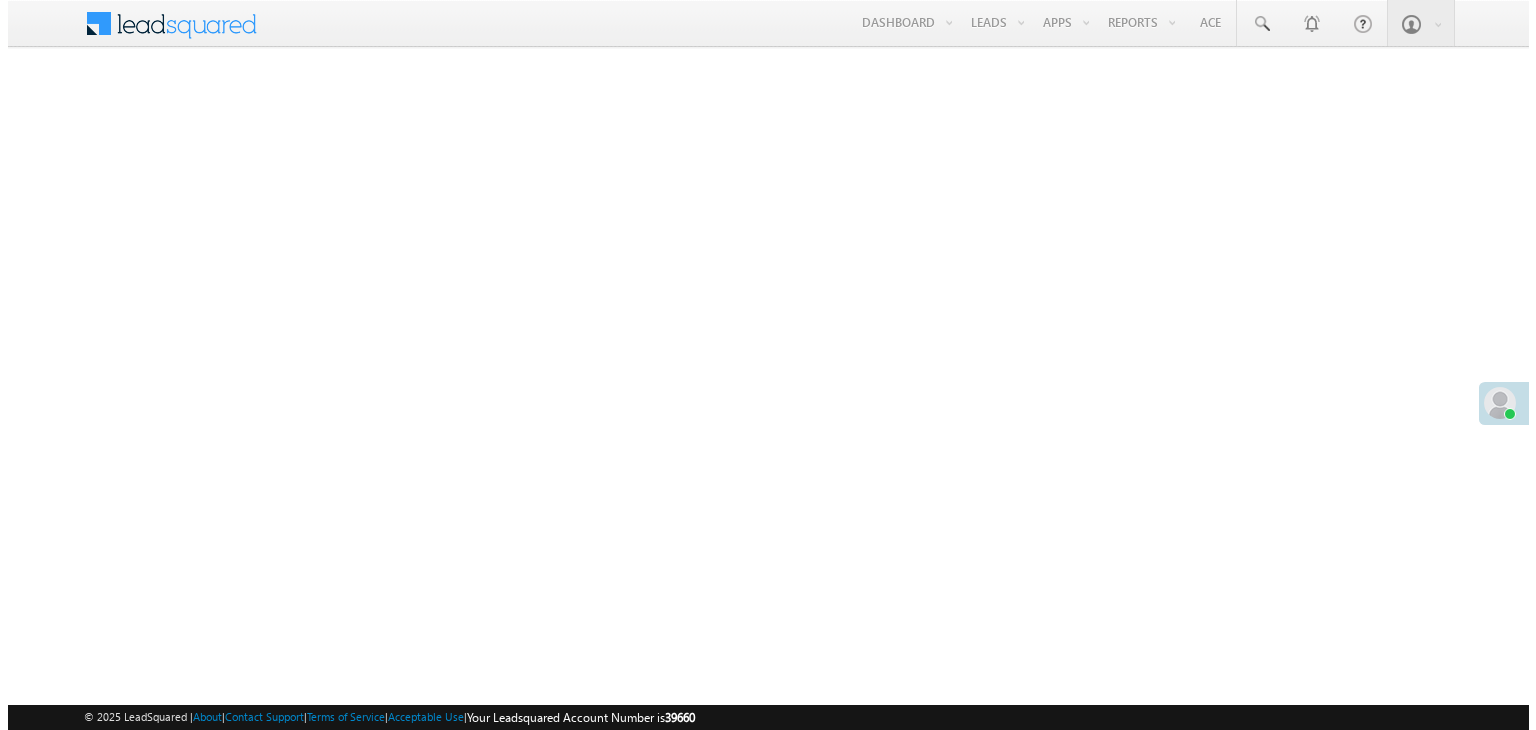 scroll, scrollTop: 0, scrollLeft: 0, axis: both 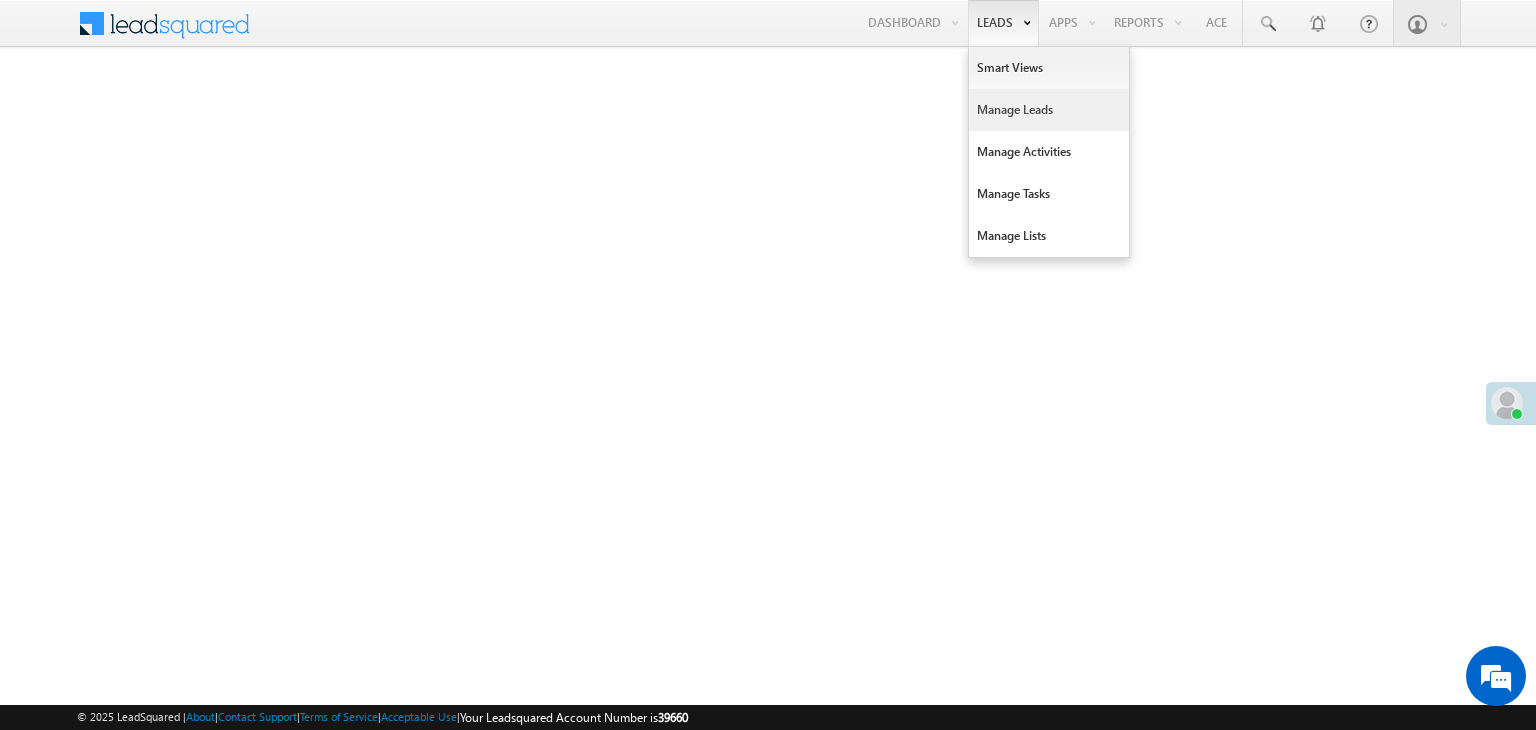 click on "Manage Leads" at bounding box center (1049, 110) 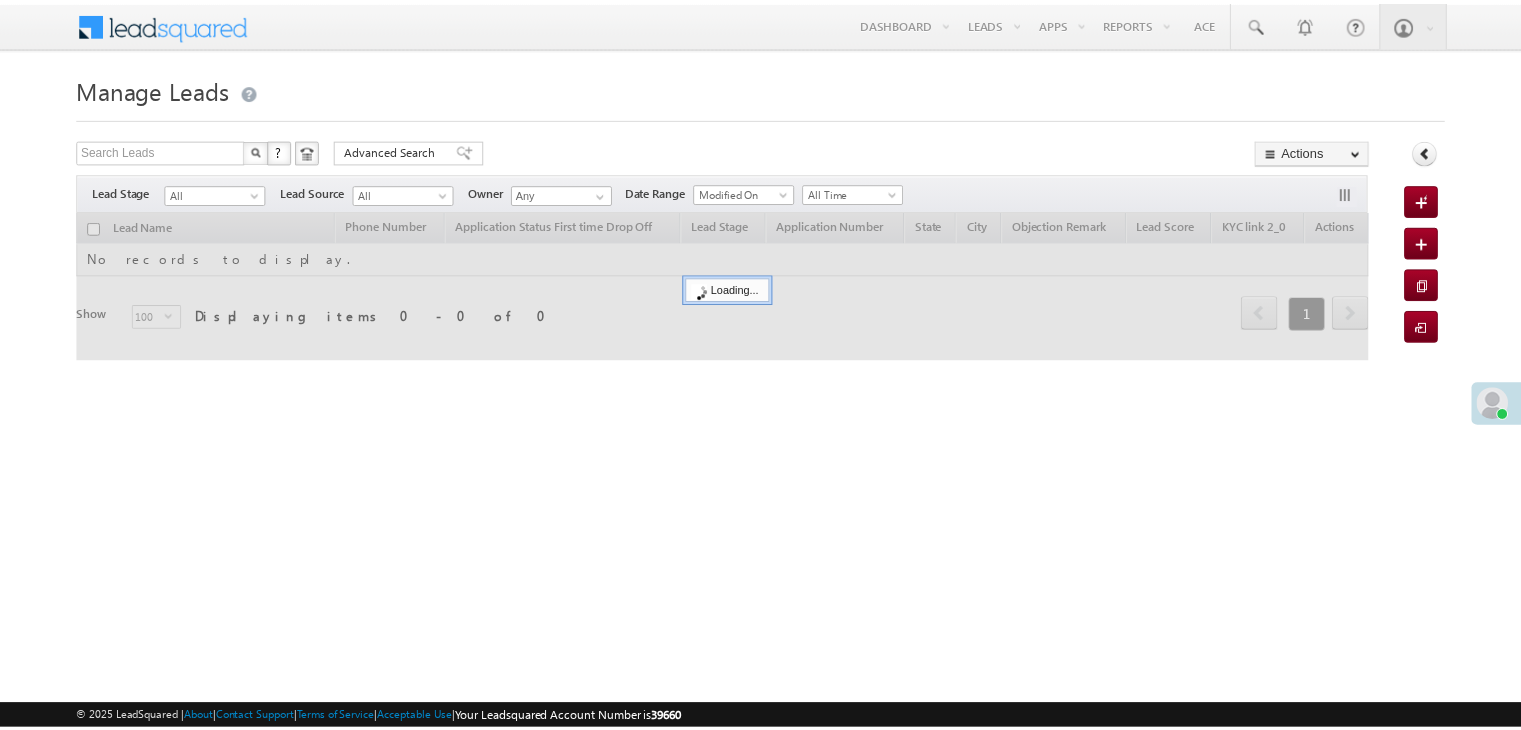 scroll, scrollTop: 0, scrollLeft: 0, axis: both 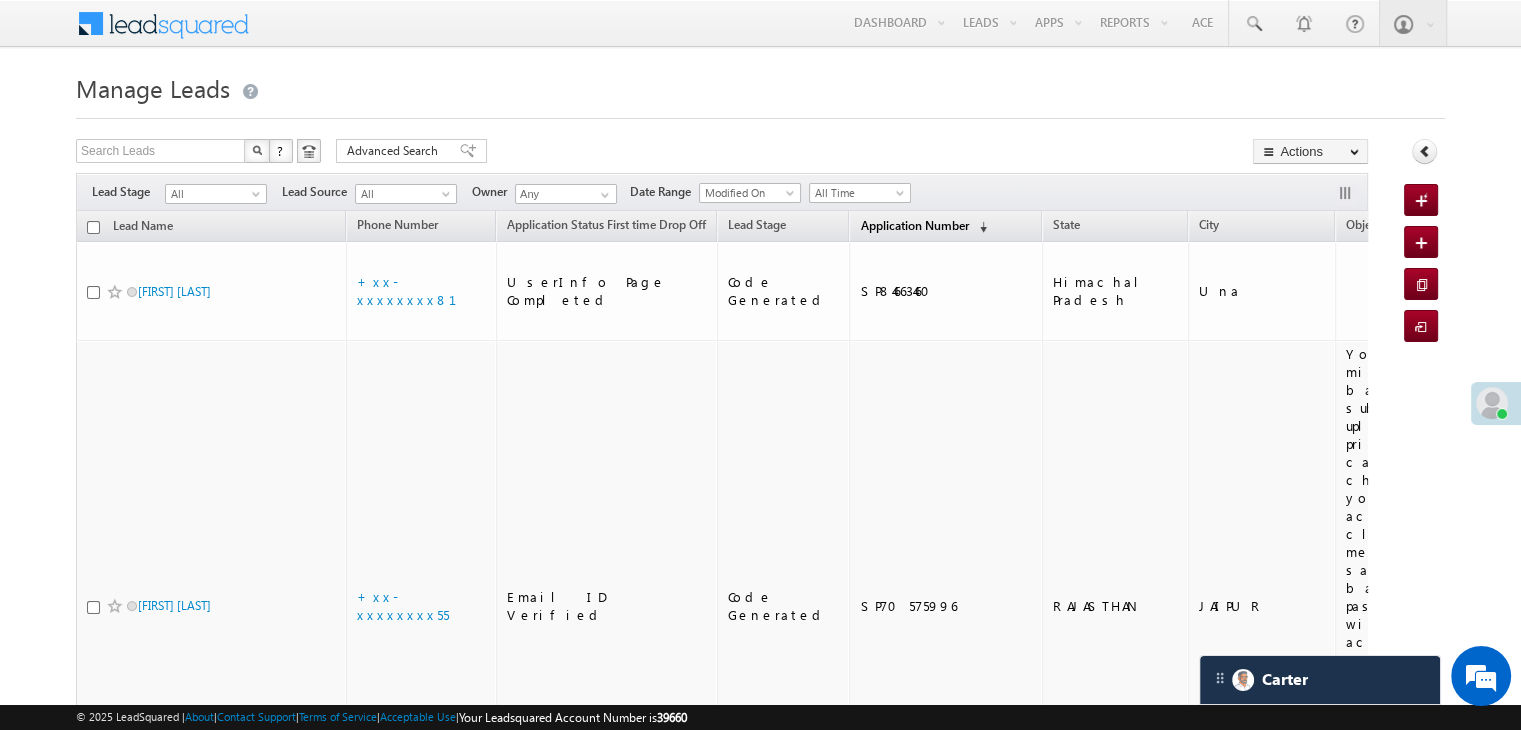 click on "Application Number" at bounding box center [914, 225] 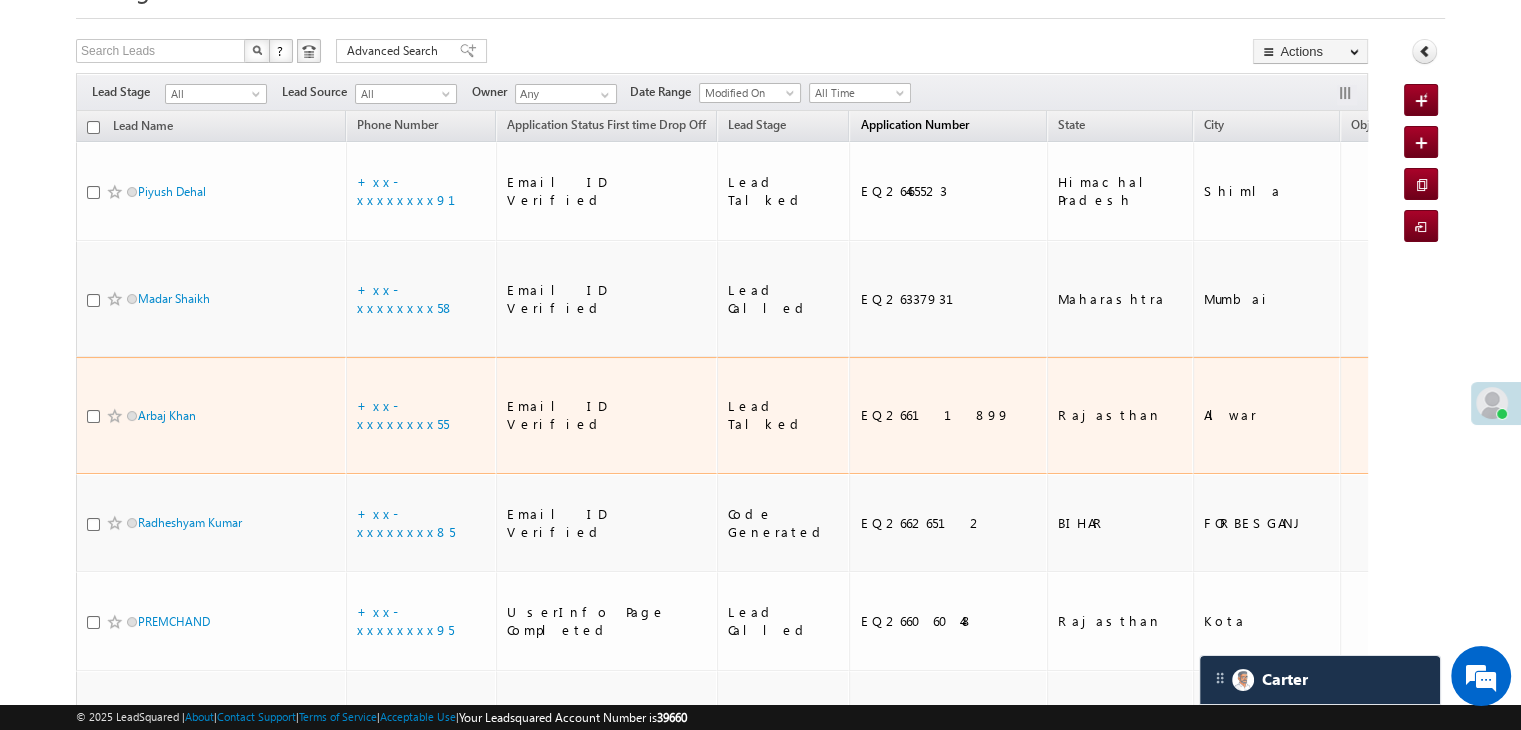 scroll, scrollTop: 300, scrollLeft: 0, axis: vertical 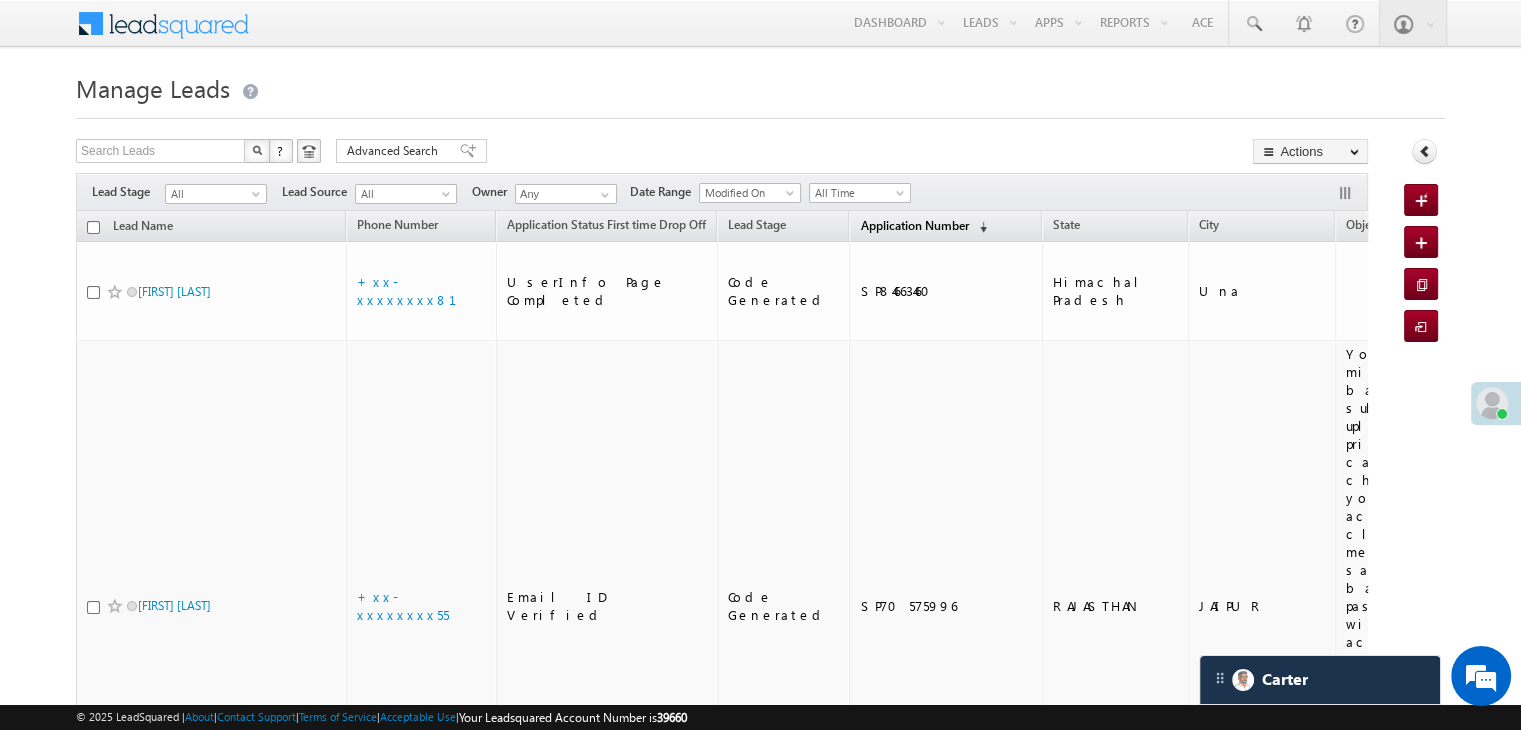 click on "Application Number" at bounding box center [914, 225] 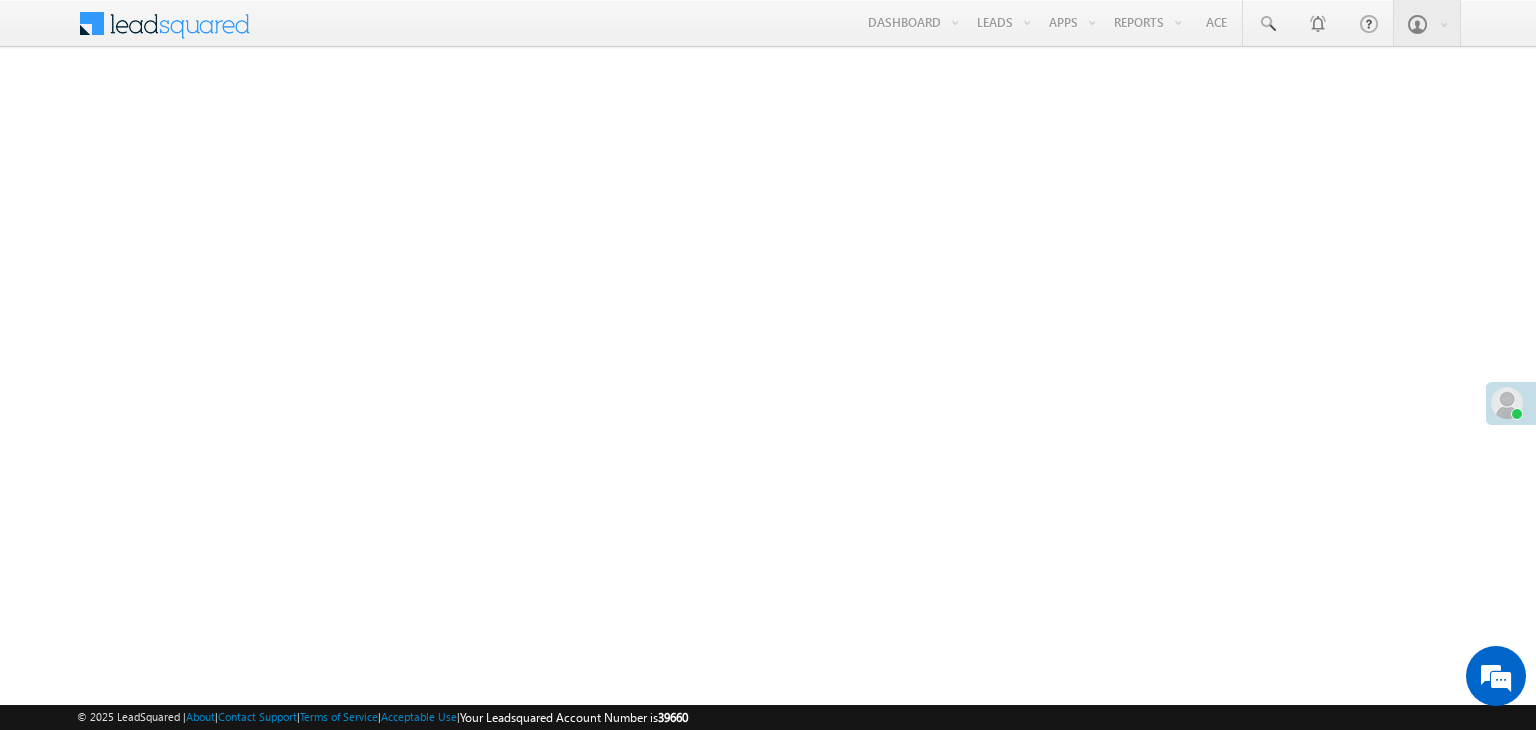 scroll, scrollTop: 0, scrollLeft: 0, axis: both 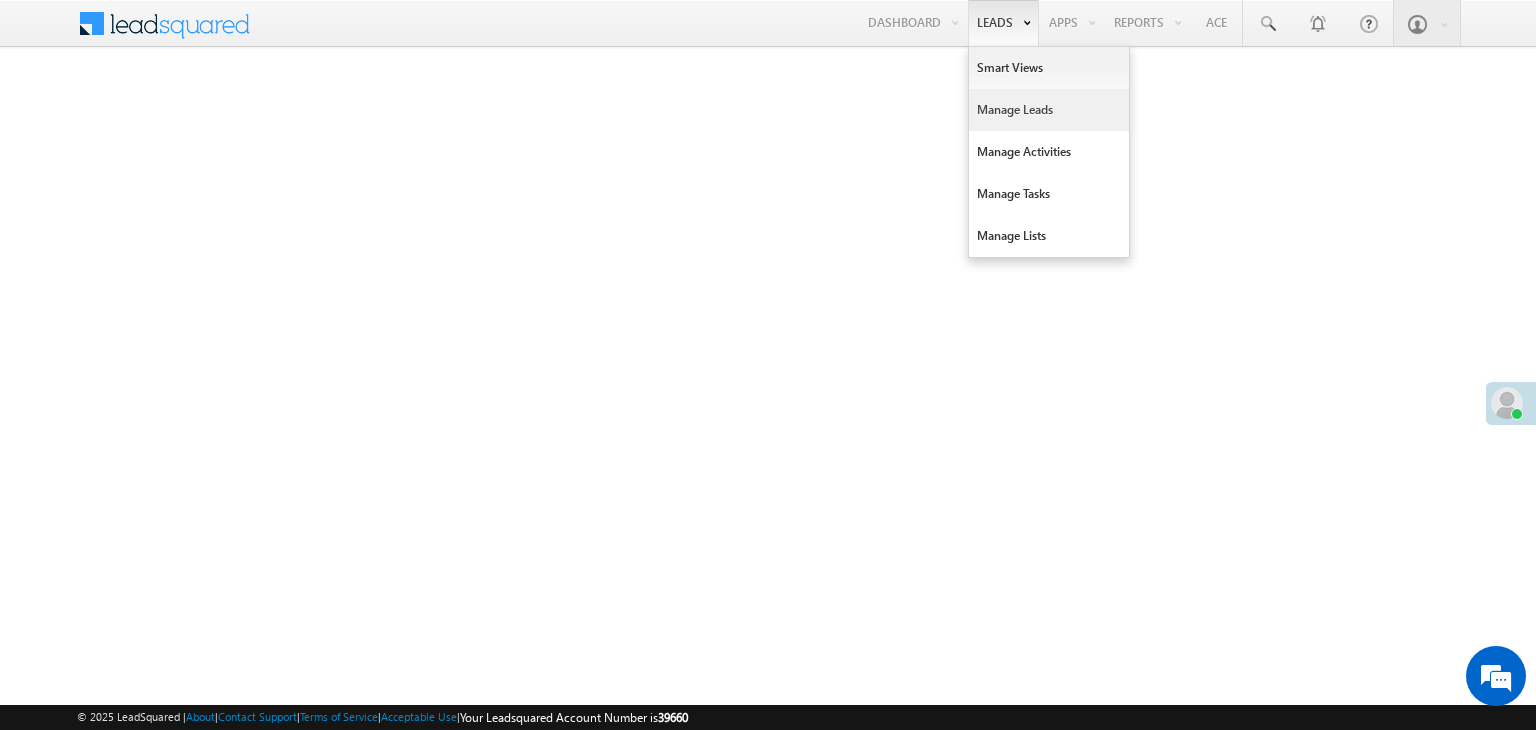 click on "Manage Leads" at bounding box center [1049, 110] 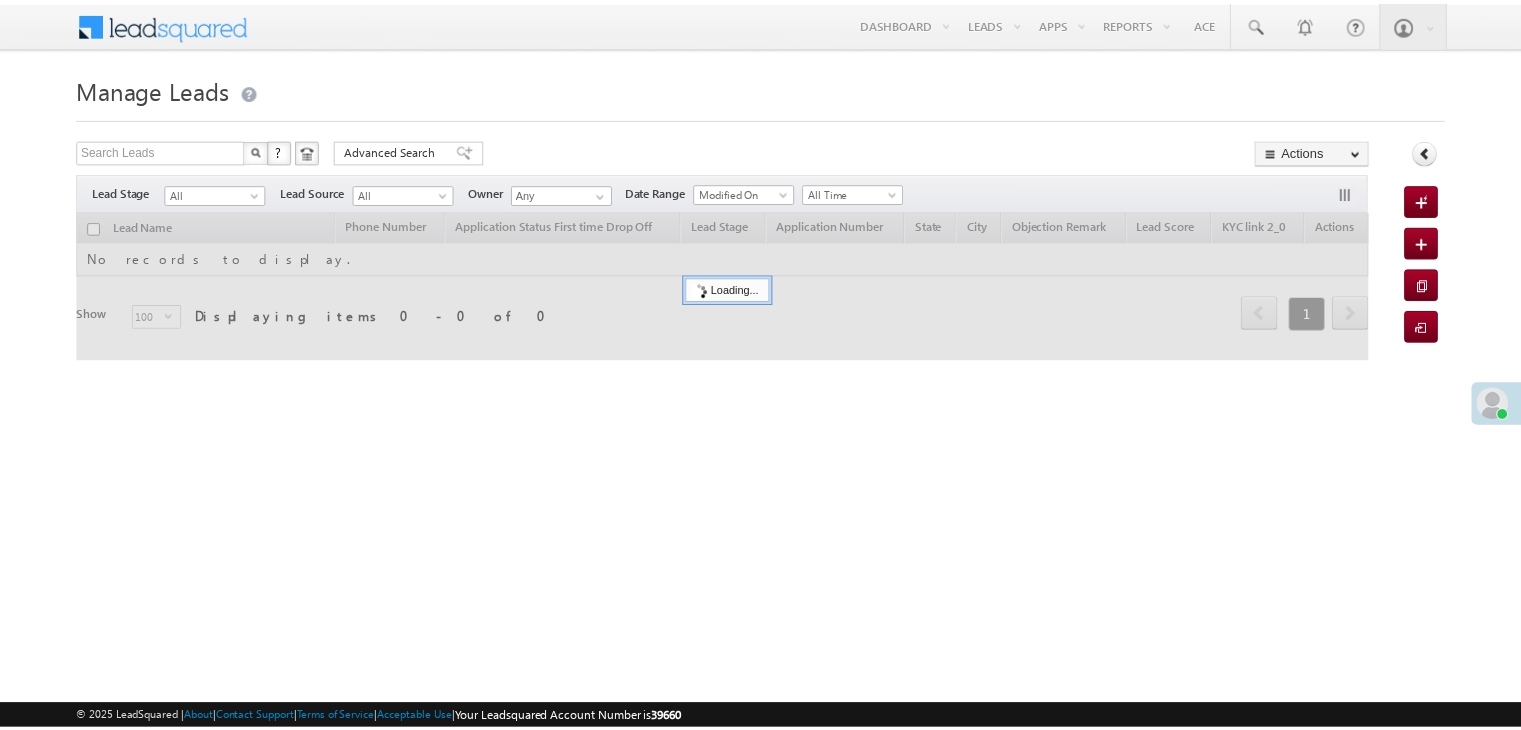 scroll, scrollTop: 0, scrollLeft: 0, axis: both 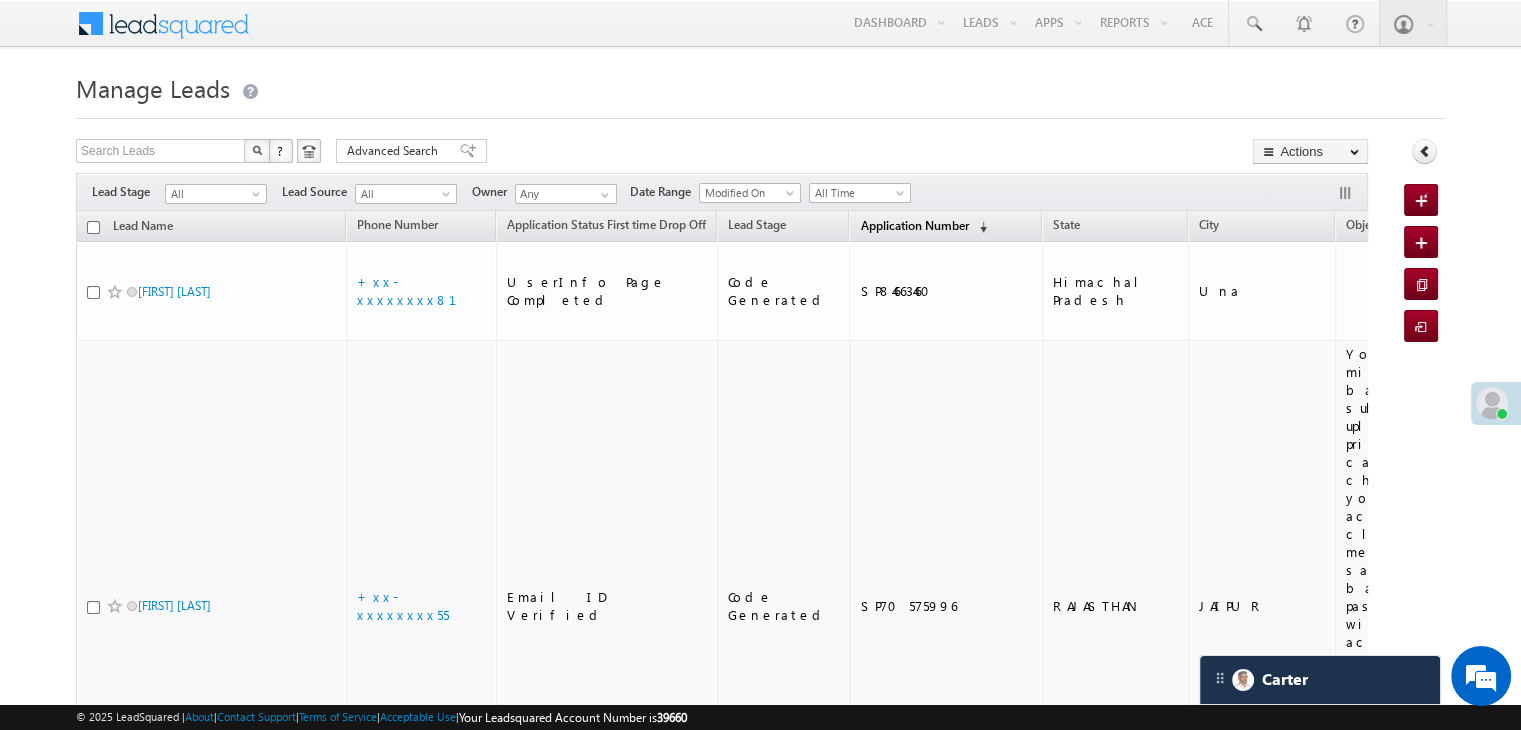 click on "Application Number" at bounding box center (914, 225) 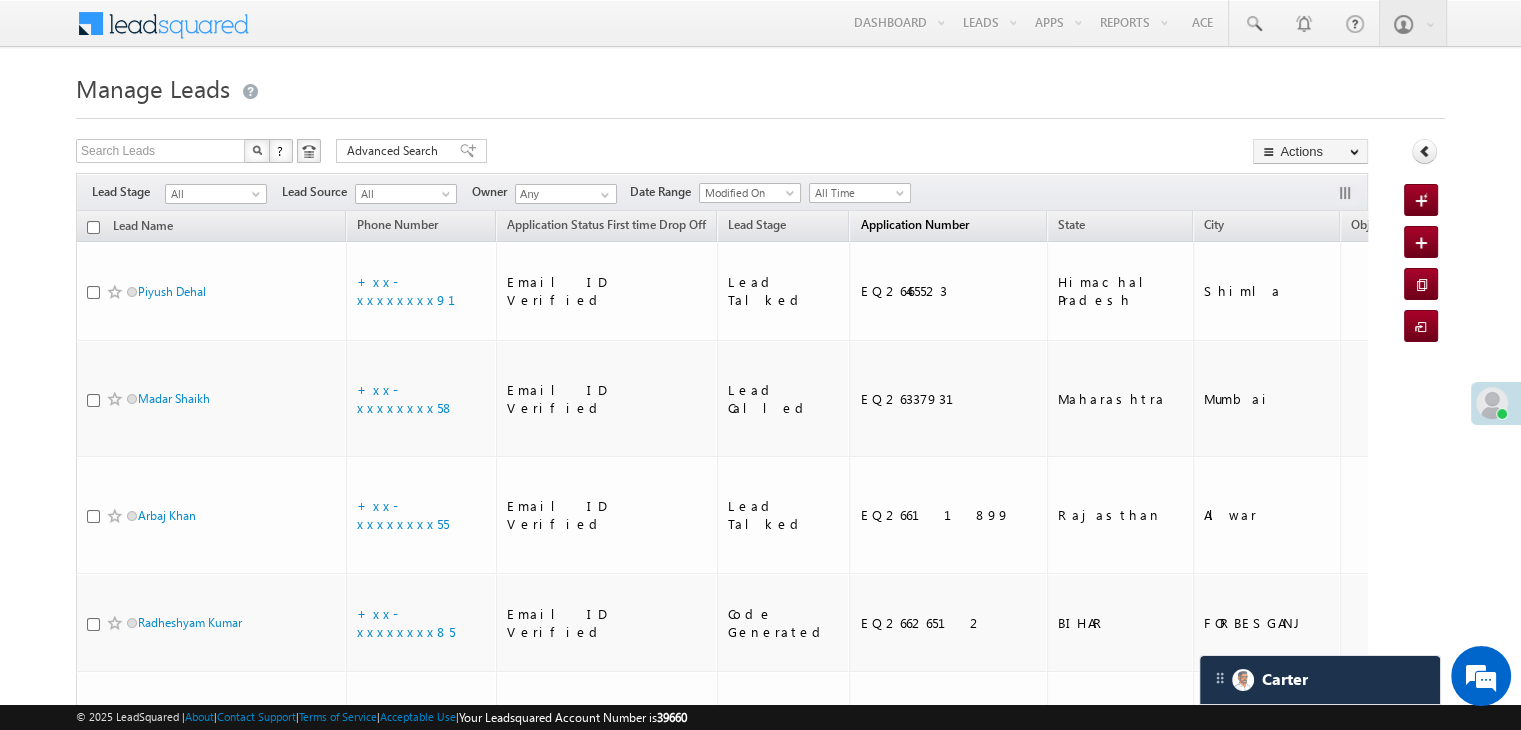 scroll, scrollTop: 0, scrollLeft: 0, axis: both 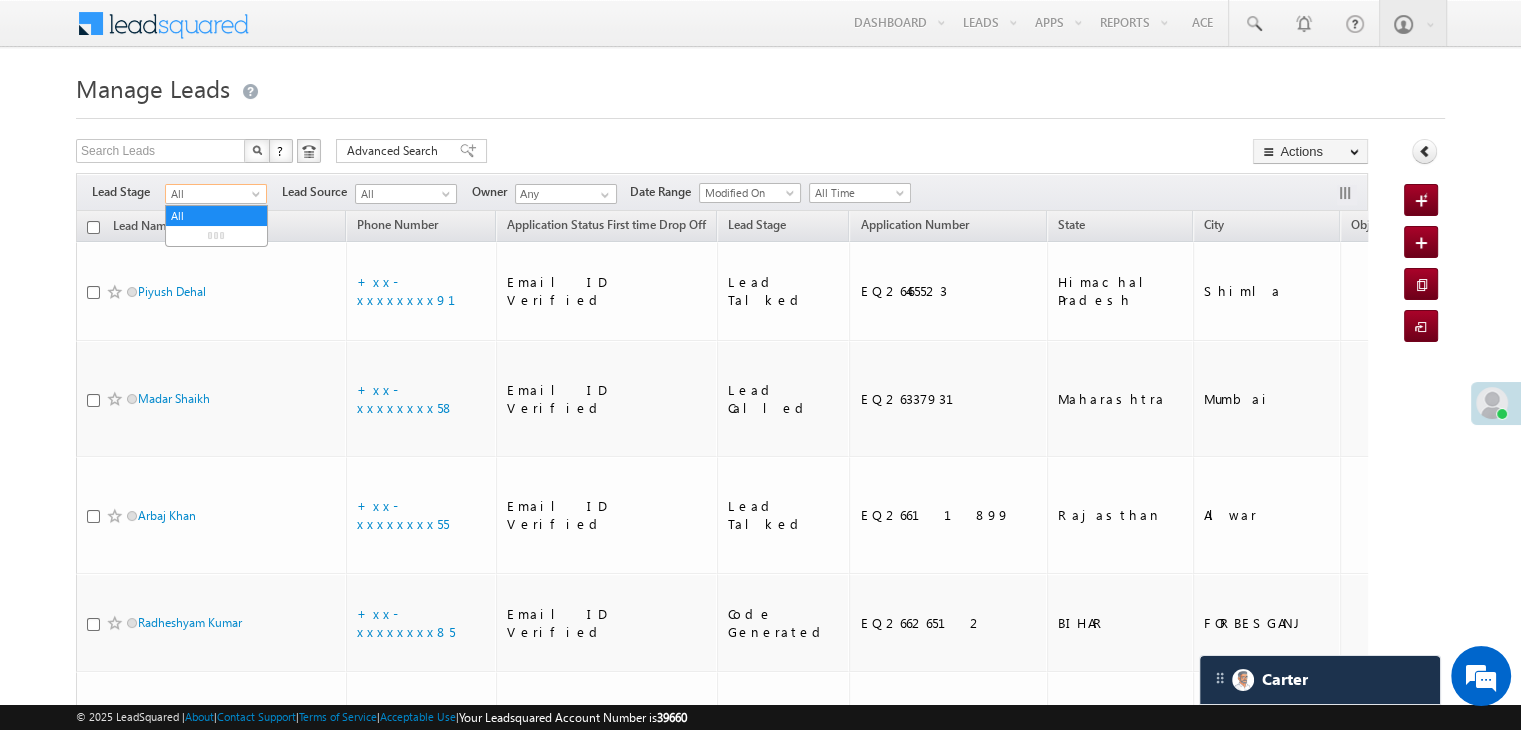 click at bounding box center (258, 198) 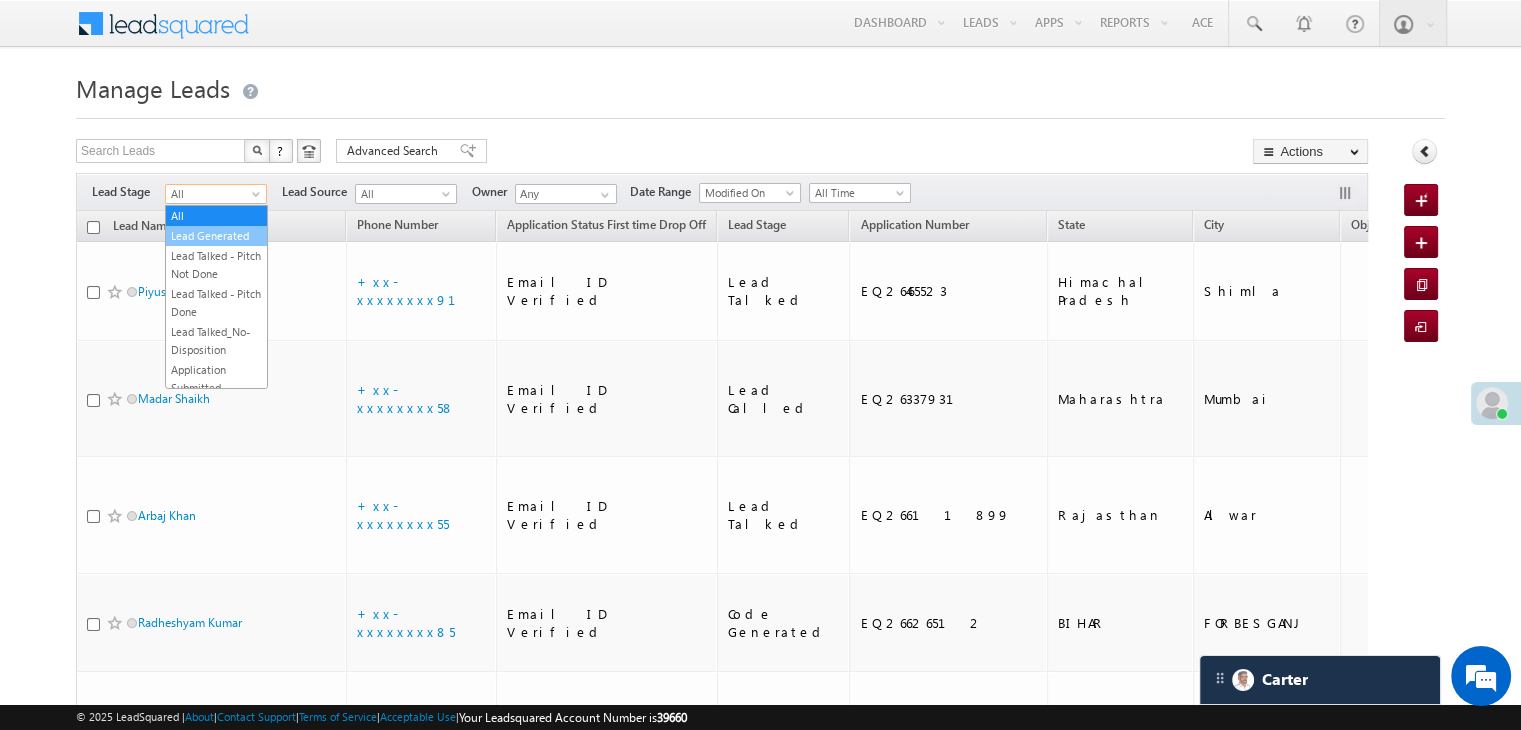 click on "Lead Generated" at bounding box center (216, 236) 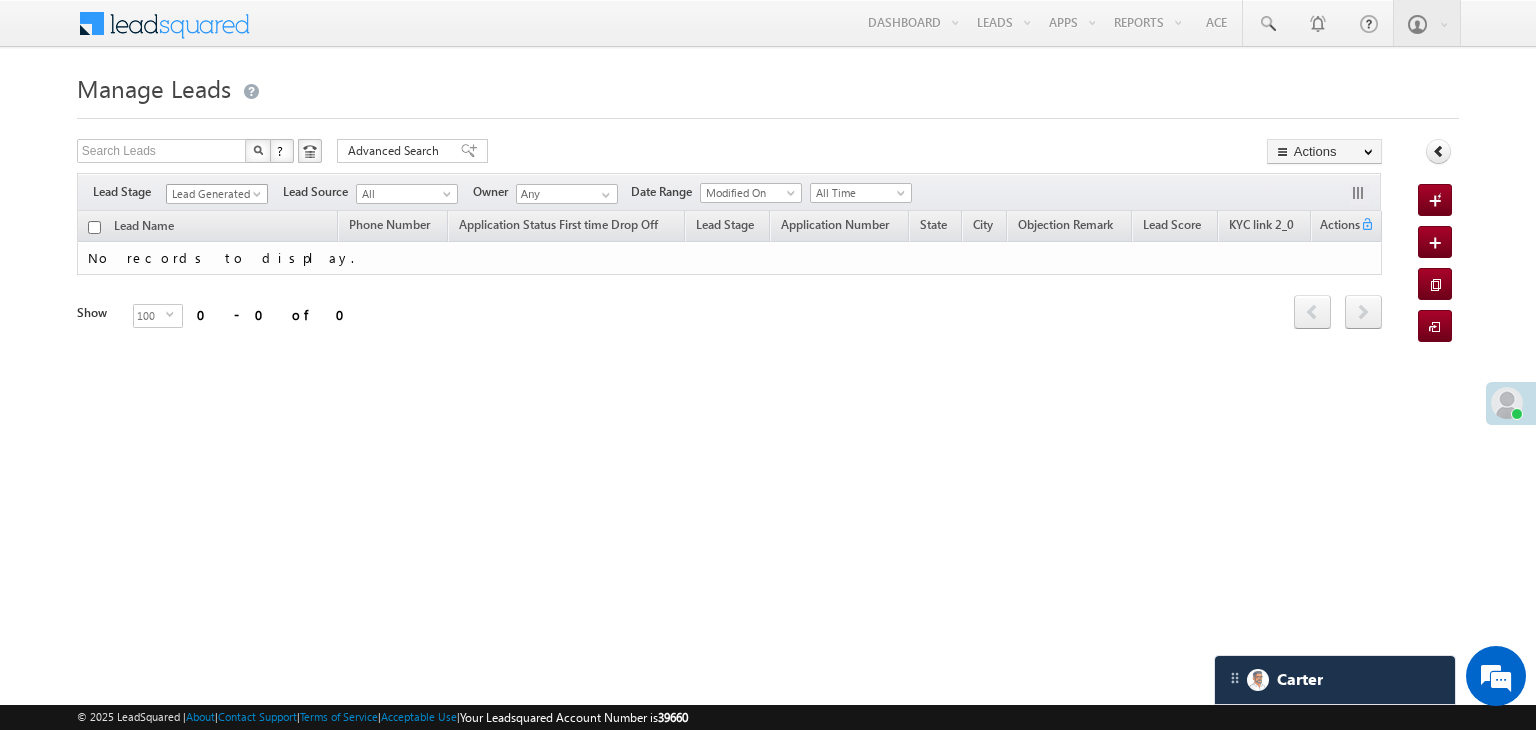 click on "Lead Generated" at bounding box center [214, 194] 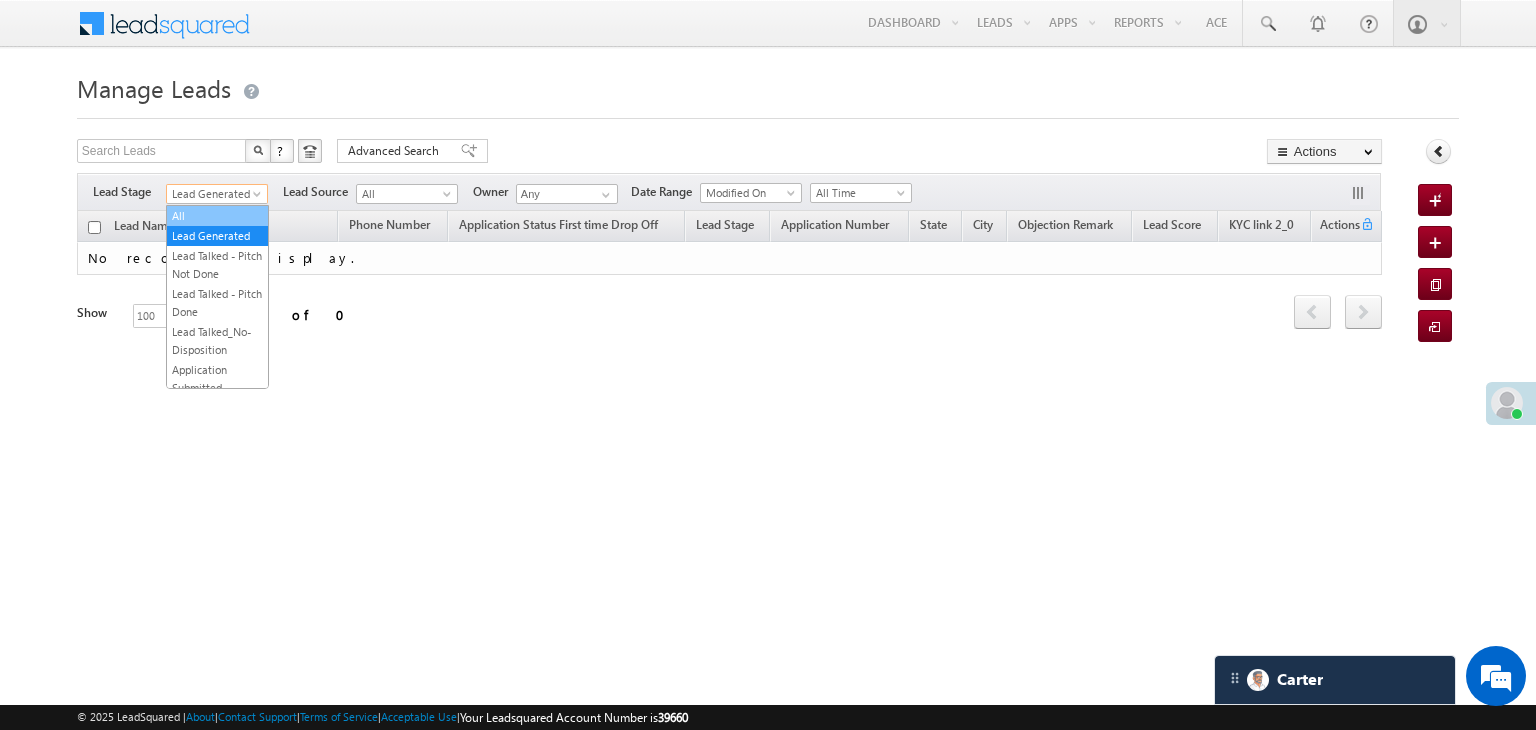 click on "All" at bounding box center (217, 216) 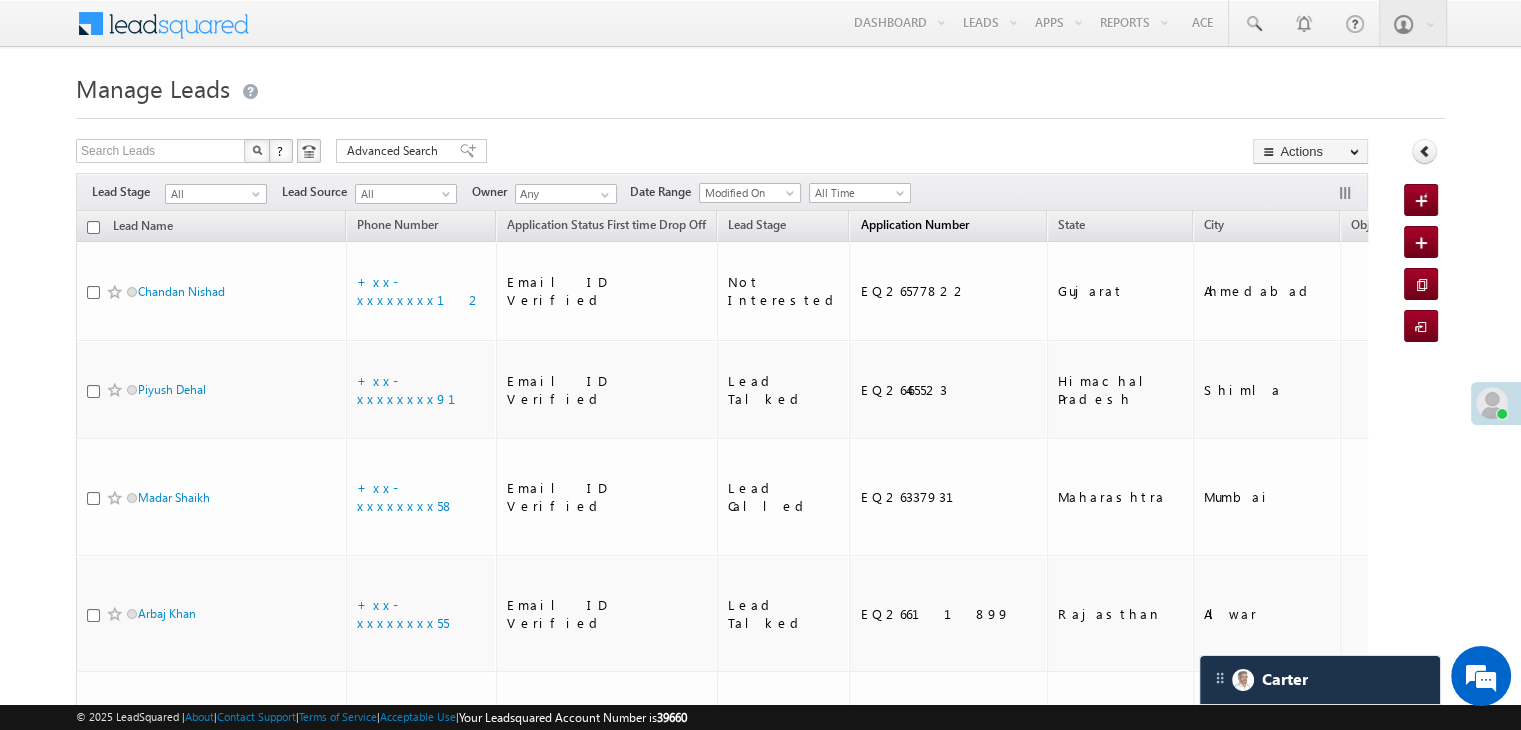 click on "Application Number" at bounding box center [914, 224] 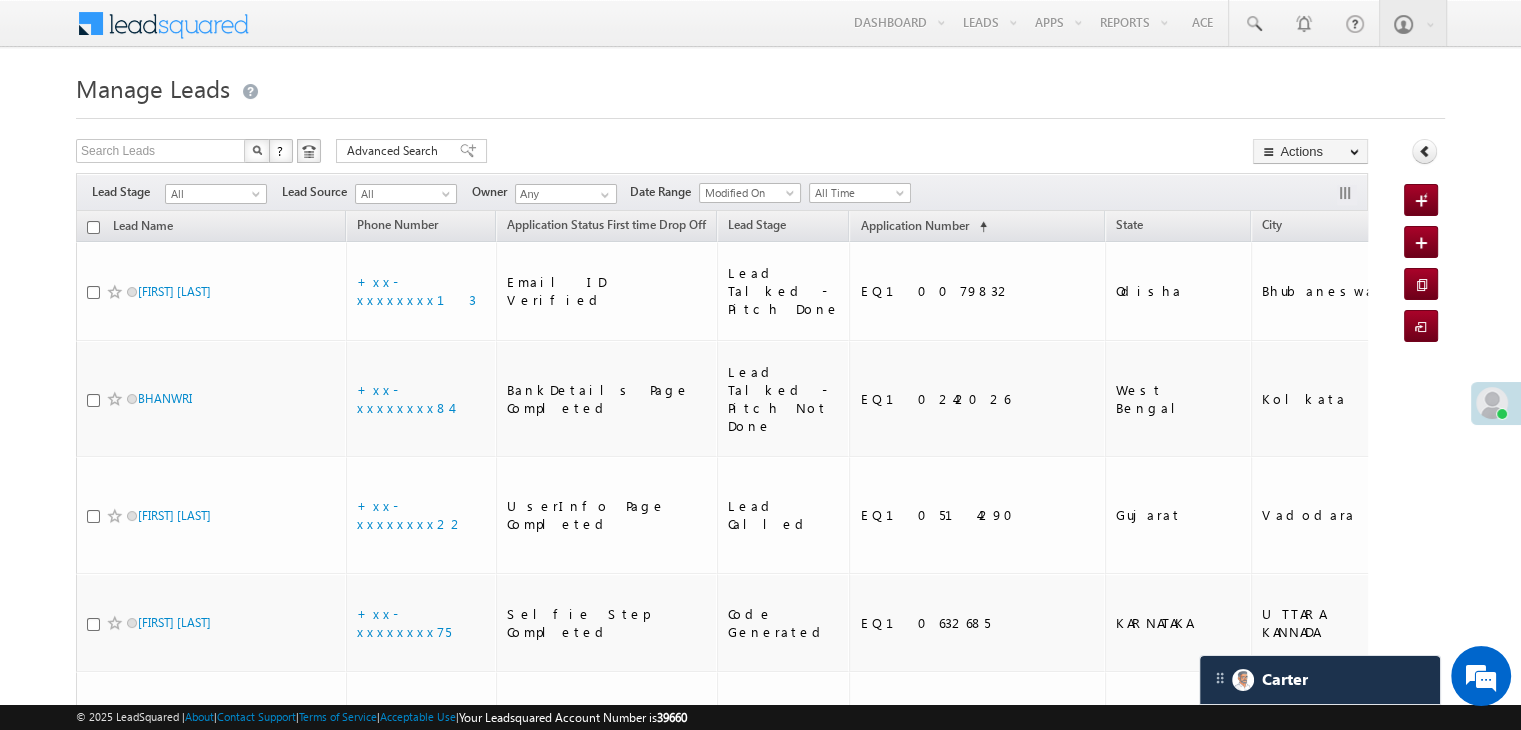 click on "Application Number" at bounding box center (914, 225) 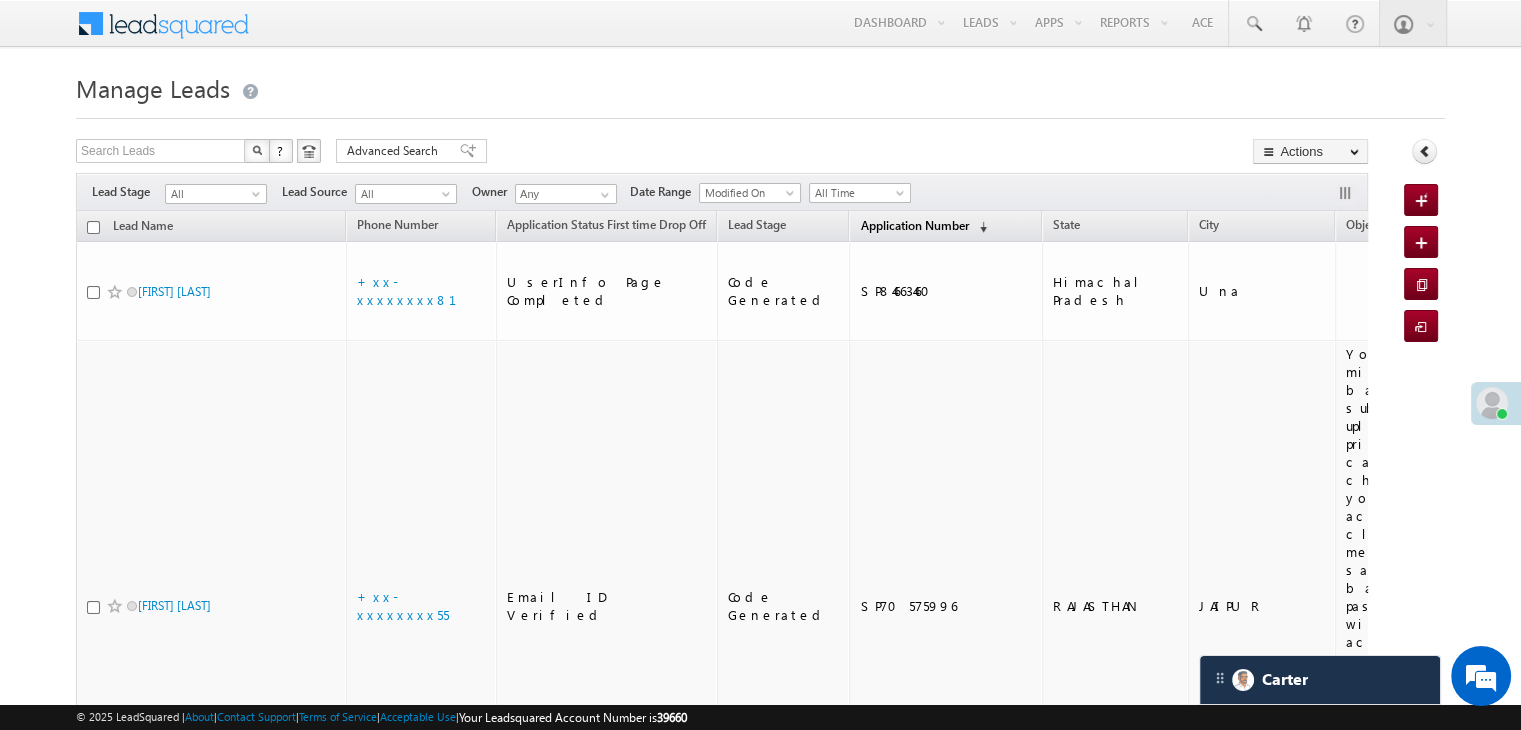 click on "Application Number" at bounding box center (914, 225) 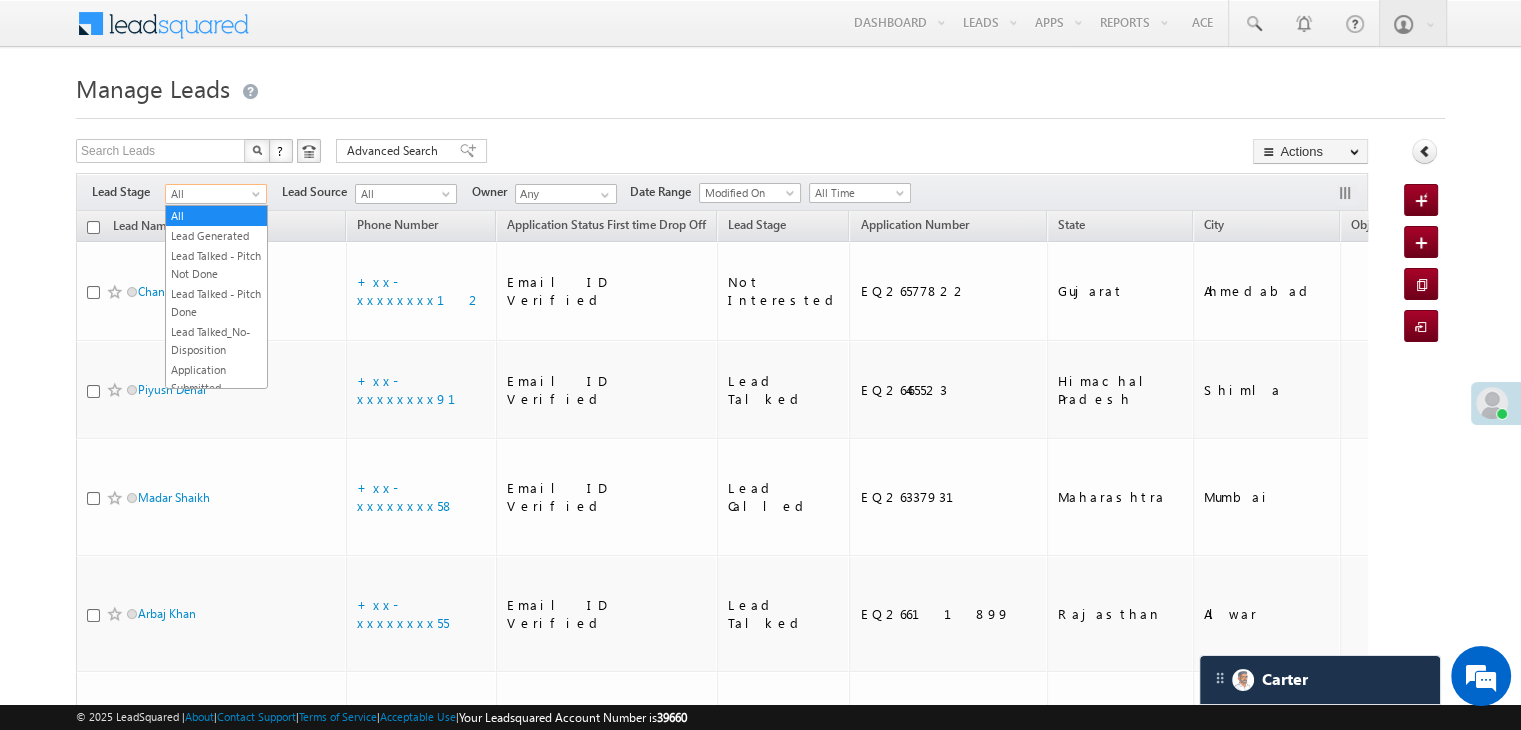 click at bounding box center (258, 198) 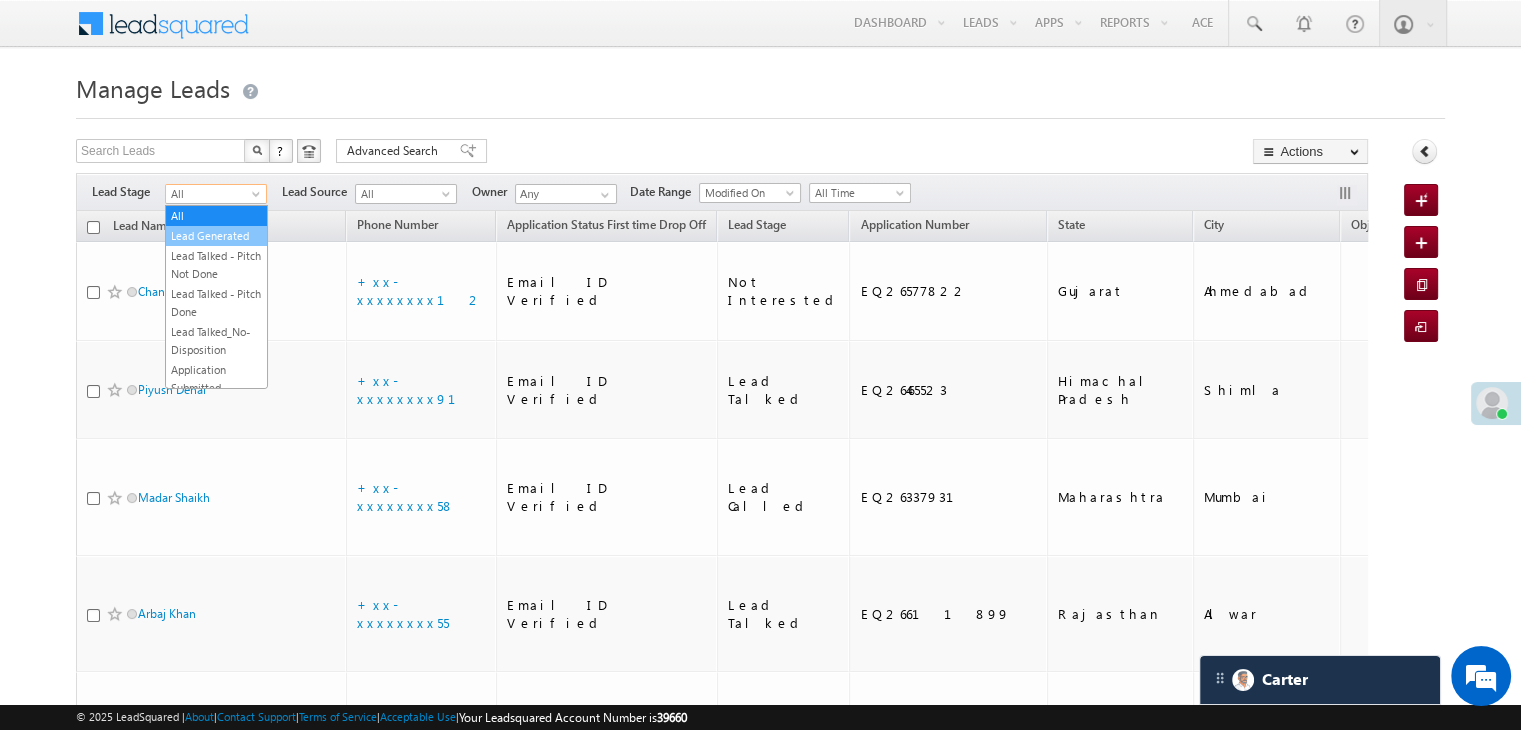 click on "Lead Generated" at bounding box center [216, 236] 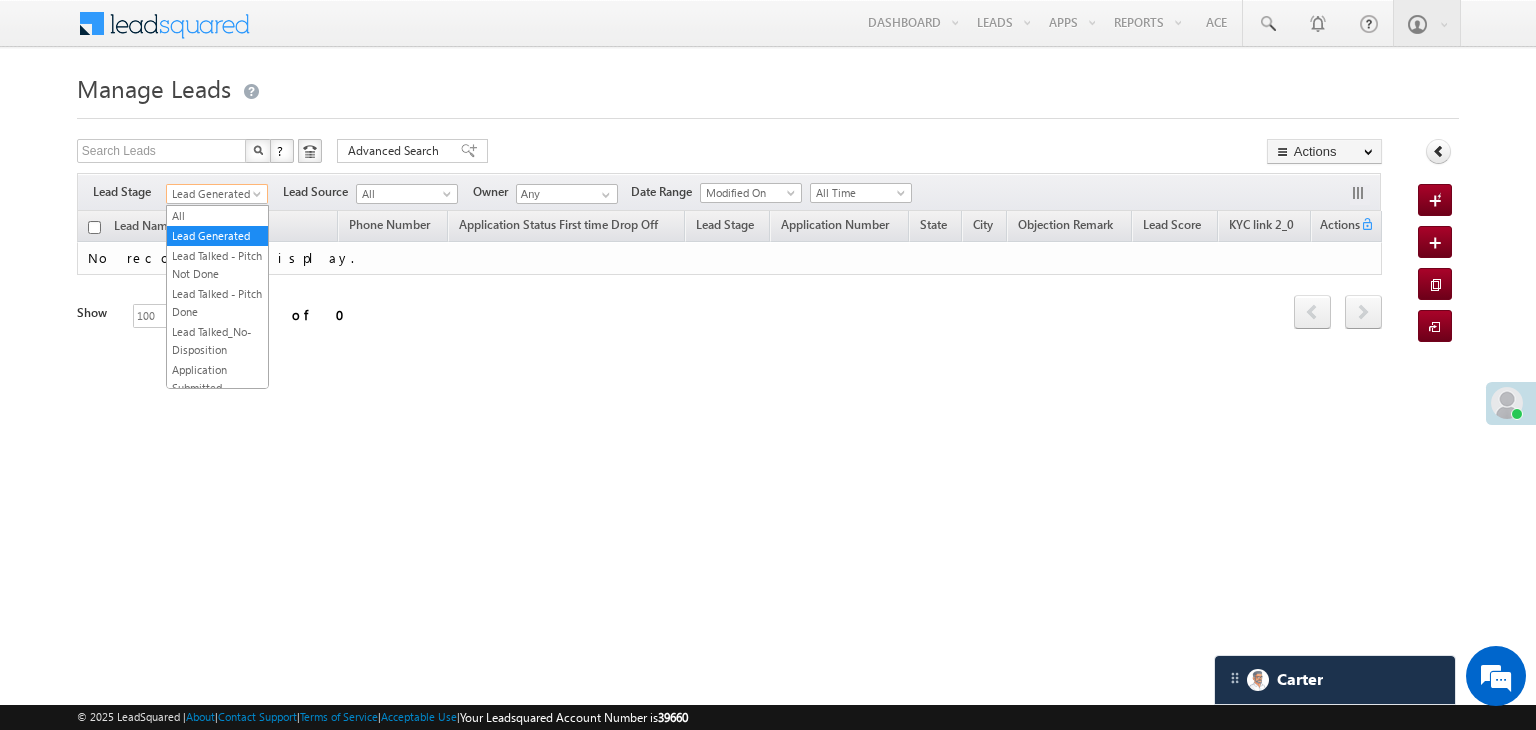 click at bounding box center [259, 198] 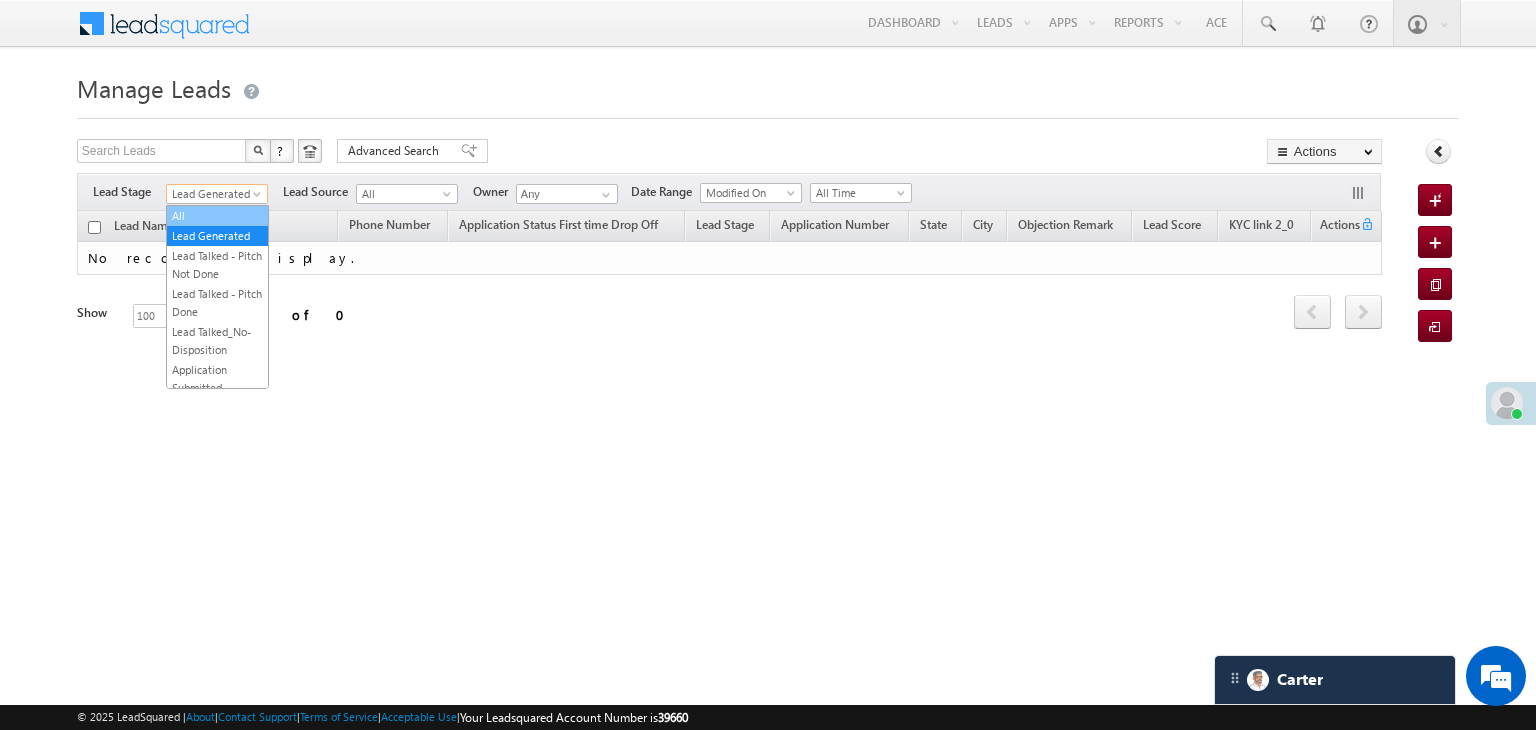 click on "All" at bounding box center [217, 216] 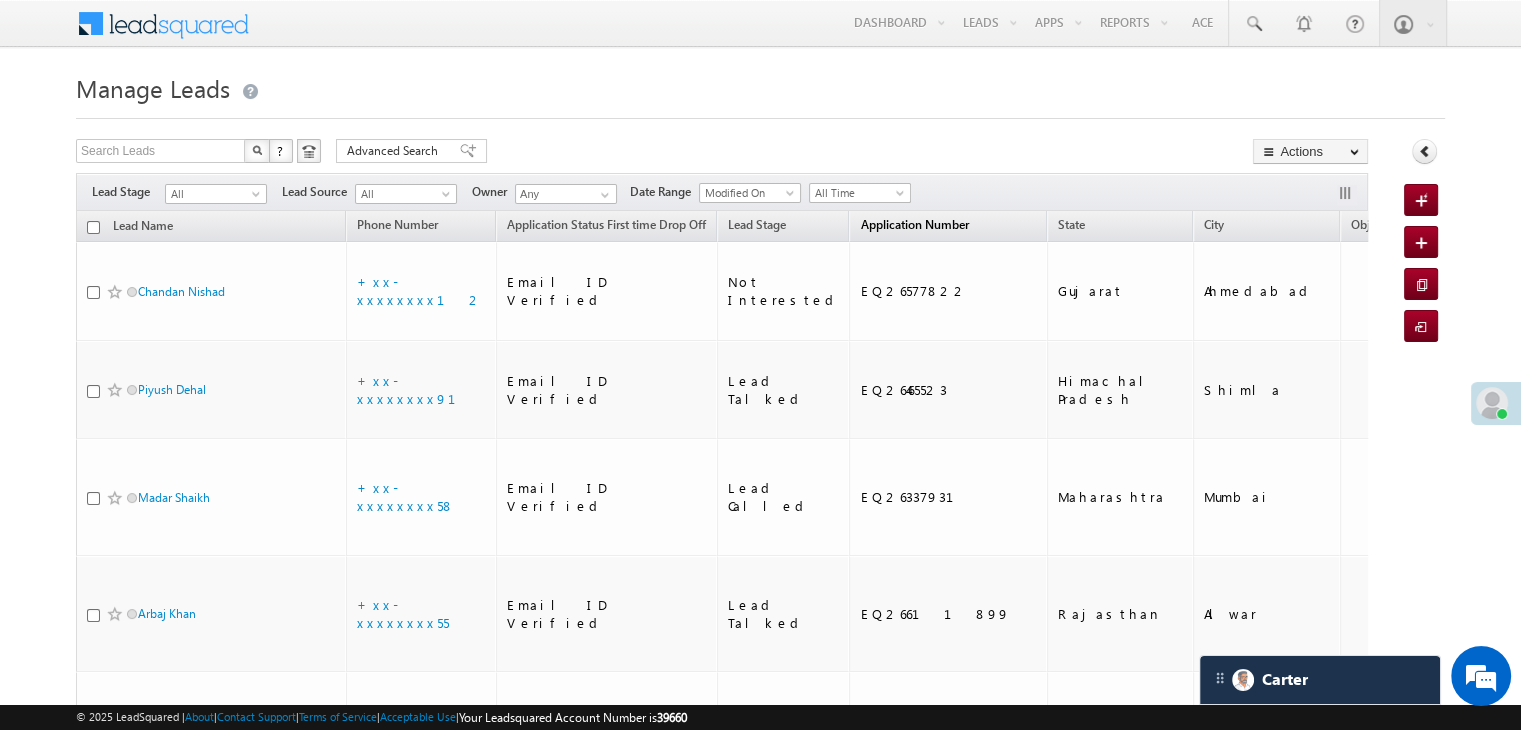 click on "Application Number" at bounding box center [914, 224] 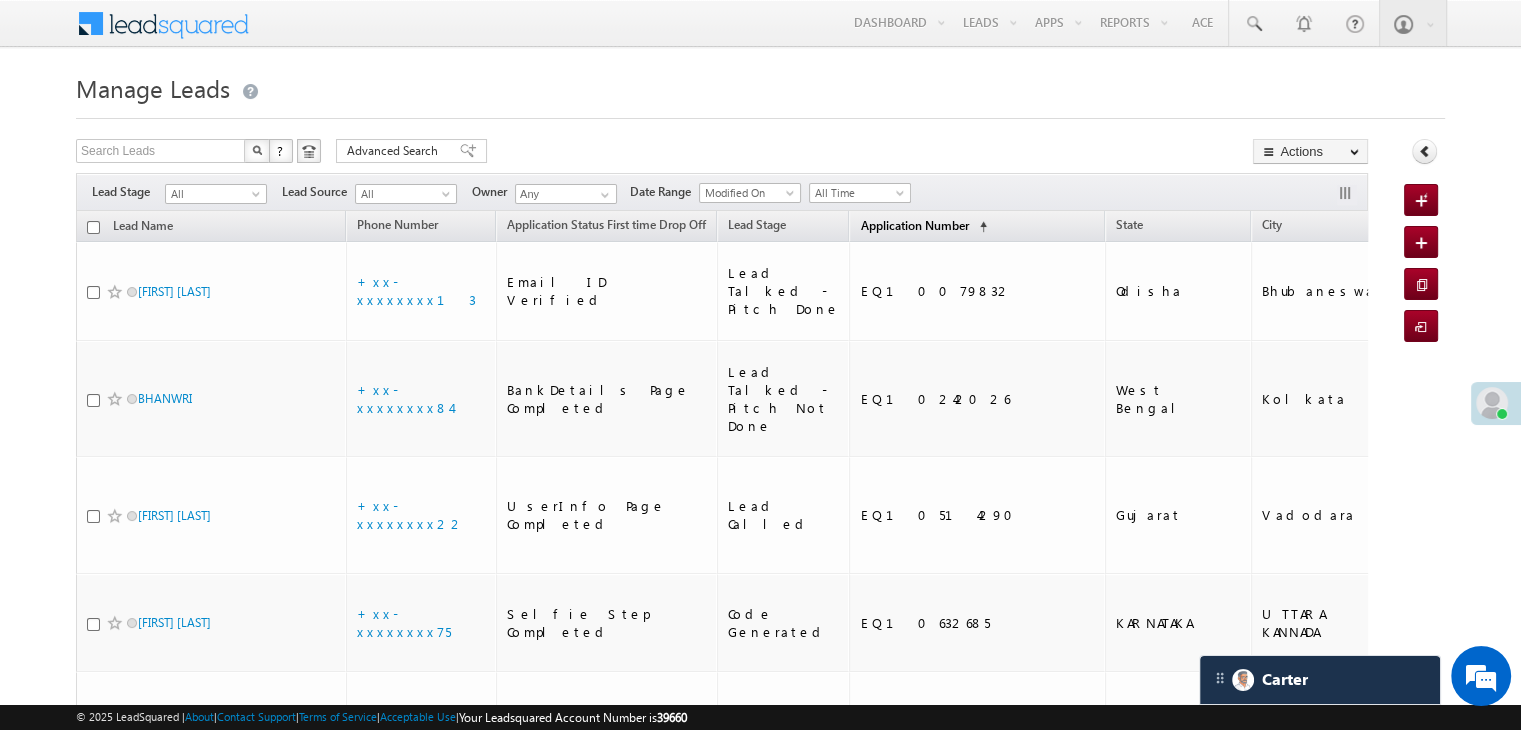 click on "Application Number" at bounding box center (914, 225) 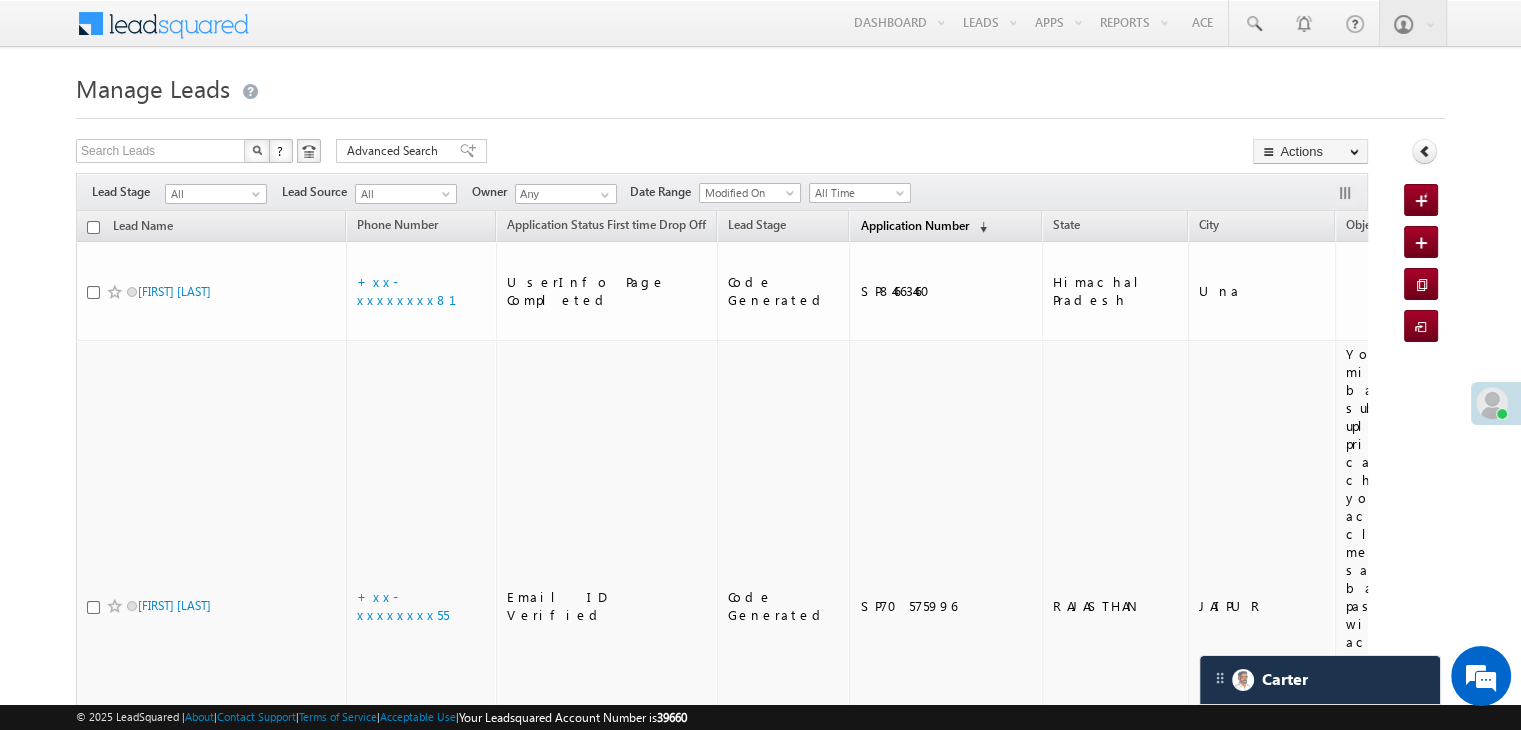 click on "Application Number" at bounding box center [914, 225] 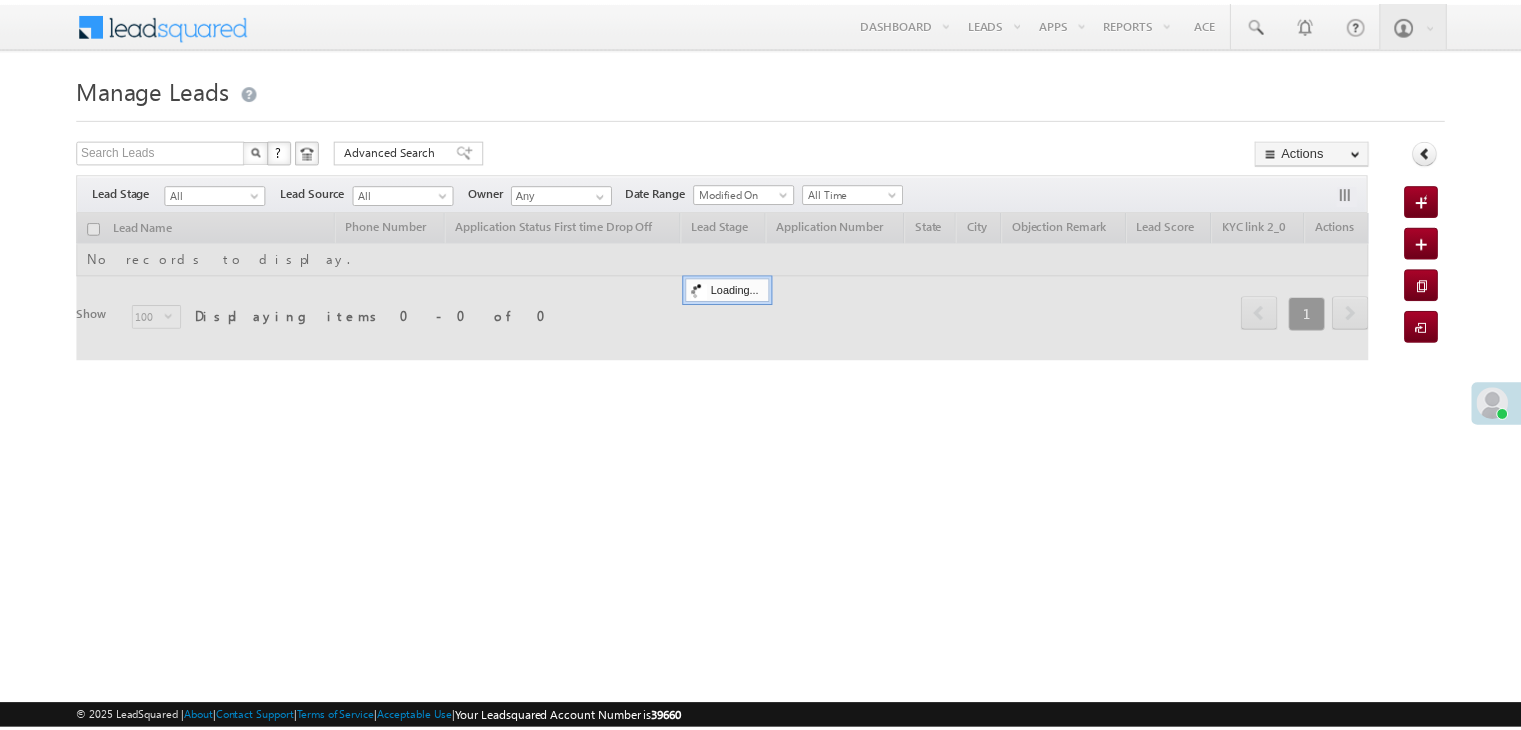 scroll, scrollTop: 0, scrollLeft: 0, axis: both 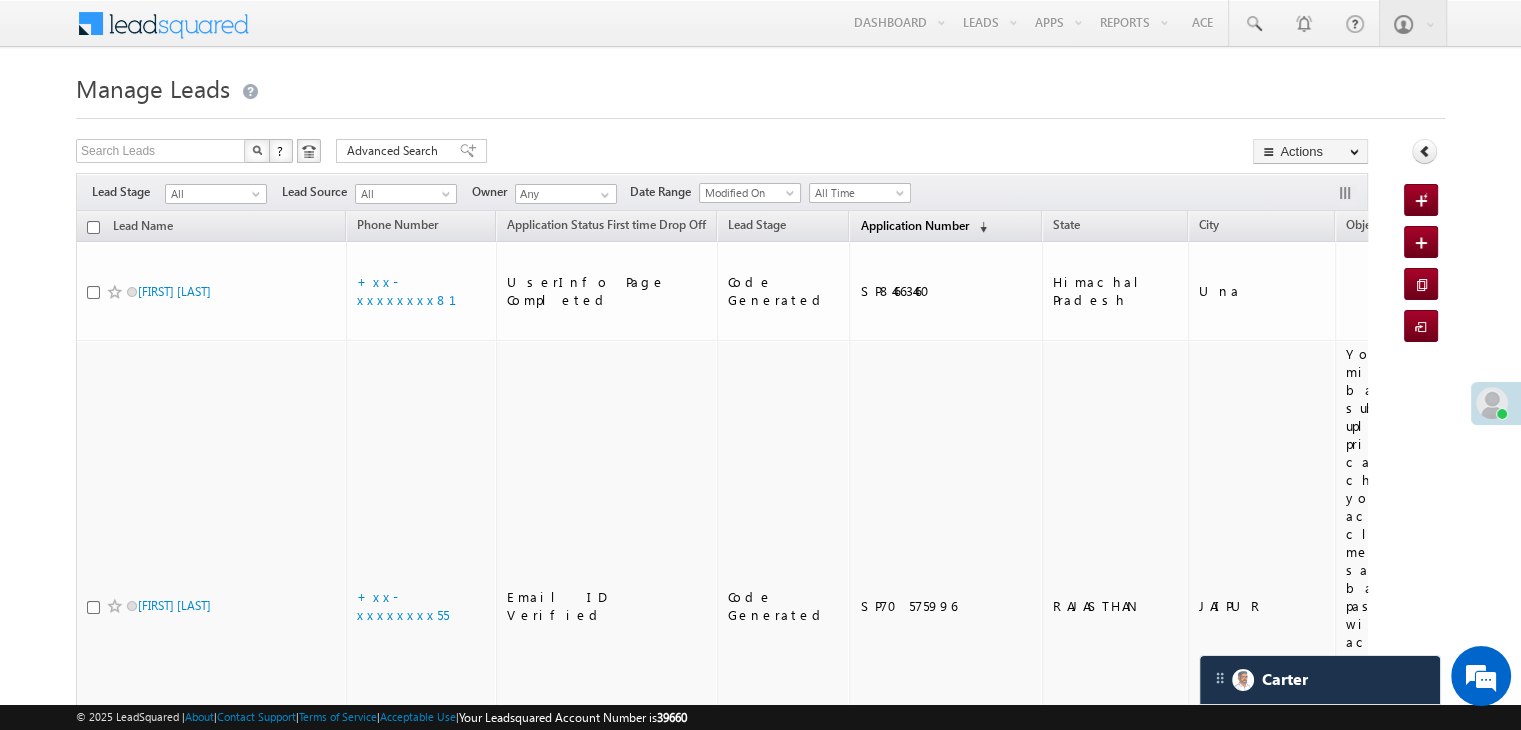 click on "Application Number" at bounding box center [914, 225] 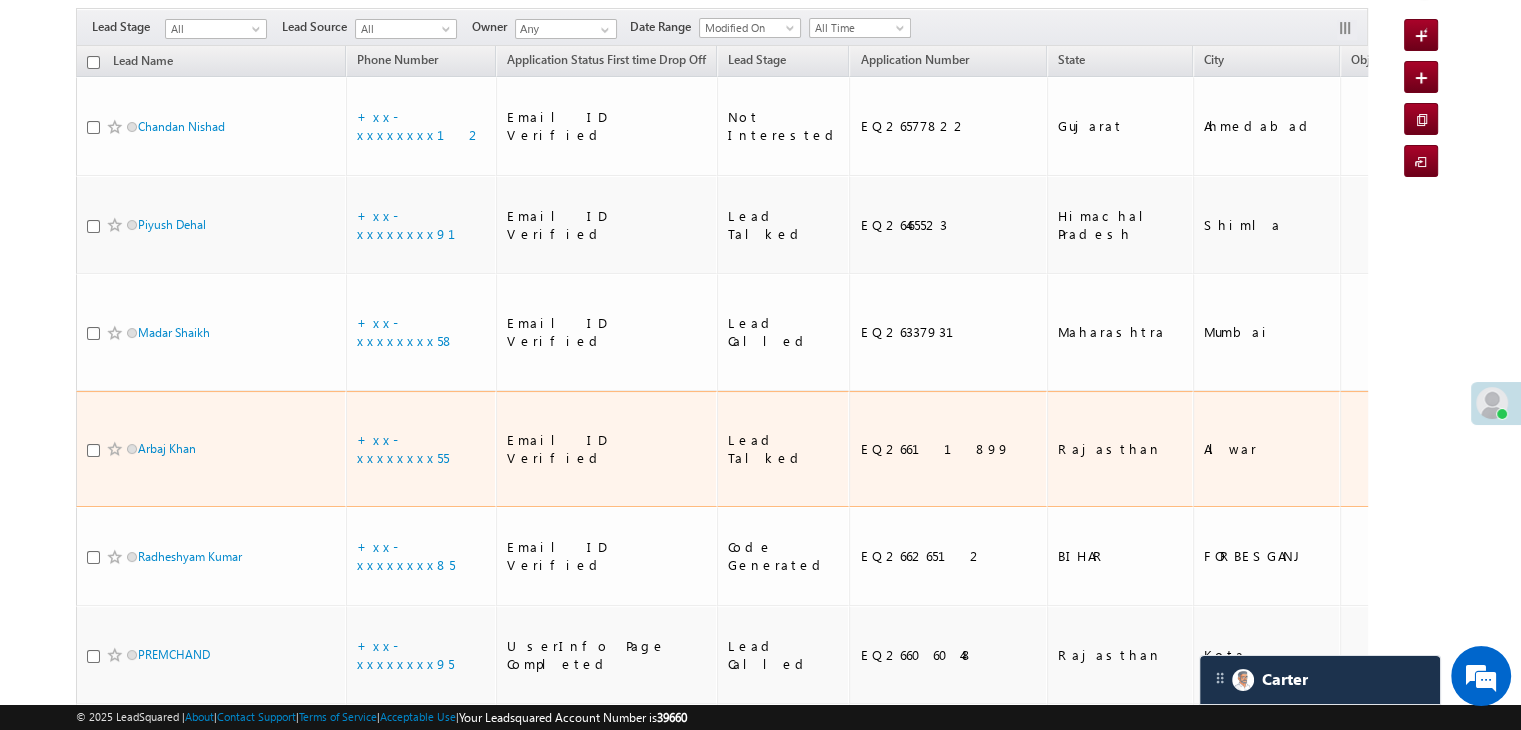 scroll, scrollTop: 0, scrollLeft: 0, axis: both 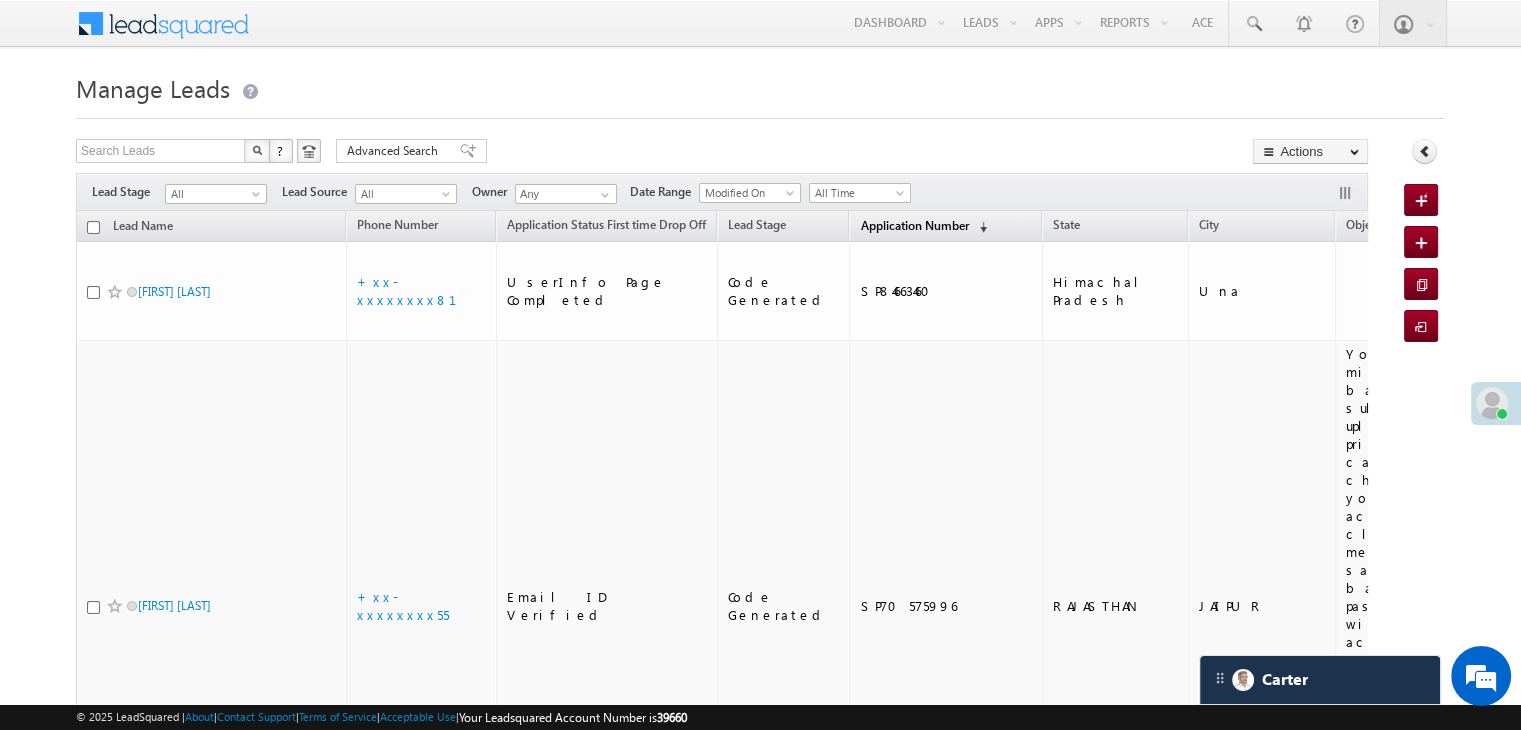 click on "Application Number" at bounding box center (914, 225) 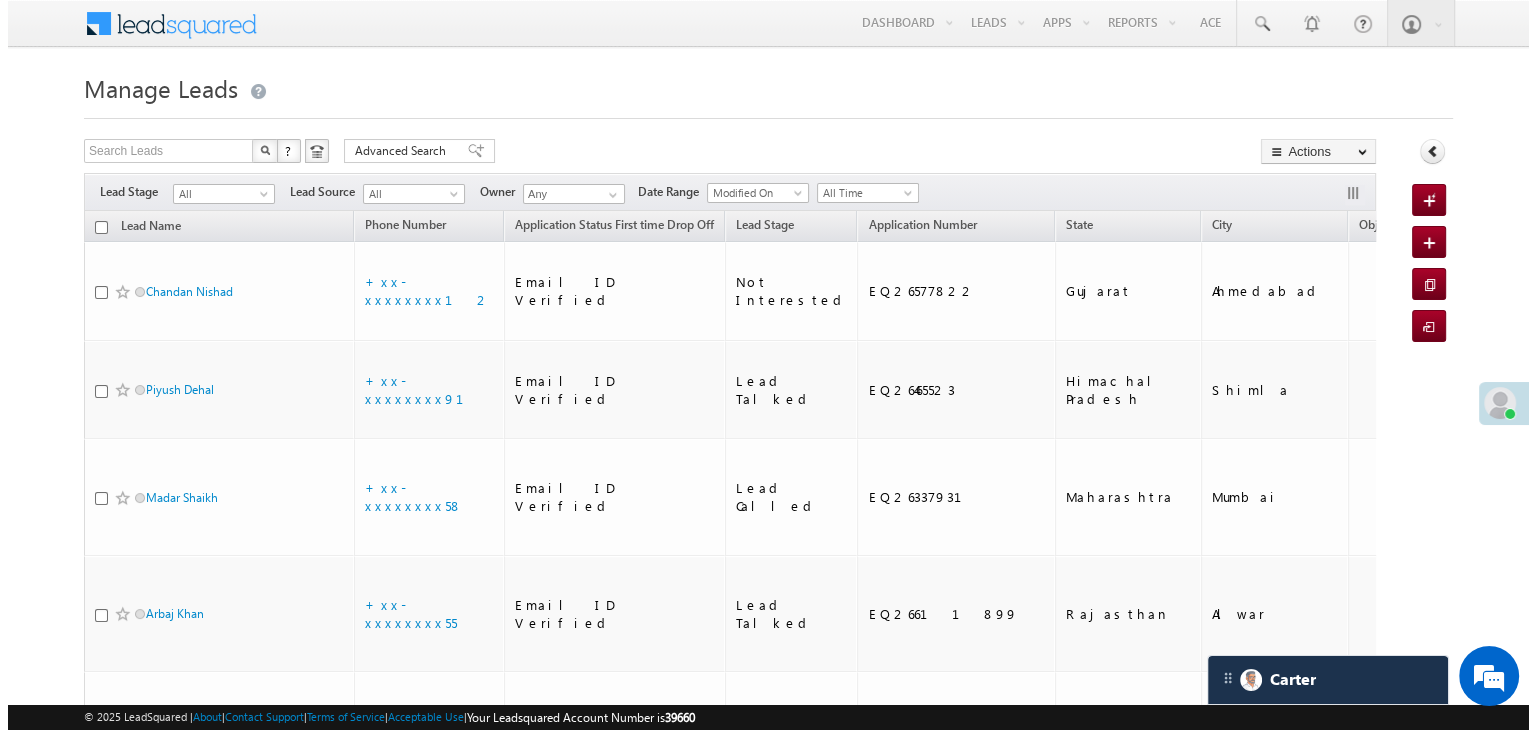 scroll, scrollTop: 0, scrollLeft: 0, axis: both 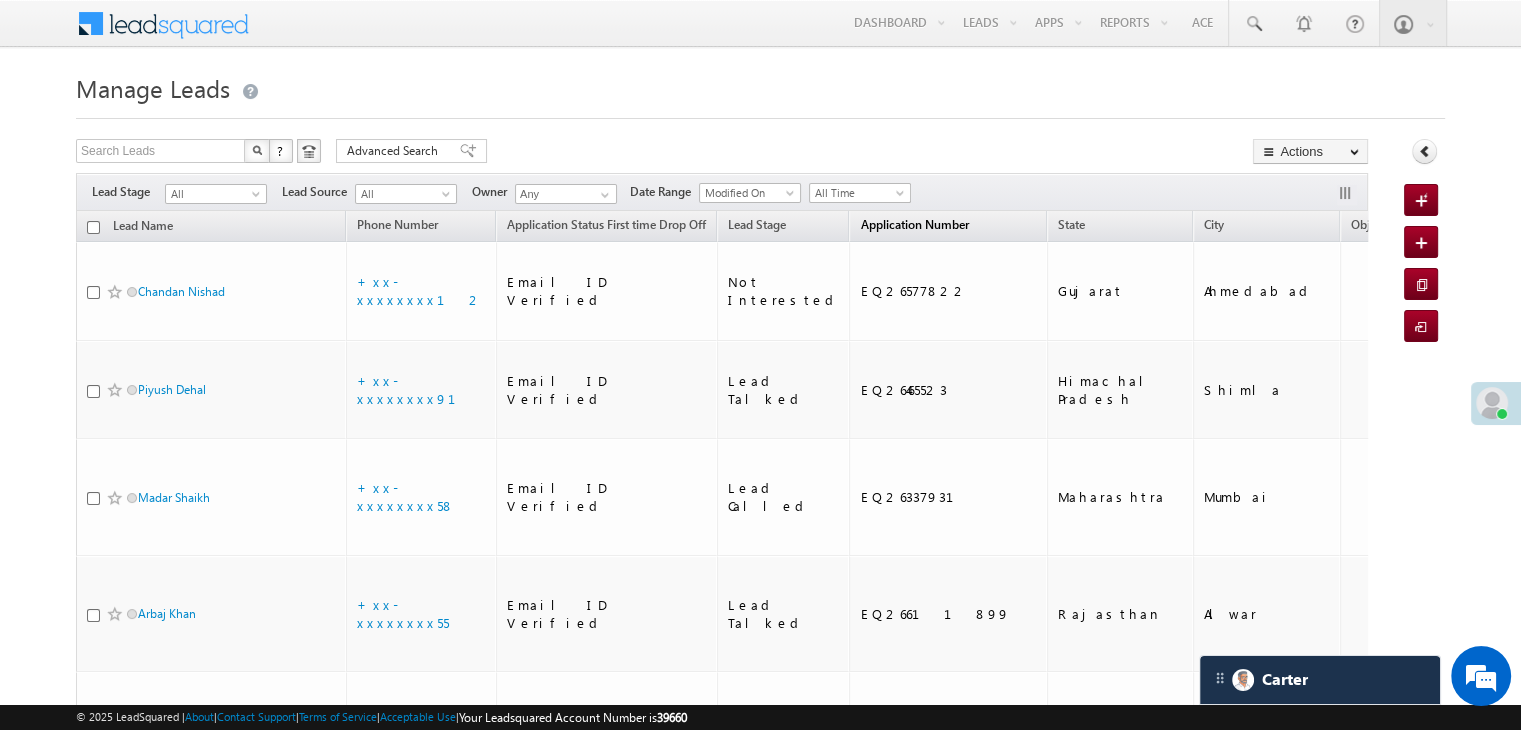 click on "Application Number" at bounding box center (914, 224) 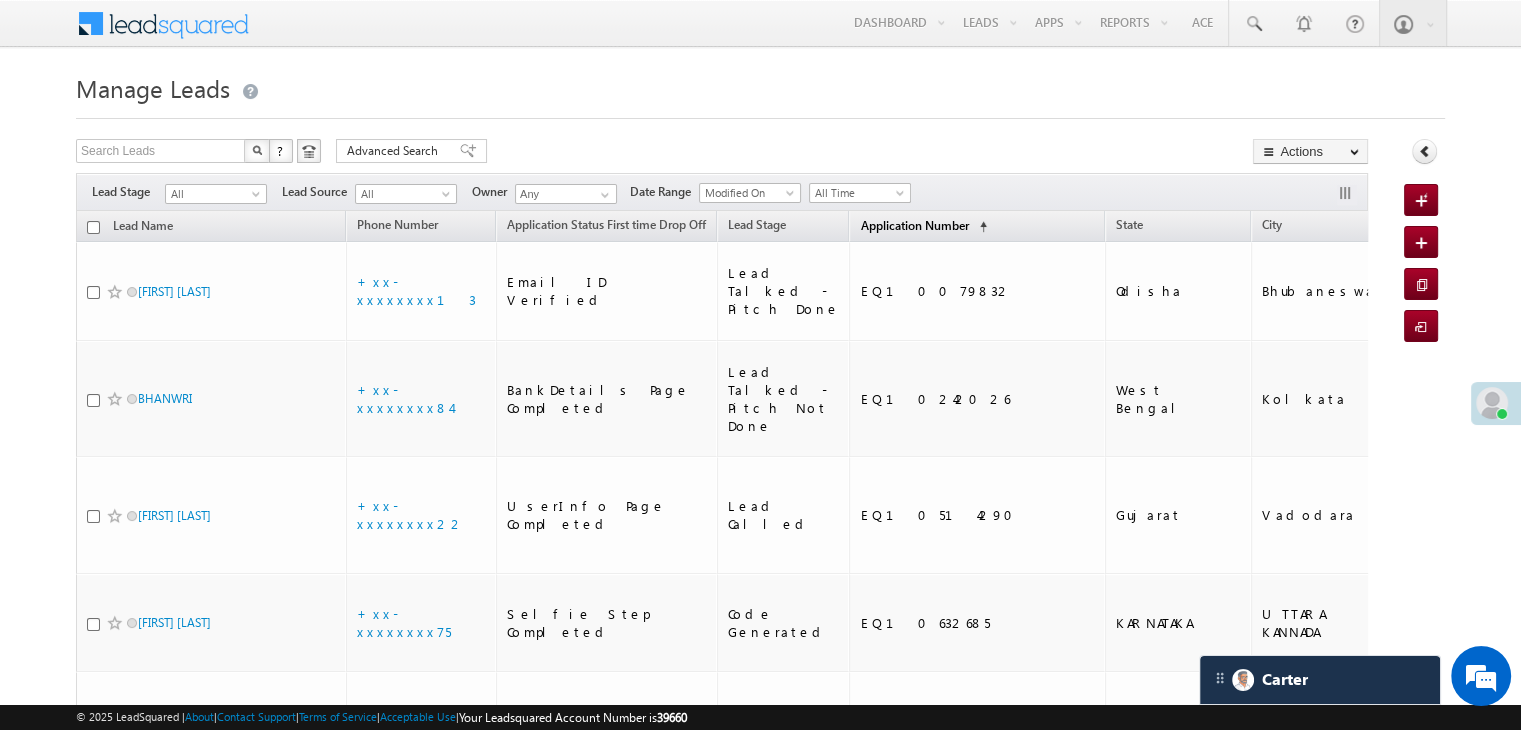 click on "Application Number" at bounding box center (914, 225) 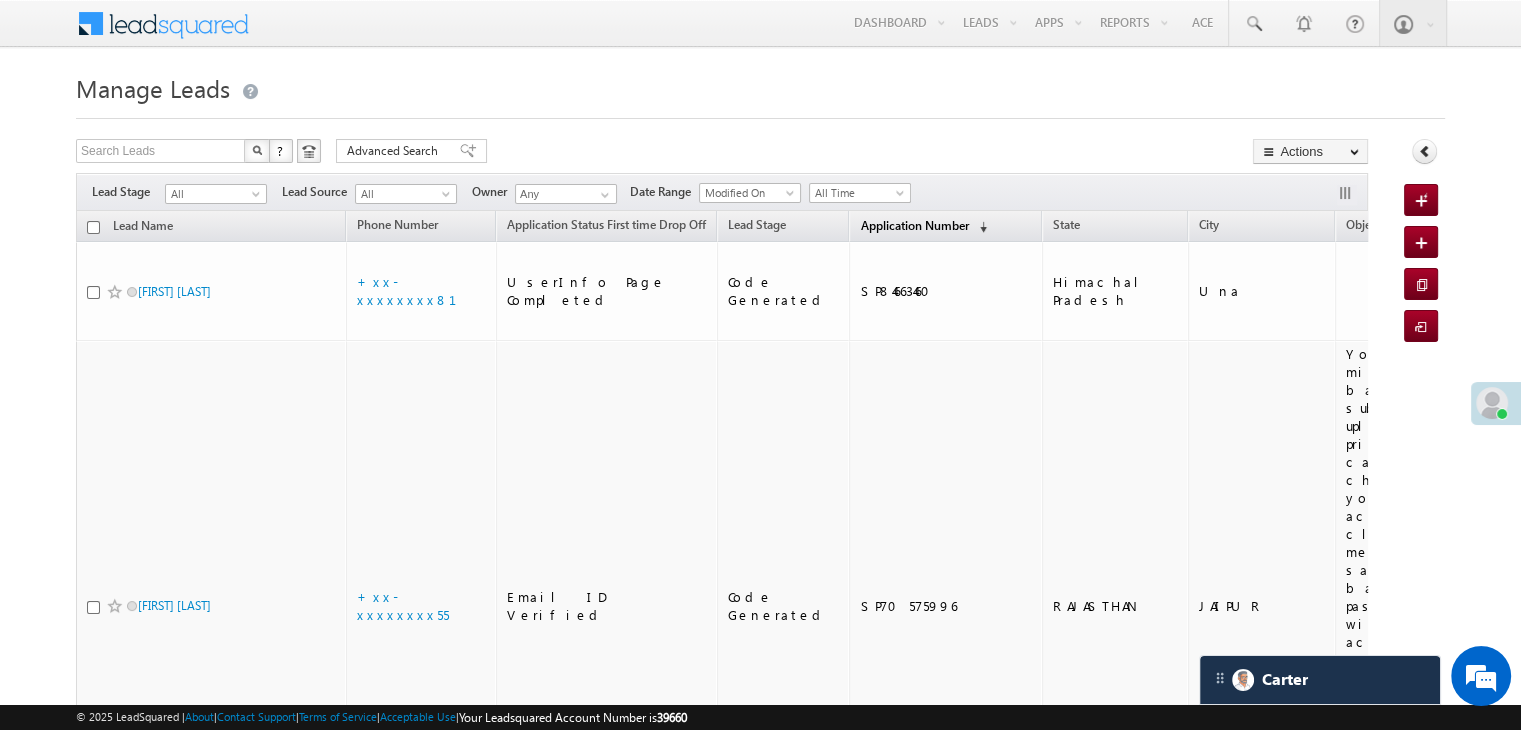 click on "Application Number" at bounding box center [914, 225] 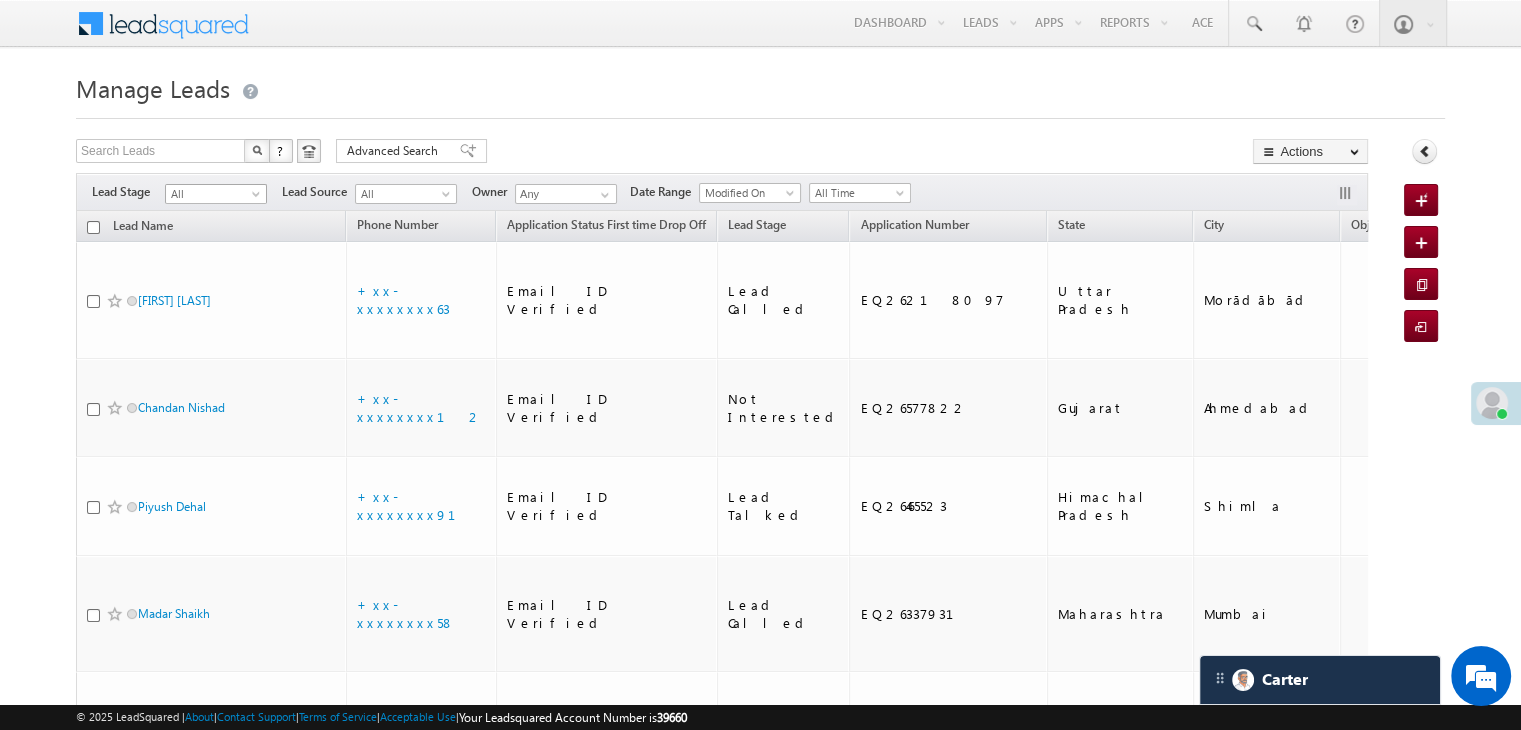 click at bounding box center [258, 198] 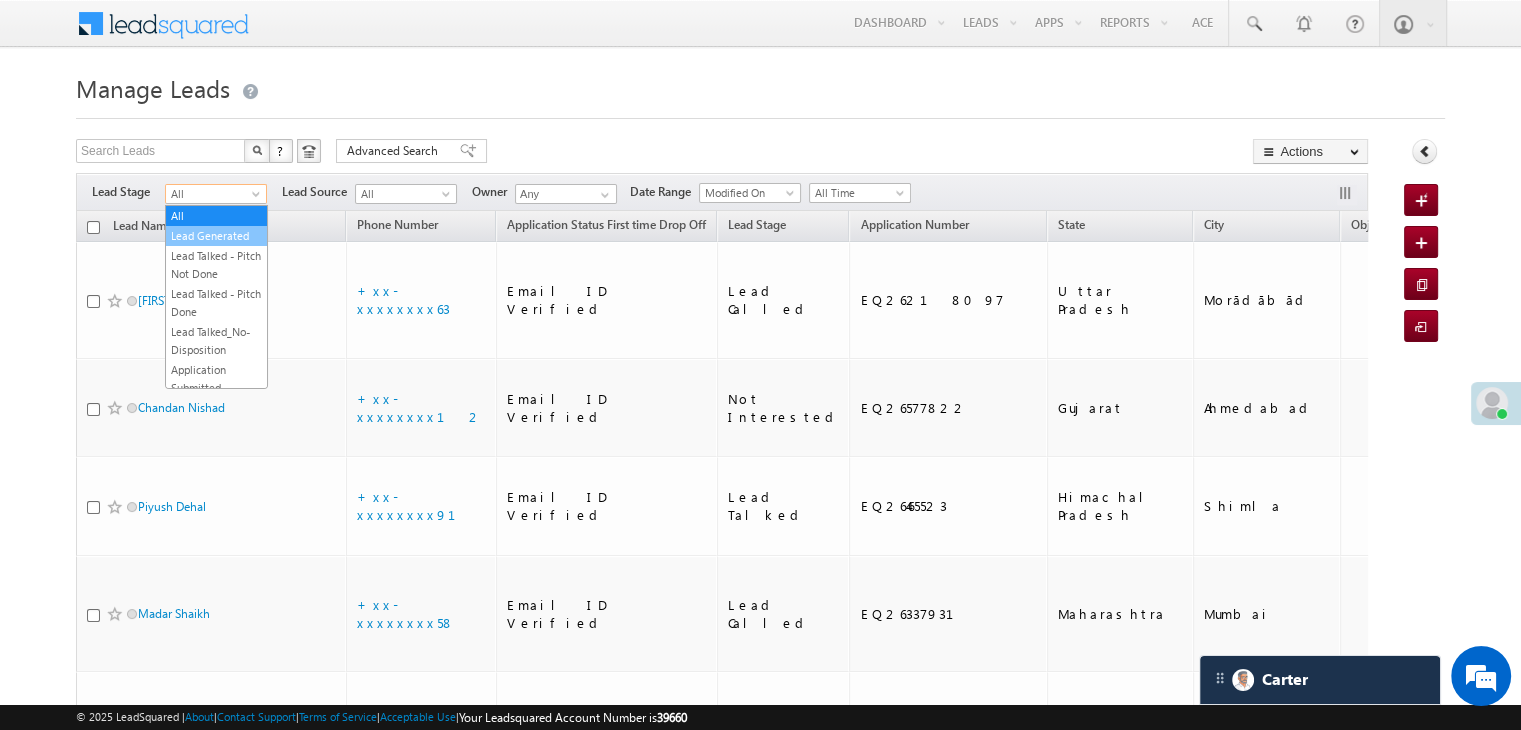 click on "Lead Generated" at bounding box center (216, 236) 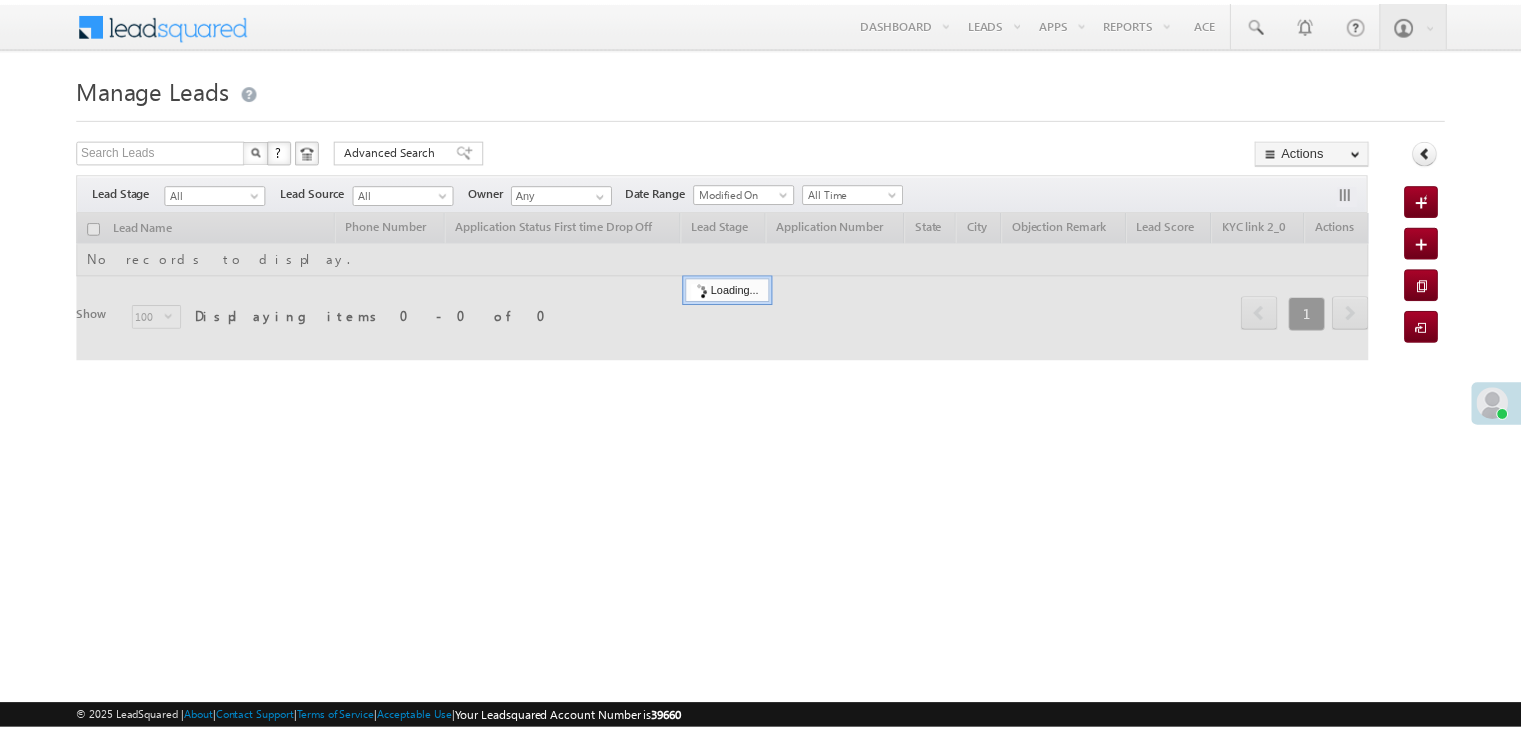scroll, scrollTop: 0, scrollLeft: 0, axis: both 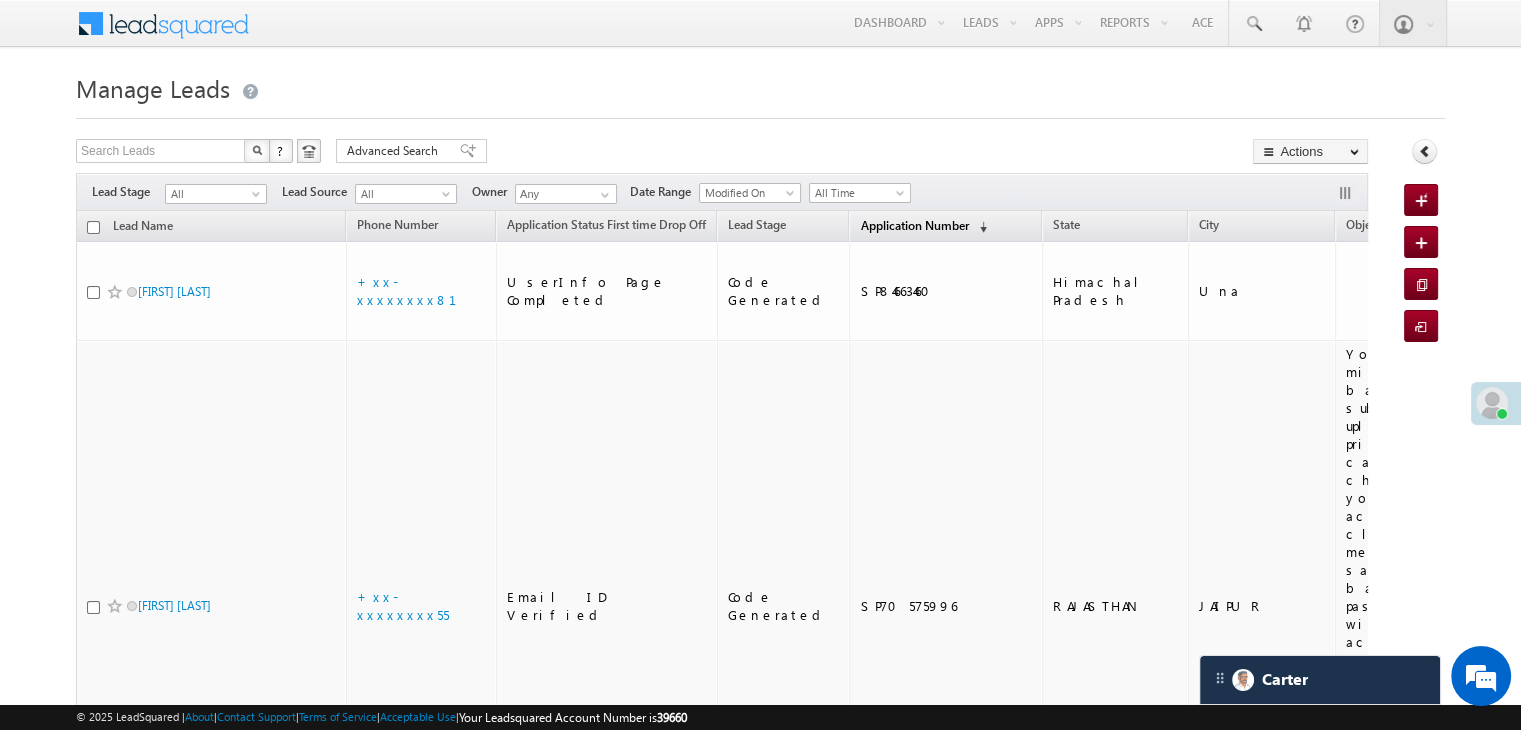 click on "Application Number" at bounding box center (914, 225) 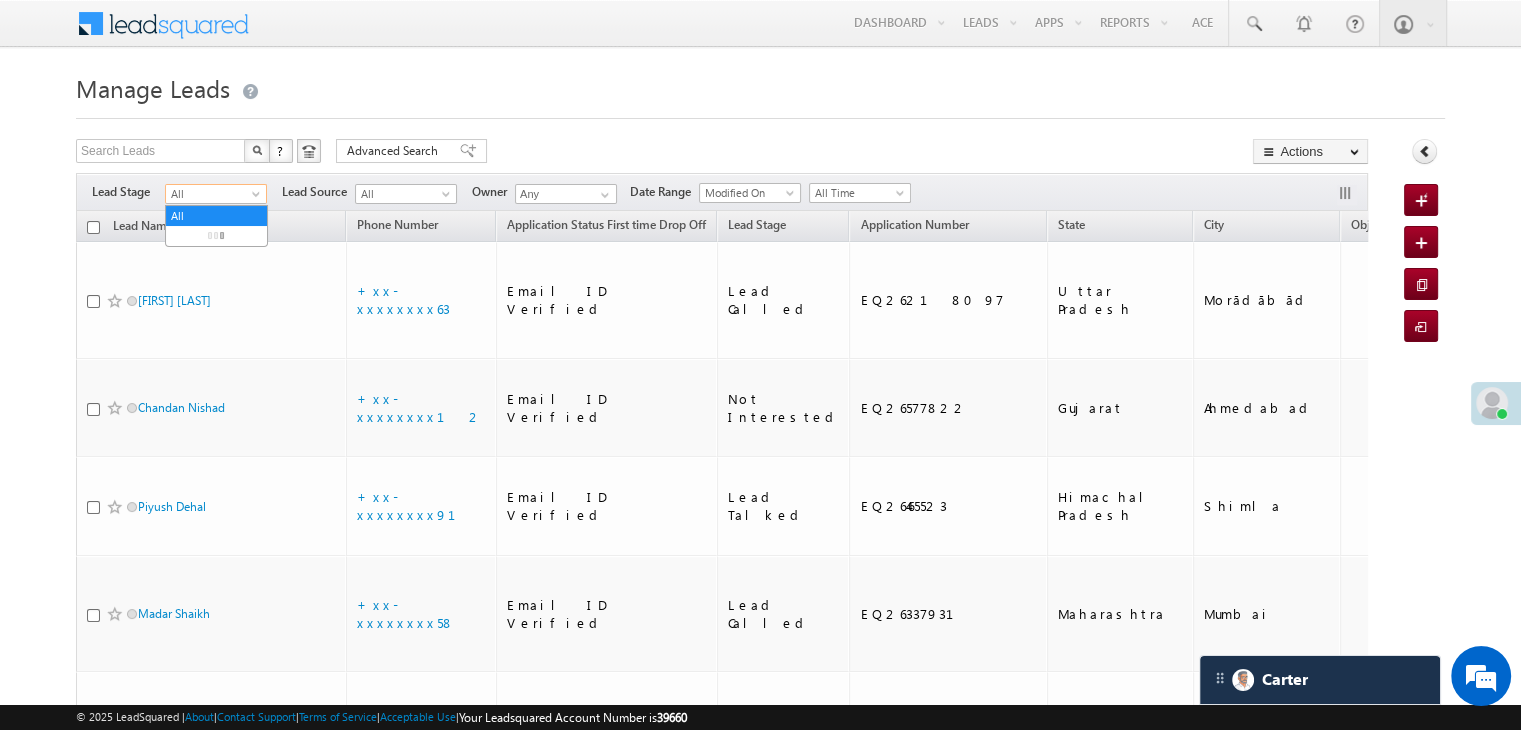 click at bounding box center (258, 198) 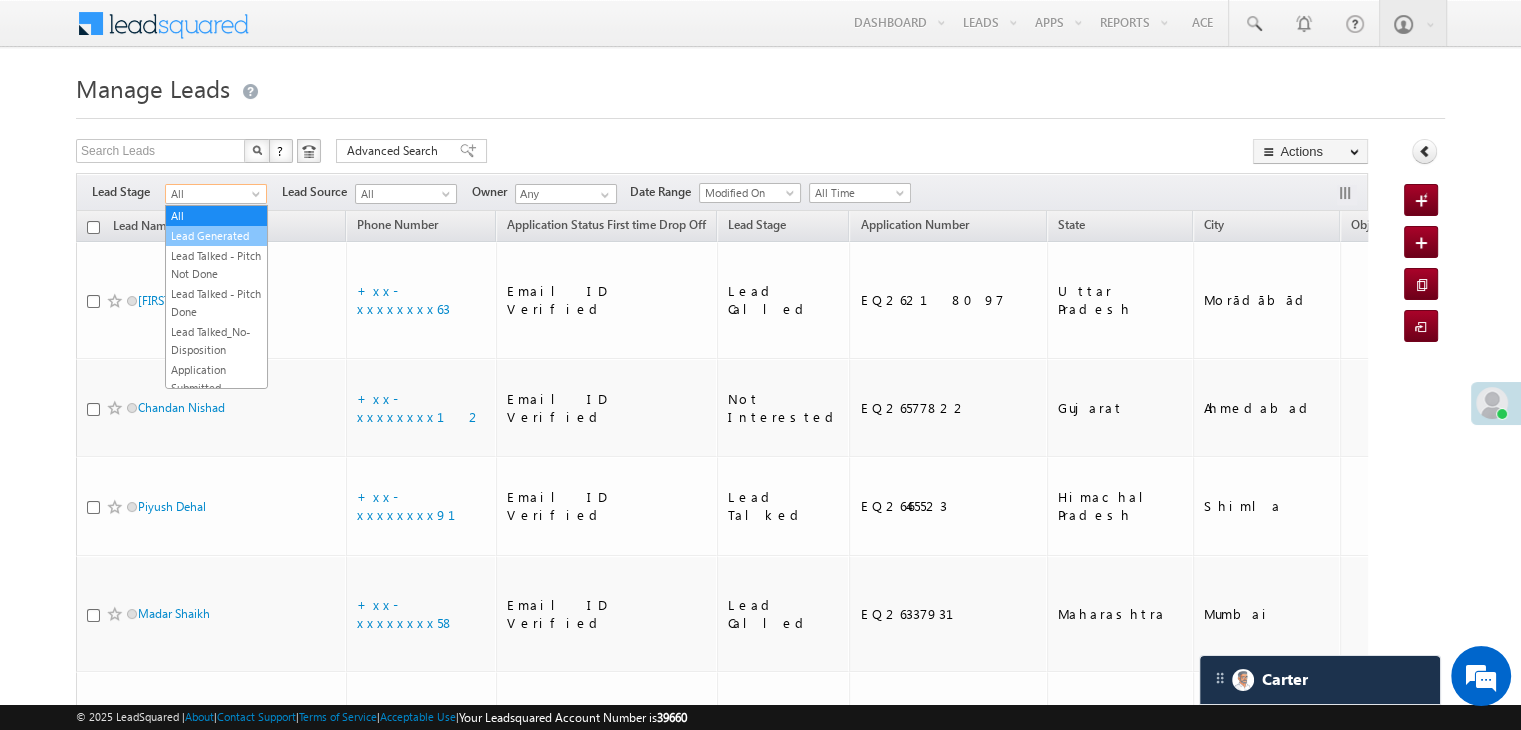 click on "Lead Generated" at bounding box center (216, 236) 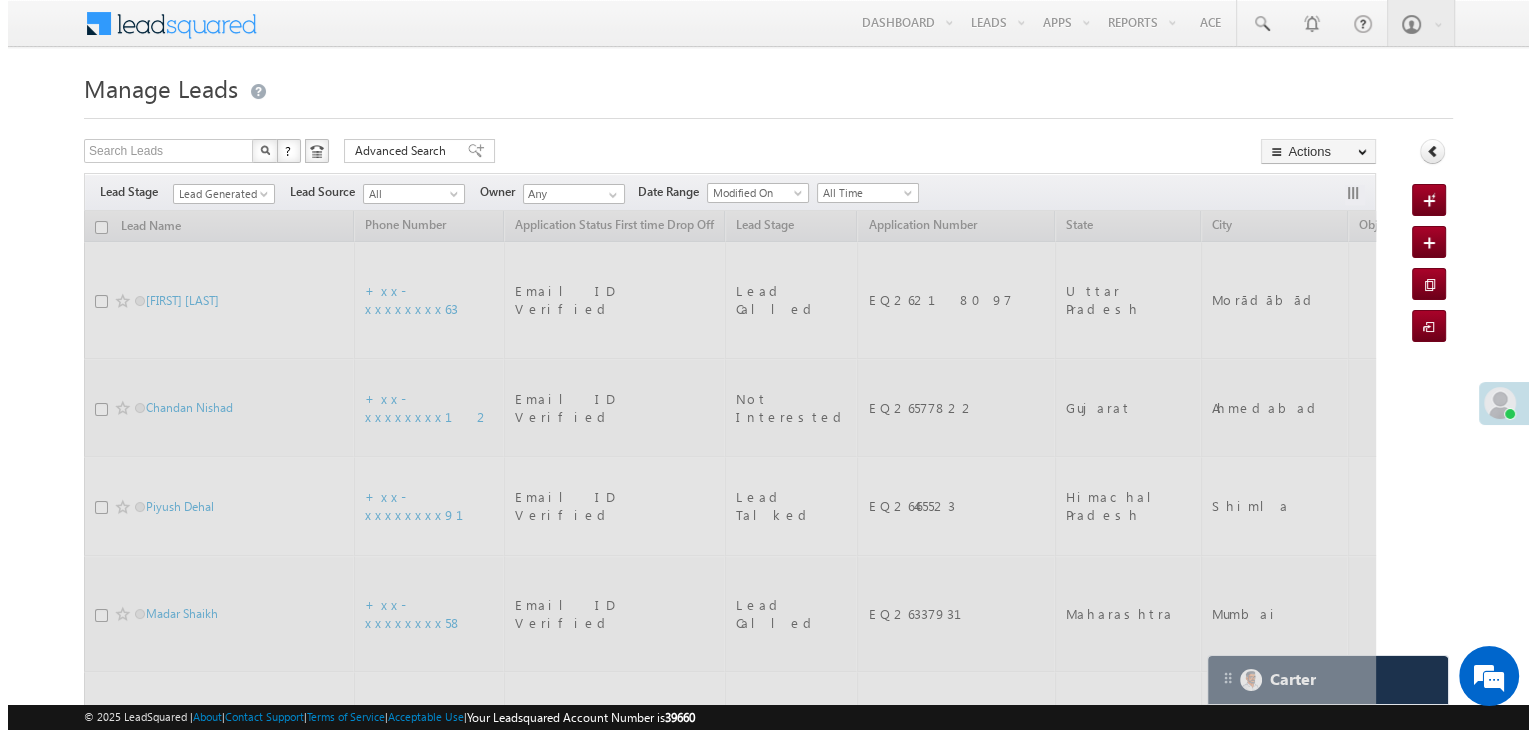 scroll, scrollTop: 0, scrollLeft: 0, axis: both 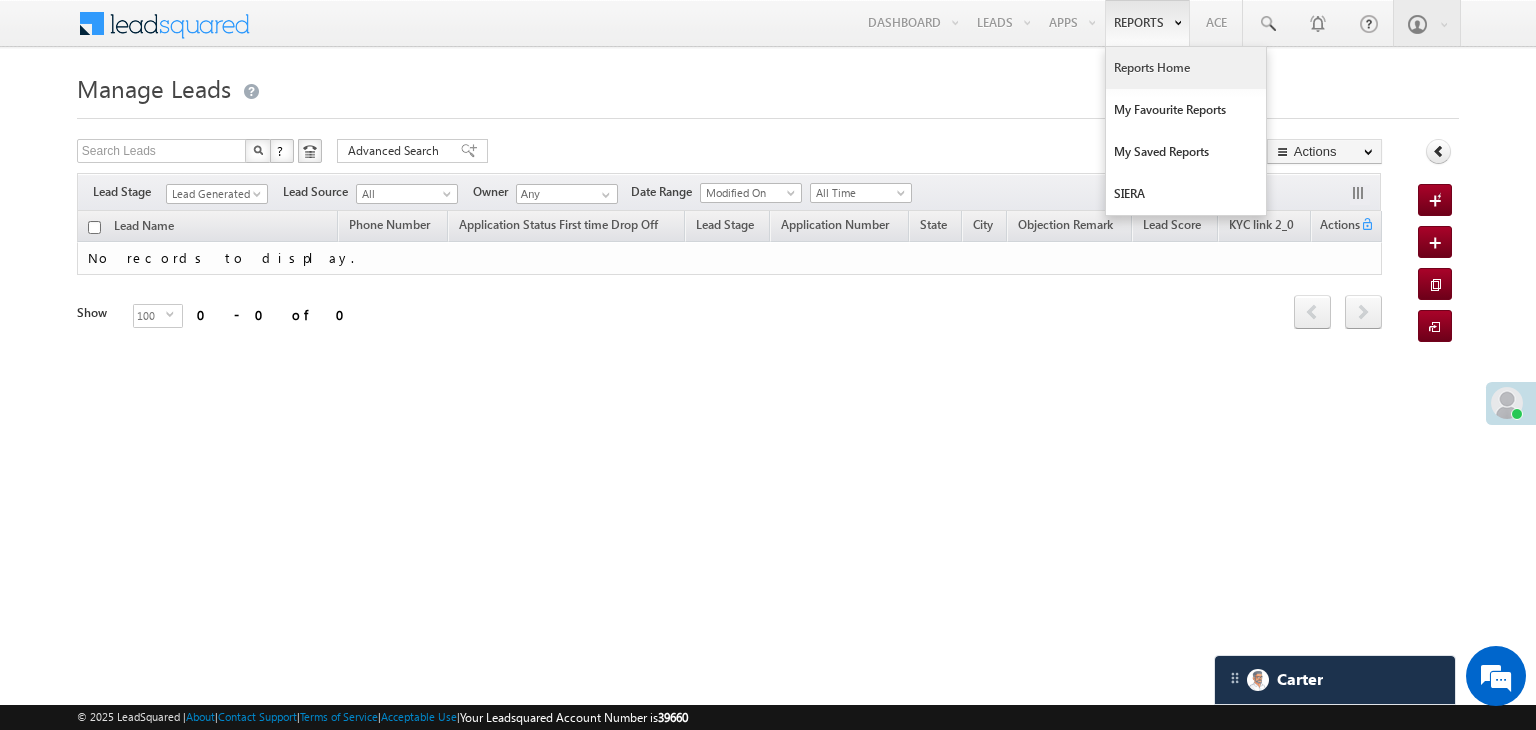 click on "Reports Home" at bounding box center [1186, 68] 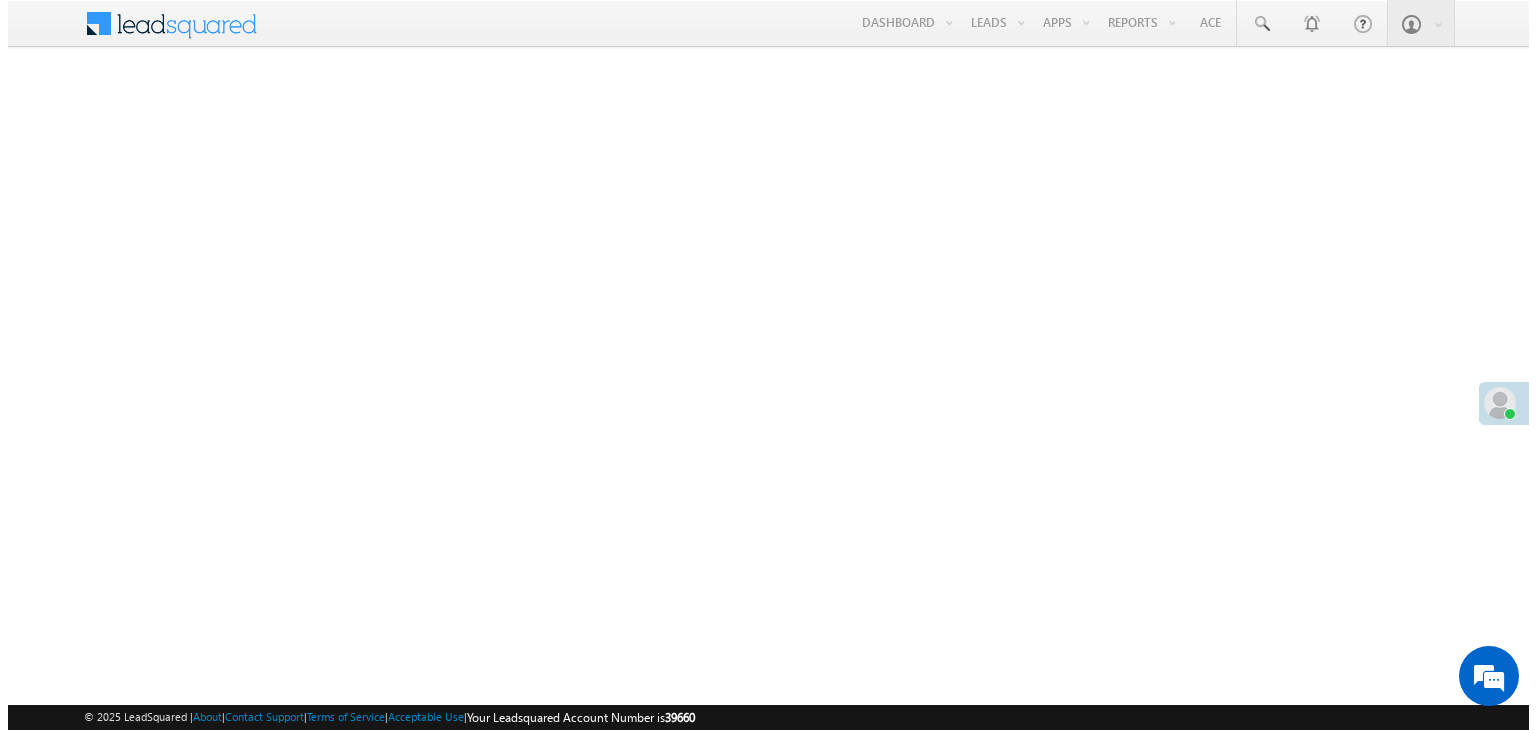 scroll, scrollTop: 0, scrollLeft: 0, axis: both 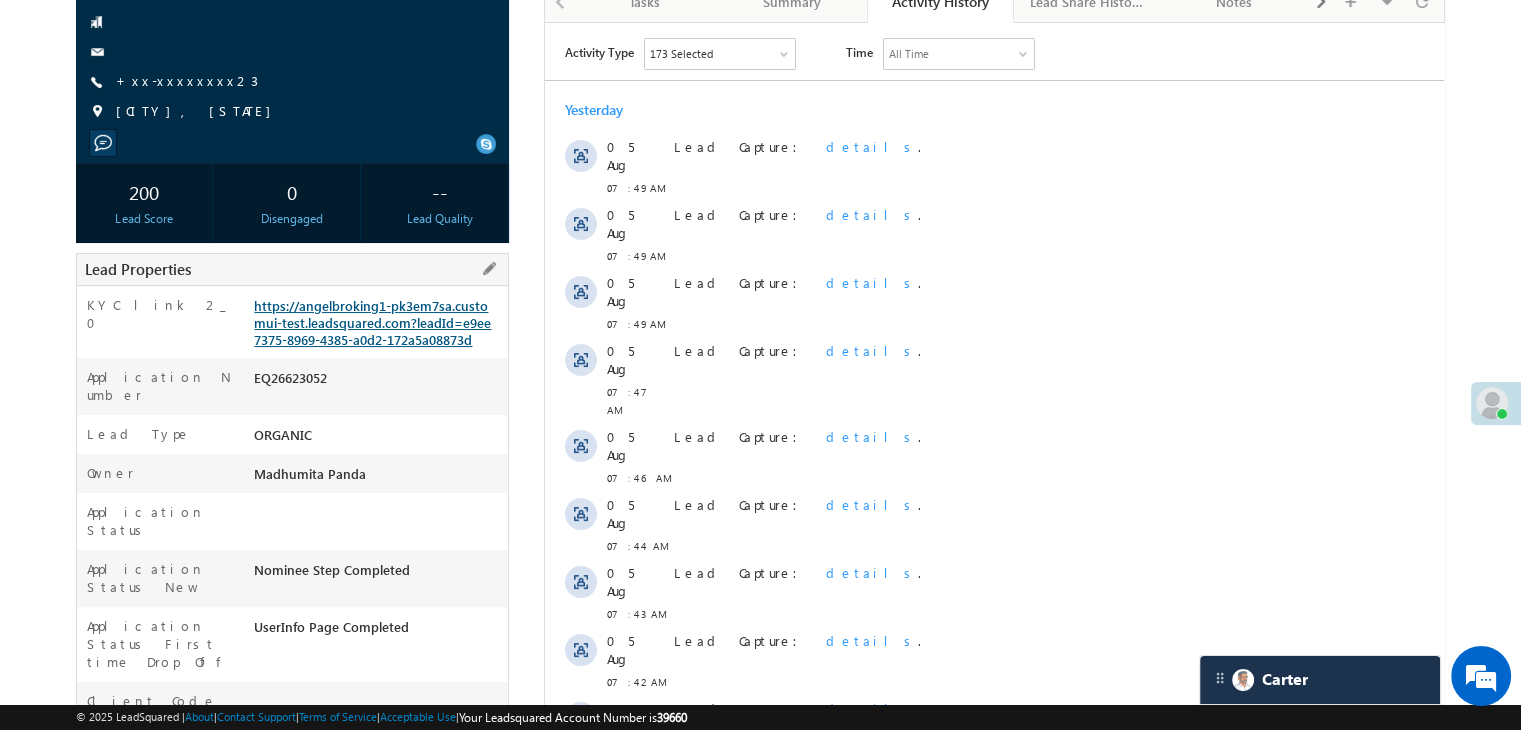 click on "https://angelbroking1-pk3em7sa.customui-test.leadsquared.com?leadId=e9ee7375-8969-4385-a0d2-172a5a08873d" at bounding box center (372, 322) 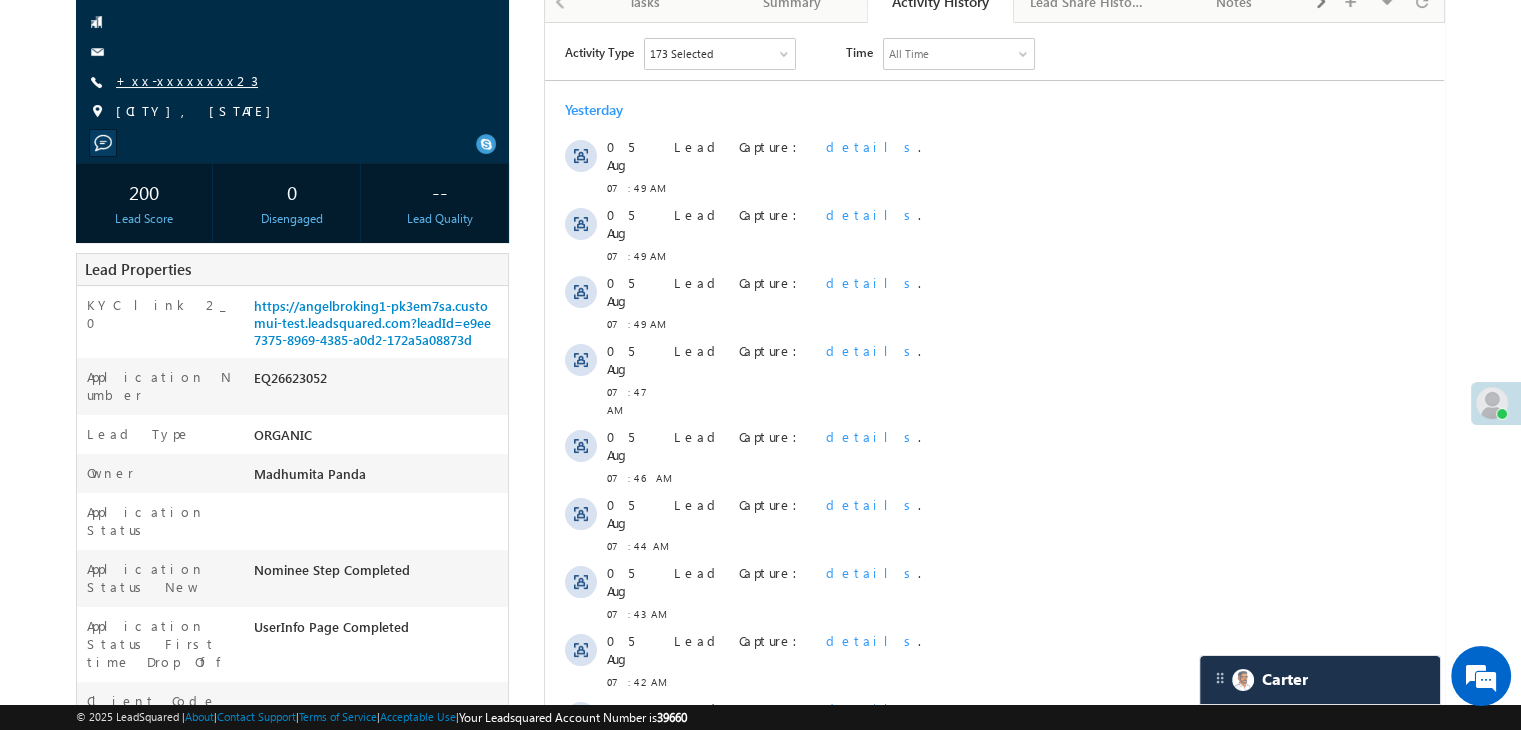 click on "+xx-xxxxxxxx23" at bounding box center (187, 80) 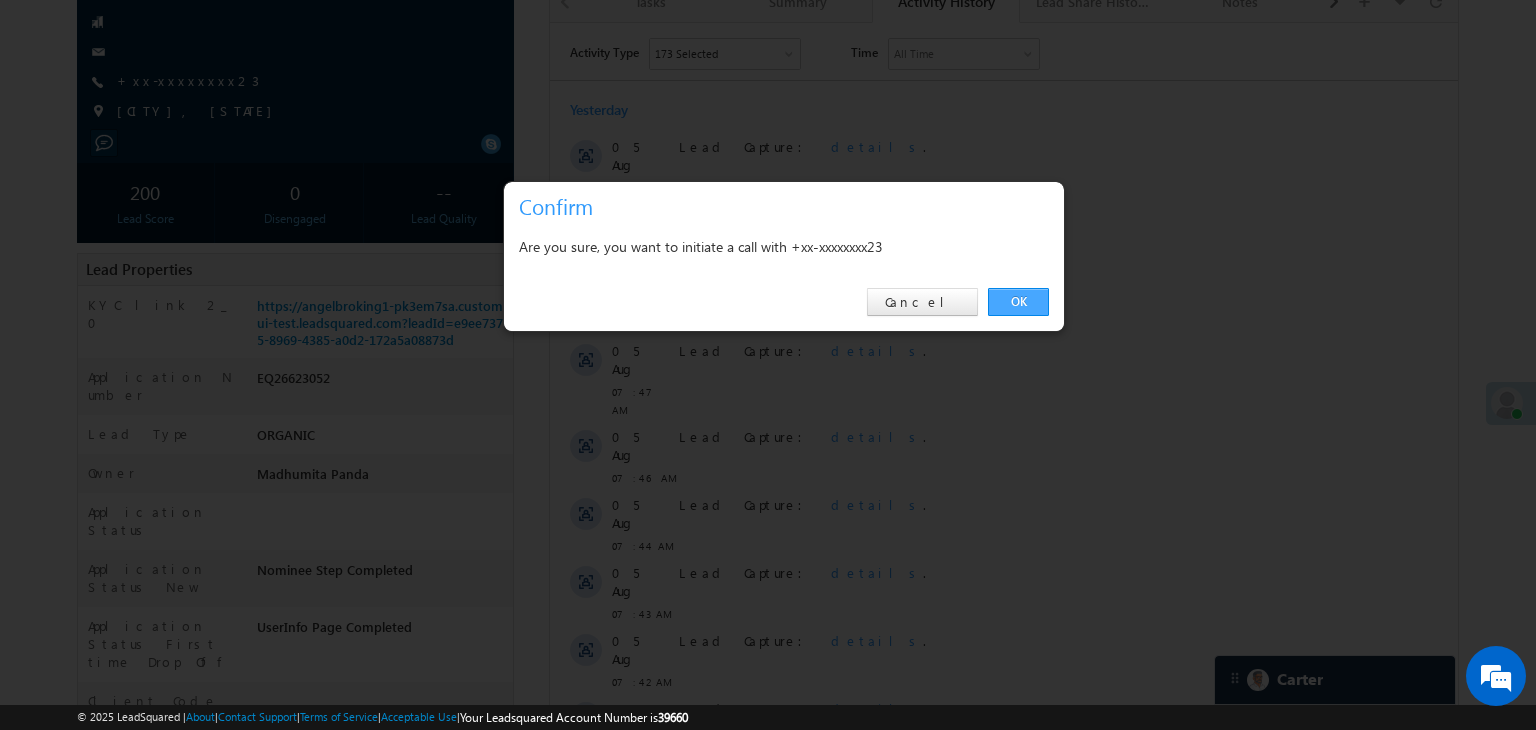 click on "OK" at bounding box center [1018, 302] 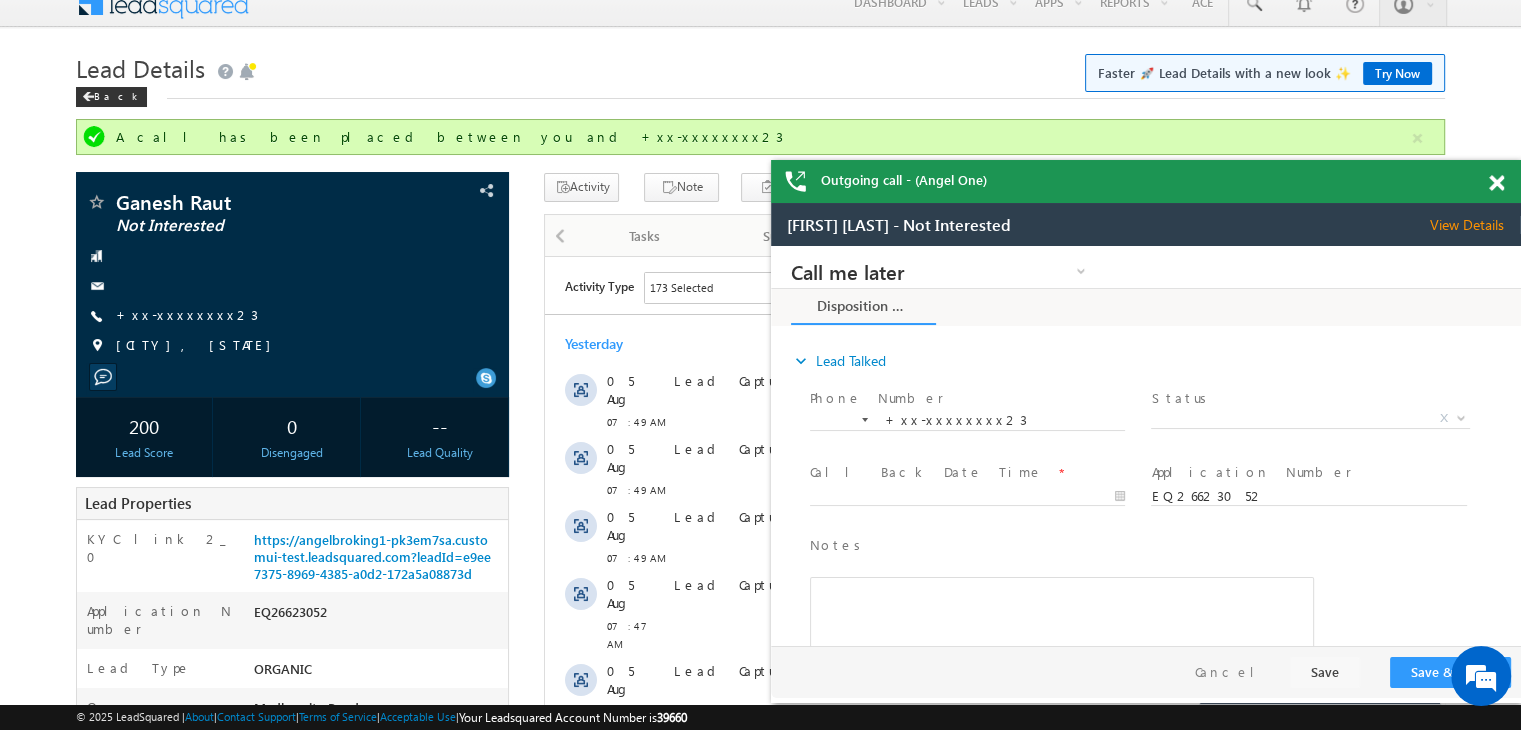scroll, scrollTop: 0, scrollLeft: 0, axis: both 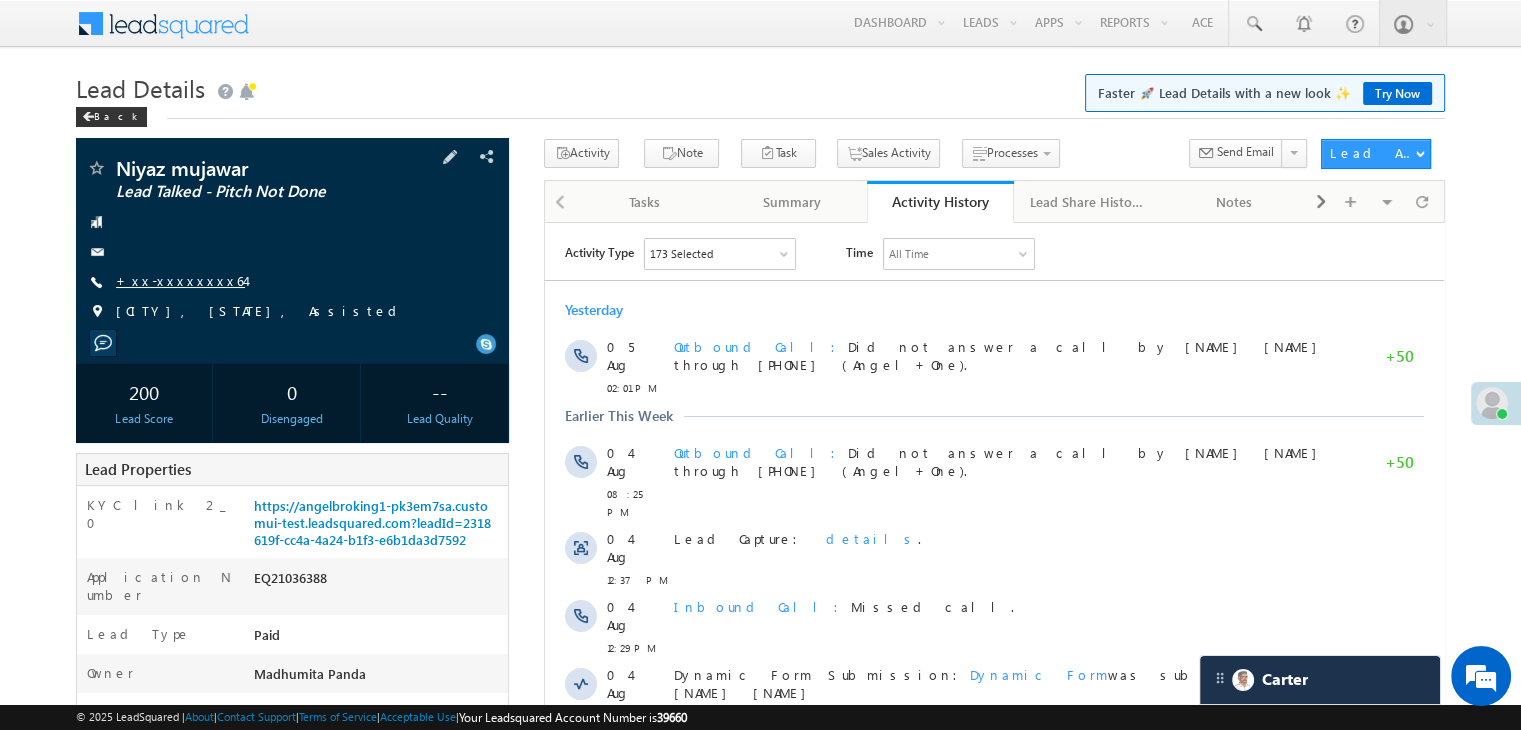 click on "+xx-xxxxxxxx64" at bounding box center [180, 280] 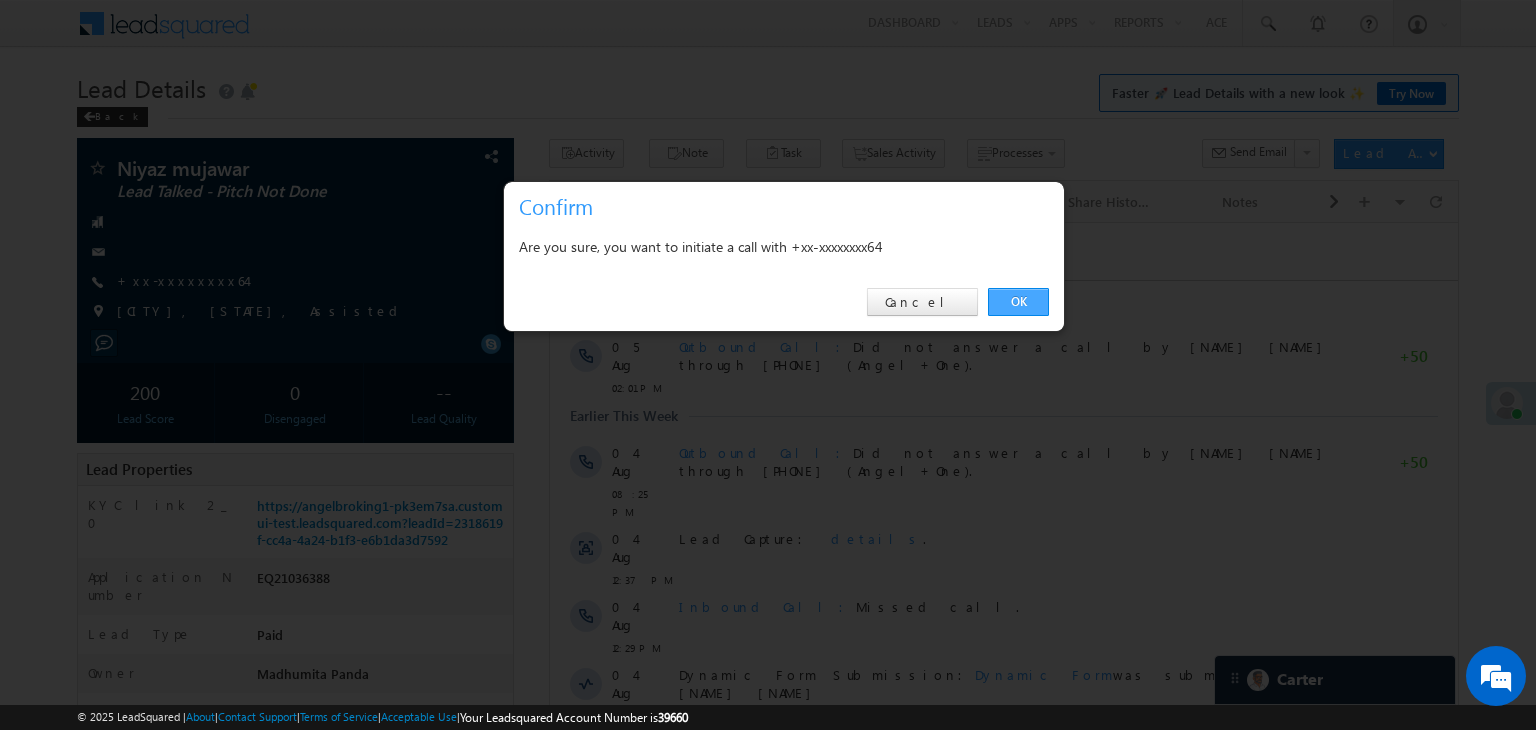 drag, startPoint x: 1008, startPoint y: 302, endPoint x: 457, endPoint y: 75, distance: 595.92786 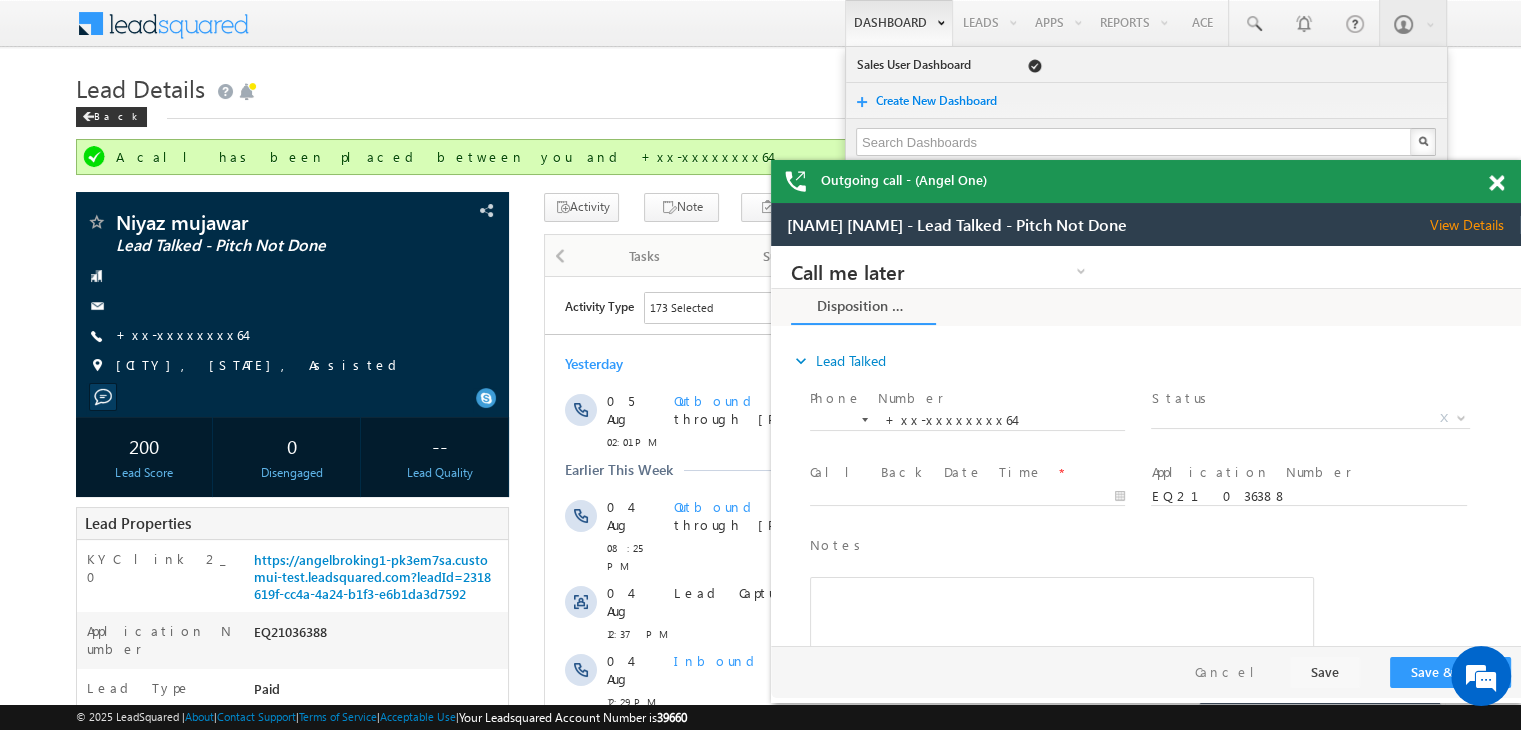 scroll, scrollTop: 0, scrollLeft: 0, axis: both 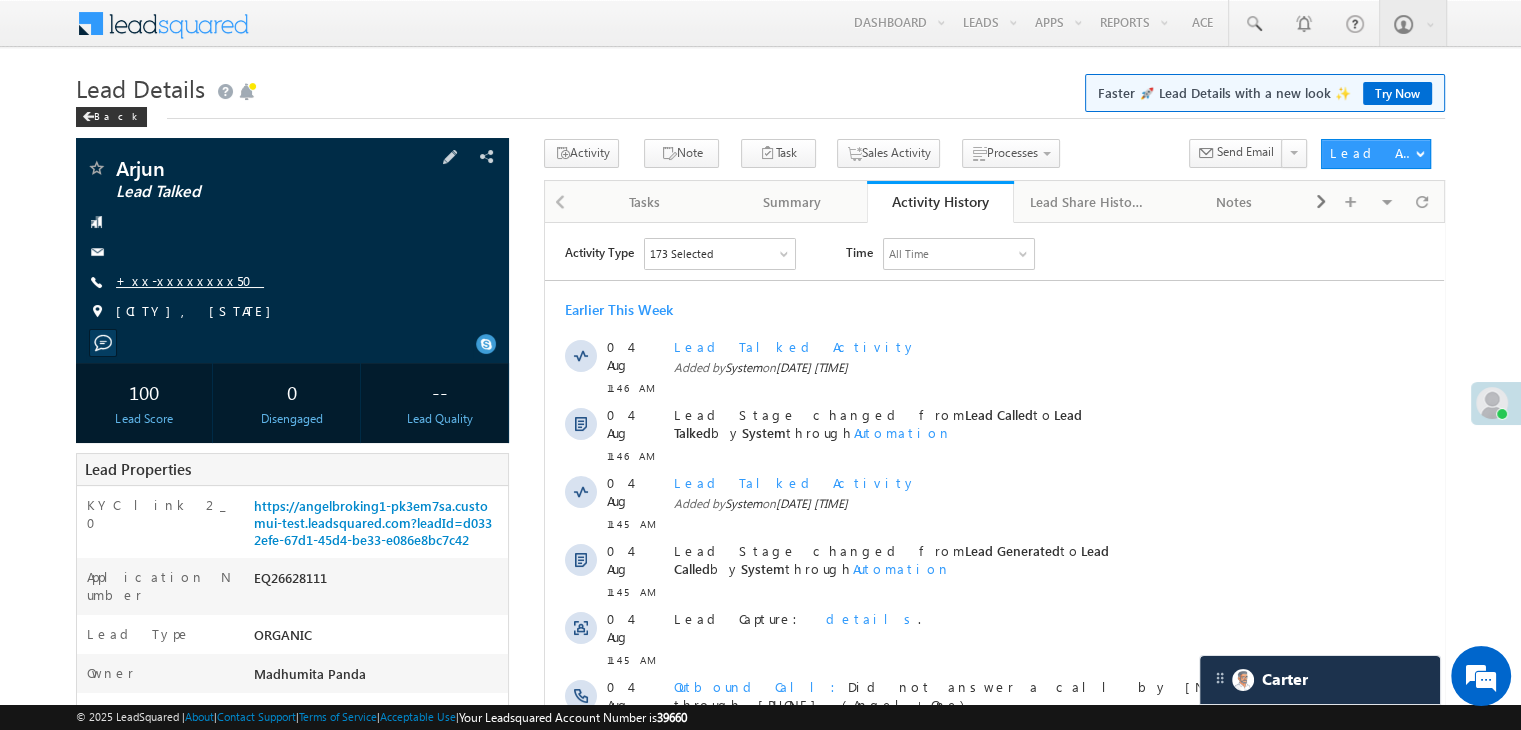 click on "+xx-xxxxxxxx50" at bounding box center [190, 280] 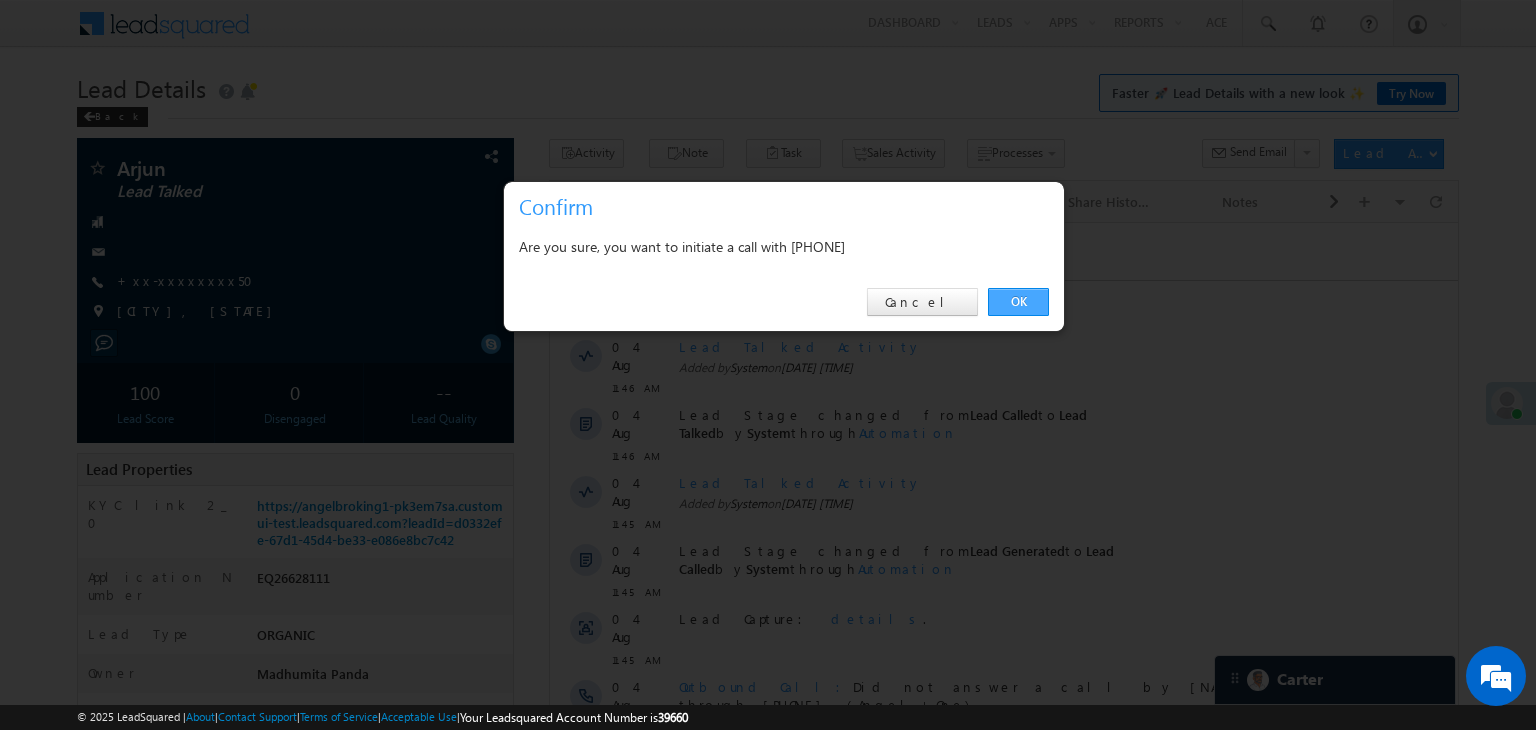 click on "OK" at bounding box center (1018, 302) 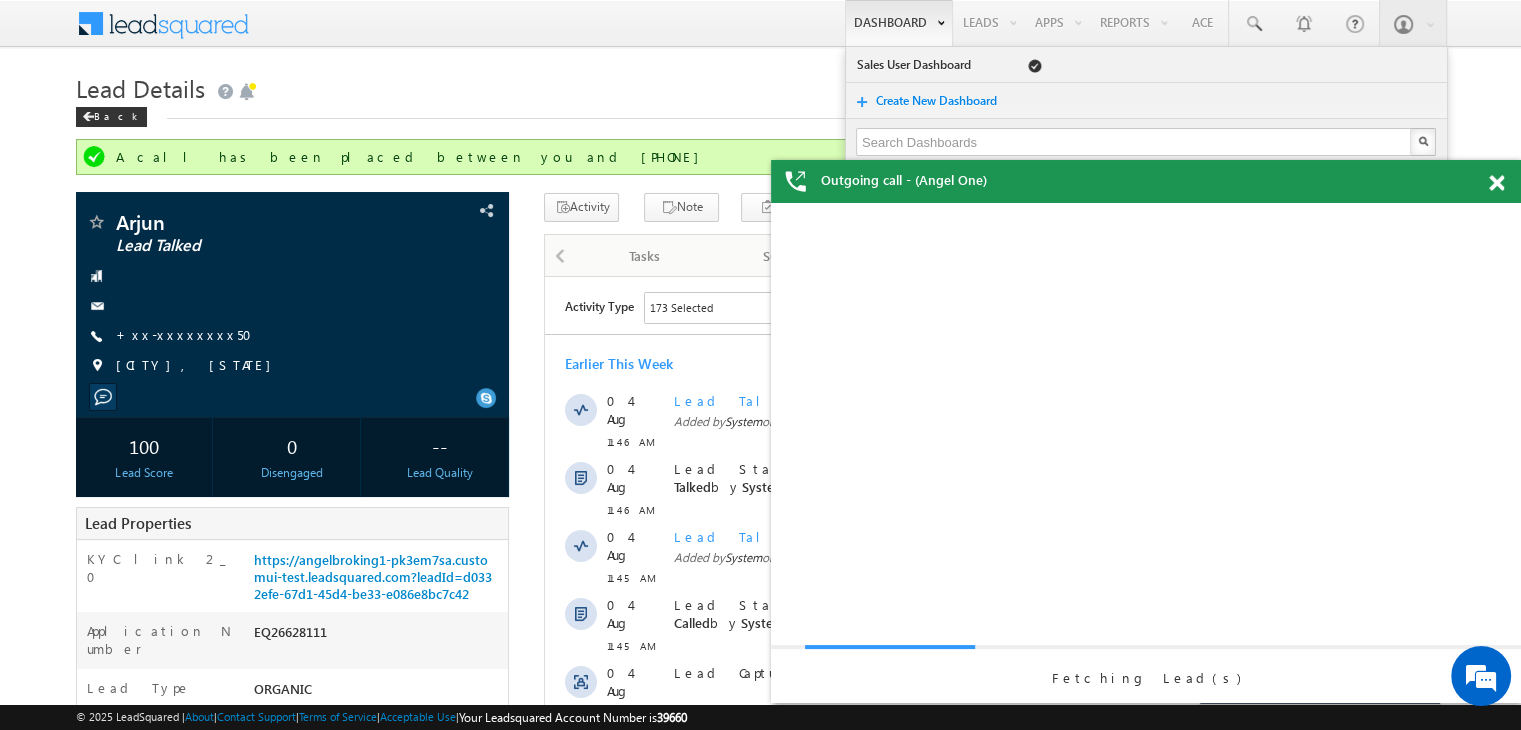 scroll, scrollTop: 0, scrollLeft: 0, axis: both 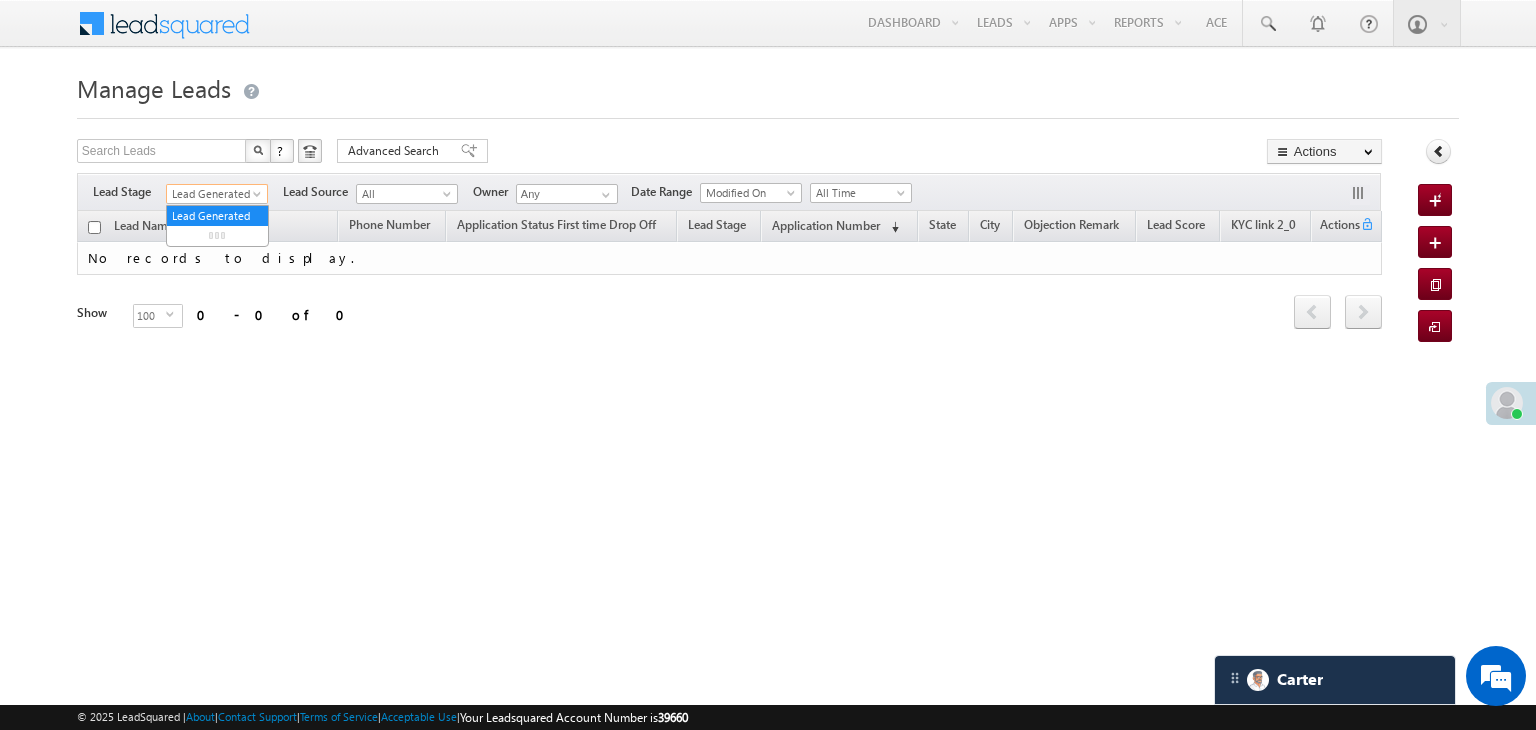 click on "Lead Generated" at bounding box center (214, 194) 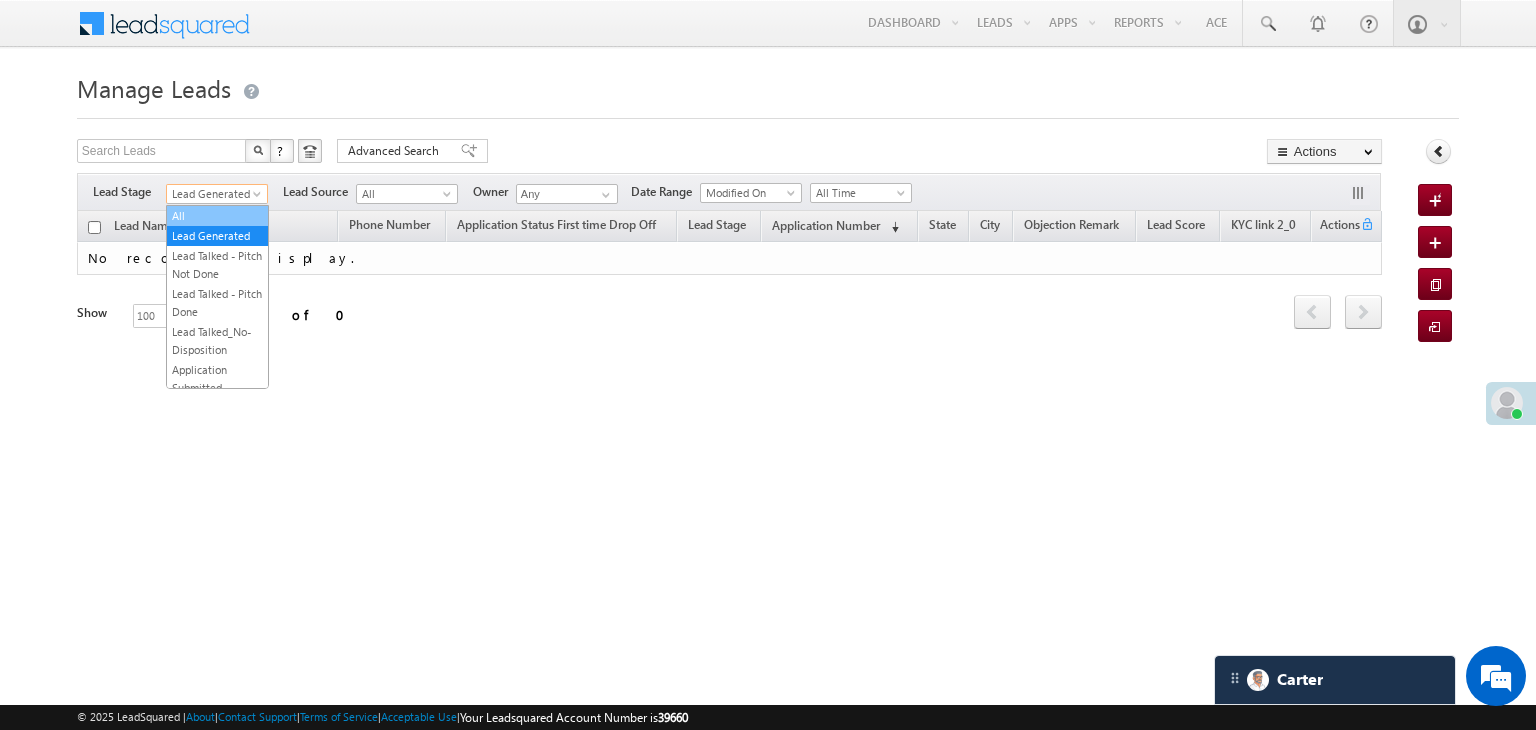 click on "All" at bounding box center [217, 216] 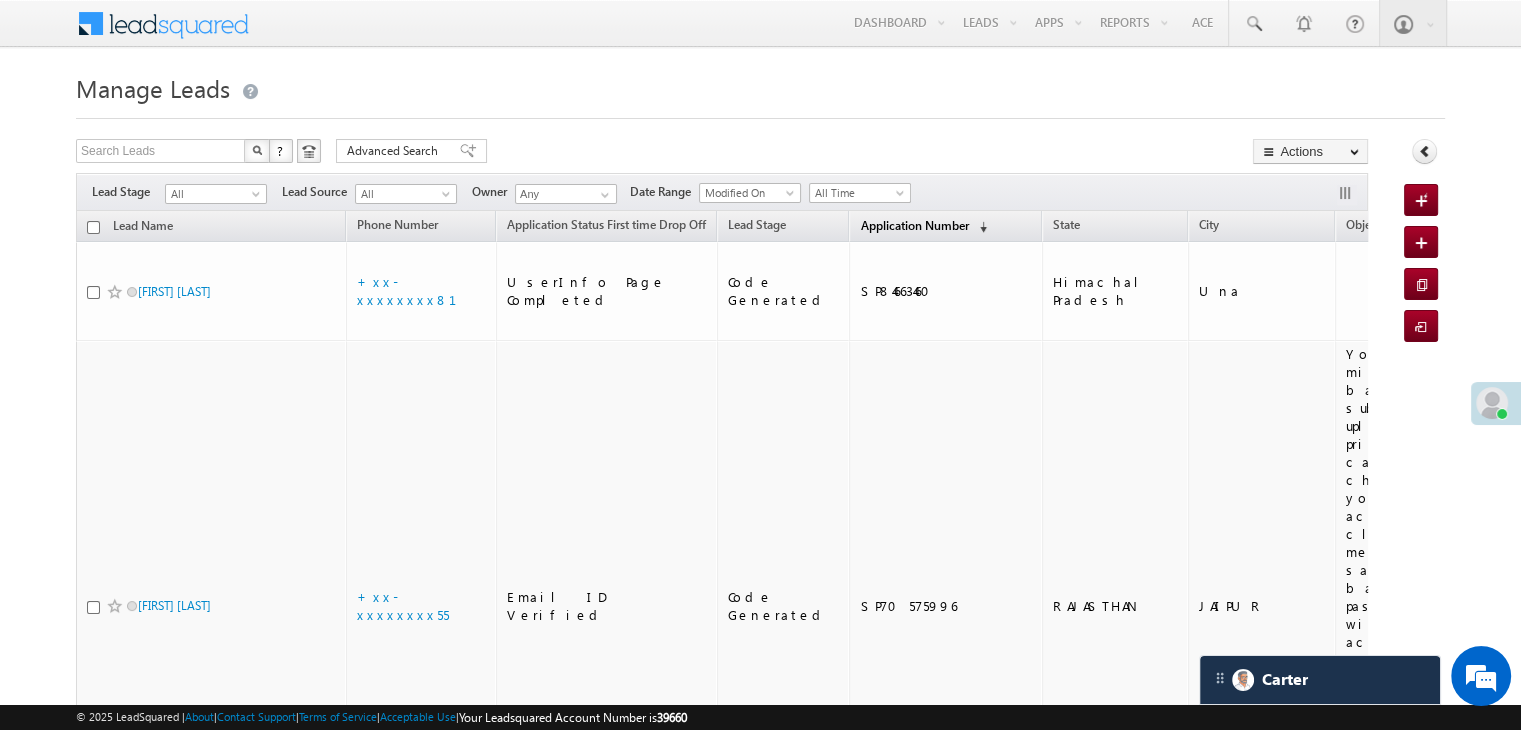 click on "Application Number
(sorted descending)" at bounding box center [923, 227] 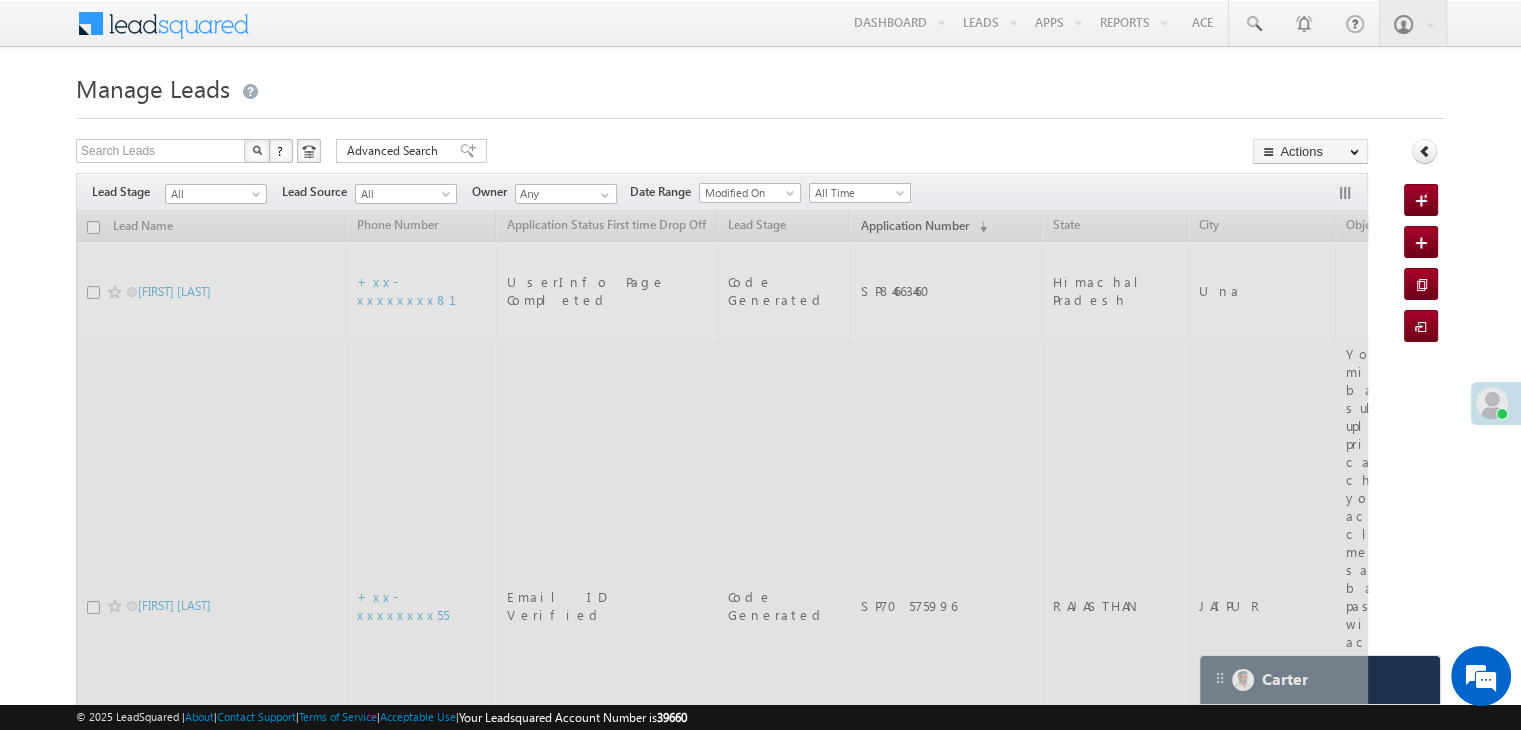 scroll, scrollTop: 0, scrollLeft: 0, axis: both 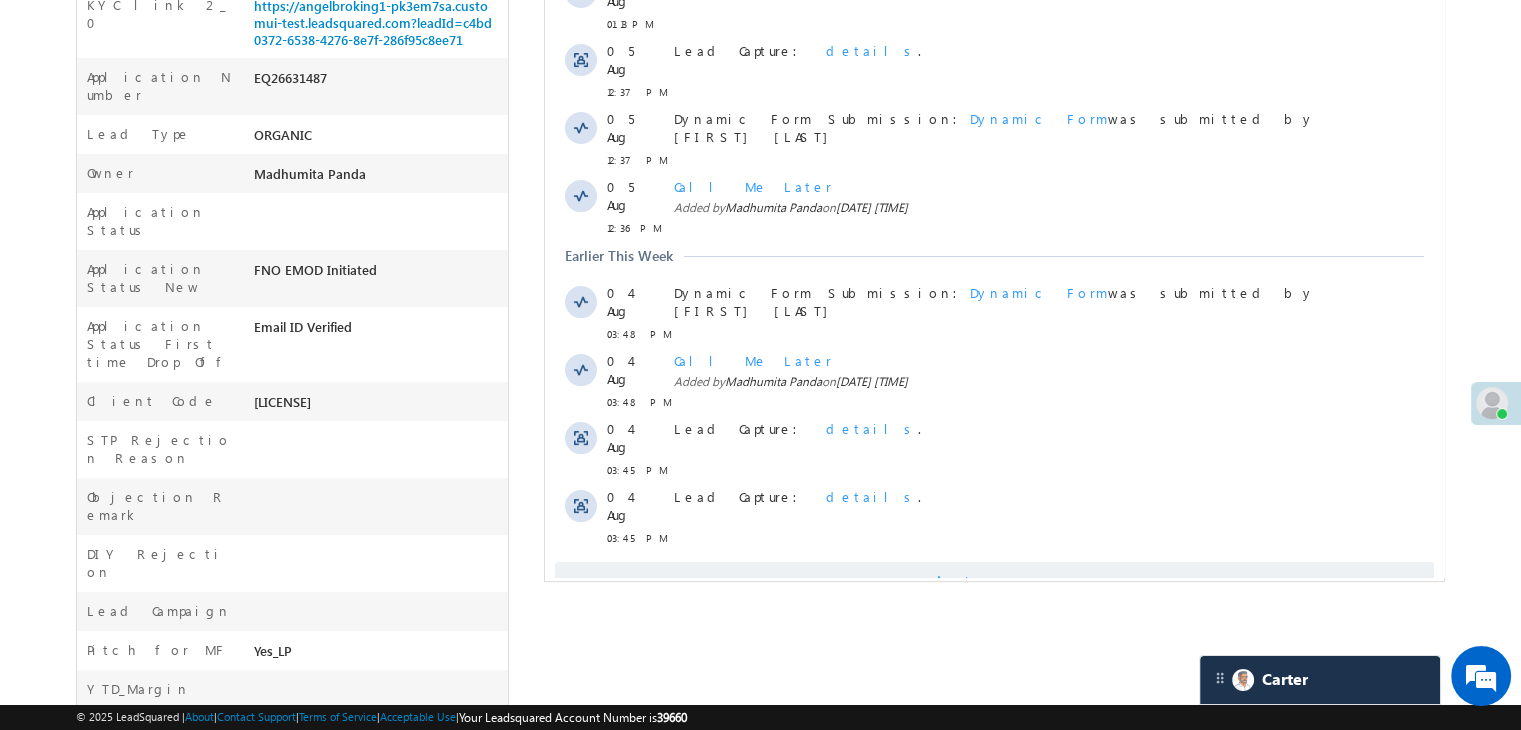 click on "Show More" at bounding box center [1004, 582] 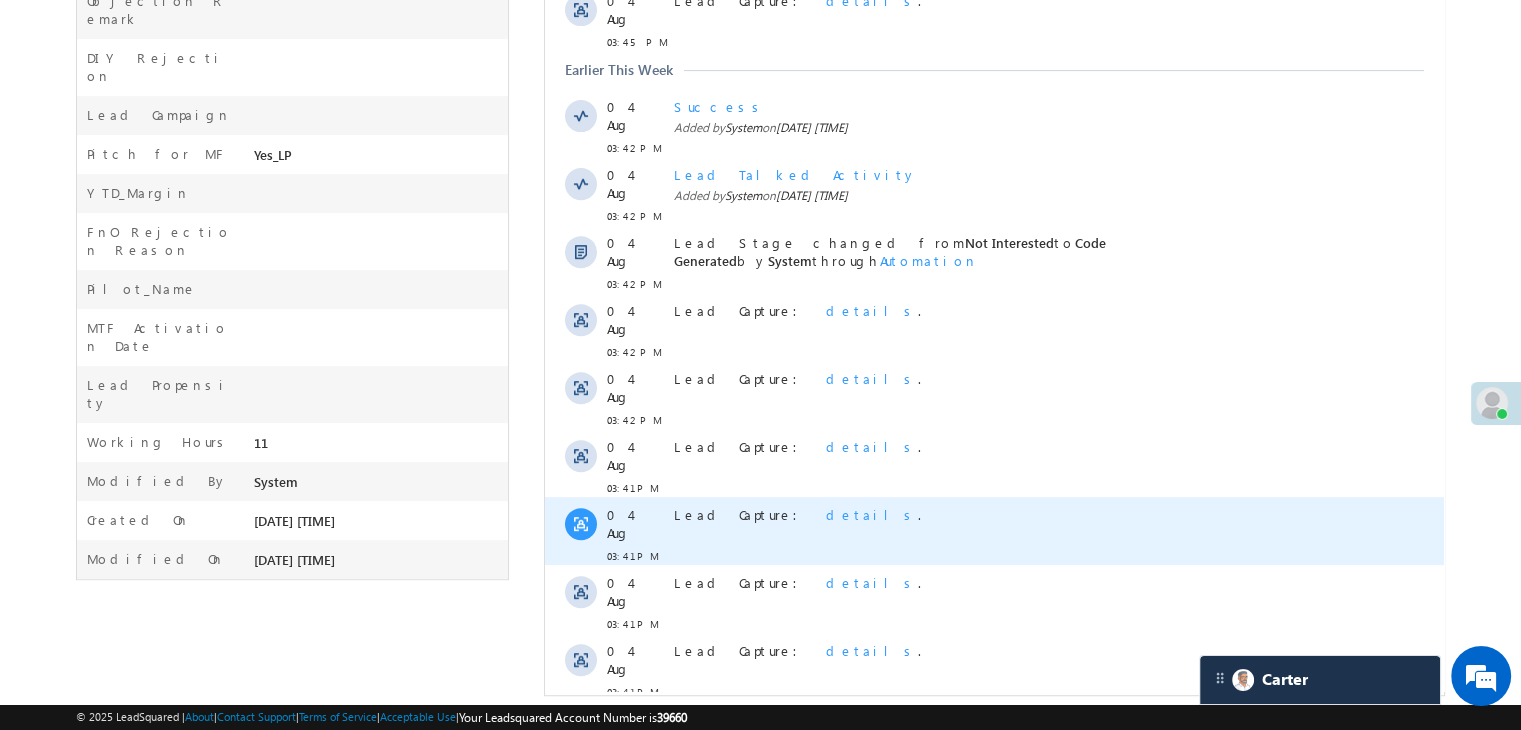 scroll, scrollTop: 1000, scrollLeft: 0, axis: vertical 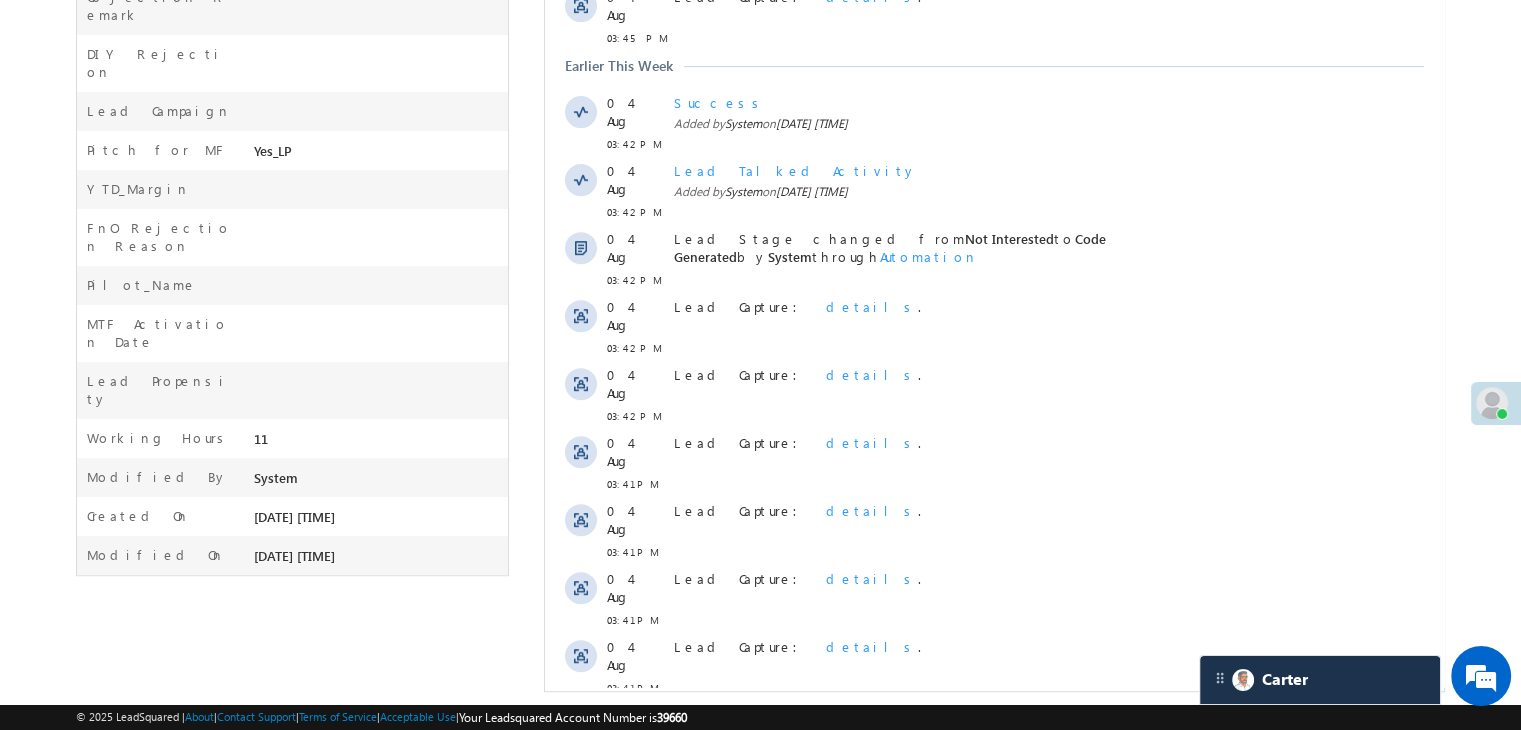 click on "Show More" at bounding box center (1004, 800) 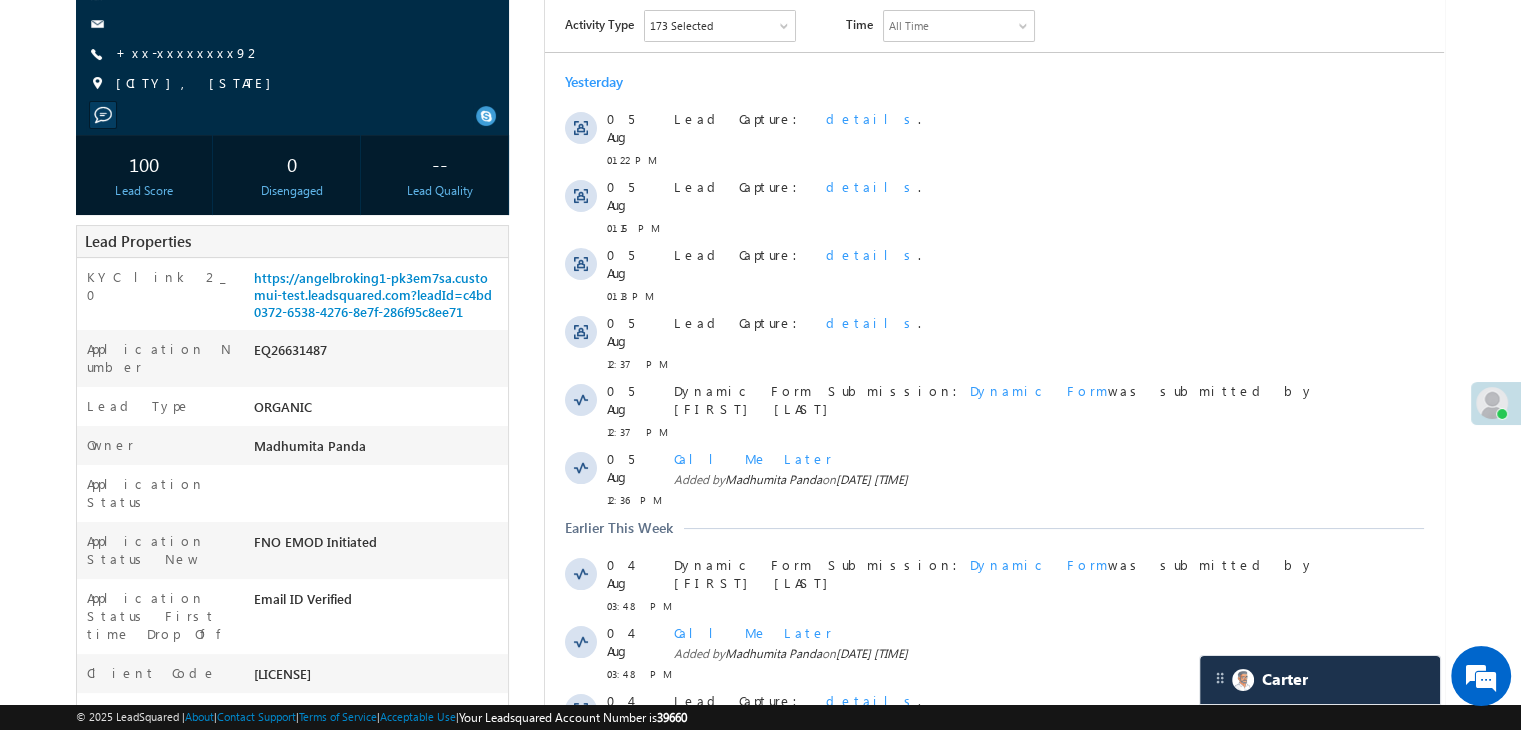 scroll, scrollTop: 0, scrollLeft: 0, axis: both 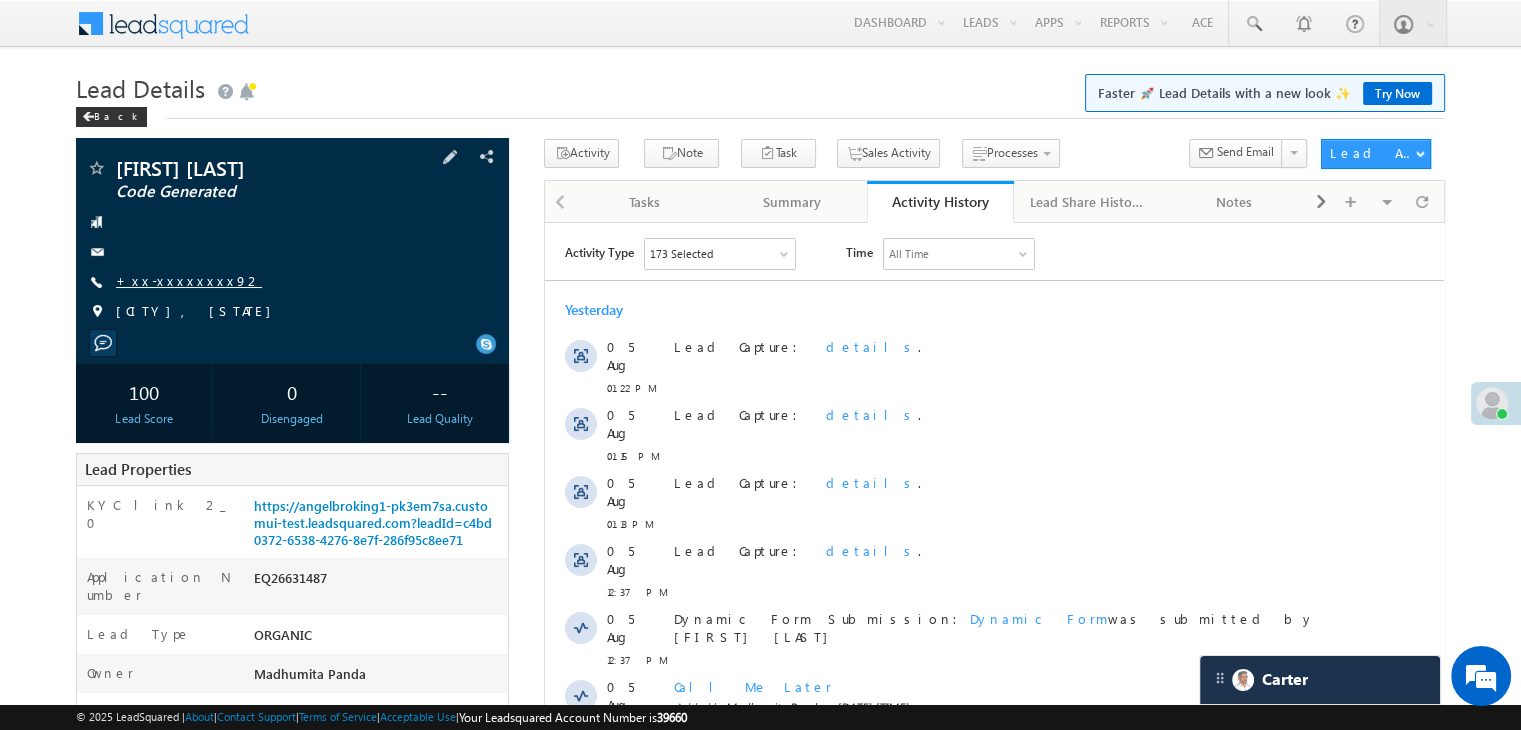 click on "+xx-xxxxxxxx92" at bounding box center [189, 280] 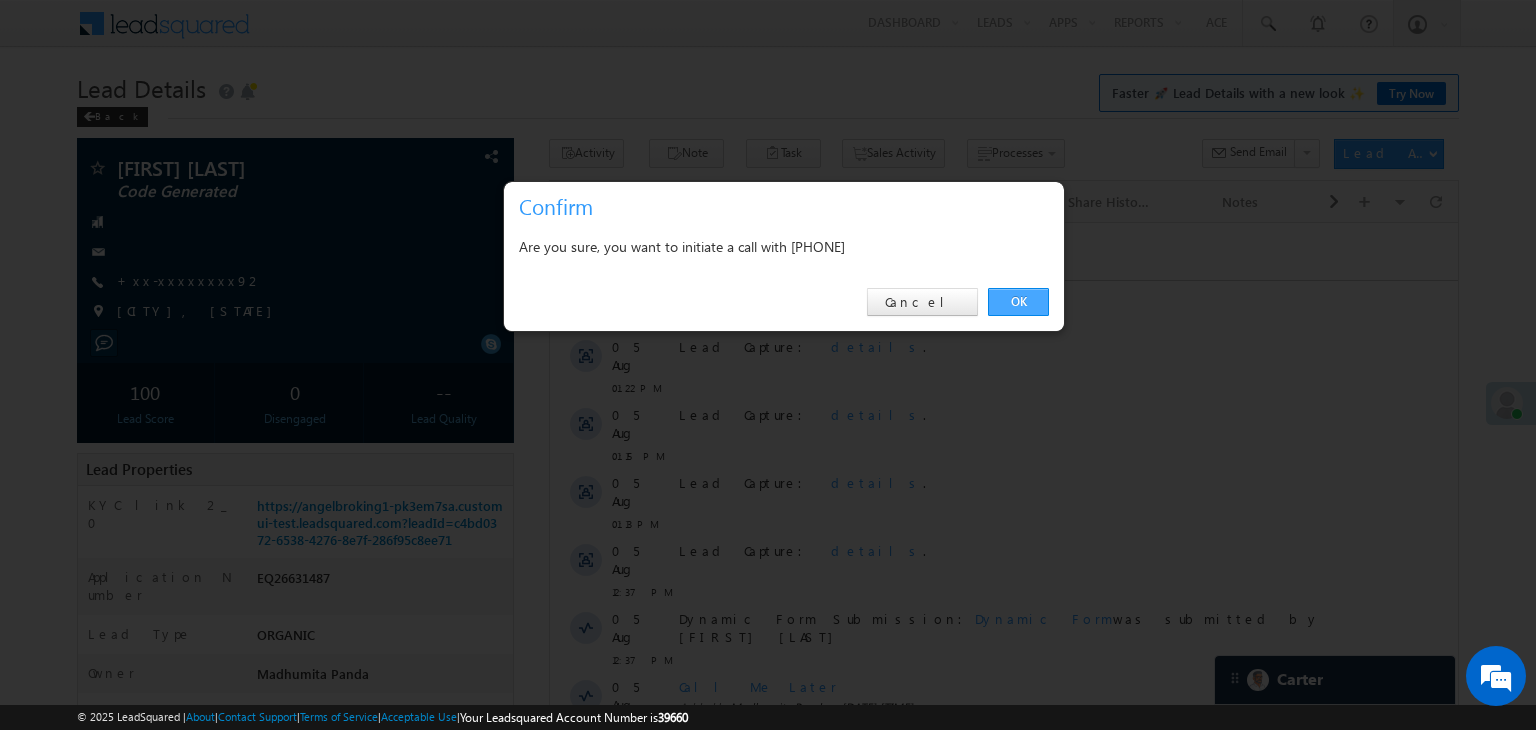 click on "OK" at bounding box center (1018, 302) 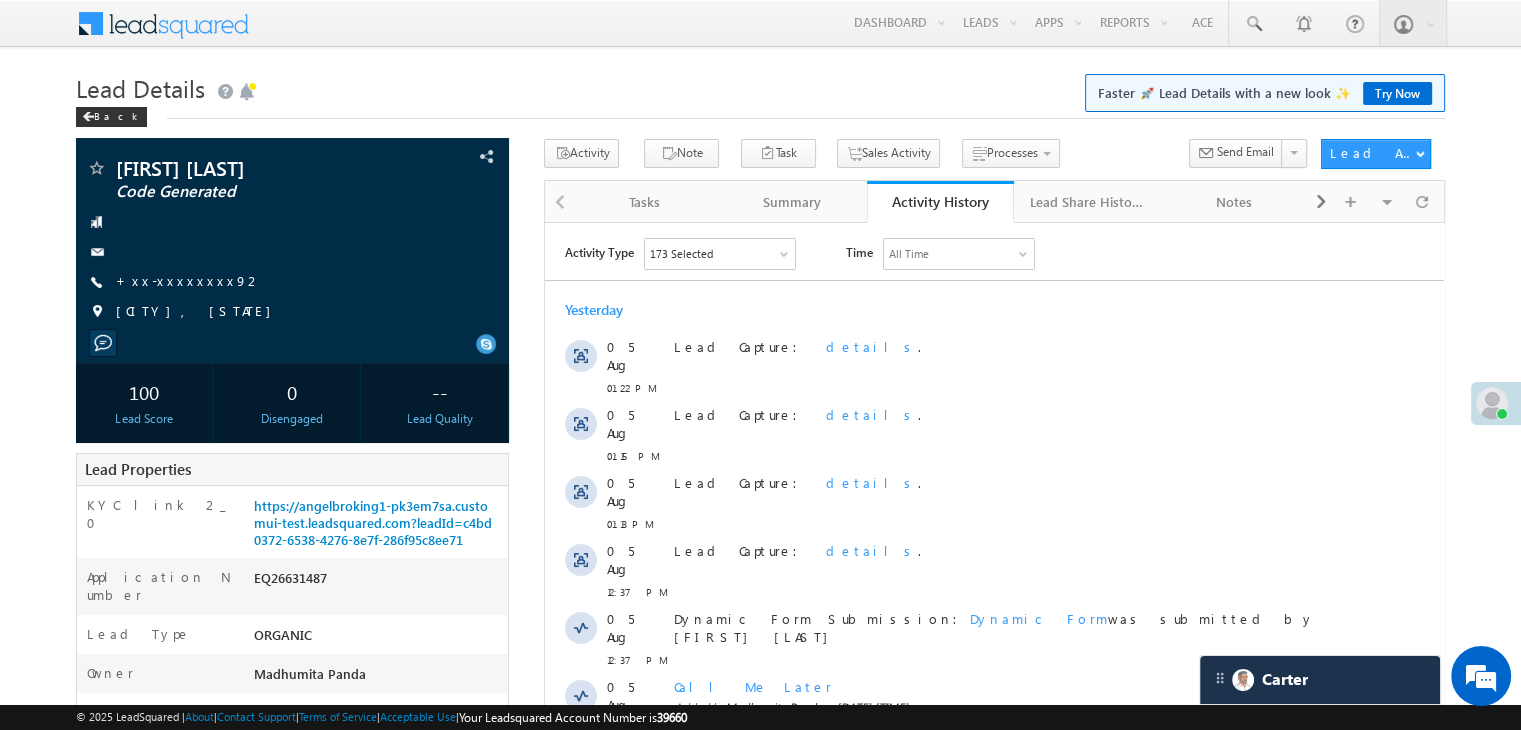 scroll, scrollTop: 0, scrollLeft: 0, axis: both 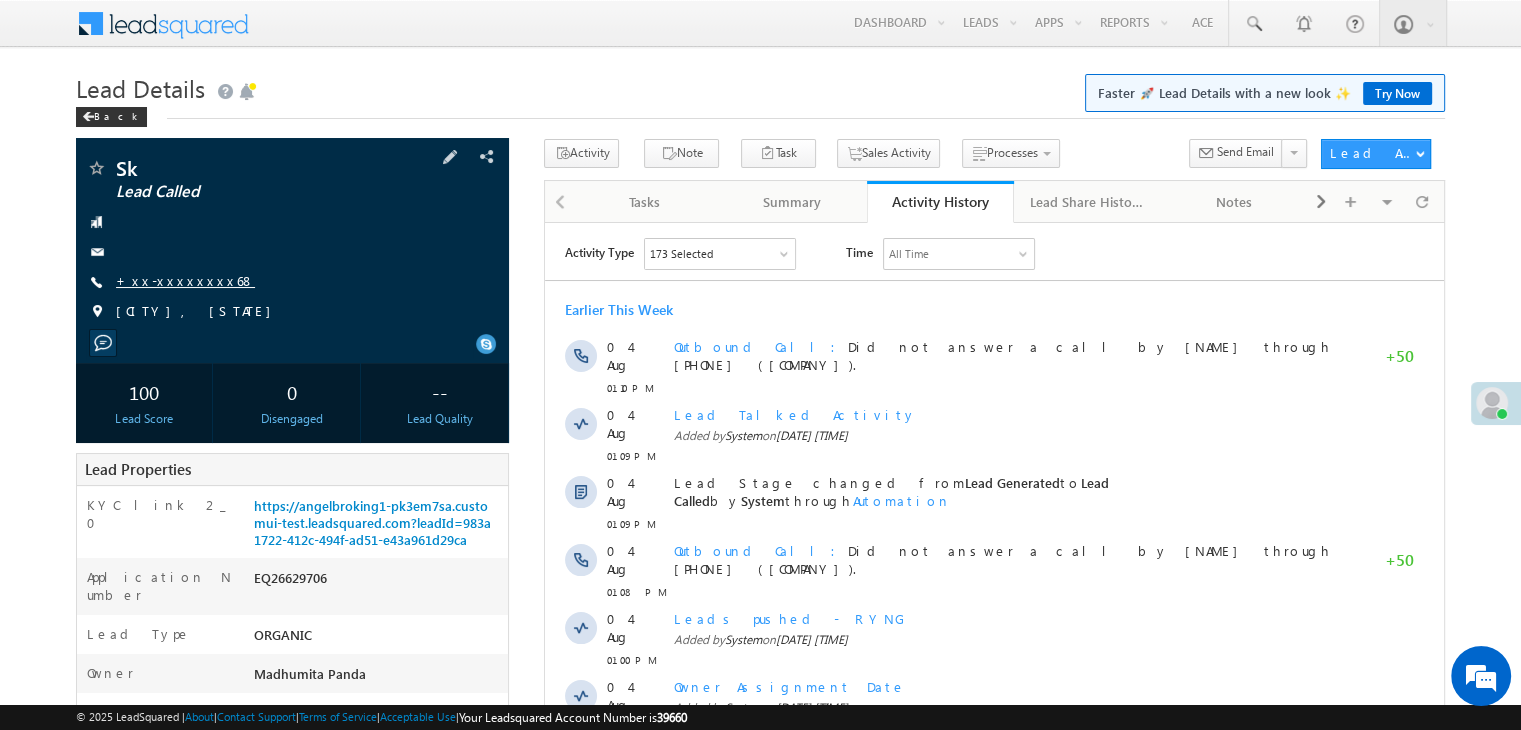 click on "+xx-xxxxxxxx68" at bounding box center [185, 280] 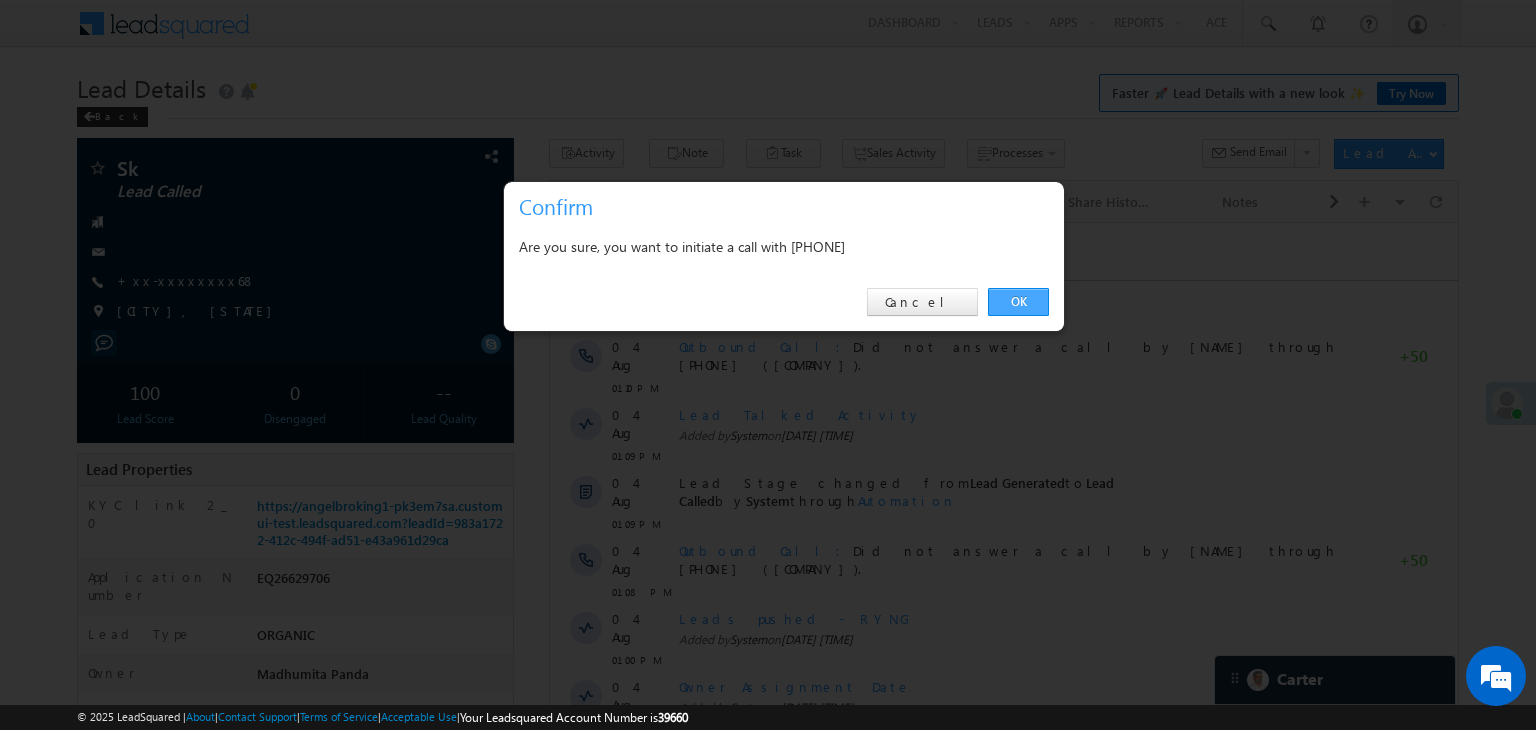 click on "OK" at bounding box center (1018, 302) 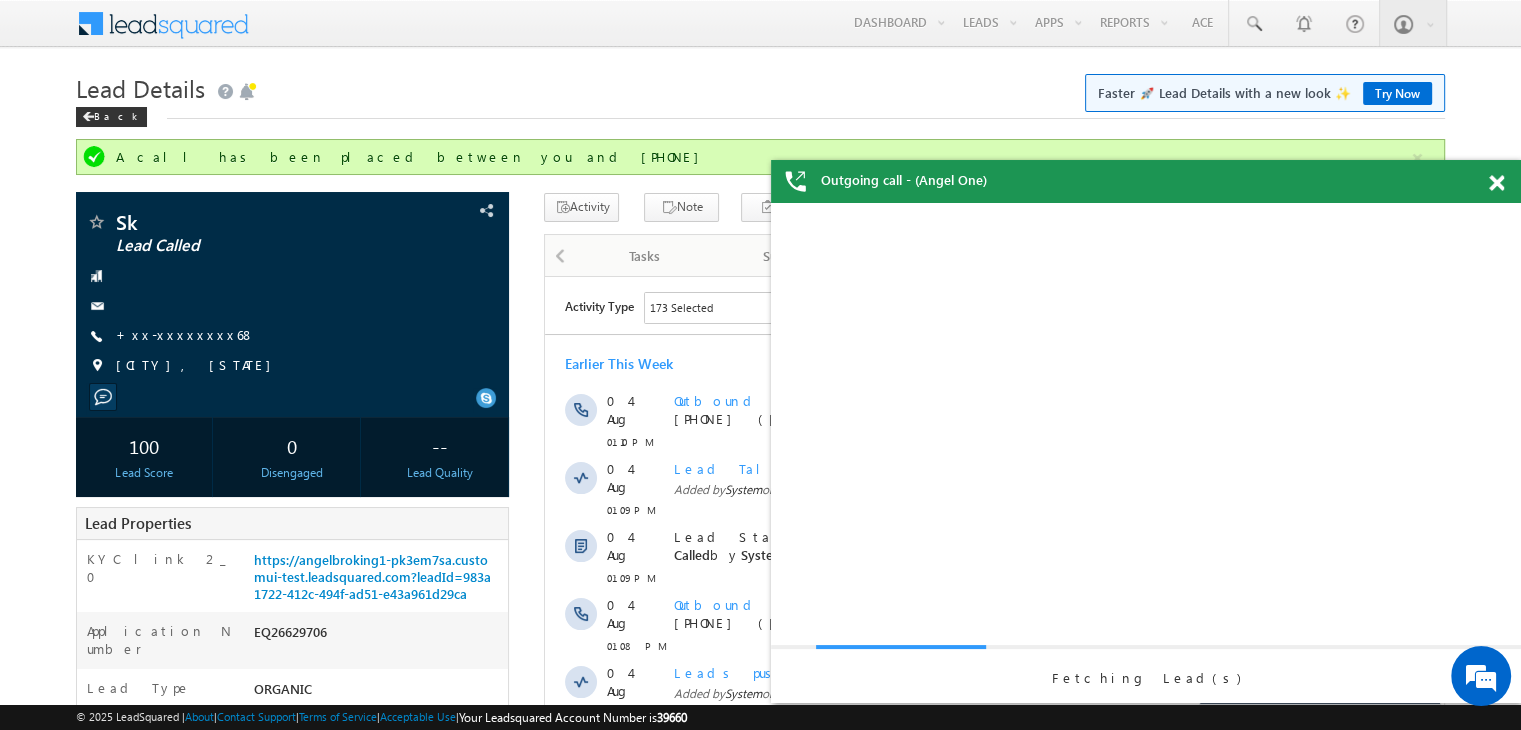 scroll, scrollTop: 0, scrollLeft: 0, axis: both 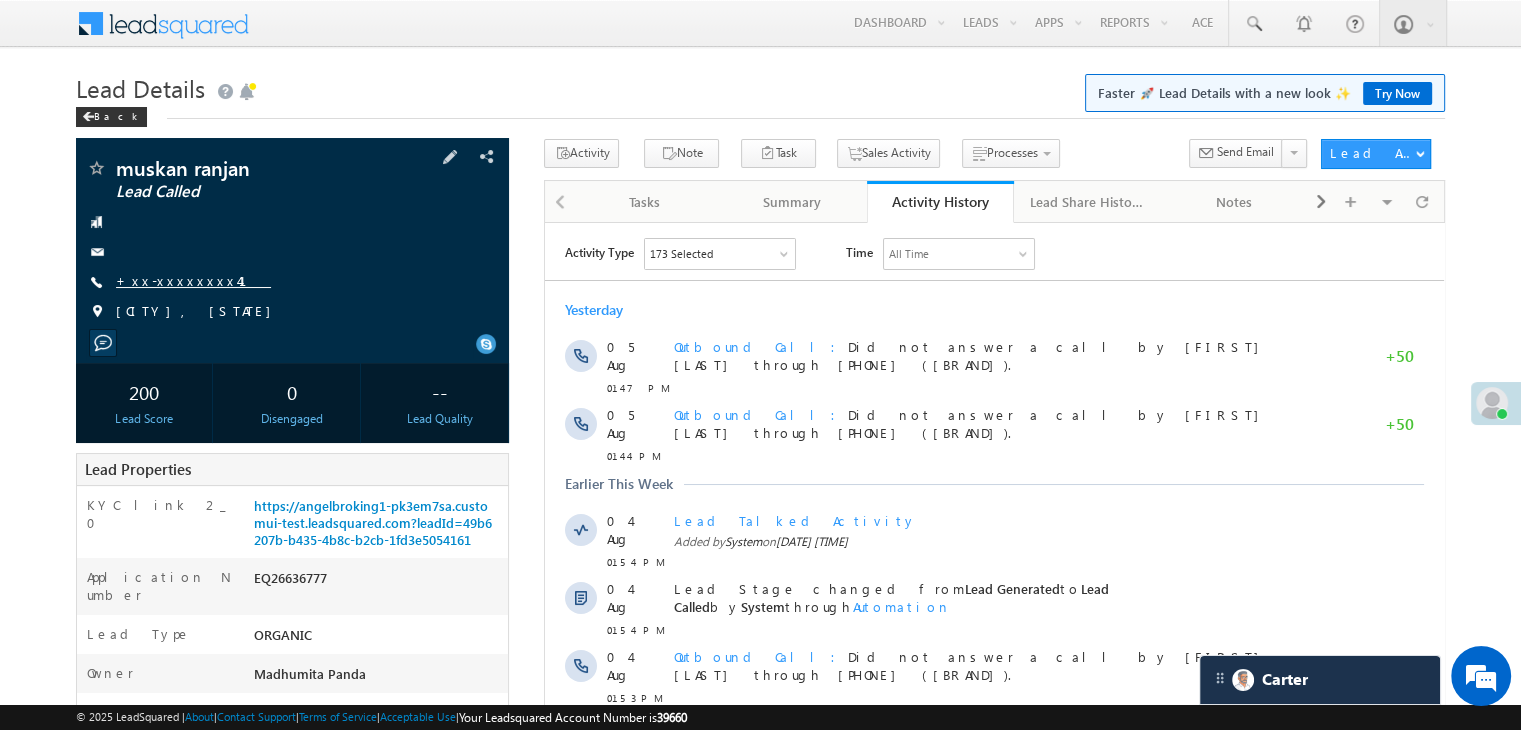 click on "+xx-xxxxxxxx41" at bounding box center (193, 280) 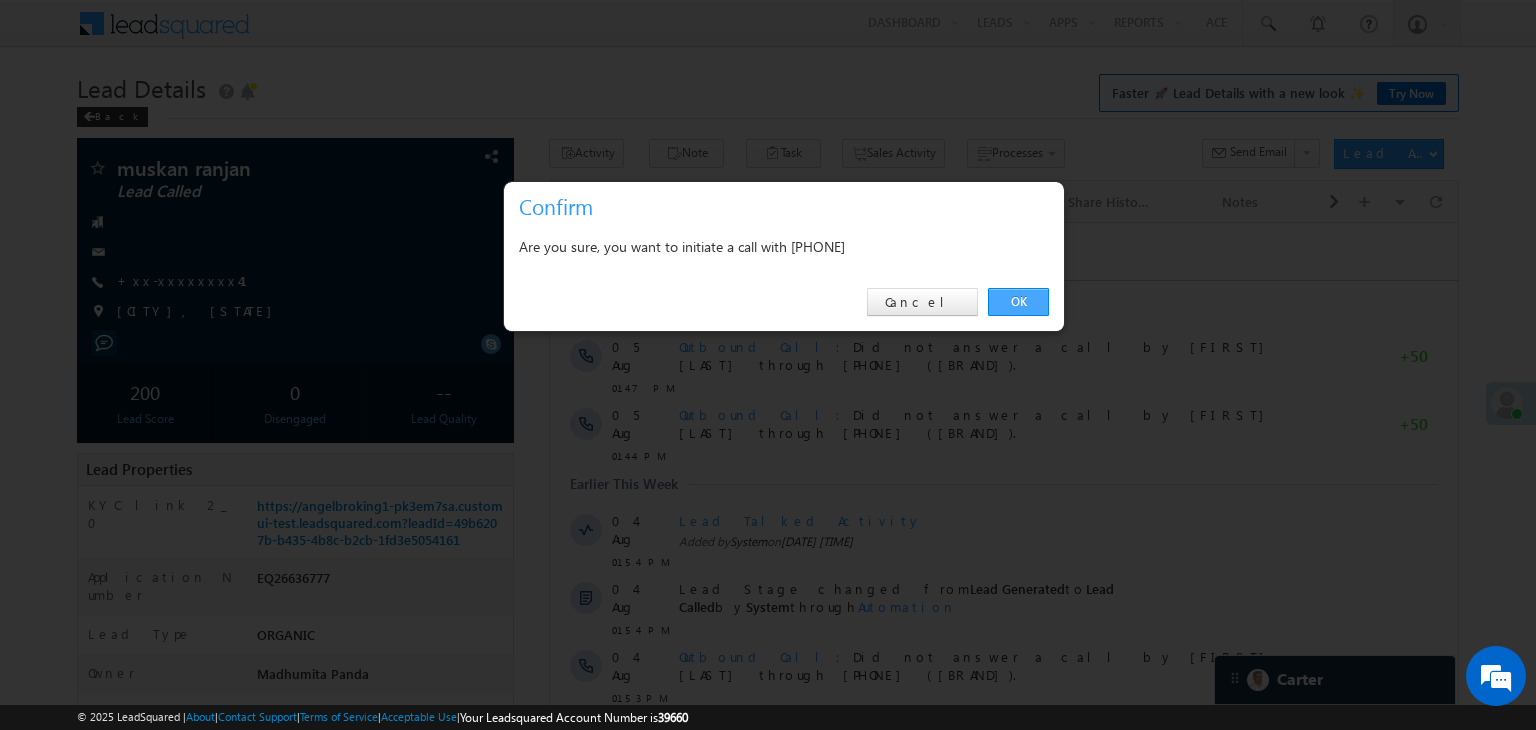 click on "OK" at bounding box center [1018, 302] 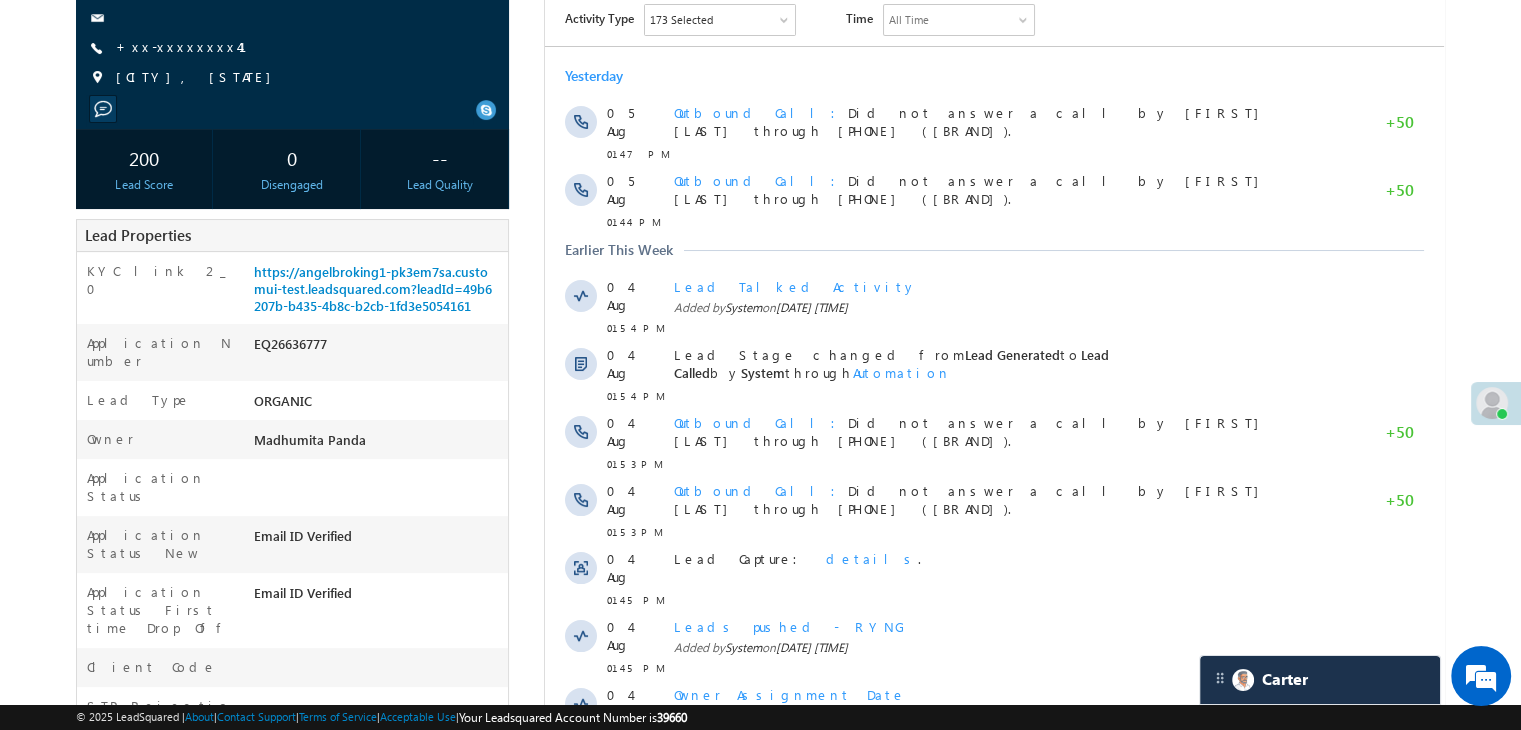 scroll, scrollTop: 300, scrollLeft: 0, axis: vertical 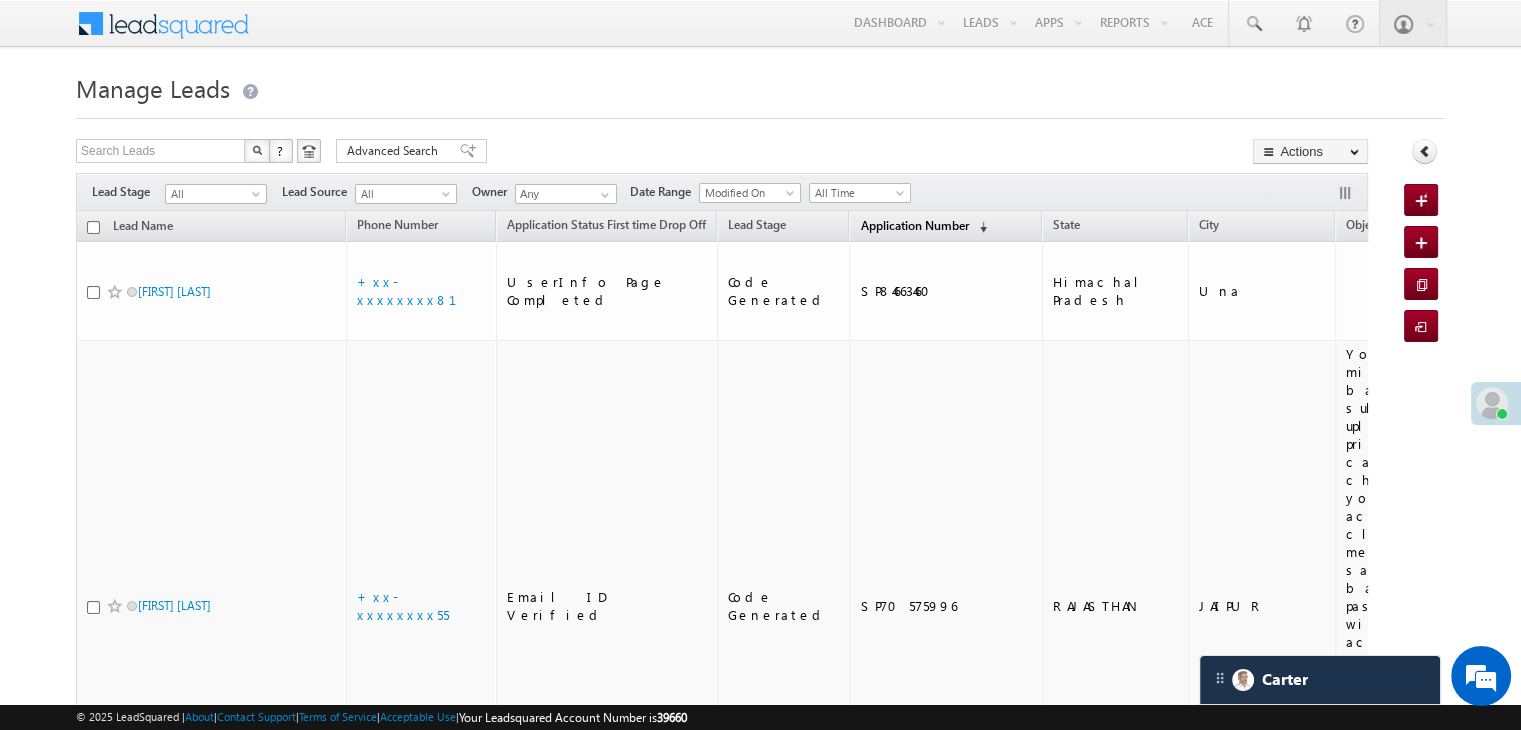 click on "Application Number" at bounding box center (914, 225) 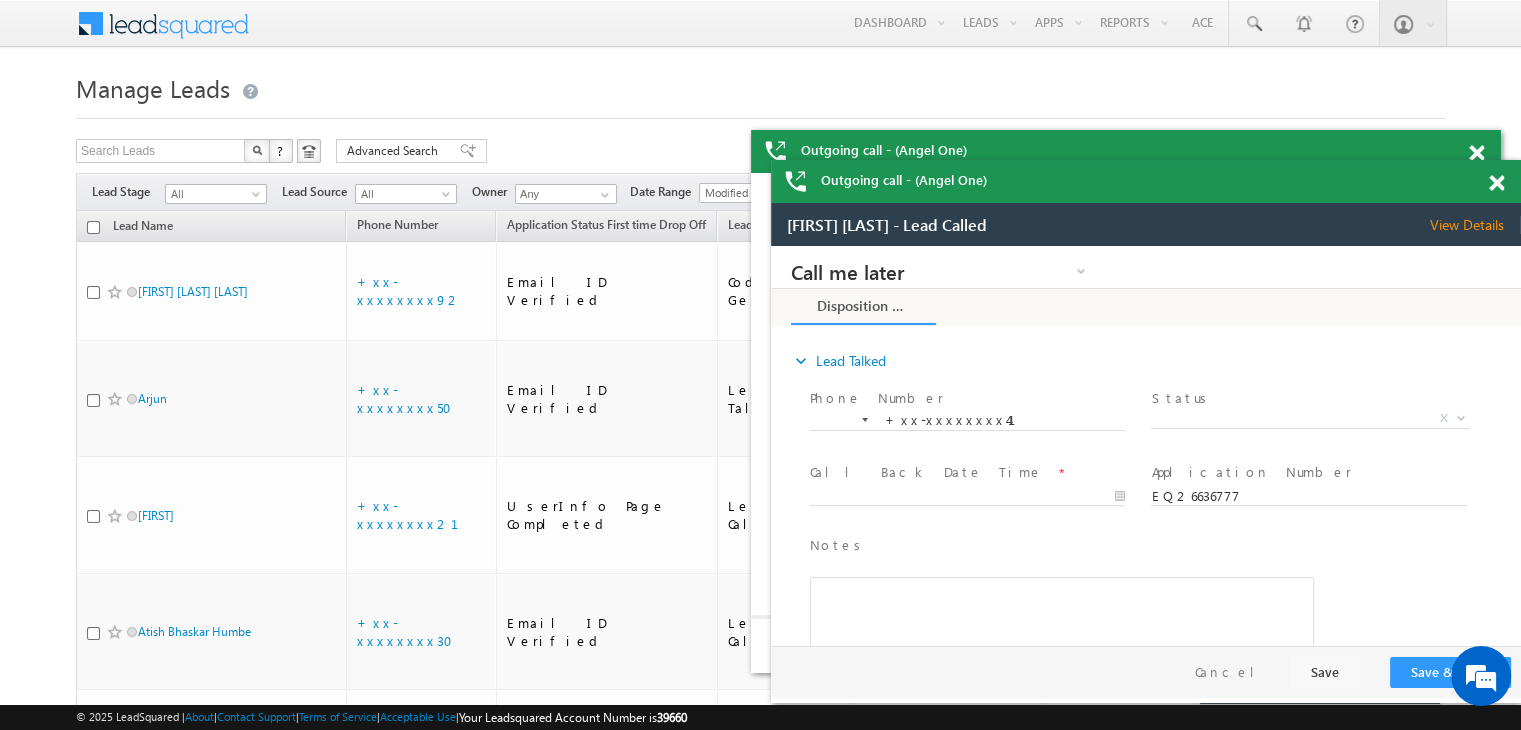 scroll, scrollTop: 0, scrollLeft: 0, axis: both 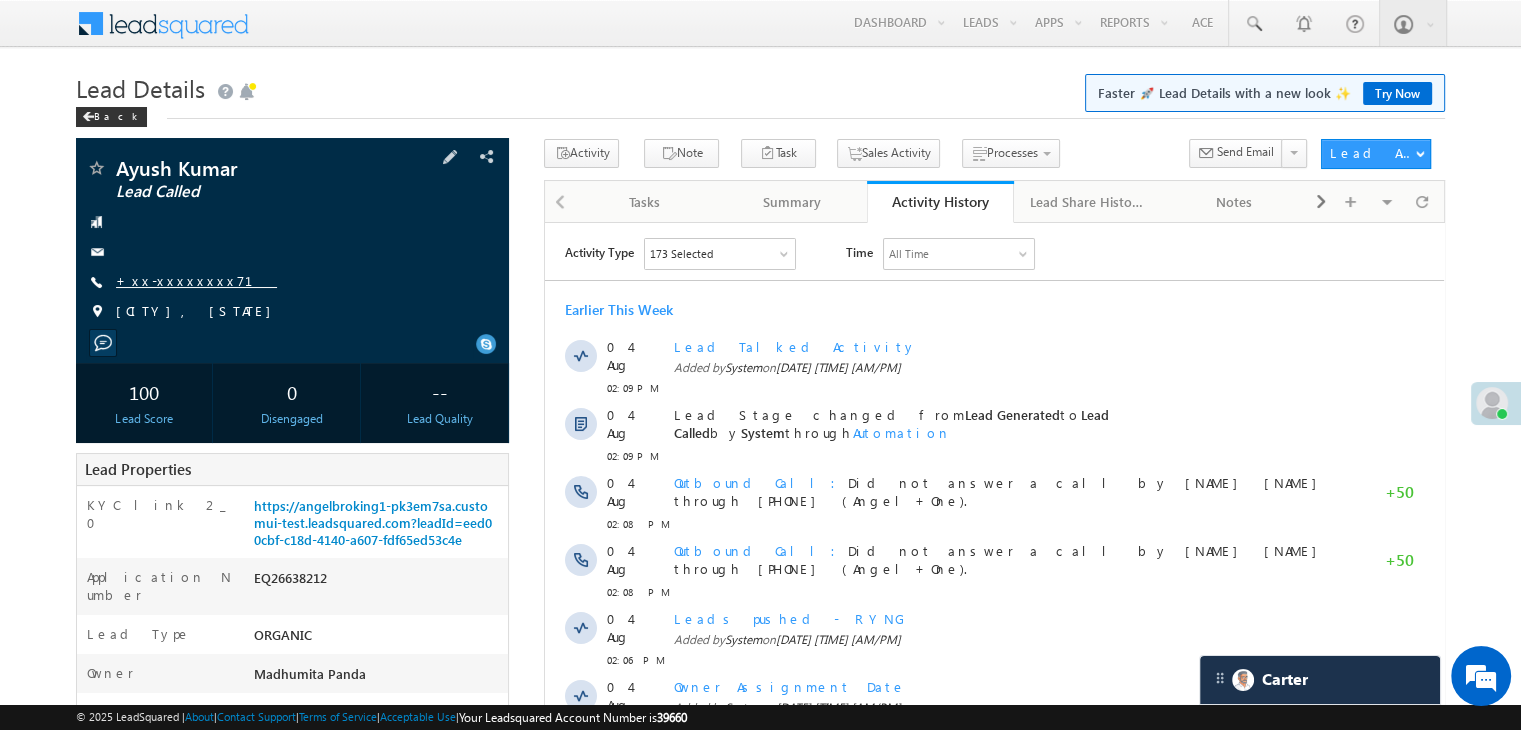 click on "+xx-xxxxxxxx71" at bounding box center (196, 280) 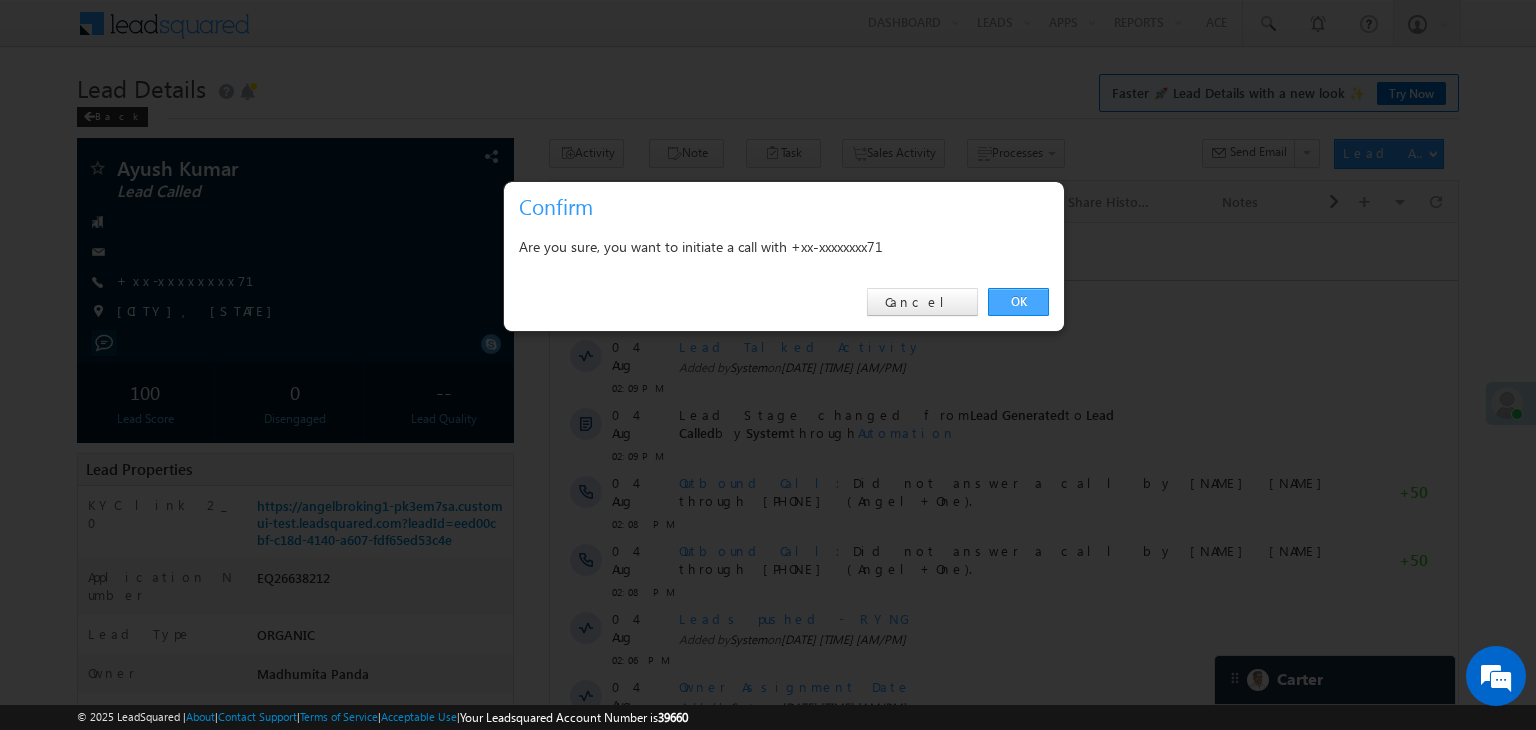 click on "OK" at bounding box center [1018, 302] 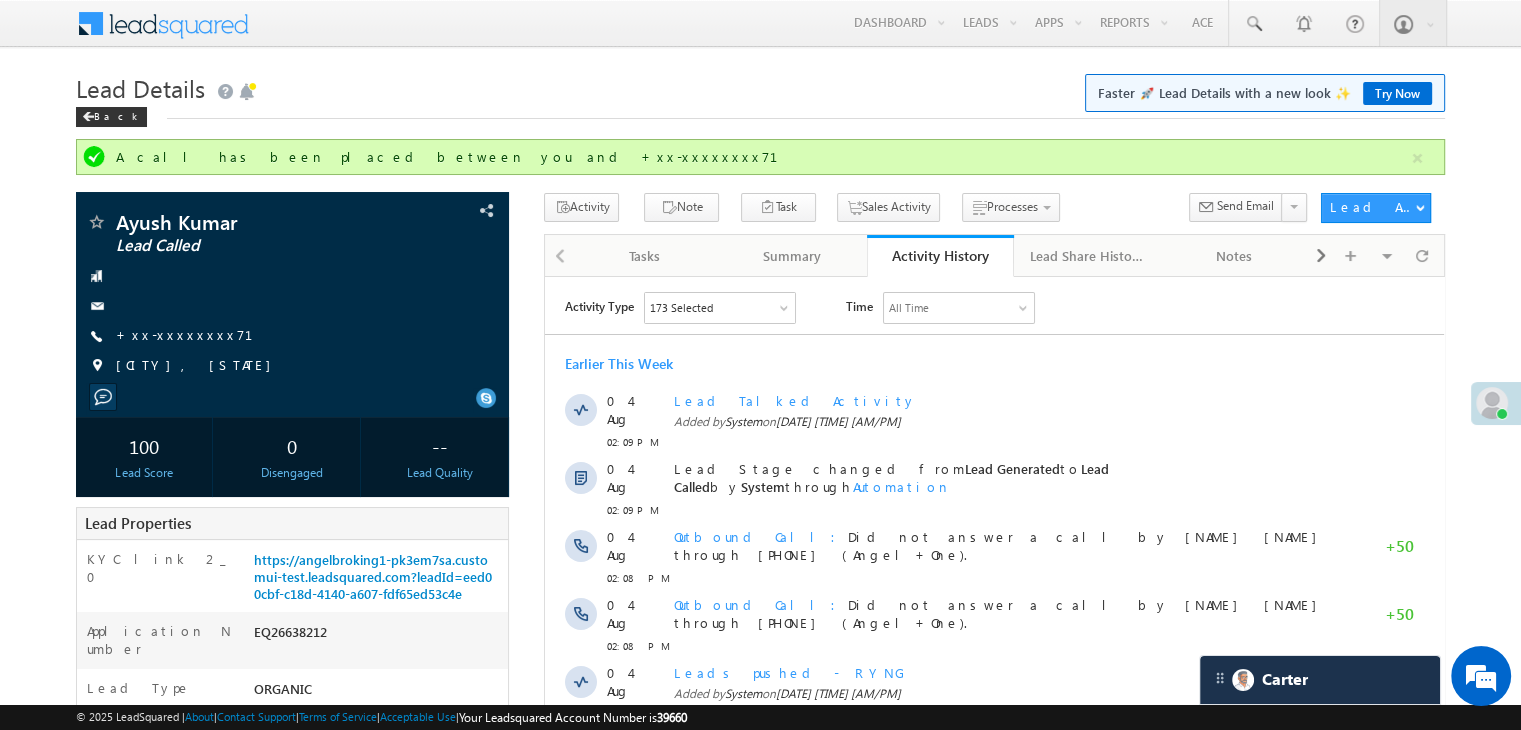 scroll, scrollTop: 0, scrollLeft: 0, axis: both 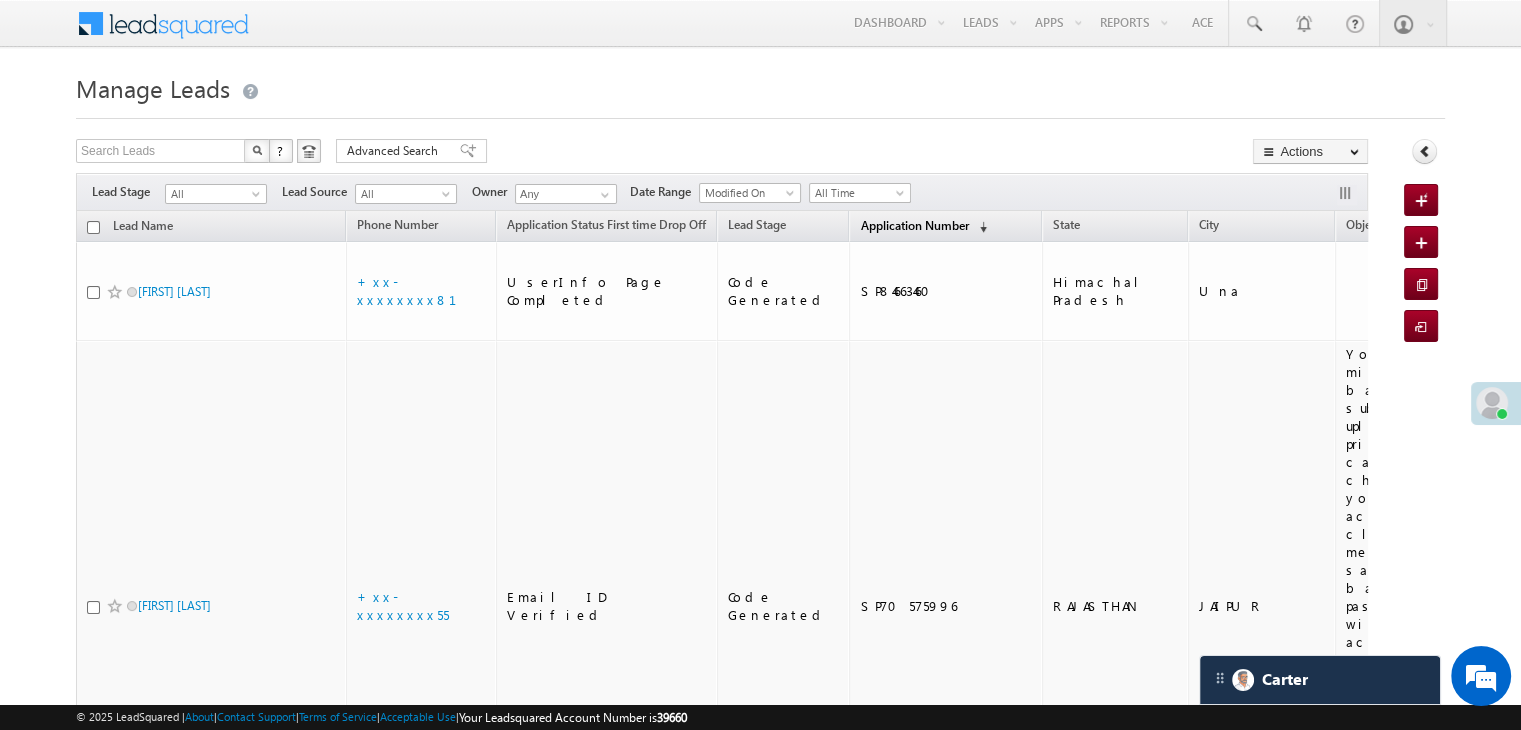 click on "Application Number" at bounding box center (914, 225) 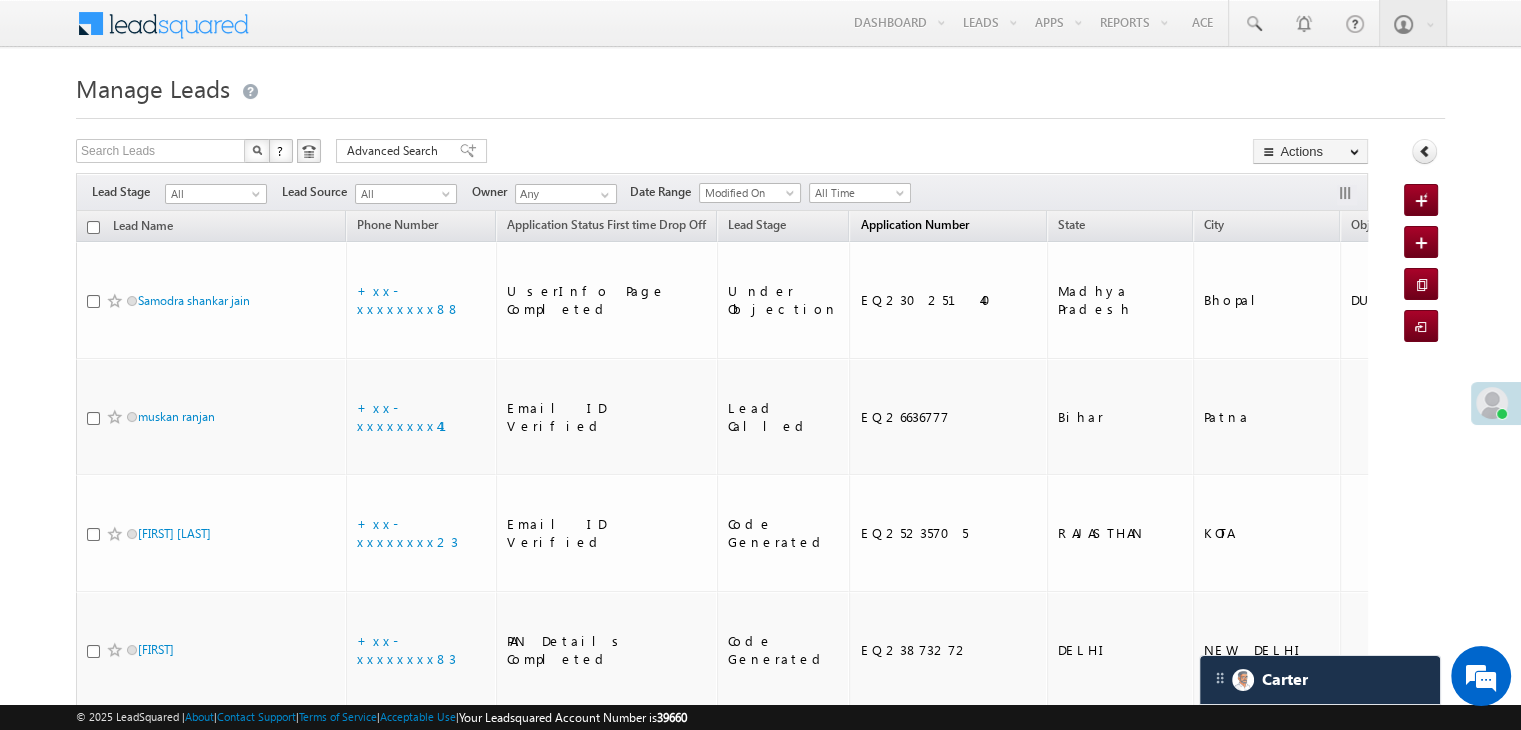scroll, scrollTop: 0, scrollLeft: 0, axis: both 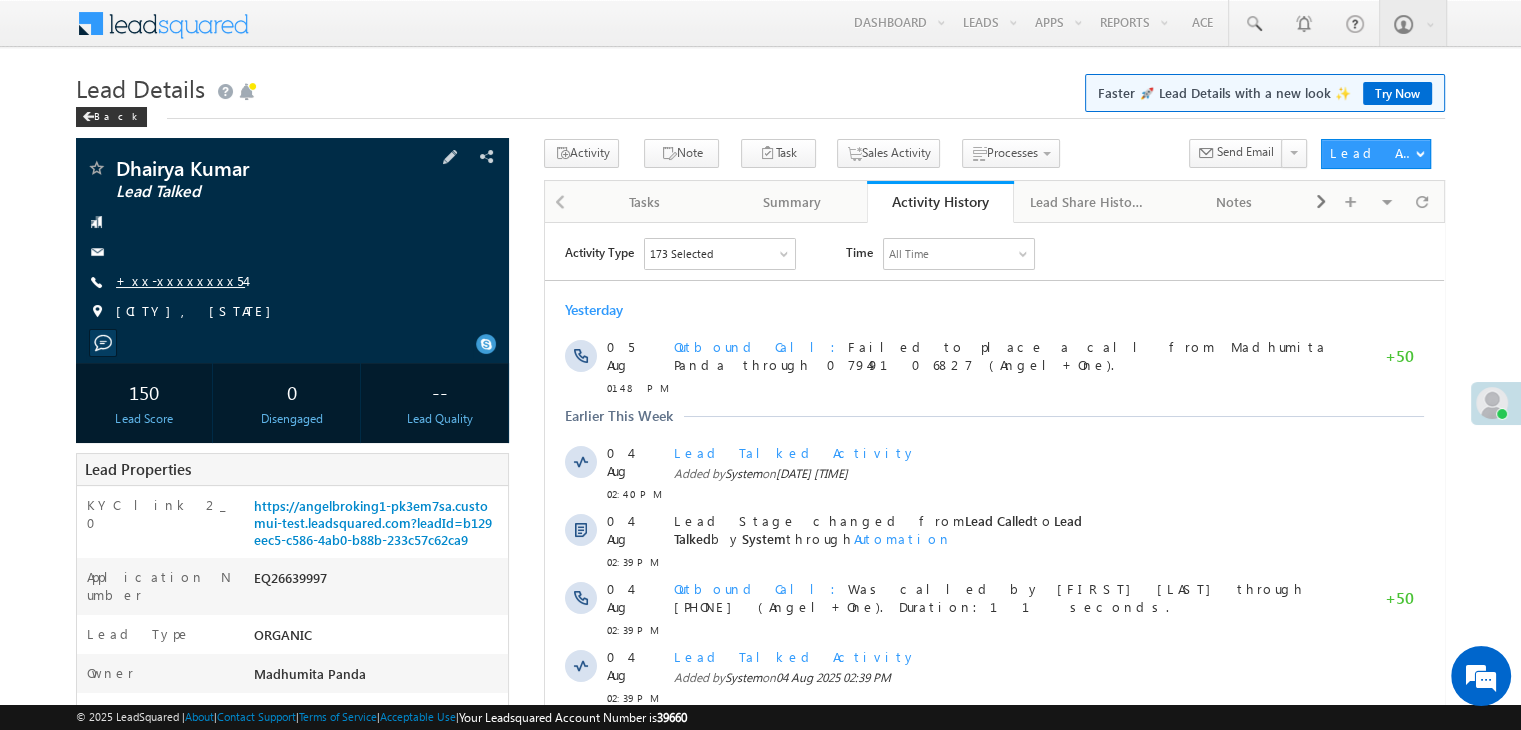 click on "+xx-xxxxxxxx54" at bounding box center (180, 280) 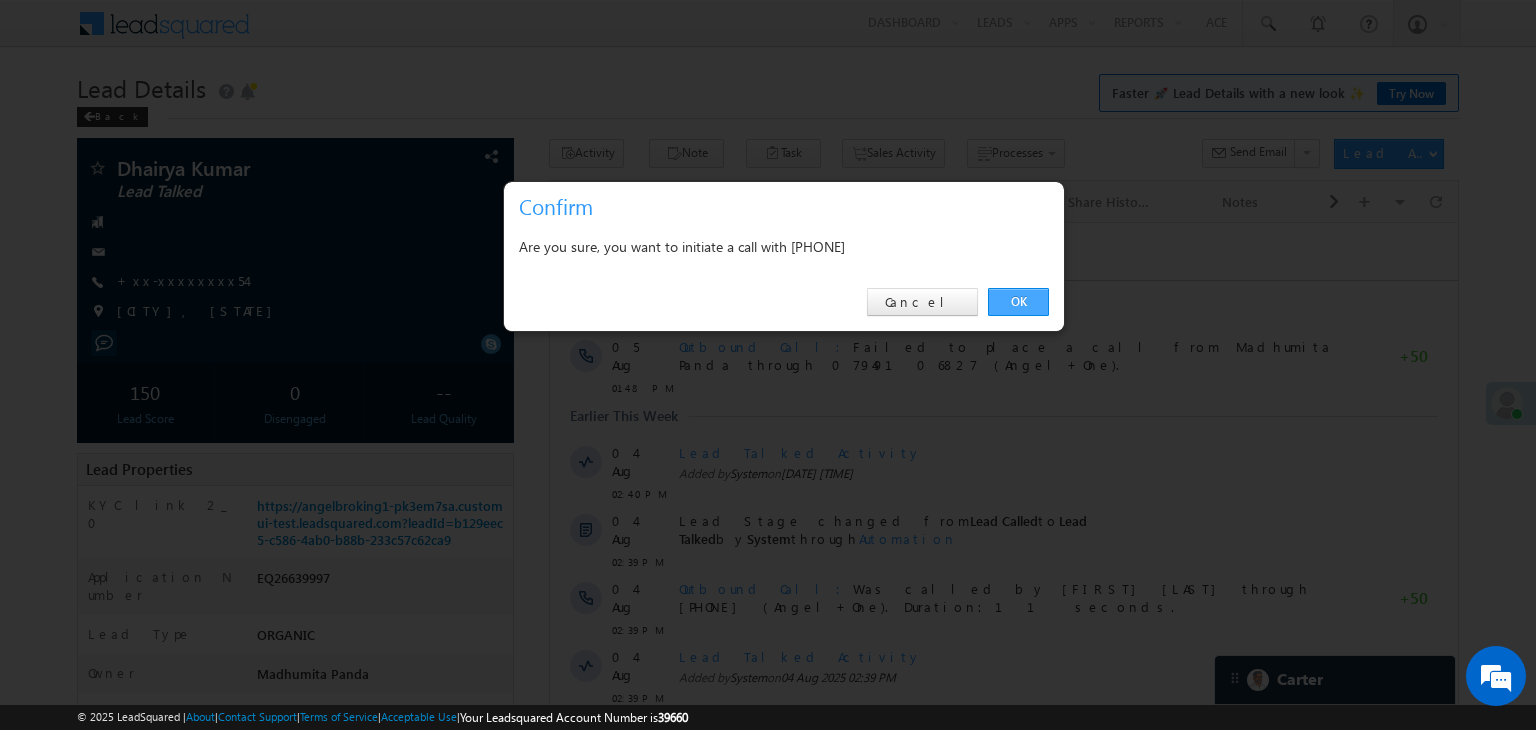 click on "OK" at bounding box center (1018, 302) 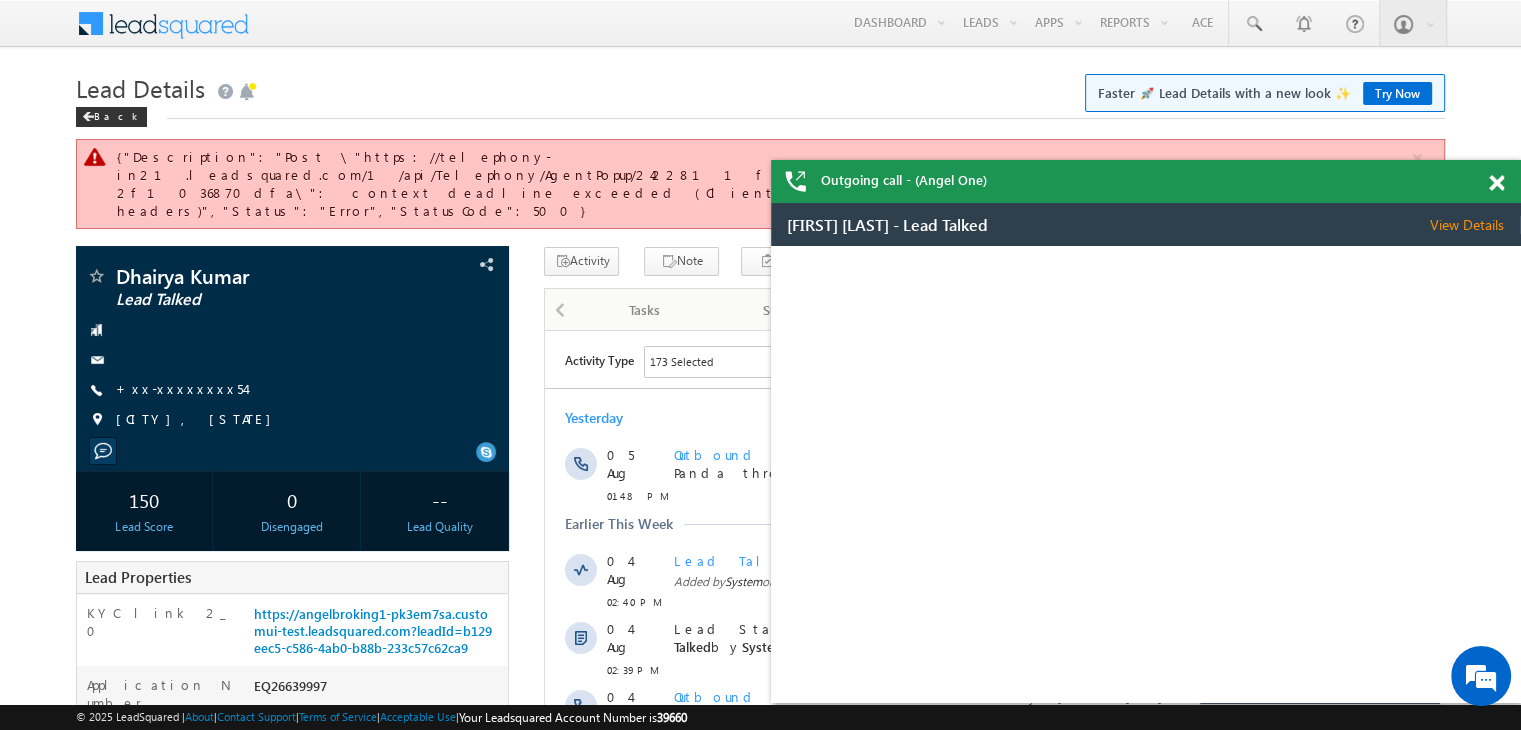 scroll, scrollTop: 0, scrollLeft: 0, axis: both 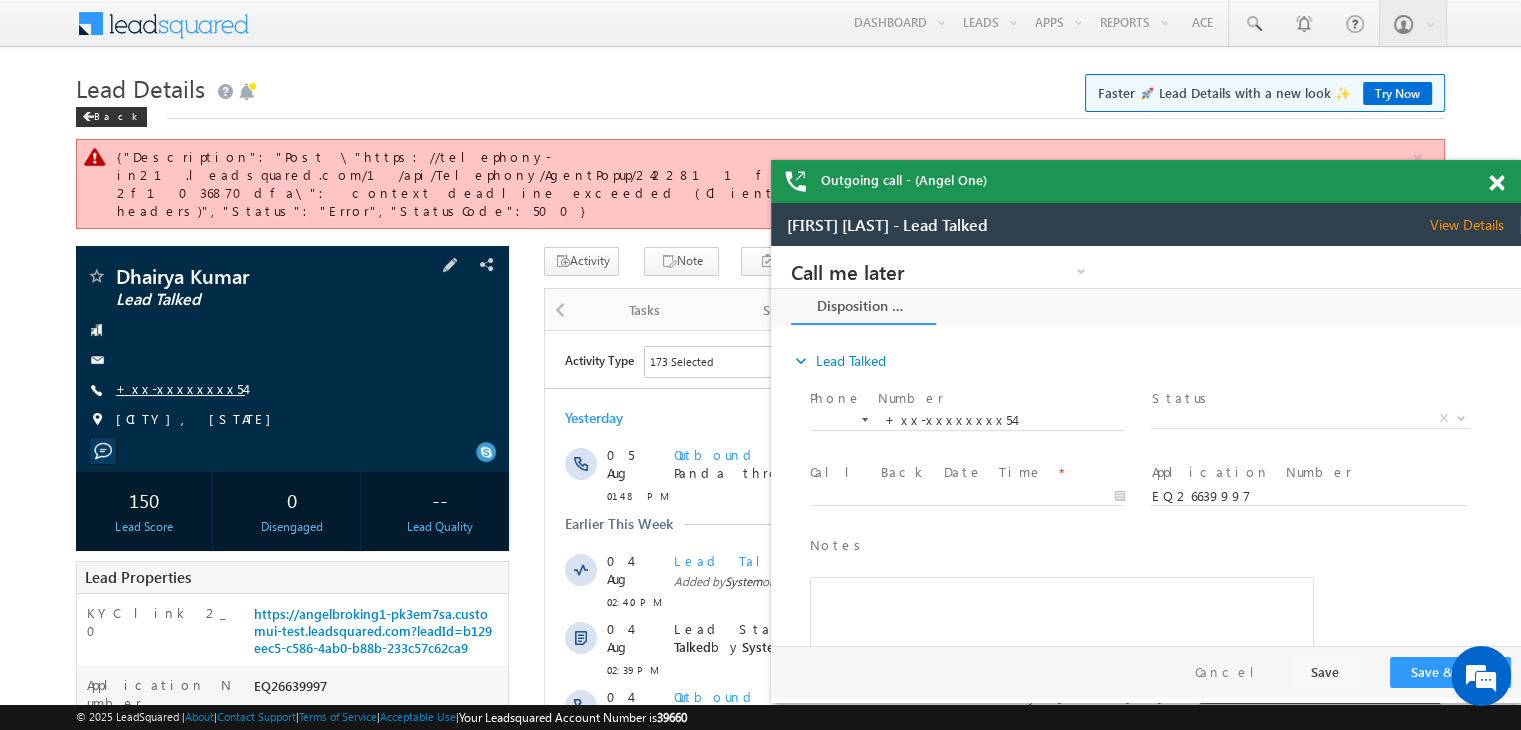 click on "+xx-xxxxxxxx54" at bounding box center (180, 388) 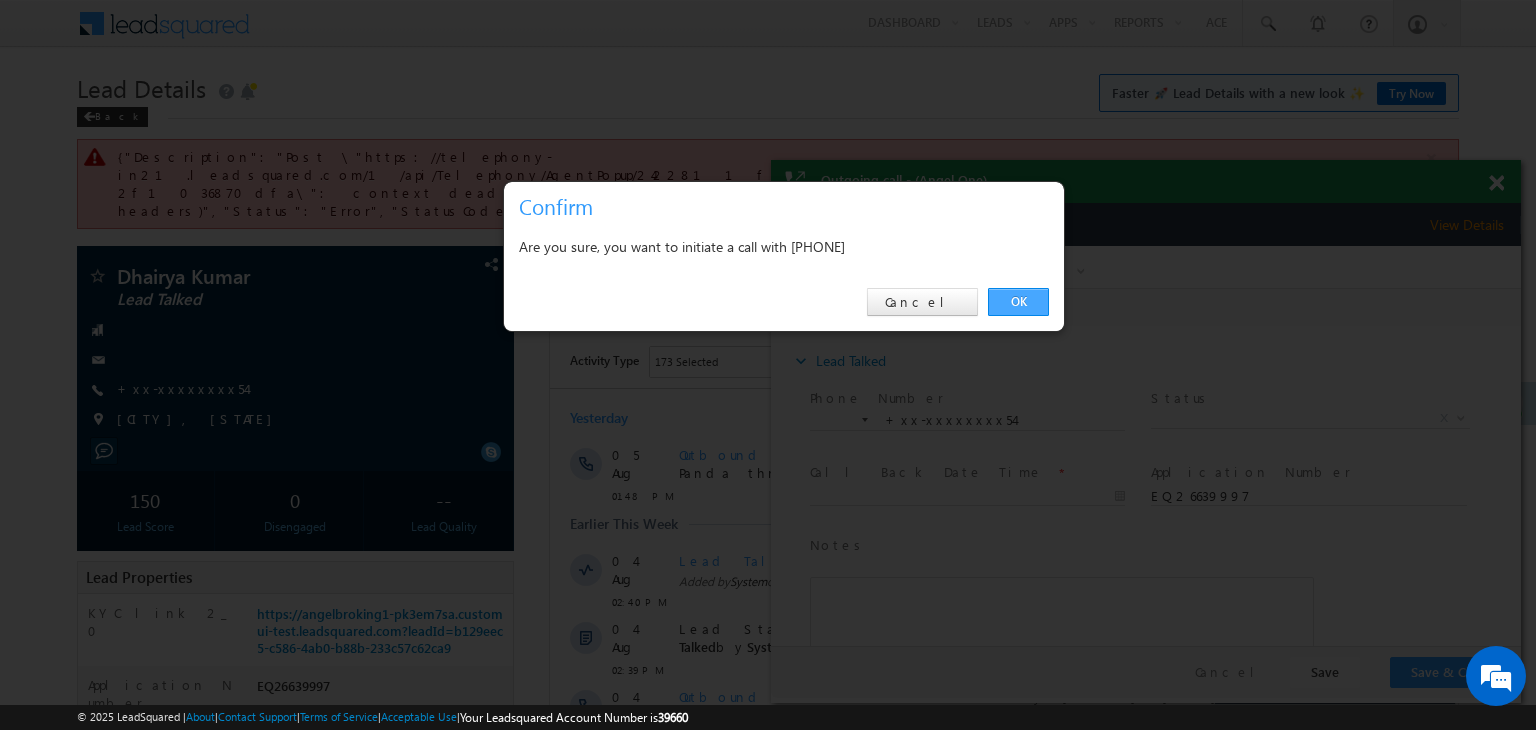 click on "OK" at bounding box center (1018, 302) 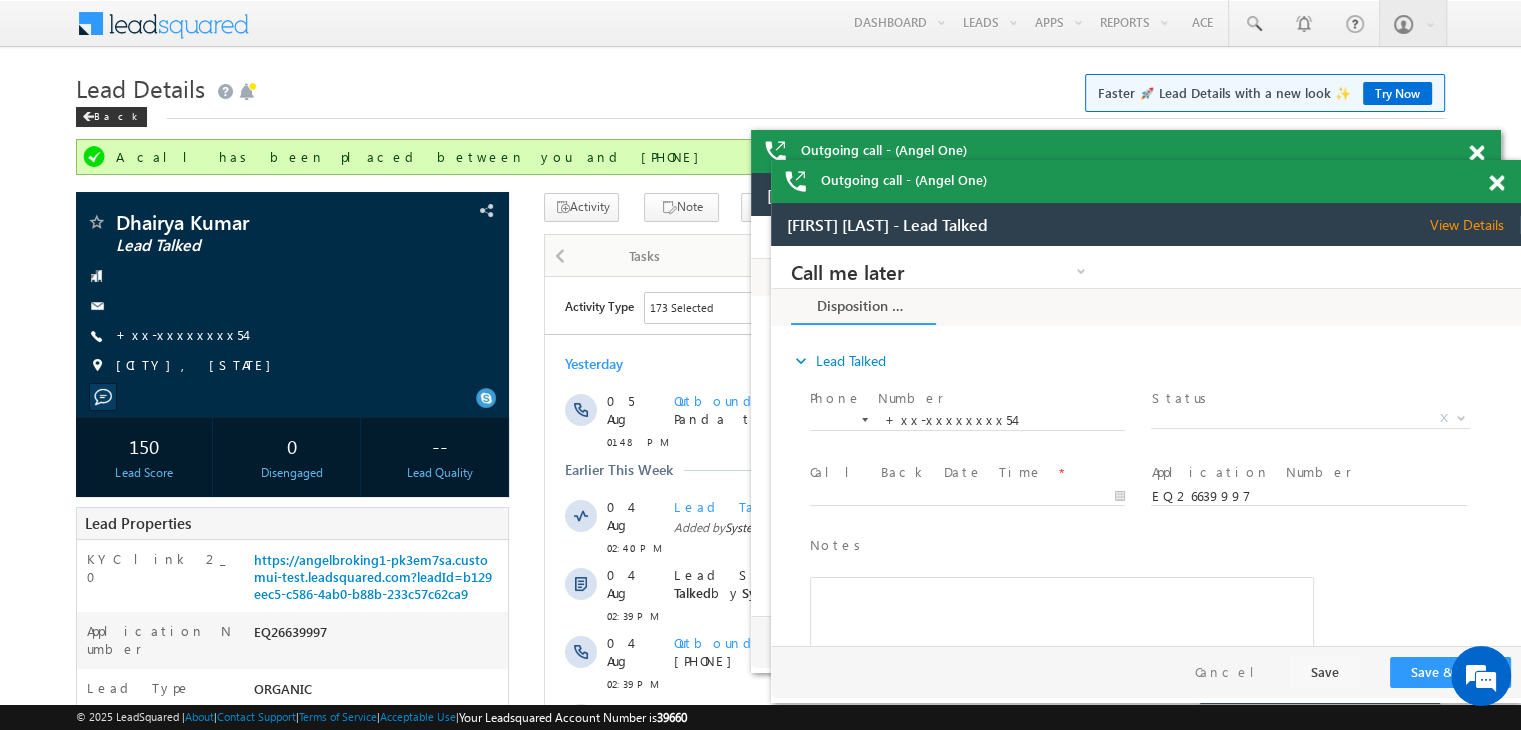 scroll, scrollTop: 0, scrollLeft: 0, axis: both 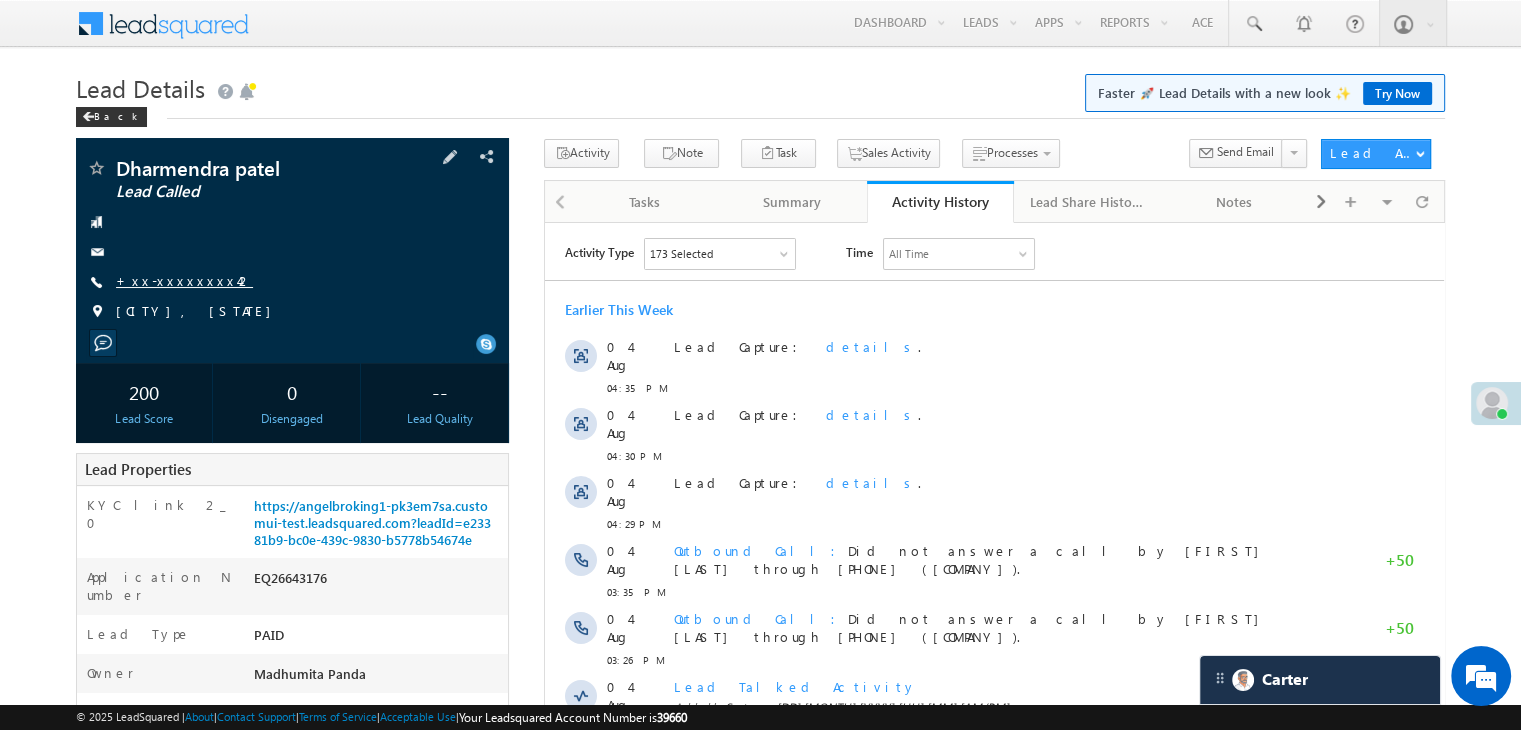 click on "+xx-xxxxxxxx42" at bounding box center (184, 280) 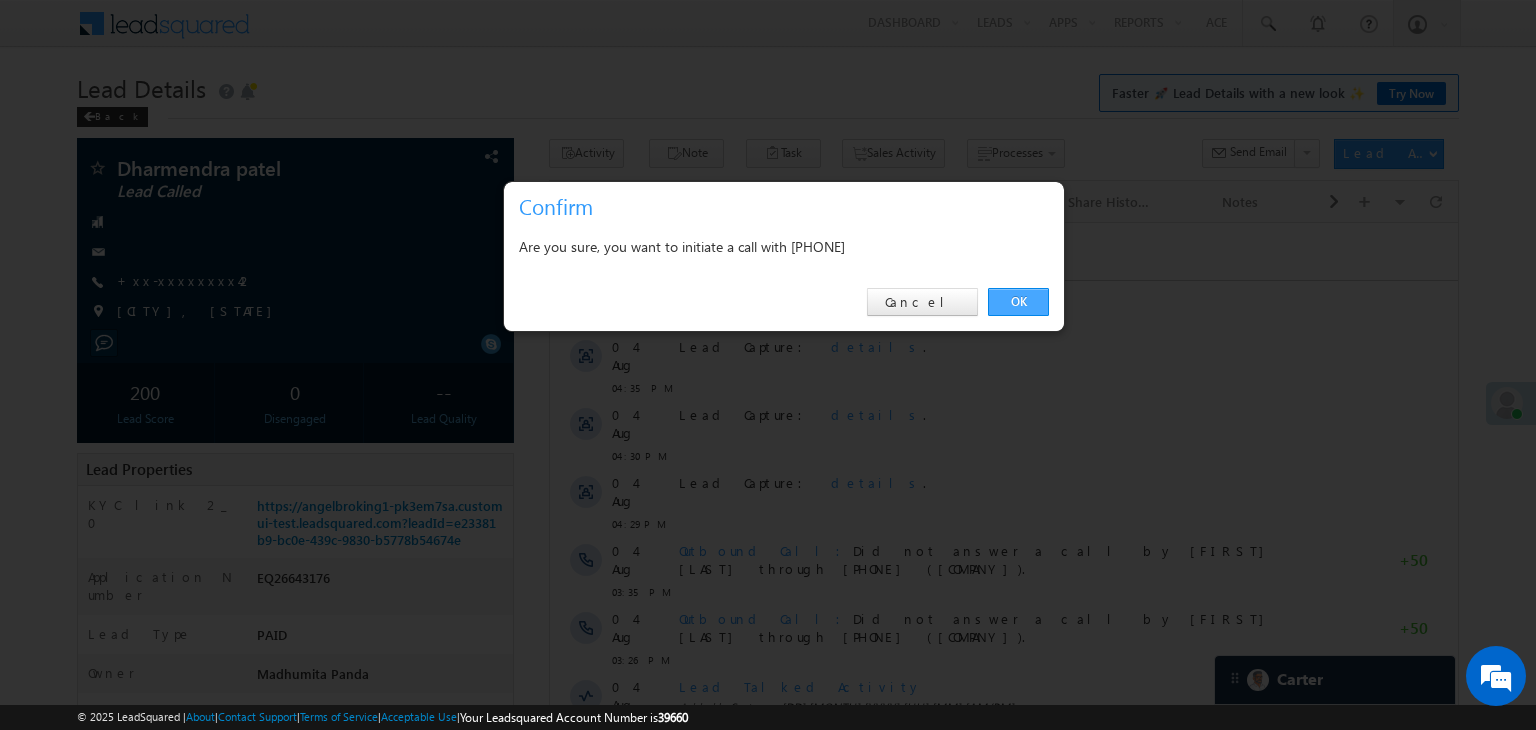 click on "OK" at bounding box center (1018, 302) 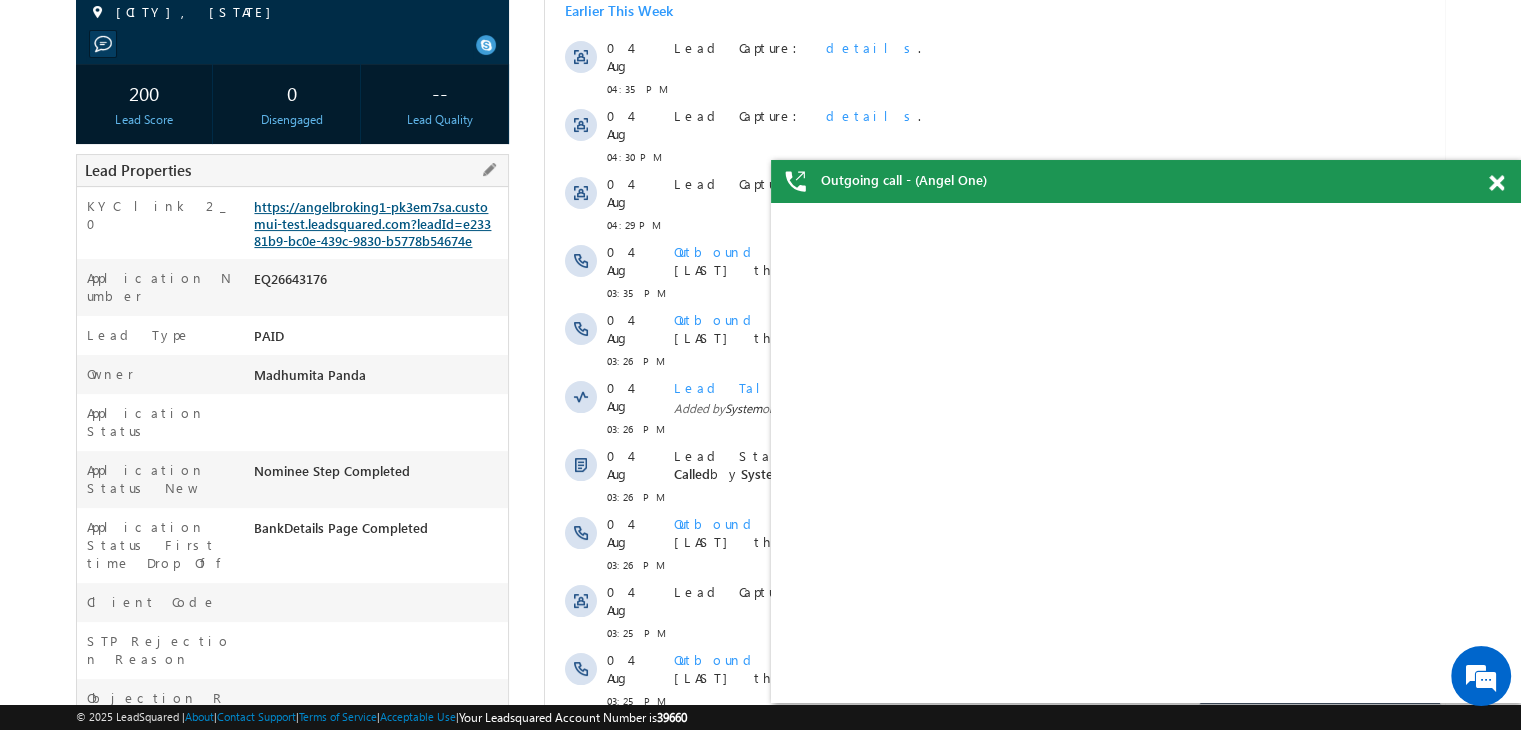 scroll, scrollTop: 0, scrollLeft: 0, axis: both 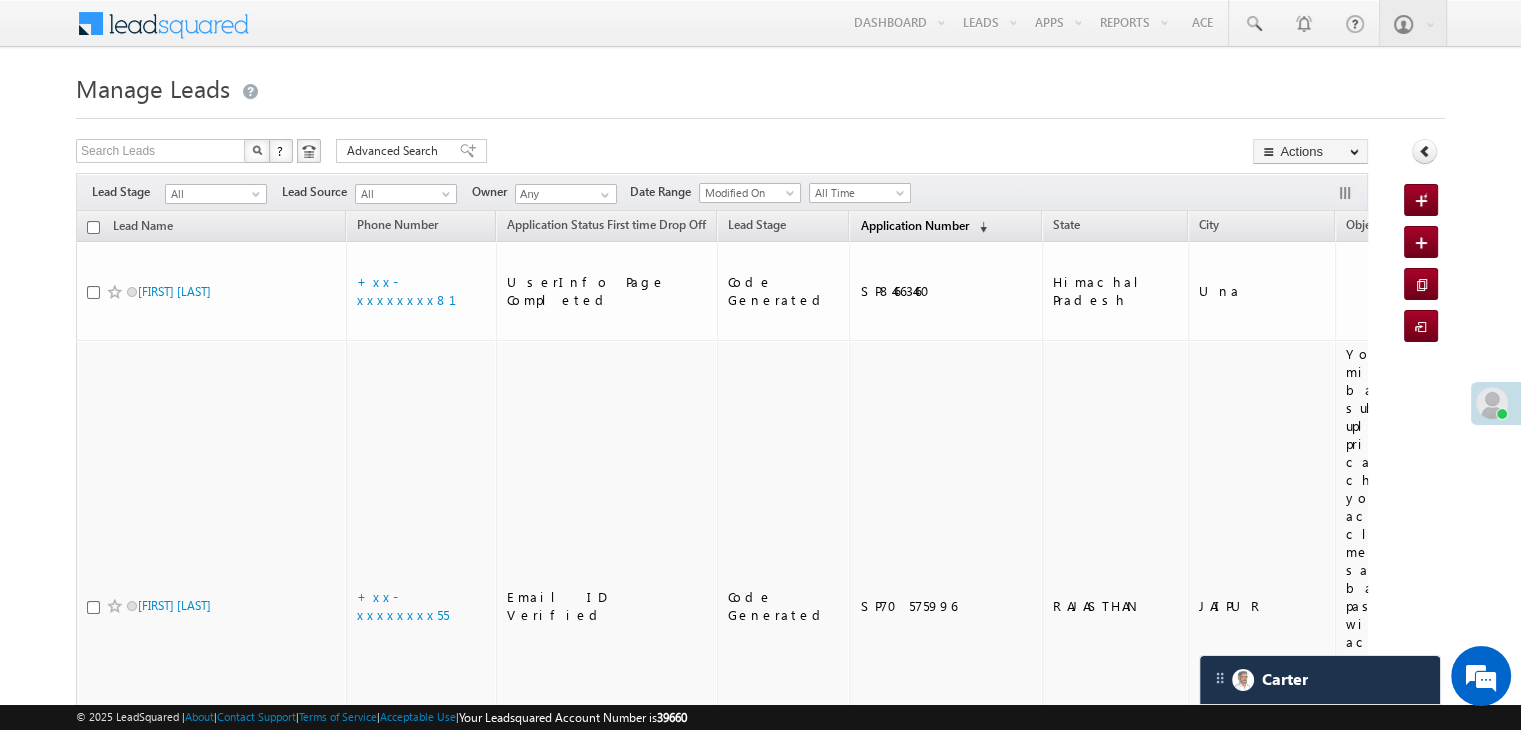 click on "Application Number" at bounding box center [914, 225] 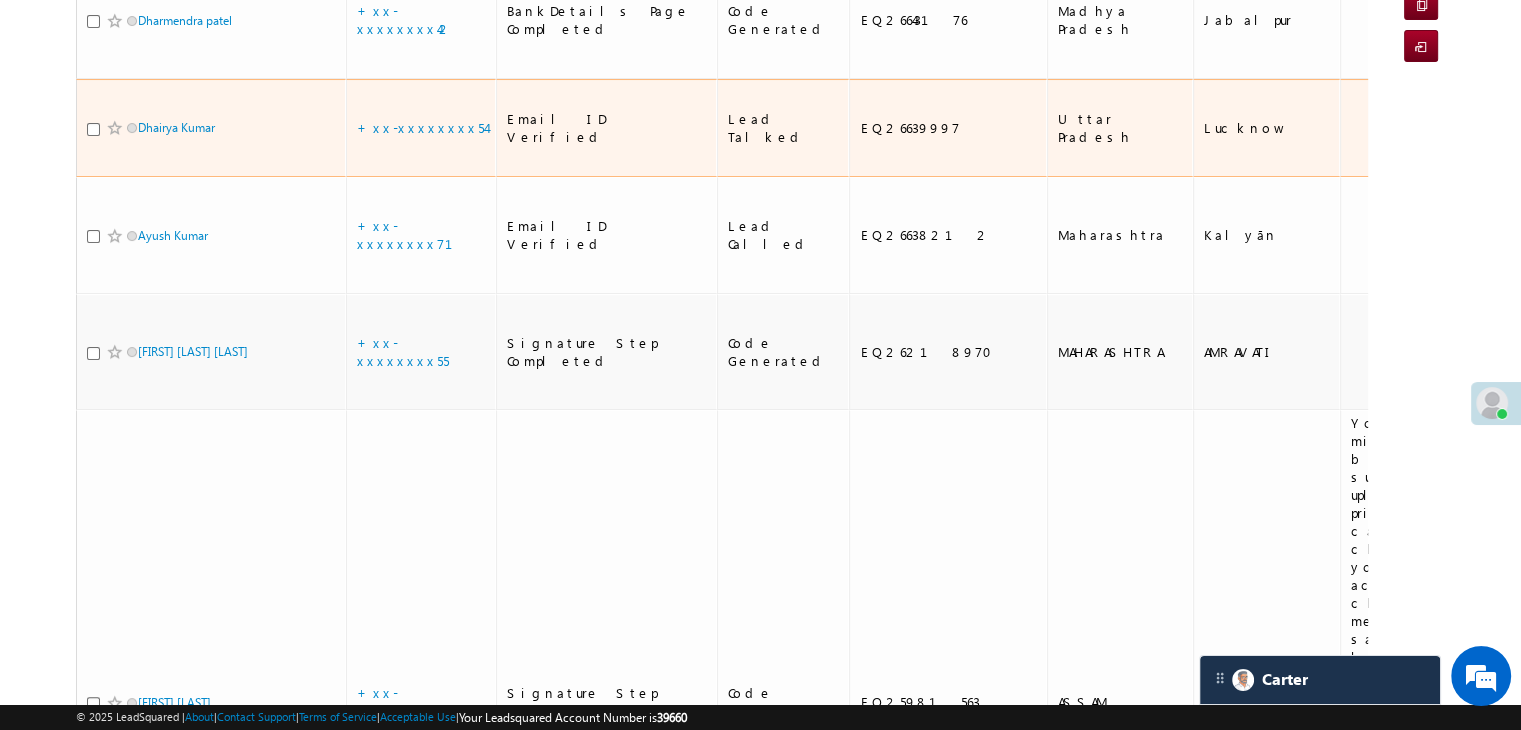 scroll, scrollTop: 500, scrollLeft: 0, axis: vertical 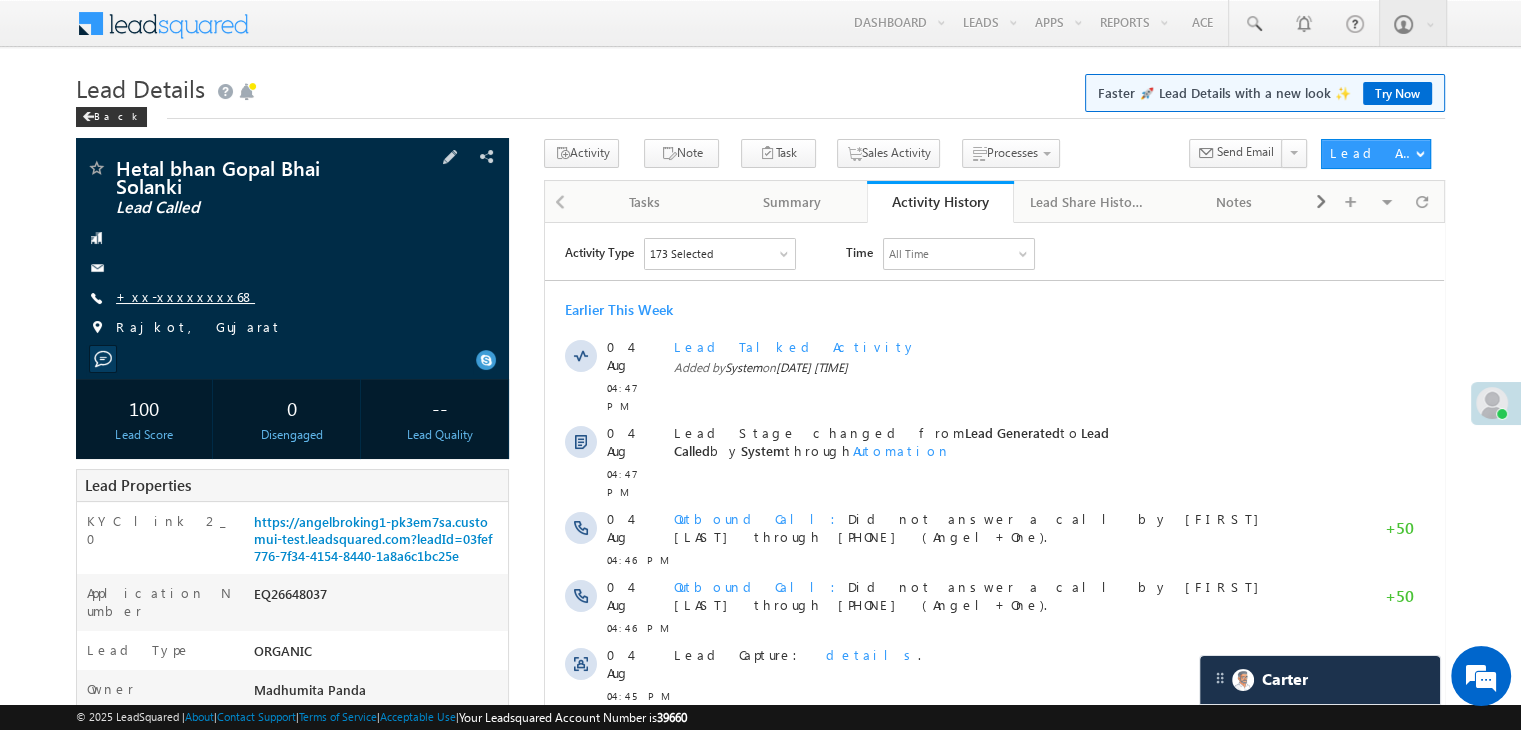click on "+xx-xxxxxxxx68" at bounding box center (185, 296) 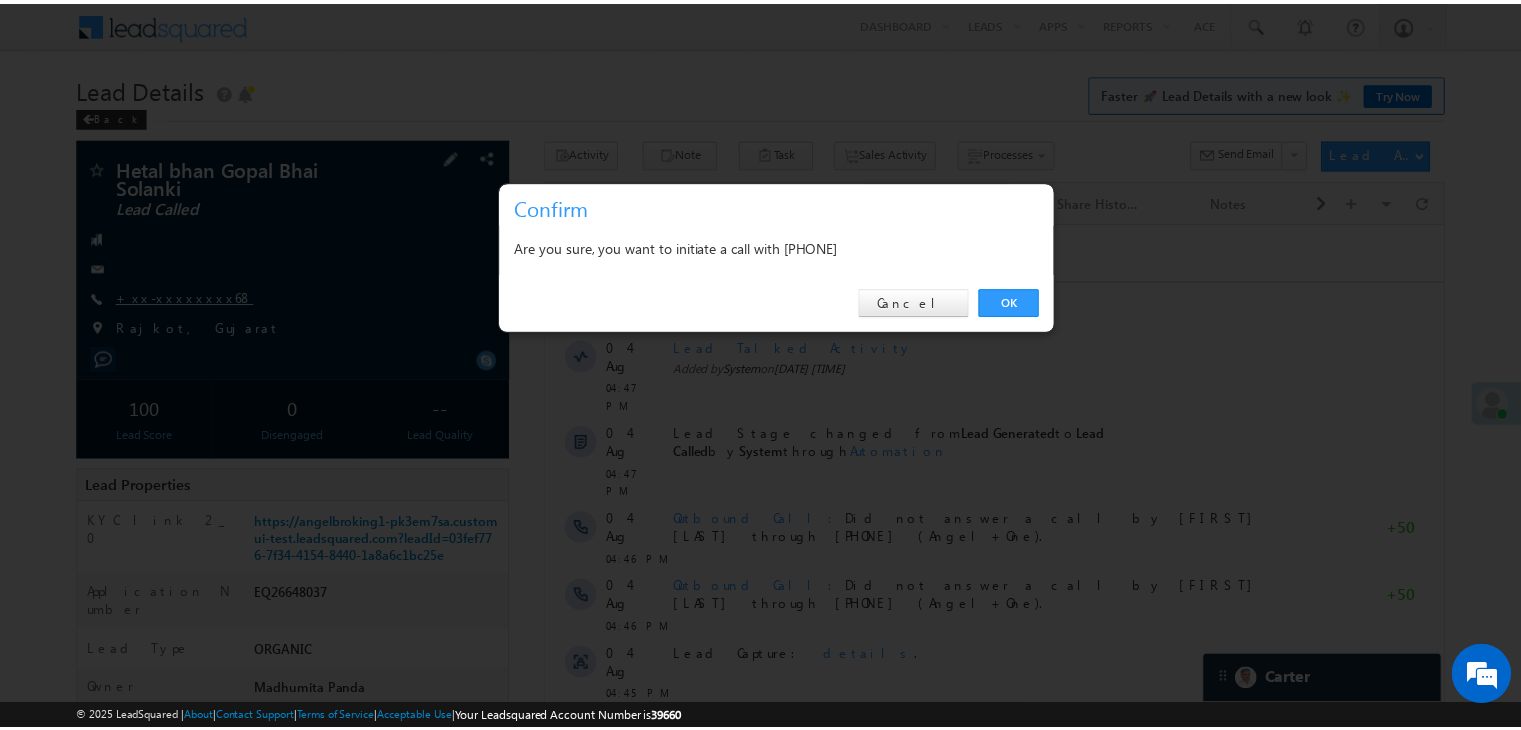 scroll, scrollTop: 0, scrollLeft: 0, axis: both 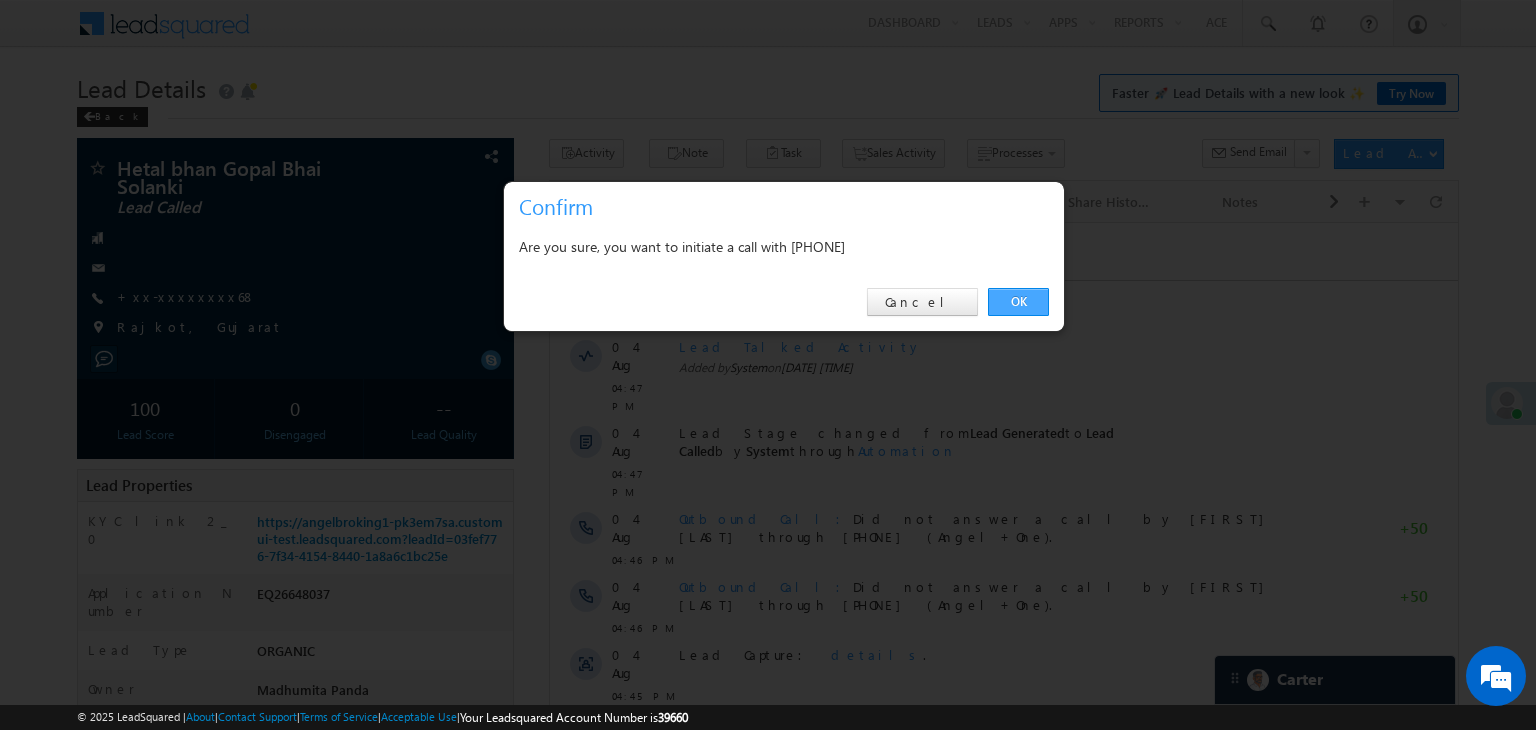 click on "OK" at bounding box center (1018, 302) 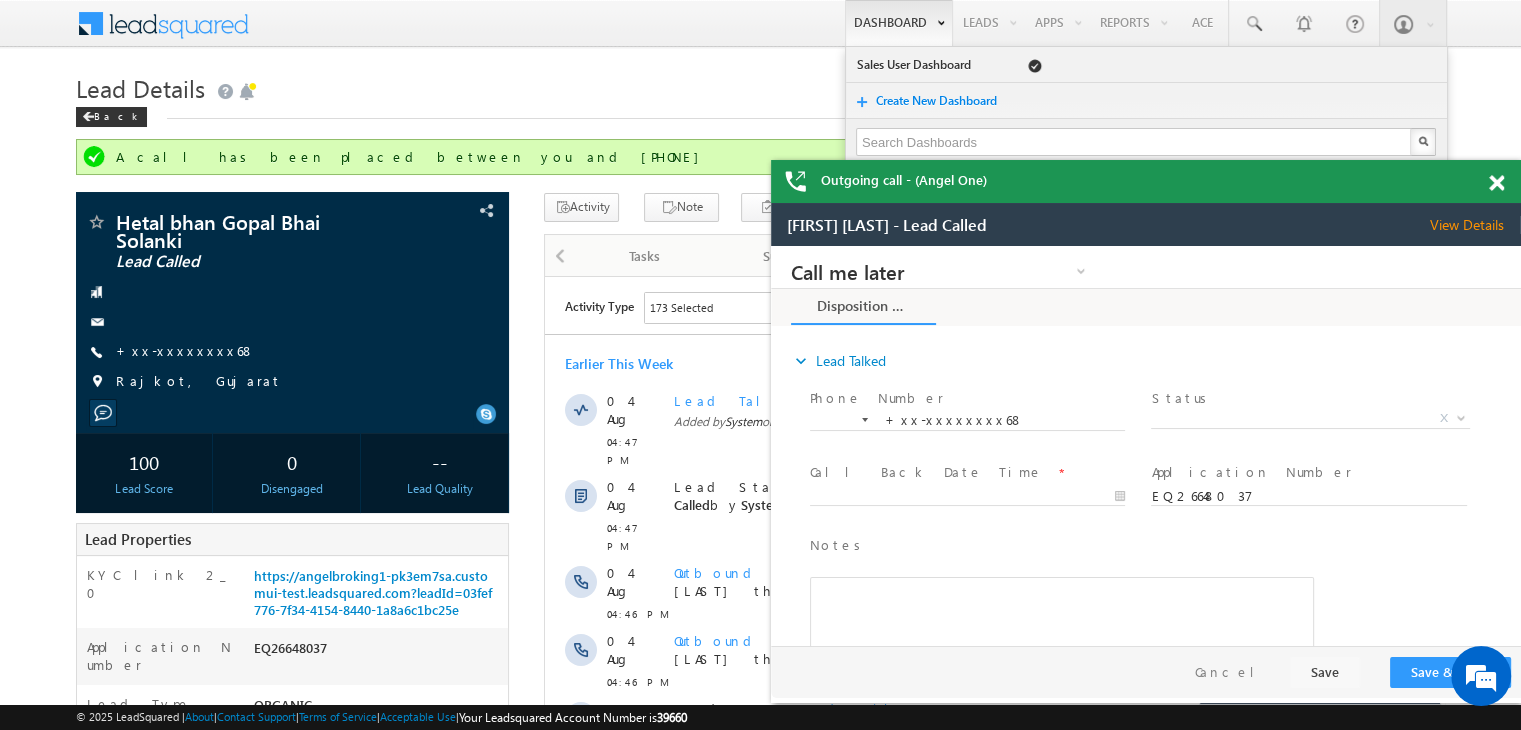 scroll, scrollTop: 0, scrollLeft: 0, axis: both 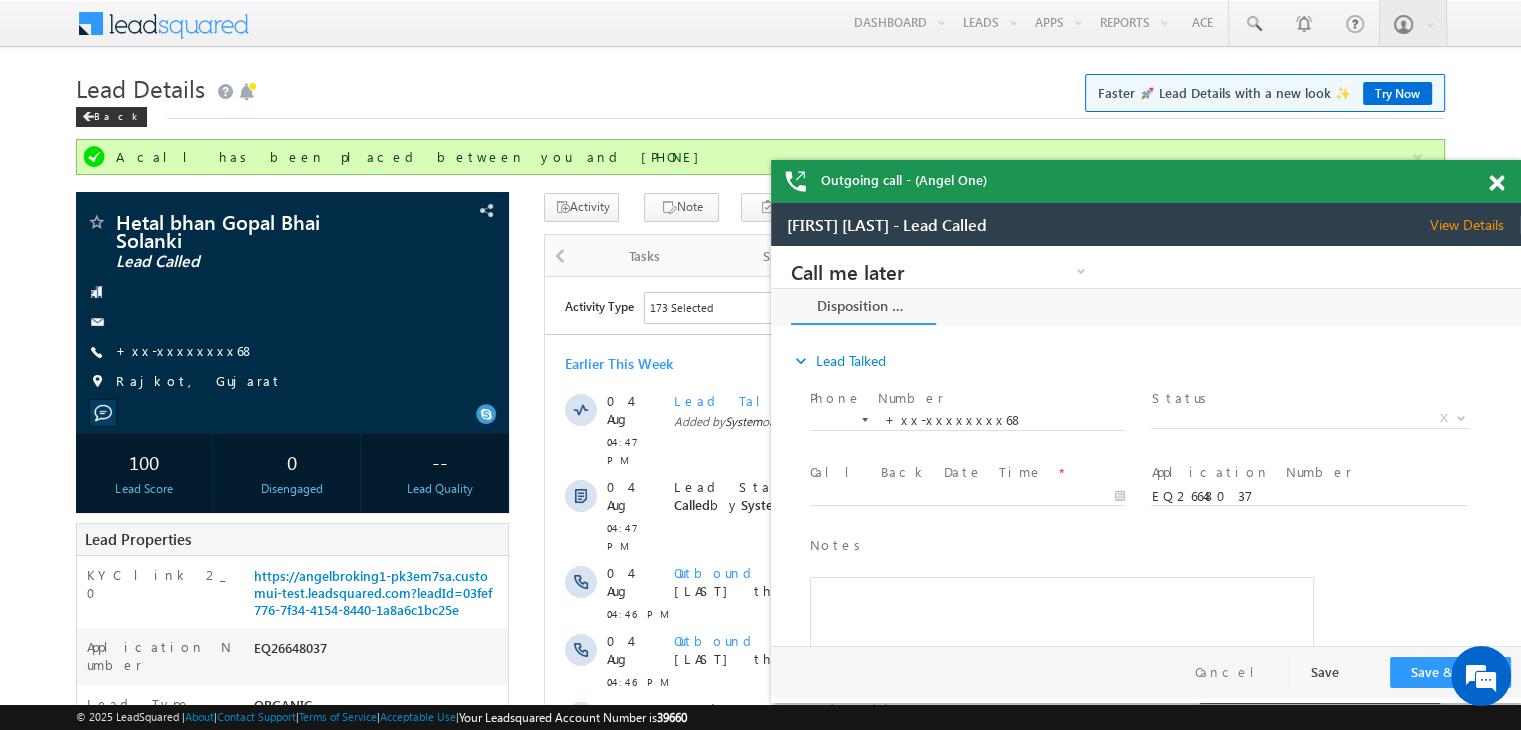 click at bounding box center [1496, 183] 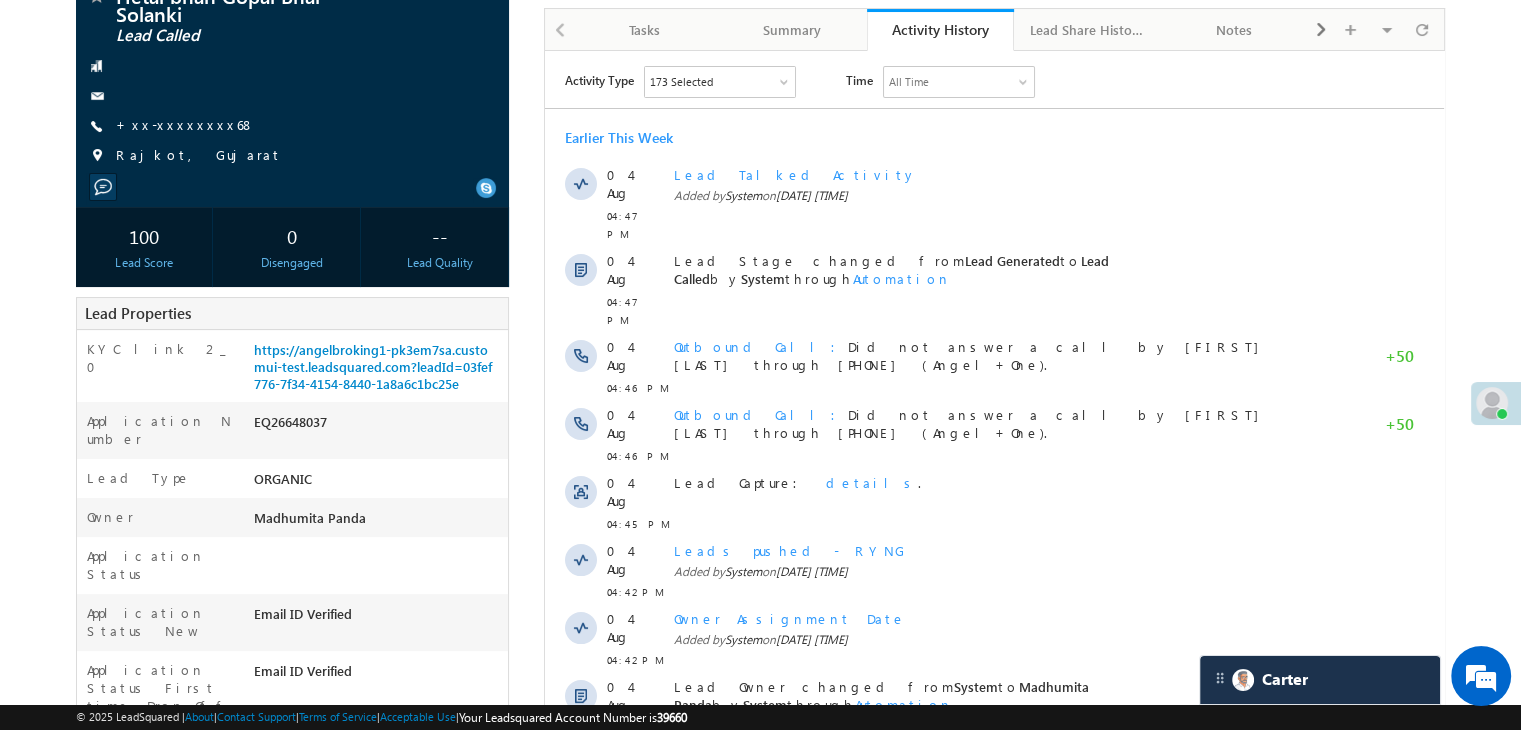 scroll, scrollTop: 100, scrollLeft: 0, axis: vertical 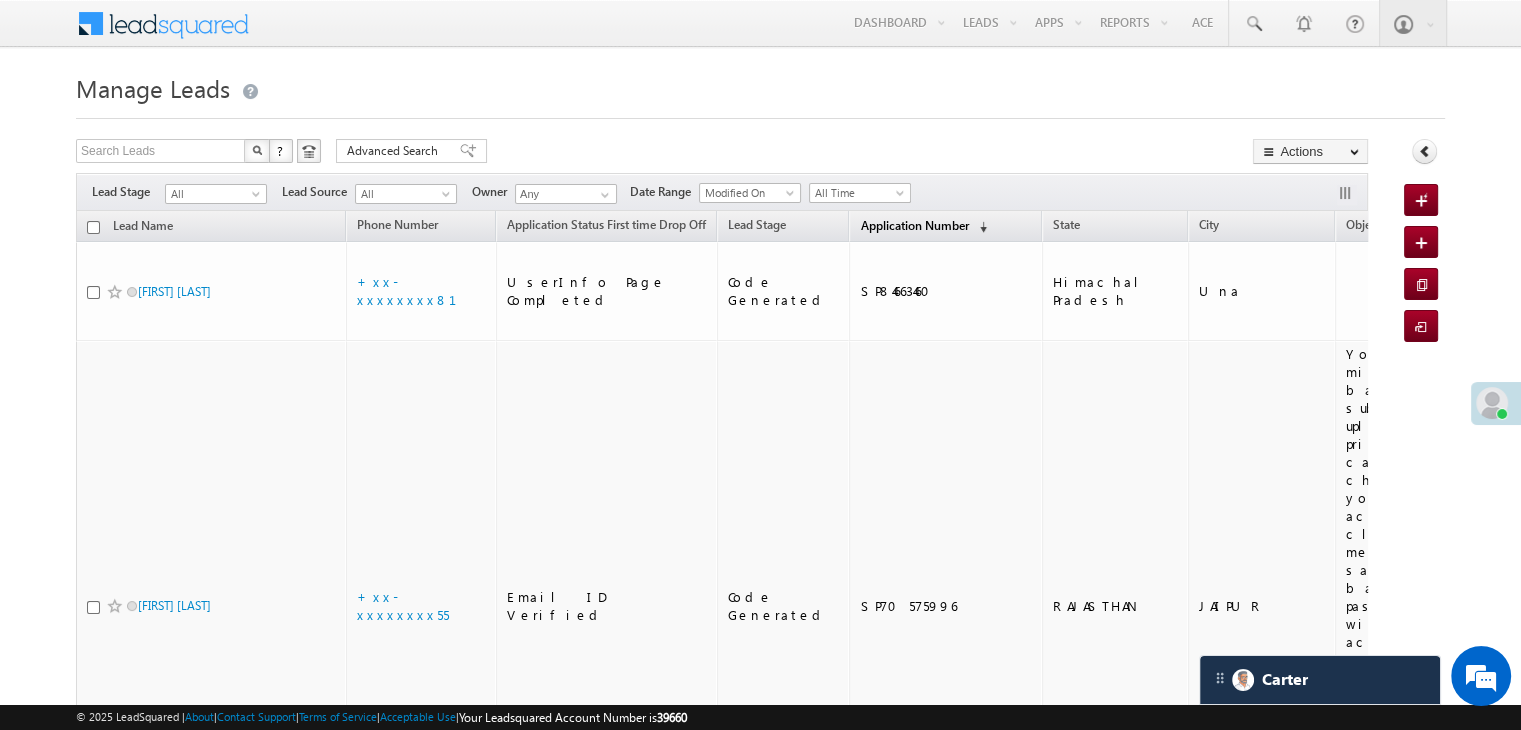 click on "Application Number" at bounding box center (914, 225) 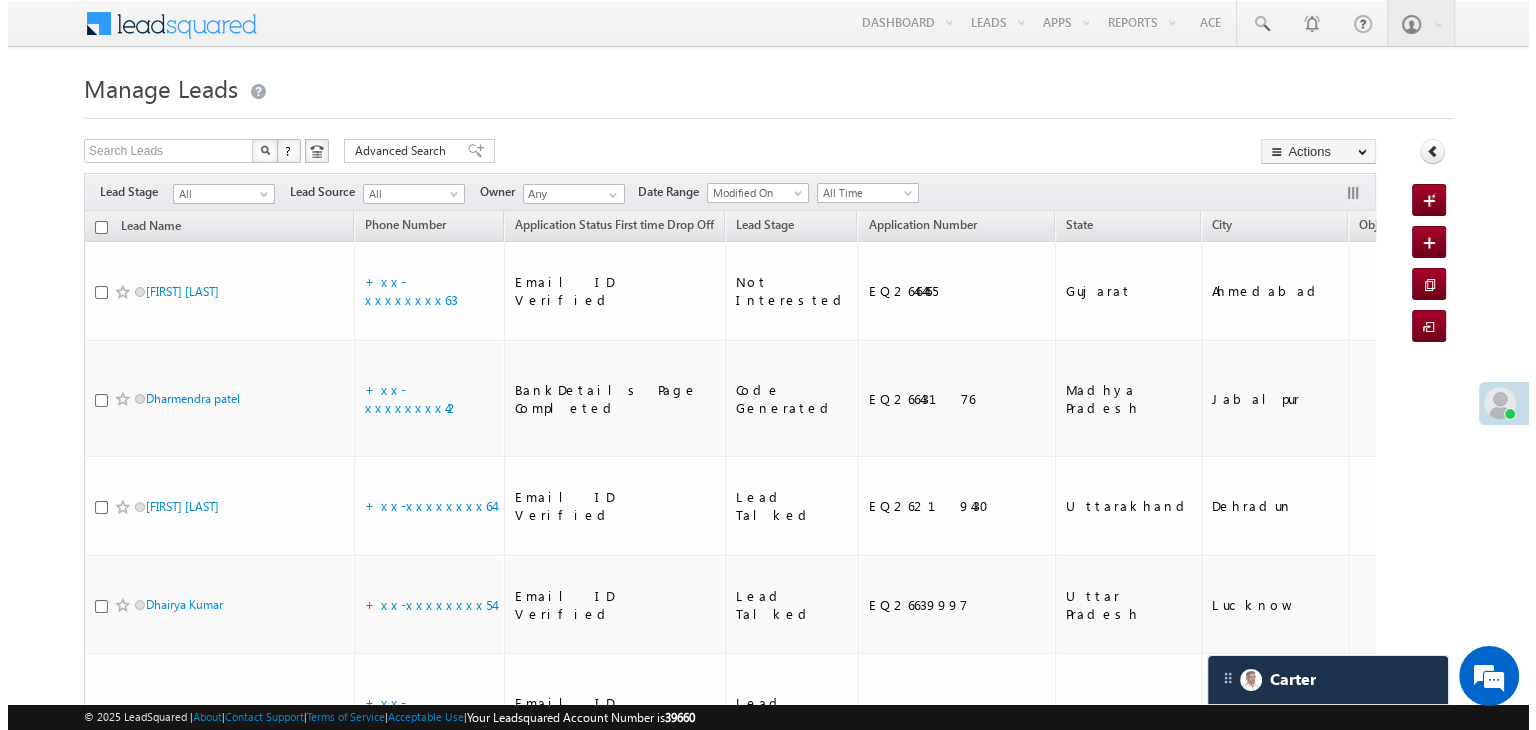 scroll, scrollTop: 0, scrollLeft: 0, axis: both 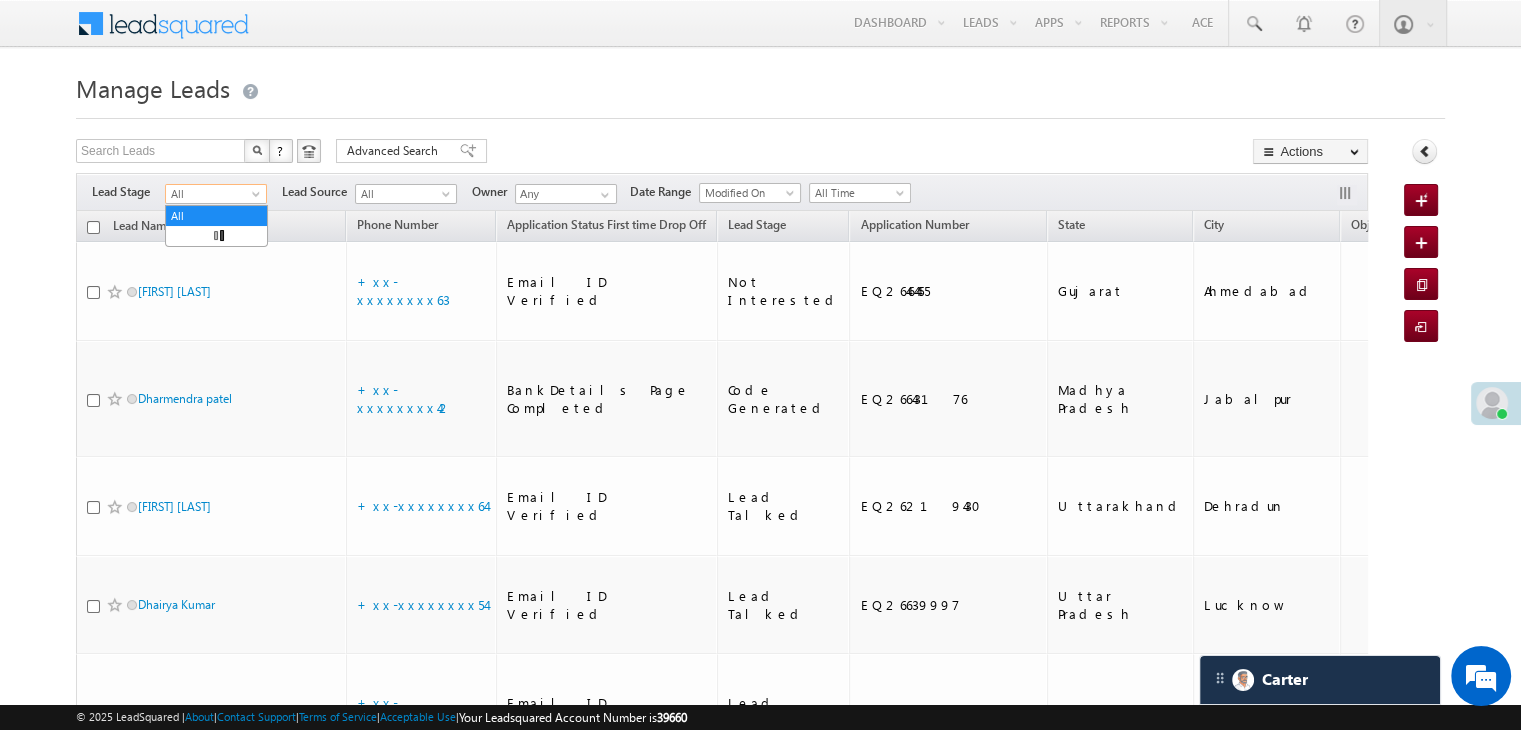 click at bounding box center [258, 198] 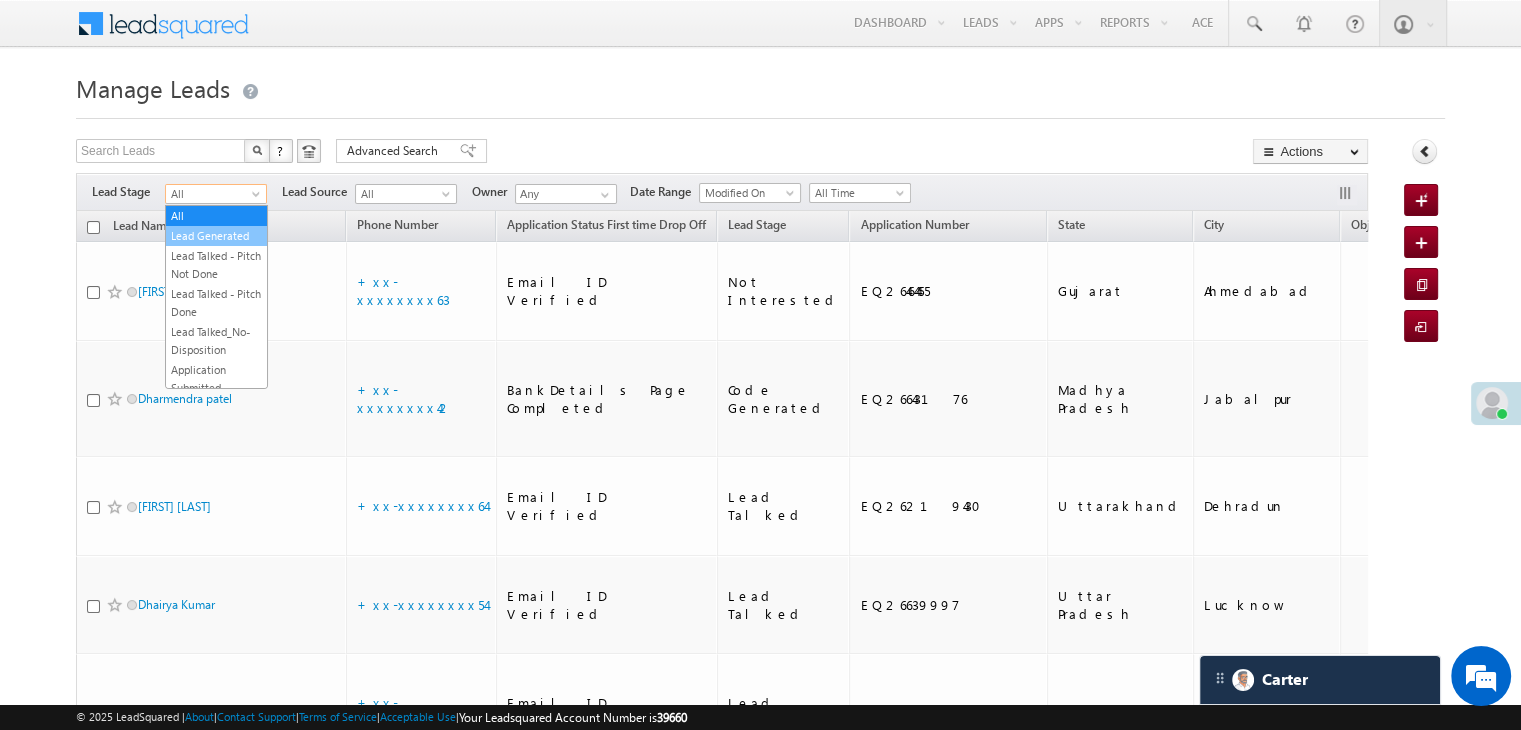 click on "Lead Generated" at bounding box center (216, 236) 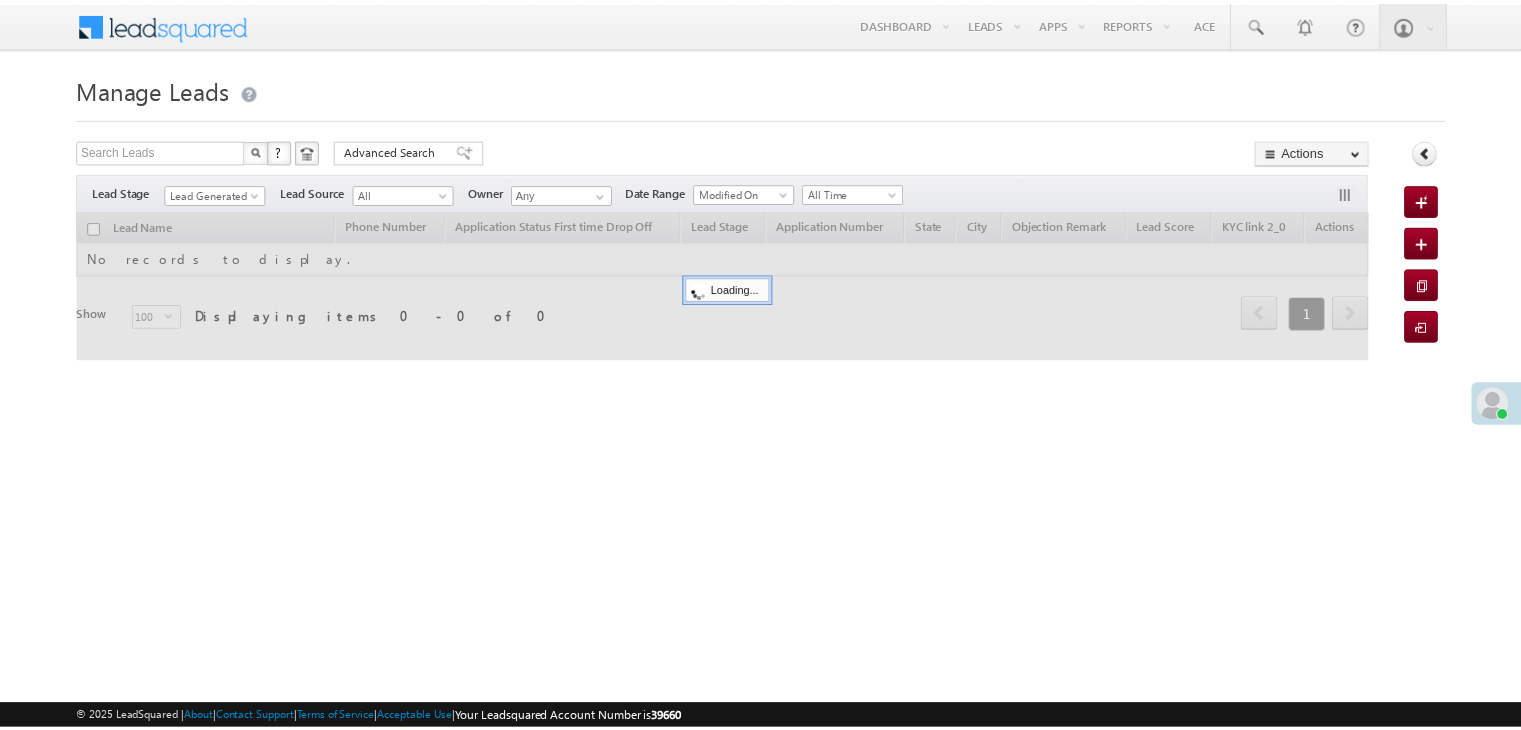scroll, scrollTop: 0, scrollLeft: 0, axis: both 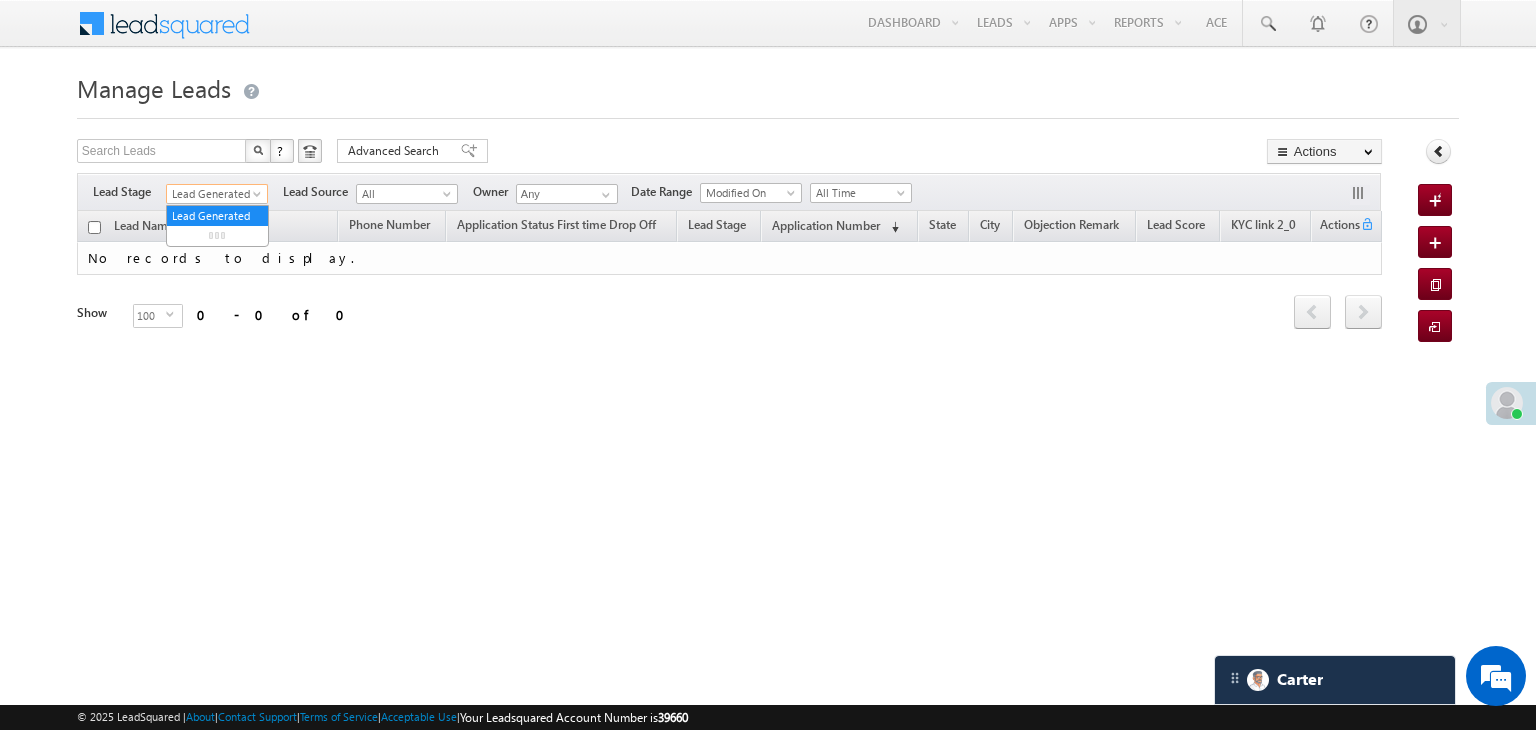 click on "Lead Generated" at bounding box center (214, 194) 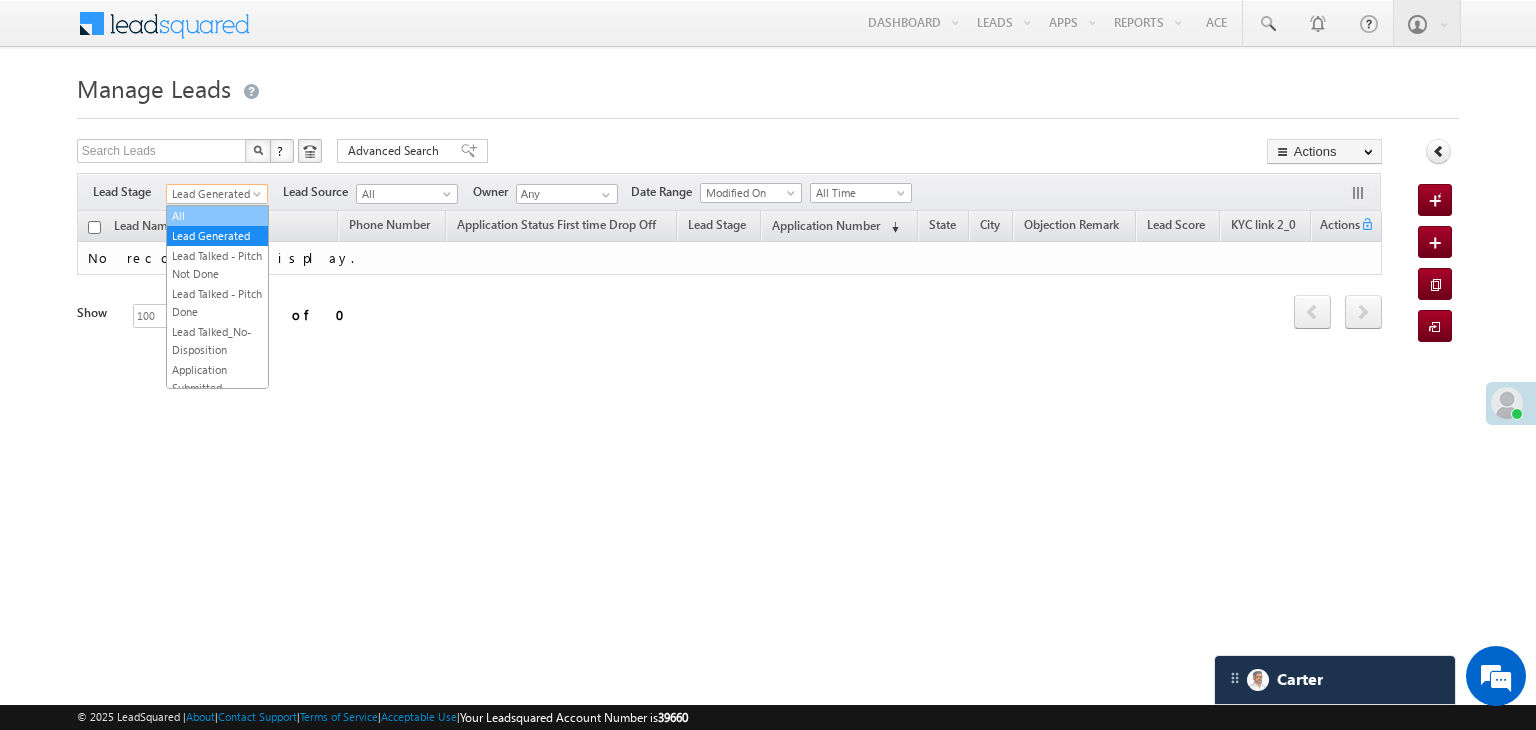 click on "All" at bounding box center [217, 216] 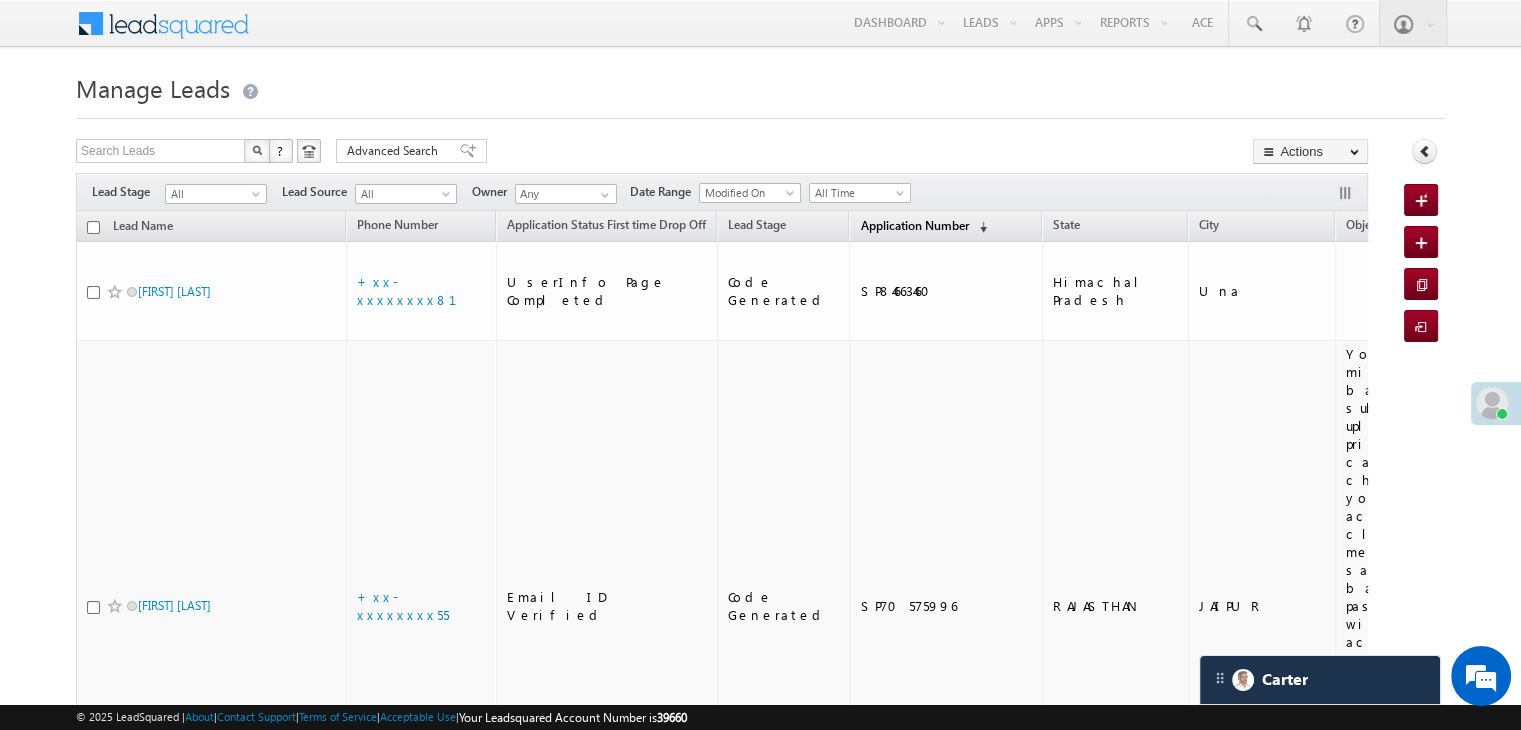 click on "Application Number" at bounding box center [914, 225] 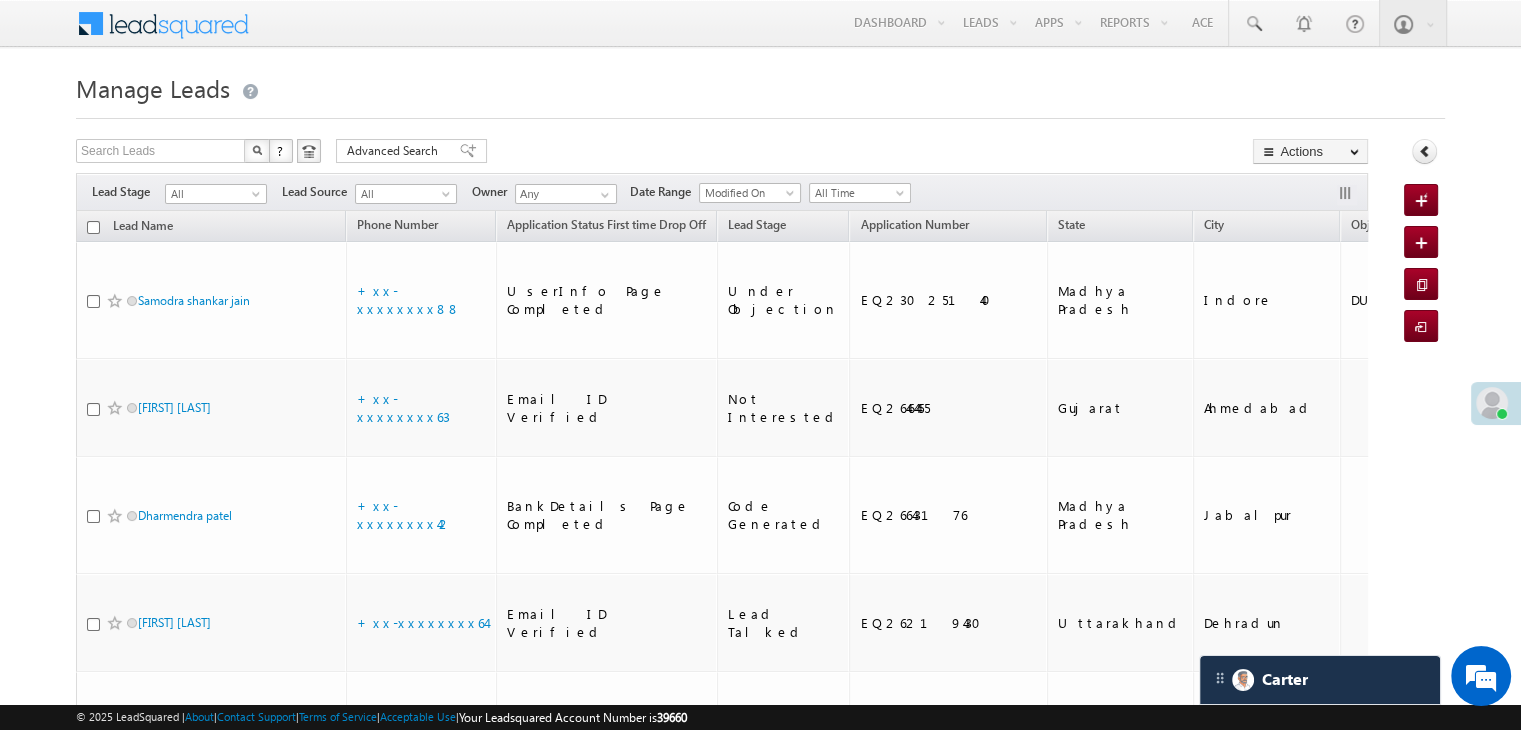 scroll, scrollTop: 0, scrollLeft: 0, axis: both 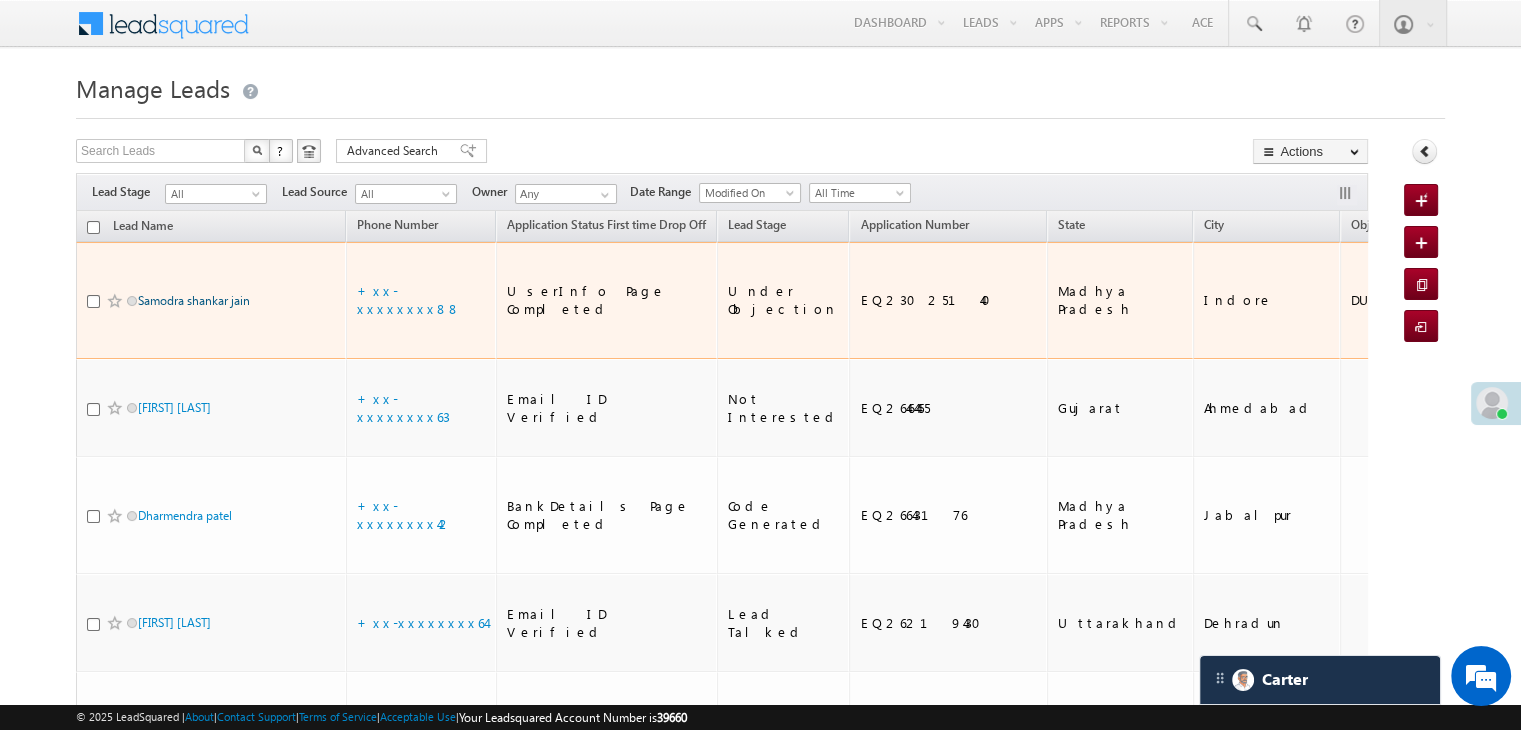 click on "Samodra shankar jain" at bounding box center (194, 300) 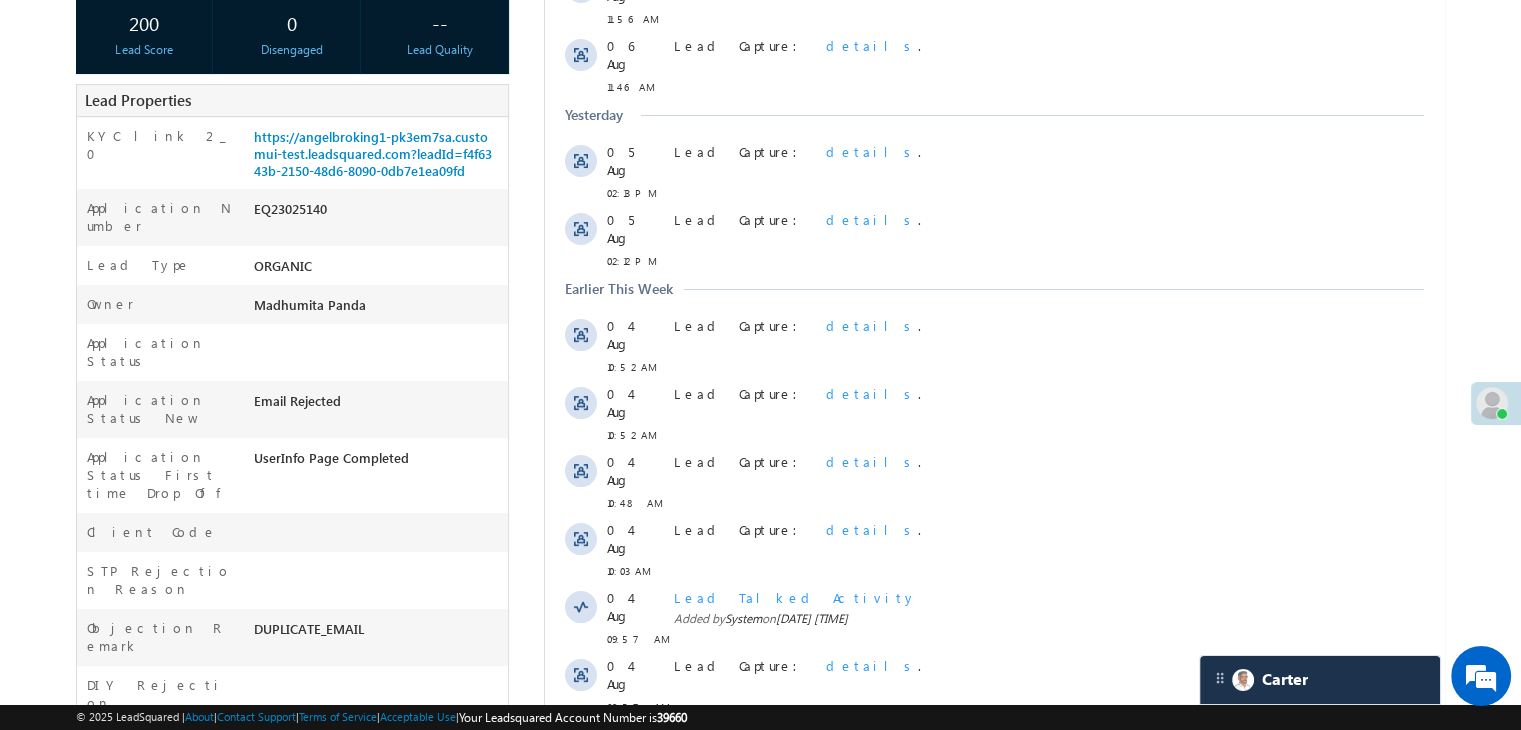 scroll, scrollTop: 400, scrollLeft: 0, axis: vertical 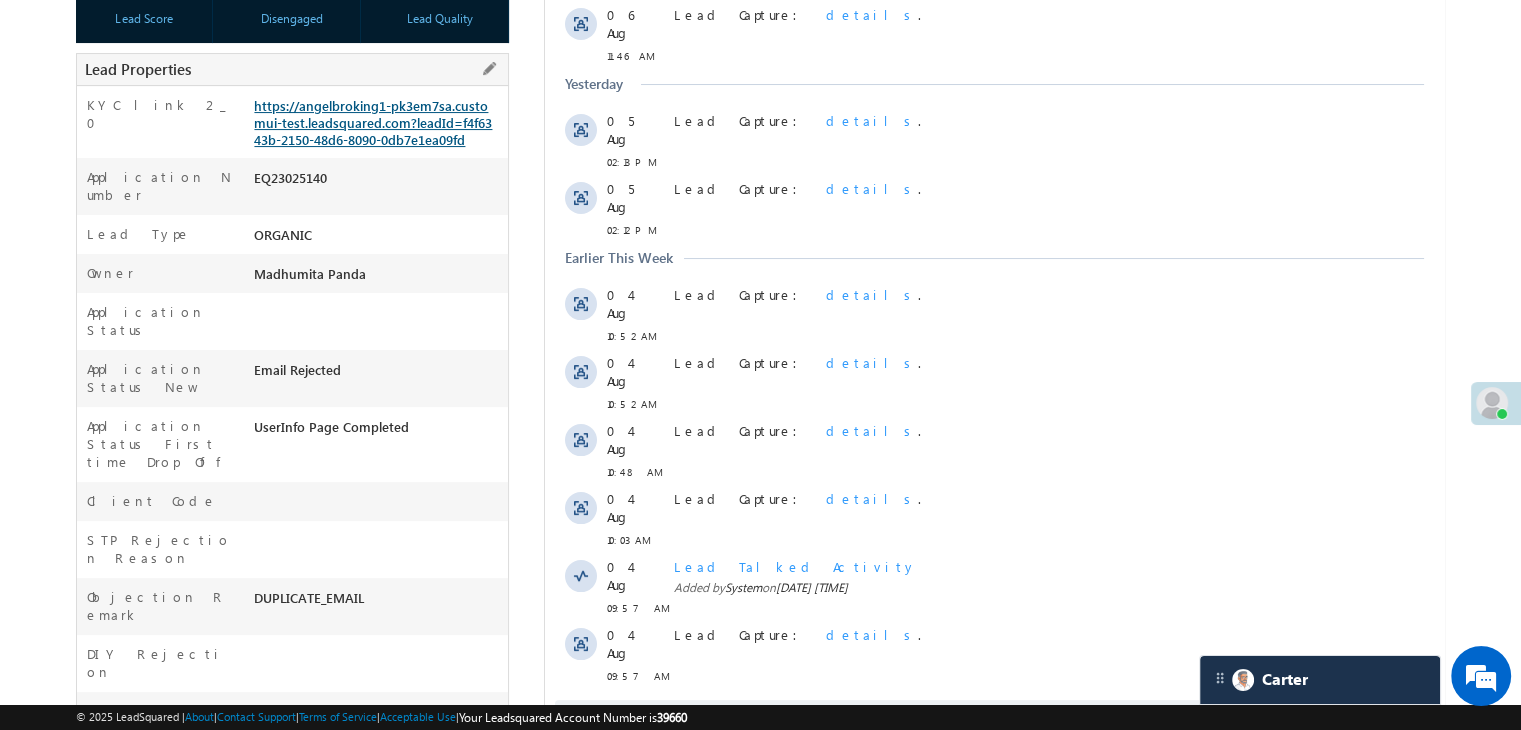 click on "https://angelbroking1-pk3em7sa.customui-test.leadsquared.com?leadId=f4f6343b-2150-48d6-8090-0db7e1ea09fd" at bounding box center (373, 122) 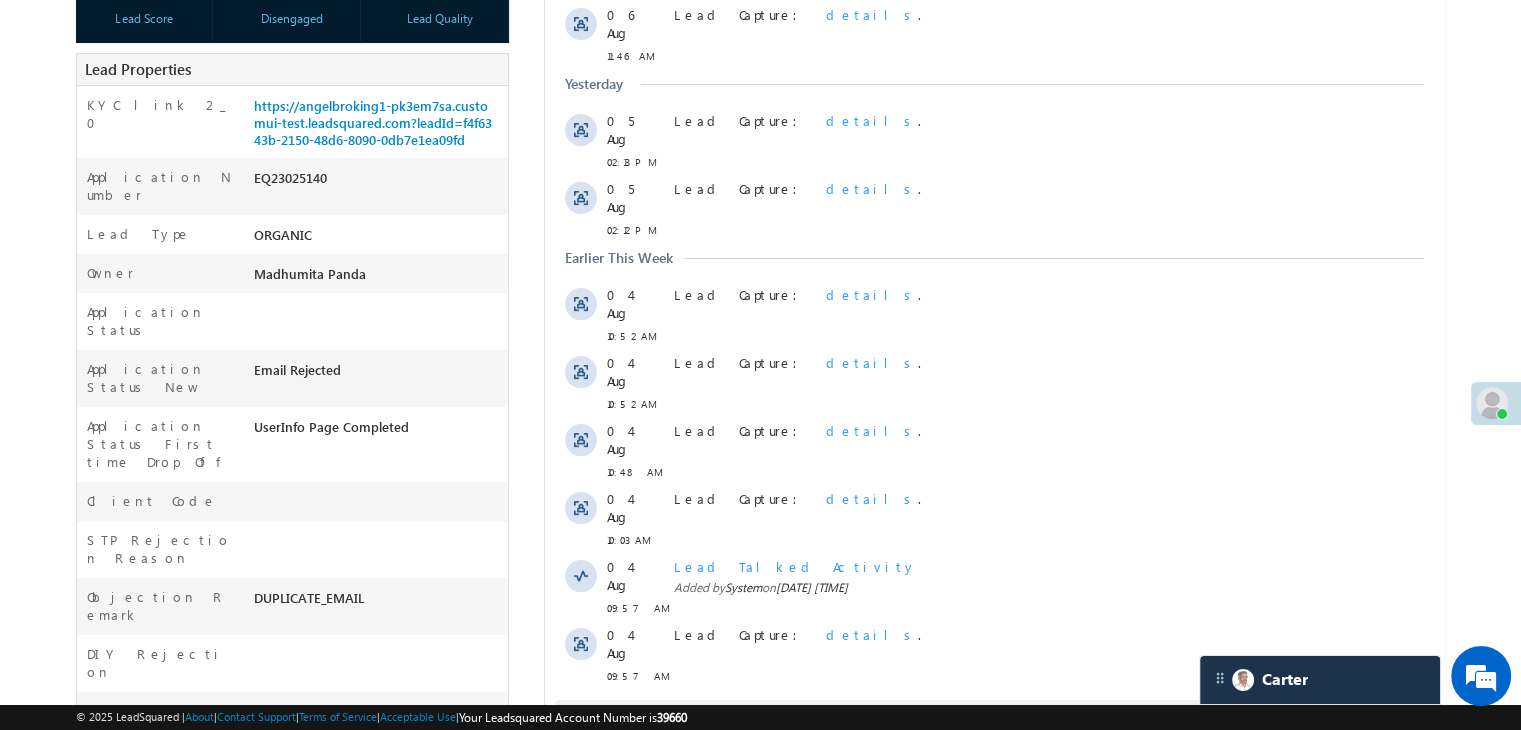 click on "Show More" at bounding box center [1004, 720] 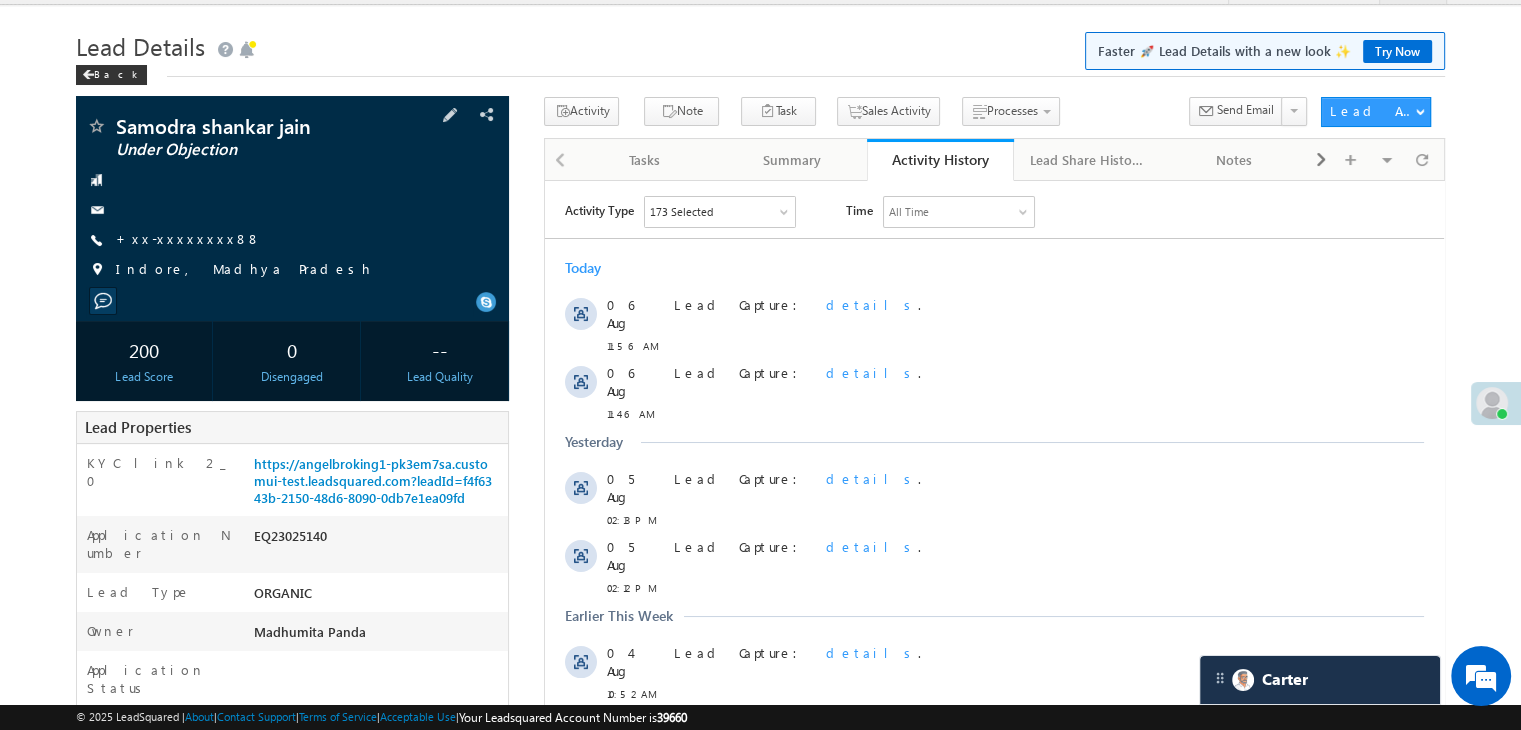 scroll, scrollTop: 0, scrollLeft: 0, axis: both 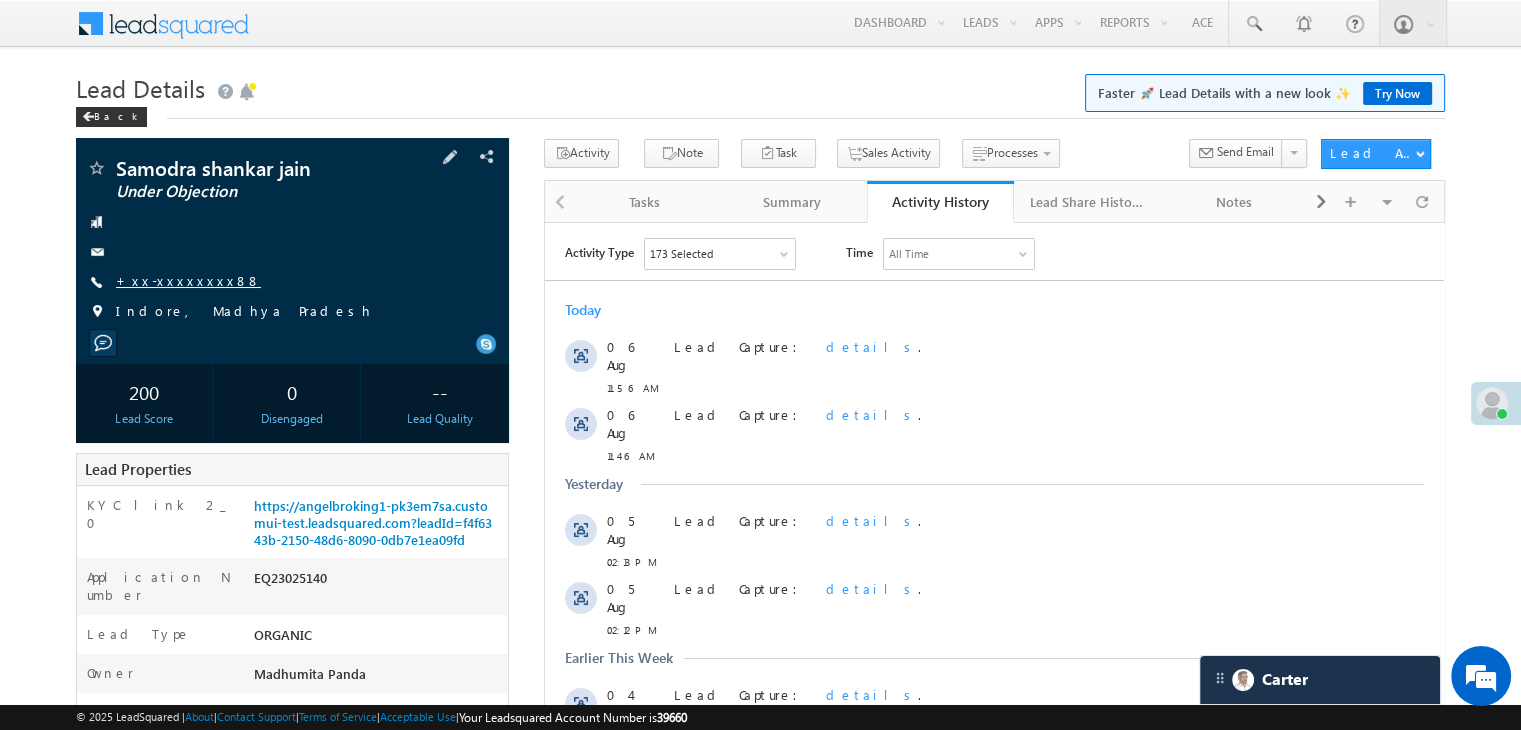 click on "+xx-xxxxxxxx88" at bounding box center [188, 280] 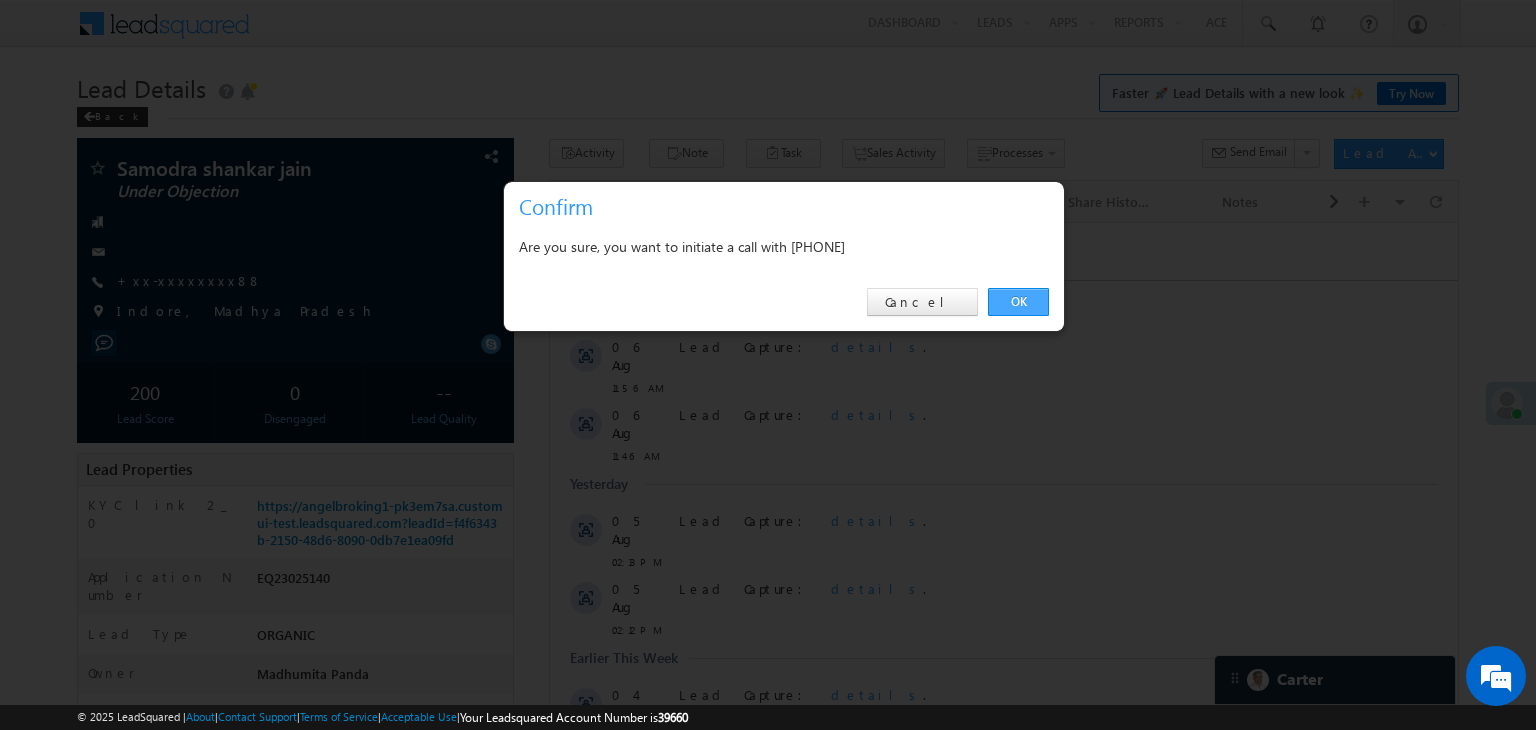 click on "OK" at bounding box center [1018, 302] 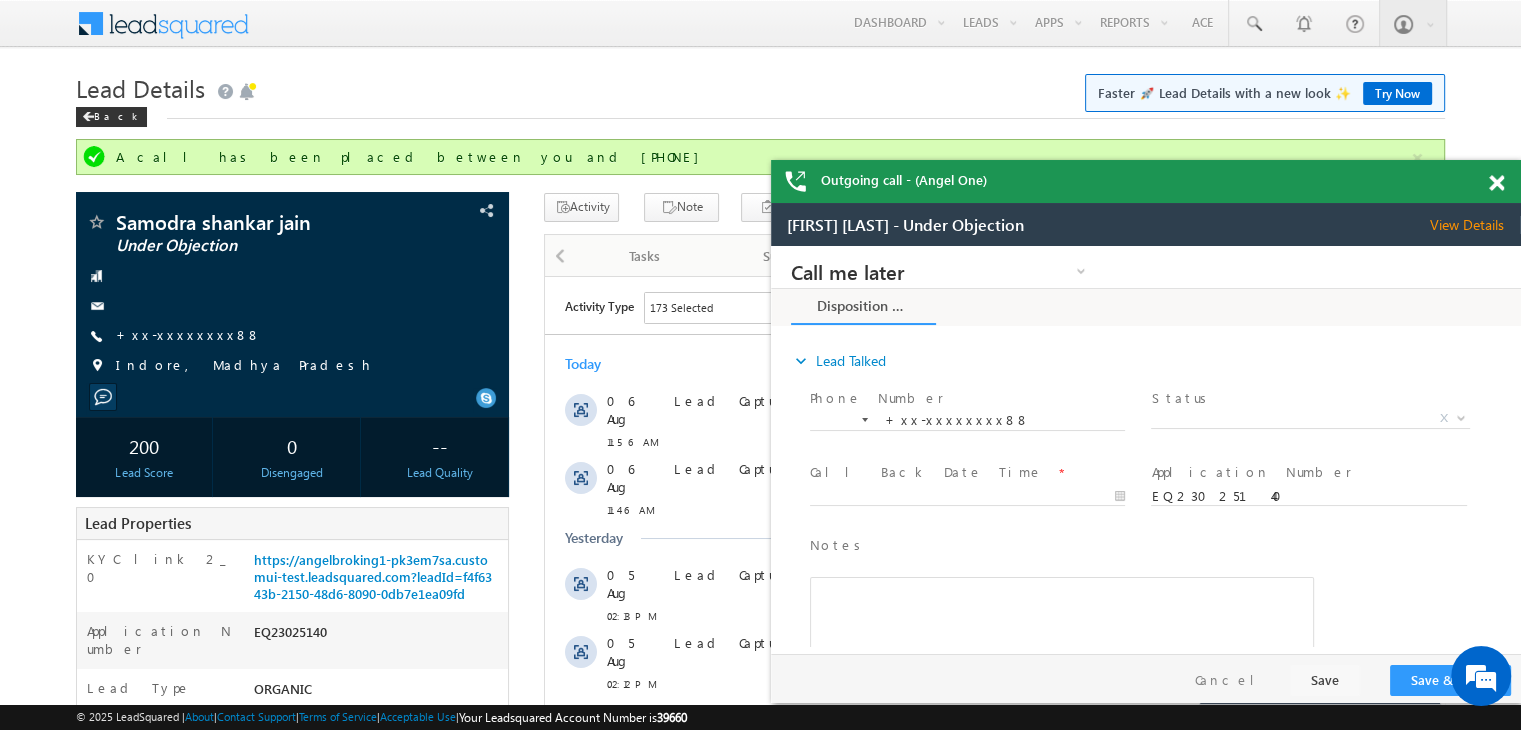 scroll, scrollTop: 0, scrollLeft: 0, axis: both 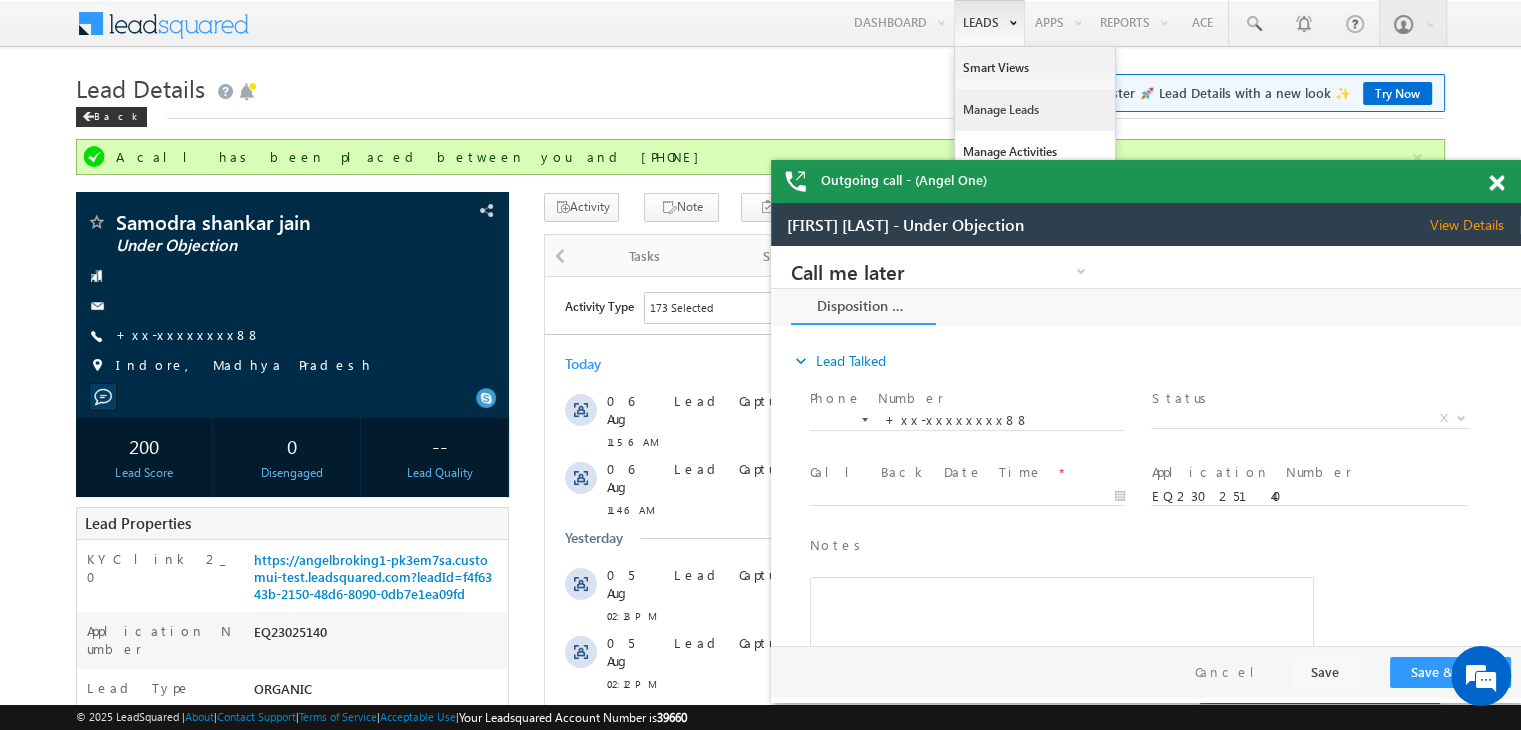 click on "Manage Leads" at bounding box center [1035, 110] 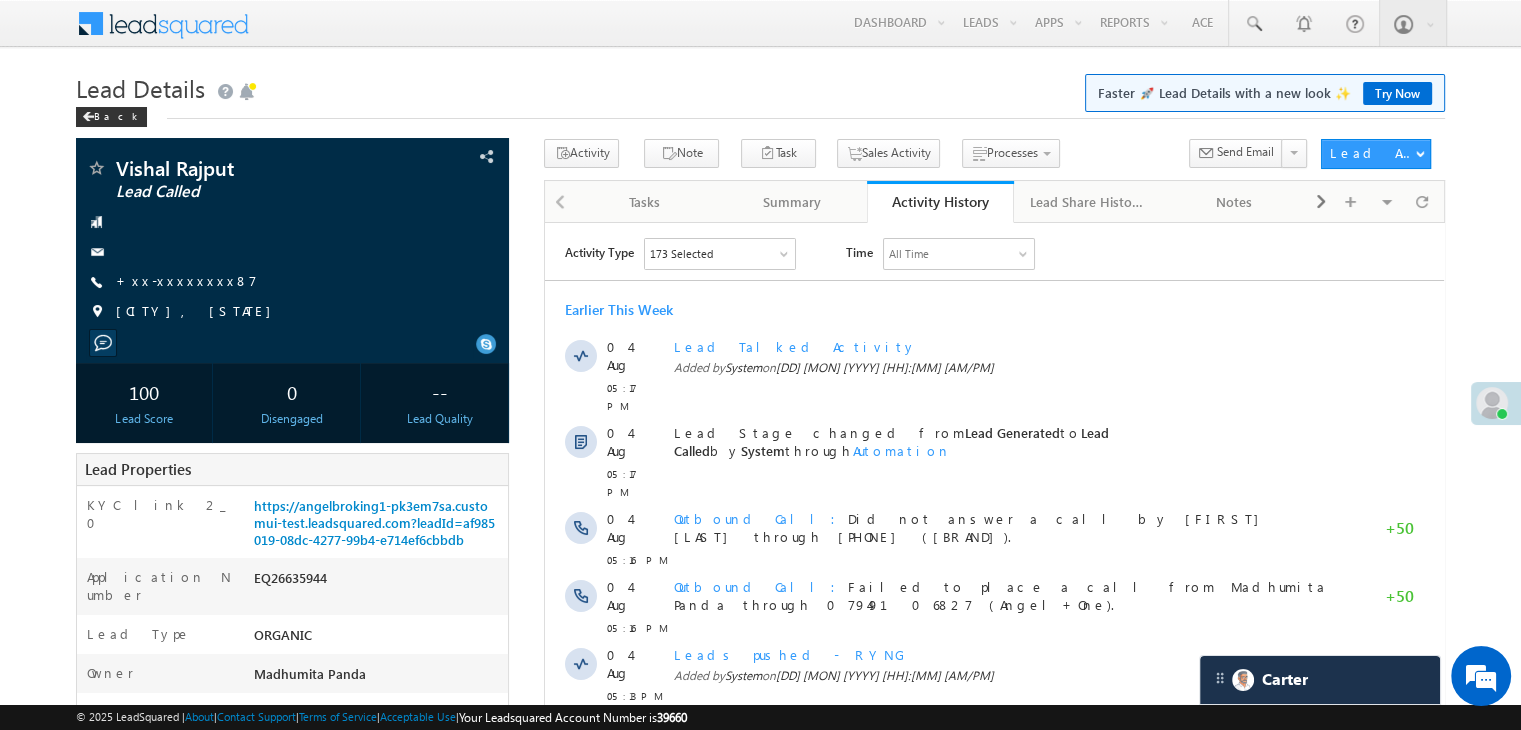 scroll, scrollTop: 0, scrollLeft: 0, axis: both 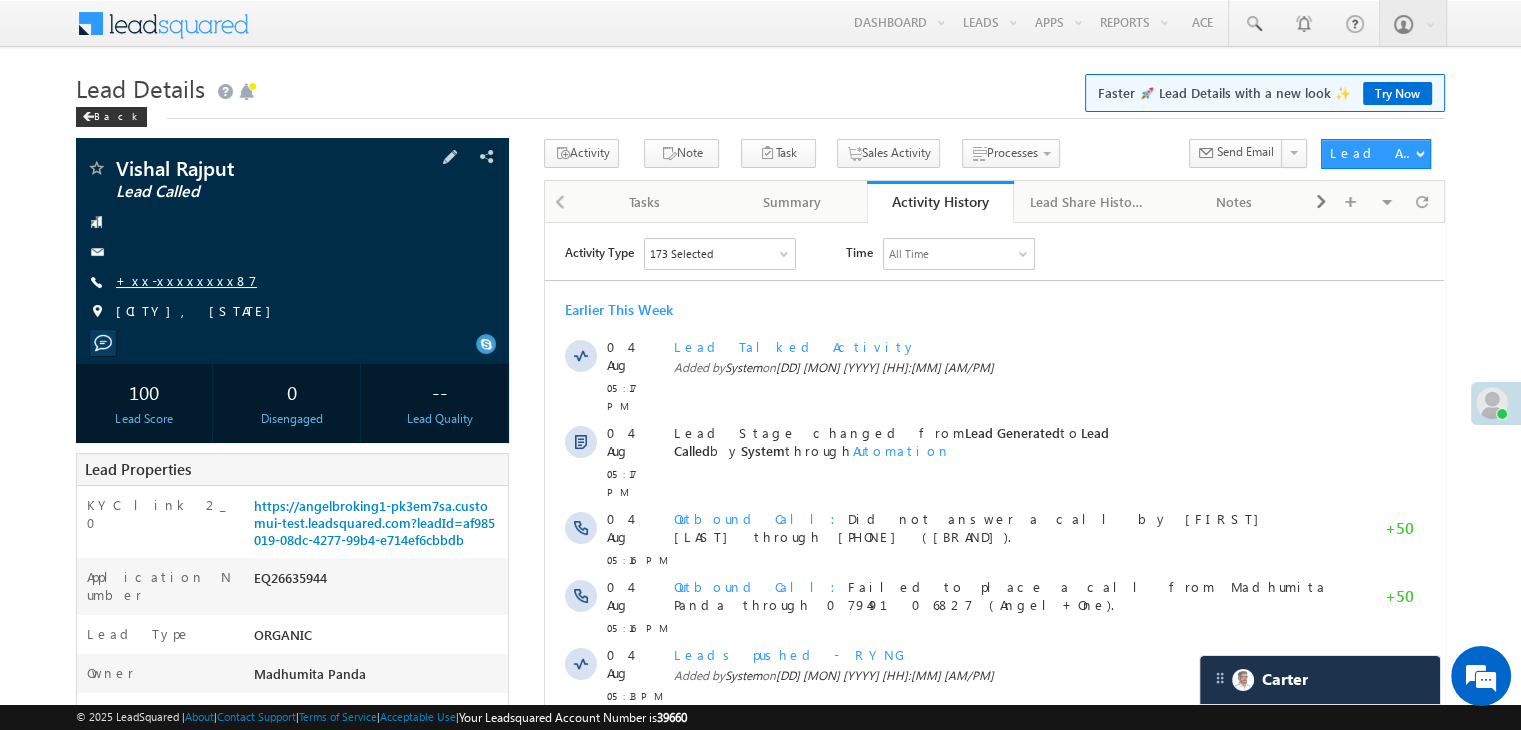click on "+xx-xxxxxxxx87" at bounding box center (186, 280) 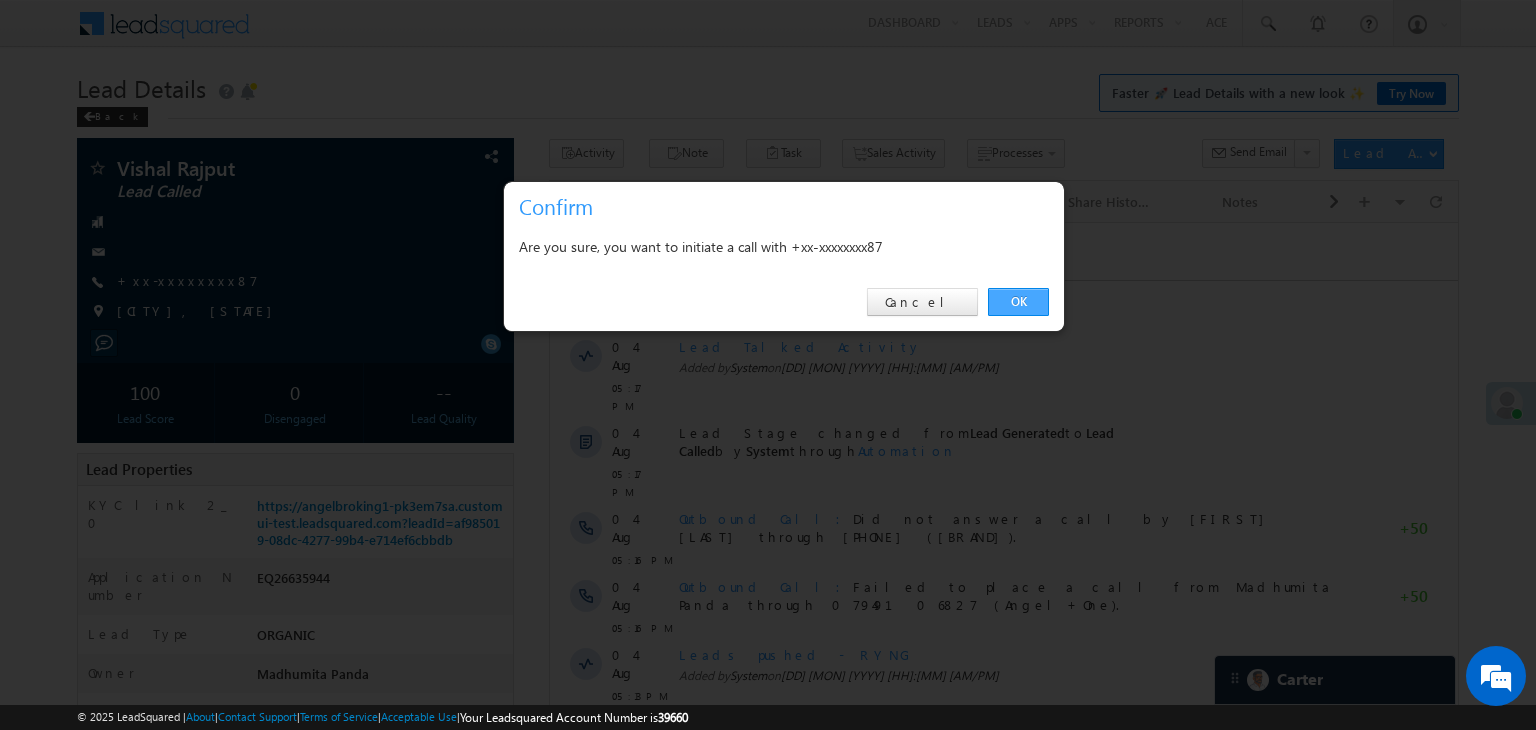 click on "OK" at bounding box center (1018, 302) 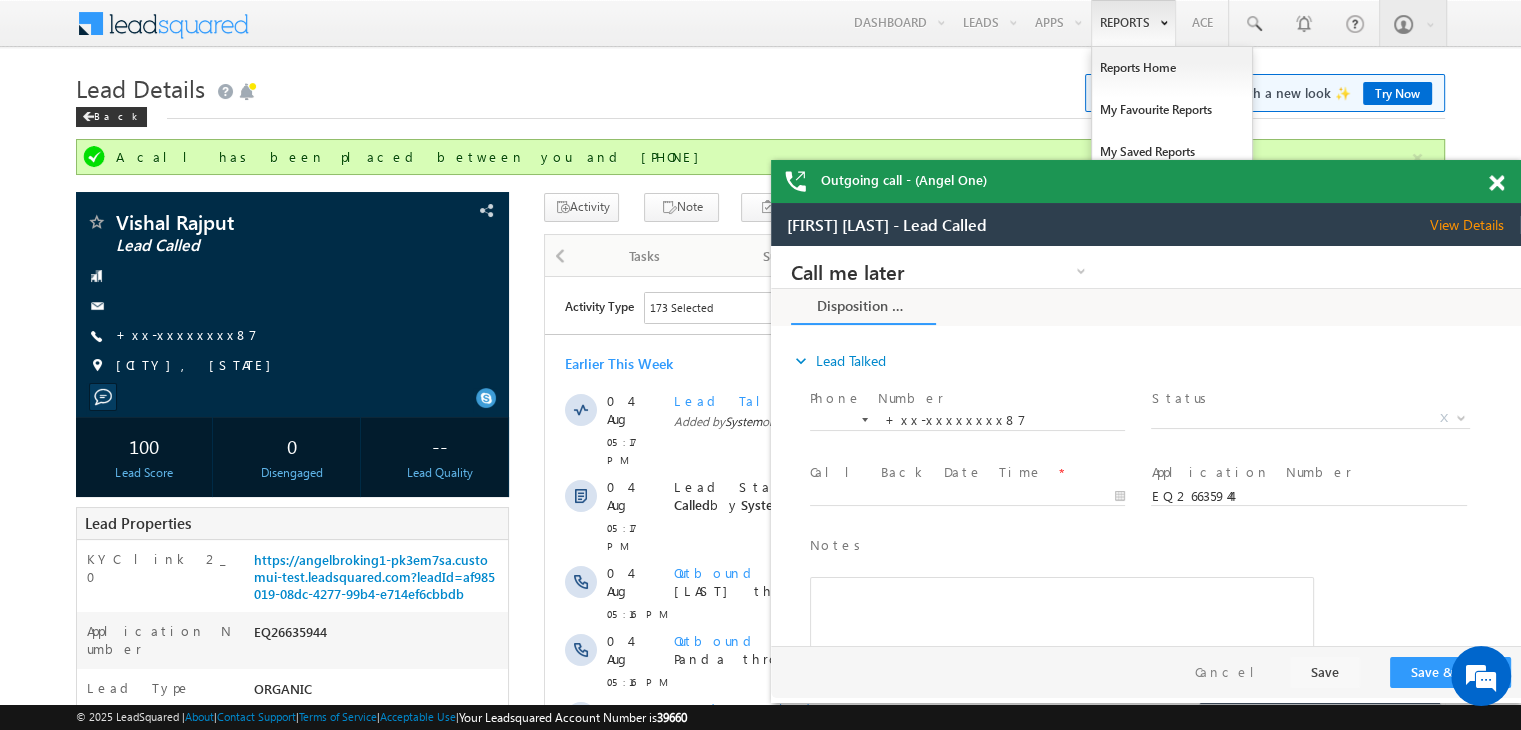scroll, scrollTop: 0, scrollLeft: 0, axis: both 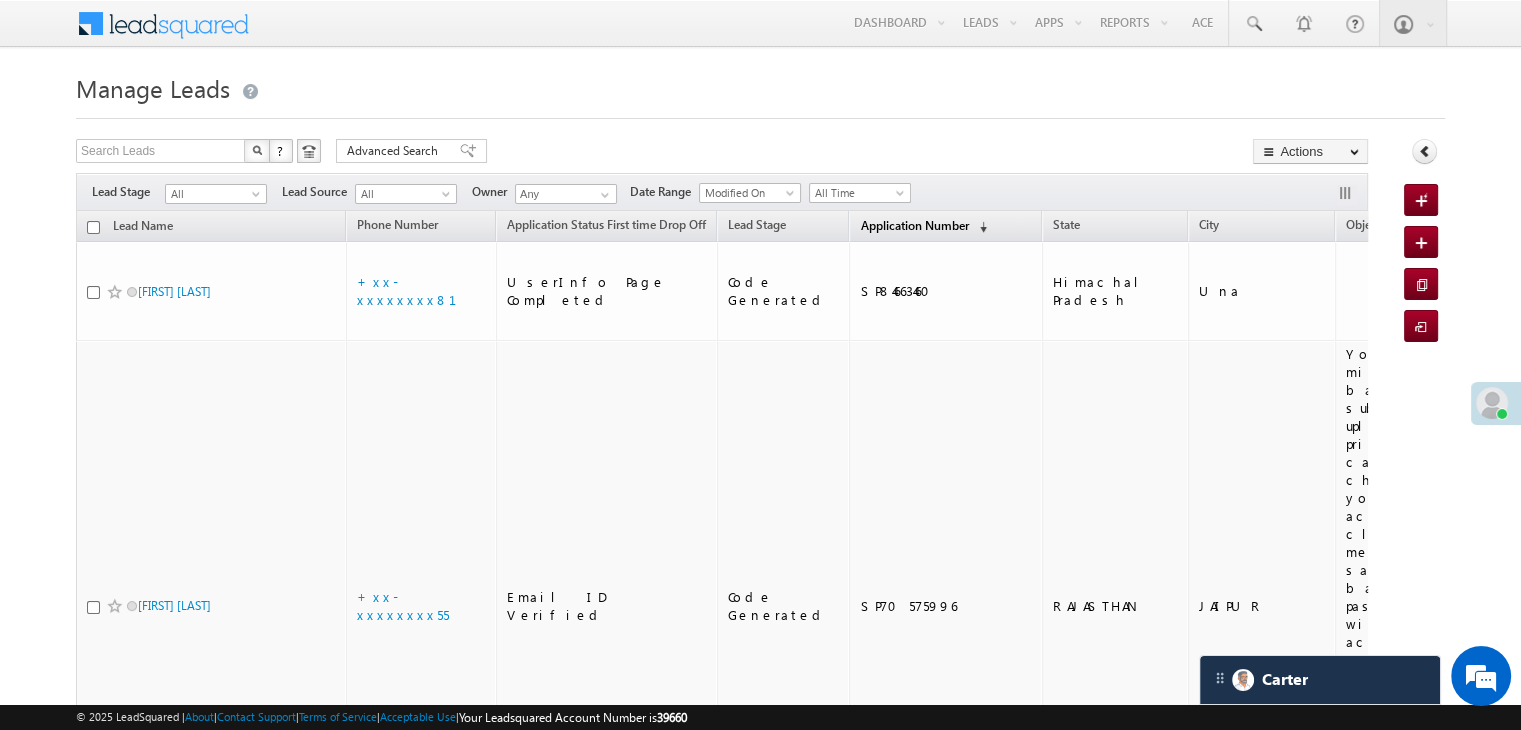 click on "Application Number" at bounding box center [914, 225] 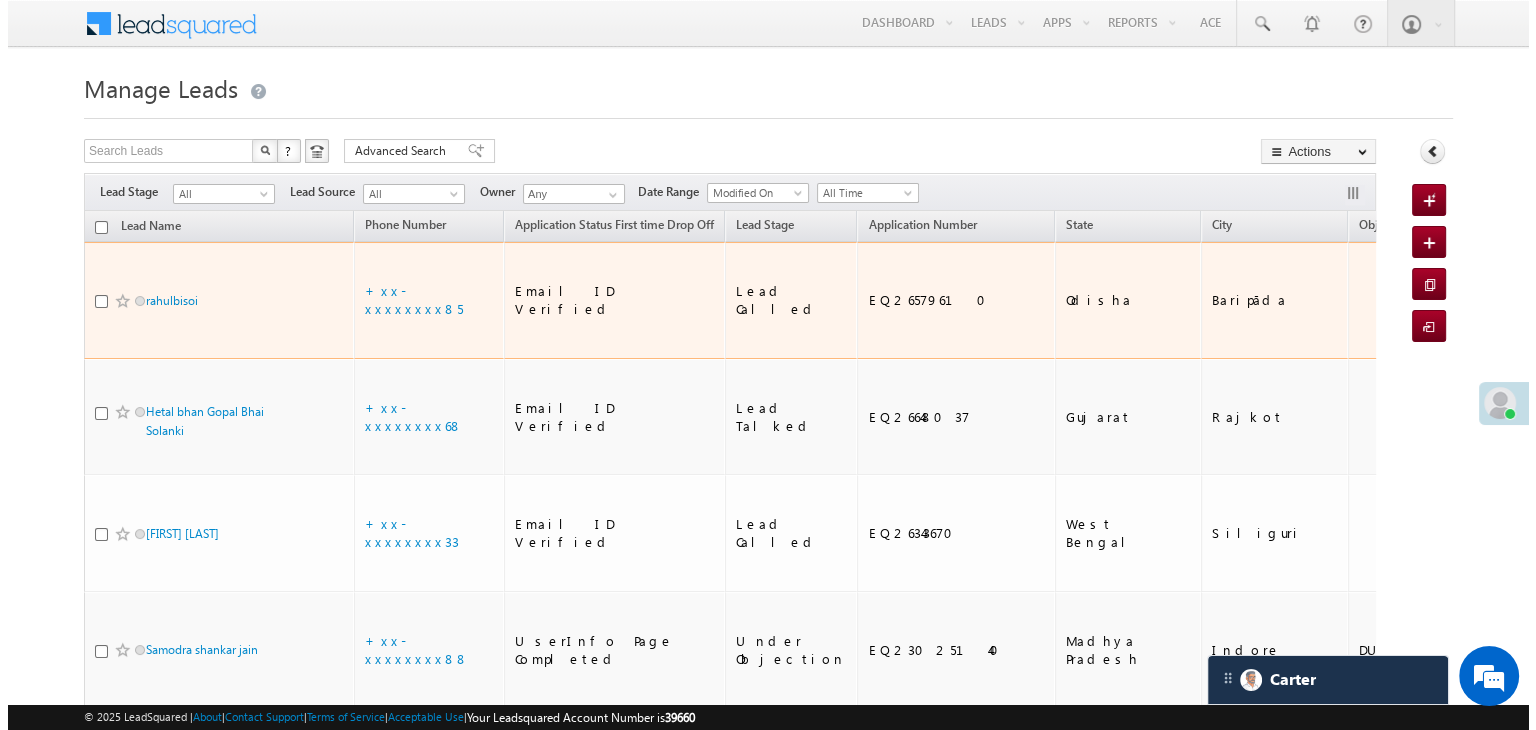 scroll, scrollTop: 0, scrollLeft: 0, axis: both 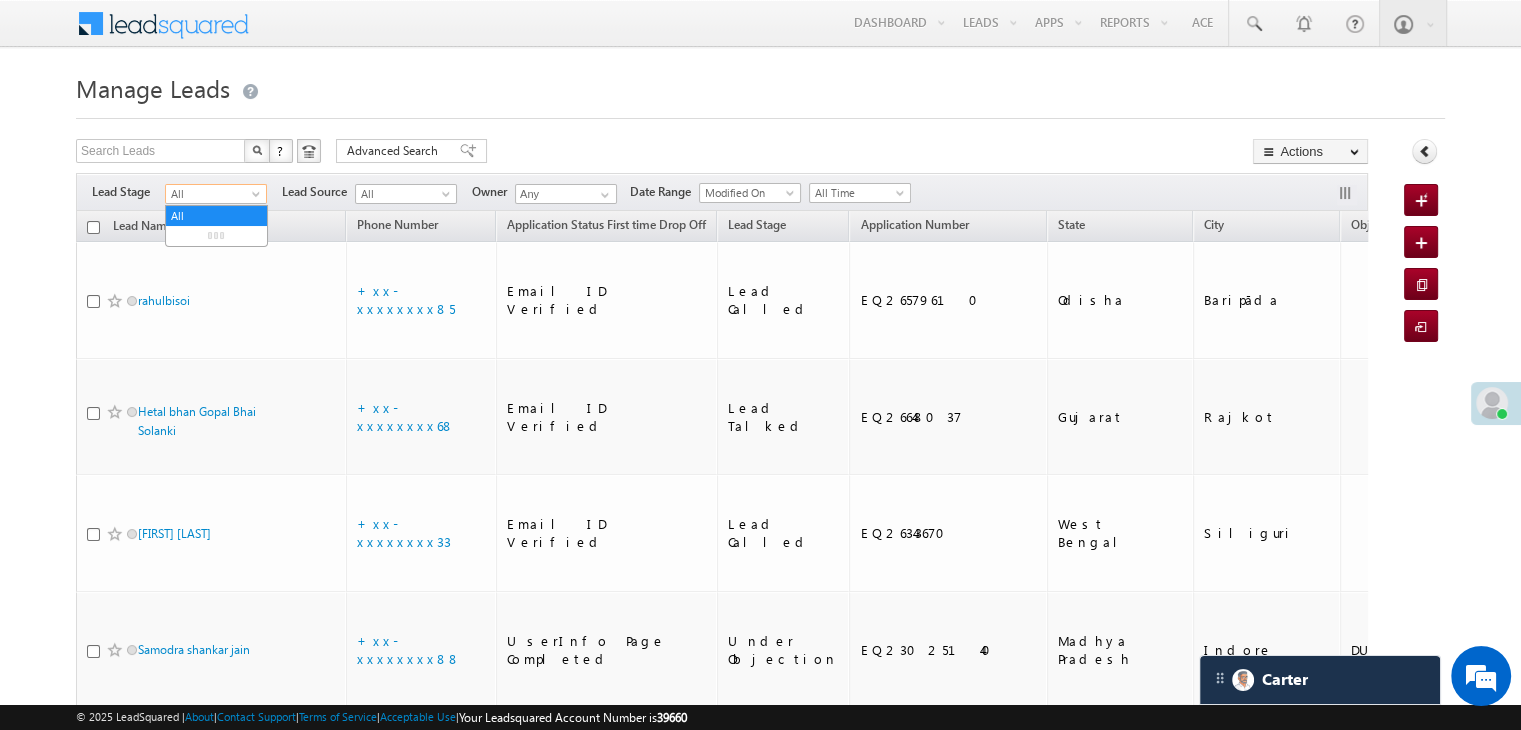 click at bounding box center [258, 198] 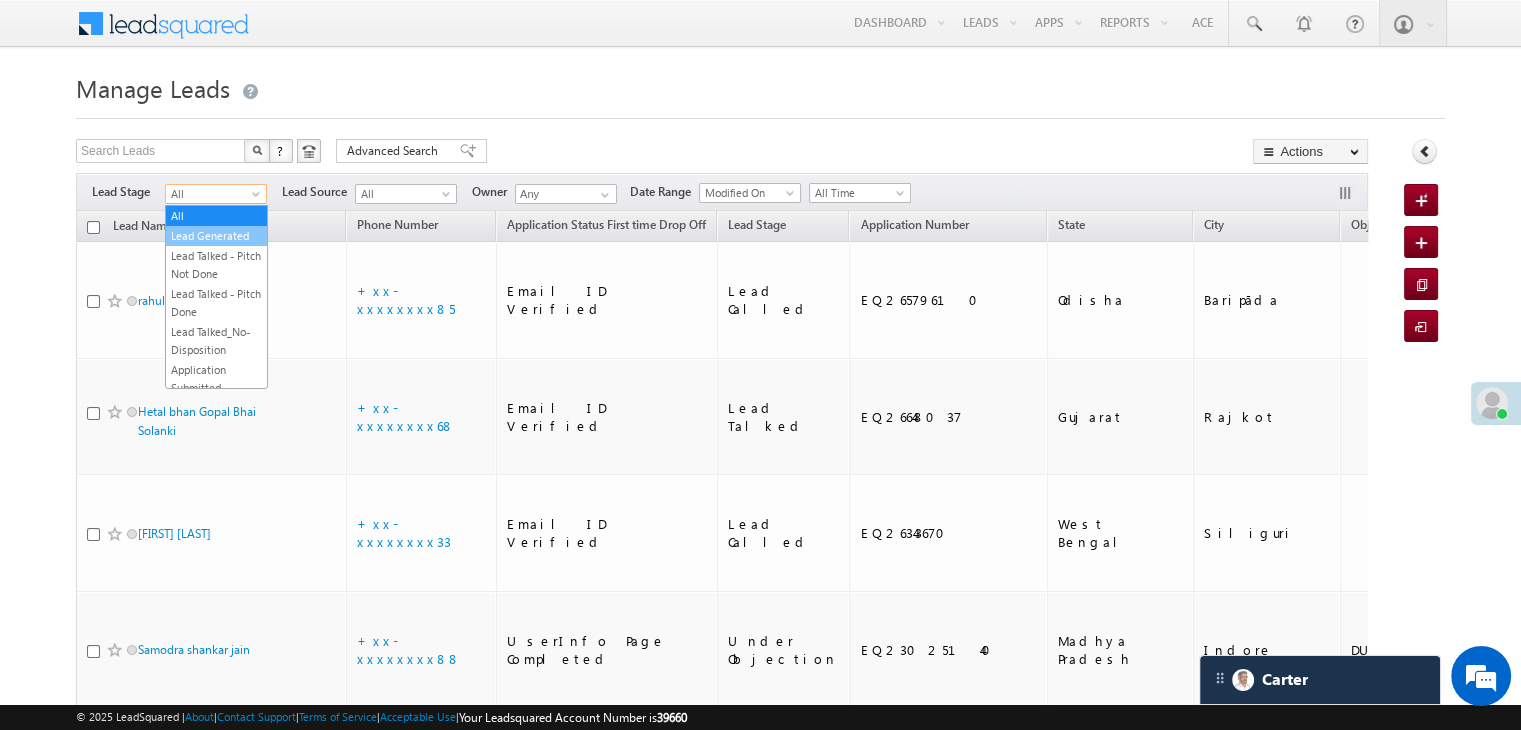 click on "Lead Generated" at bounding box center [216, 236] 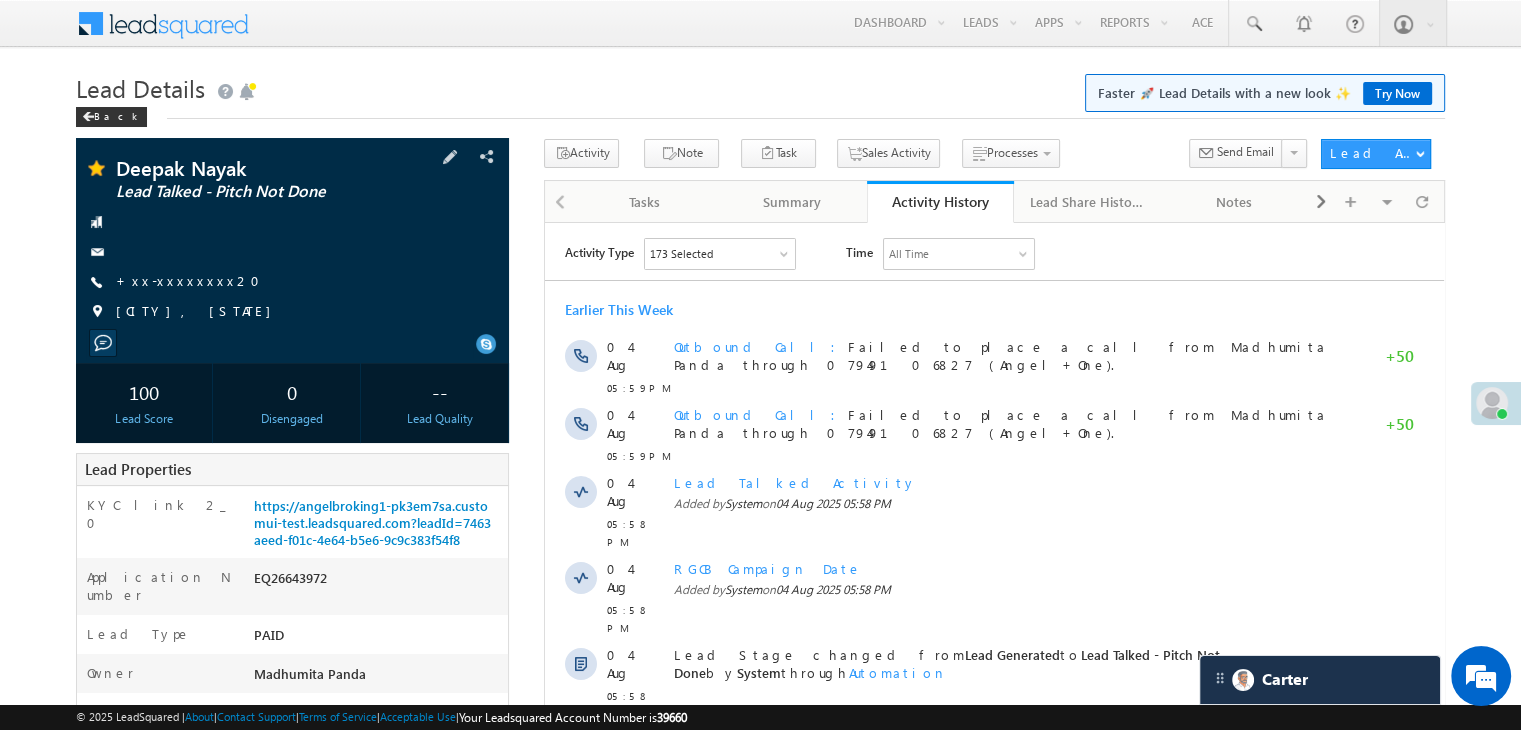 scroll, scrollTop: 200, scrollLeft: 0, axis: vertical 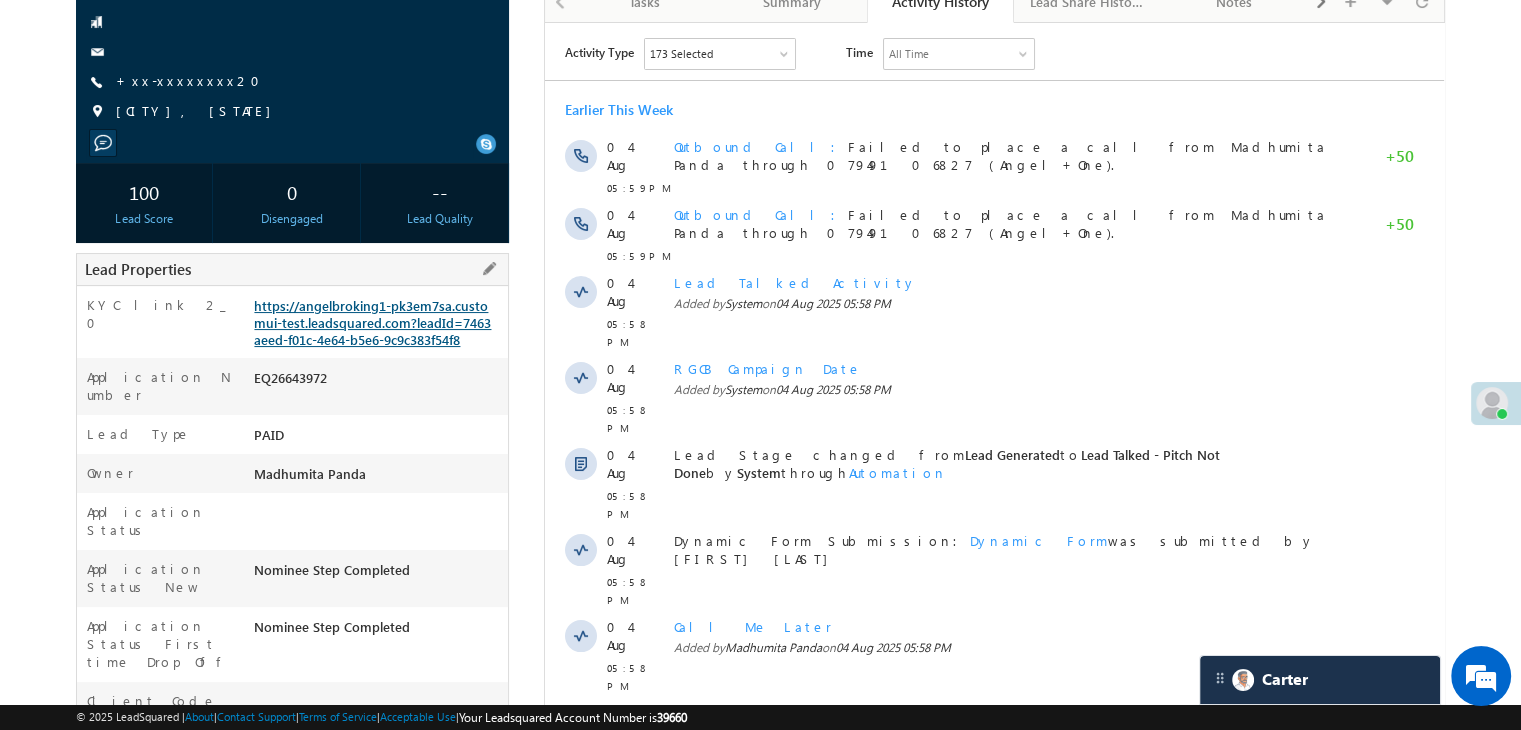 click on "https://angelbroking1-pk3em7sa.customui-test.leadsquared.com?leadId=7463aeed-f01c-4e64-b5e6-9c9c383f54f8" at bounding box center [372, 322] 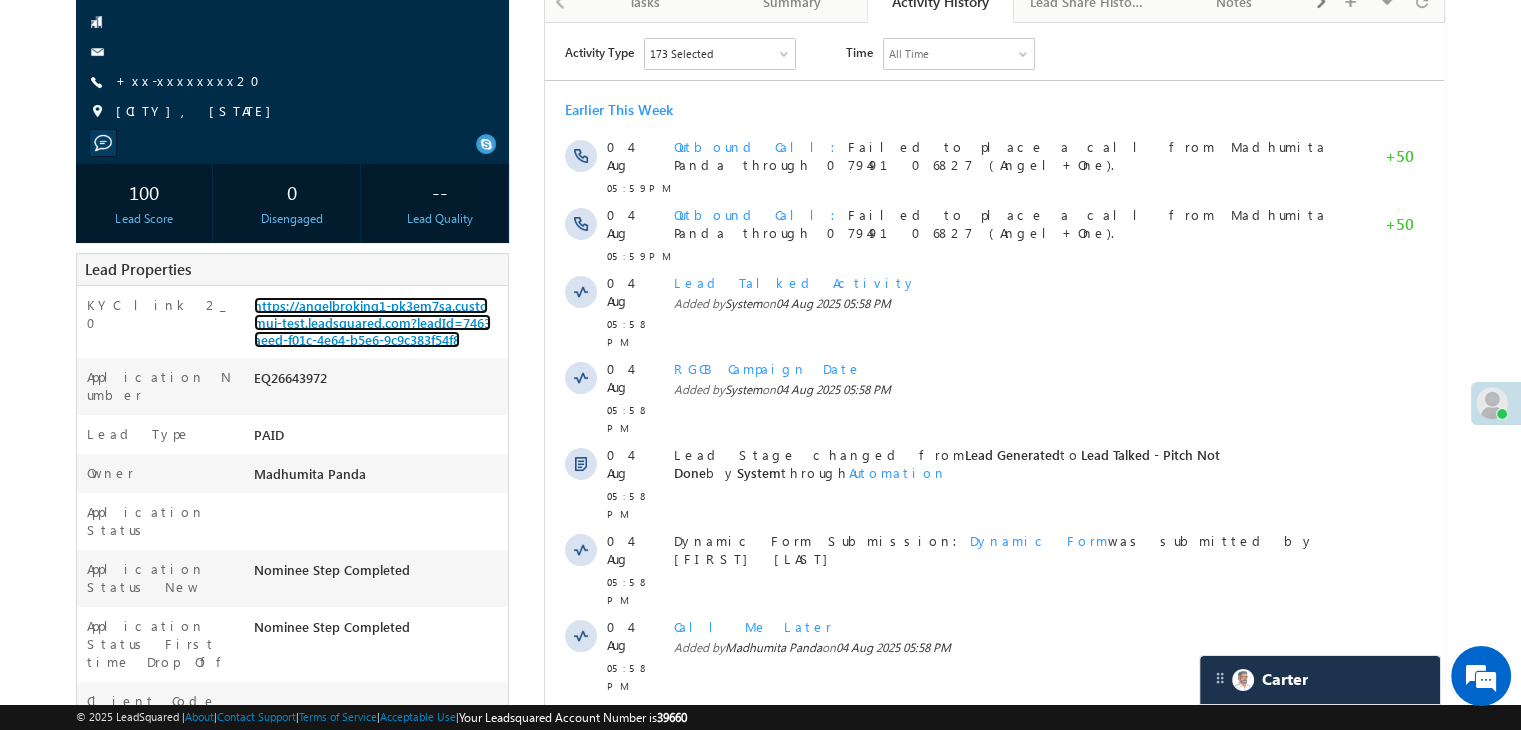 scroll, scrollTop: 0, scrollLeft: 0, axis: both 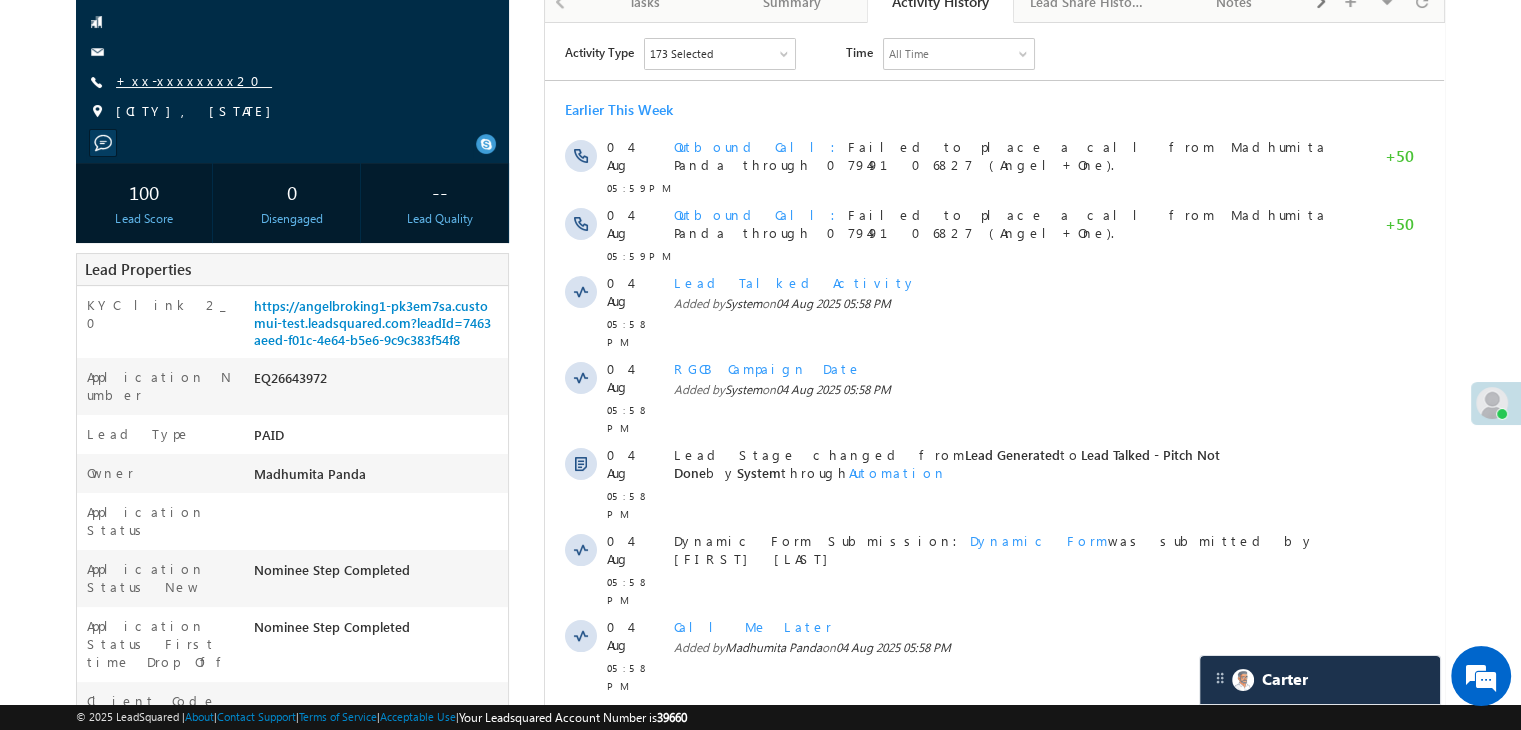 click on "+xx-xxxxxxxx20" at bounding box center [194, 80] 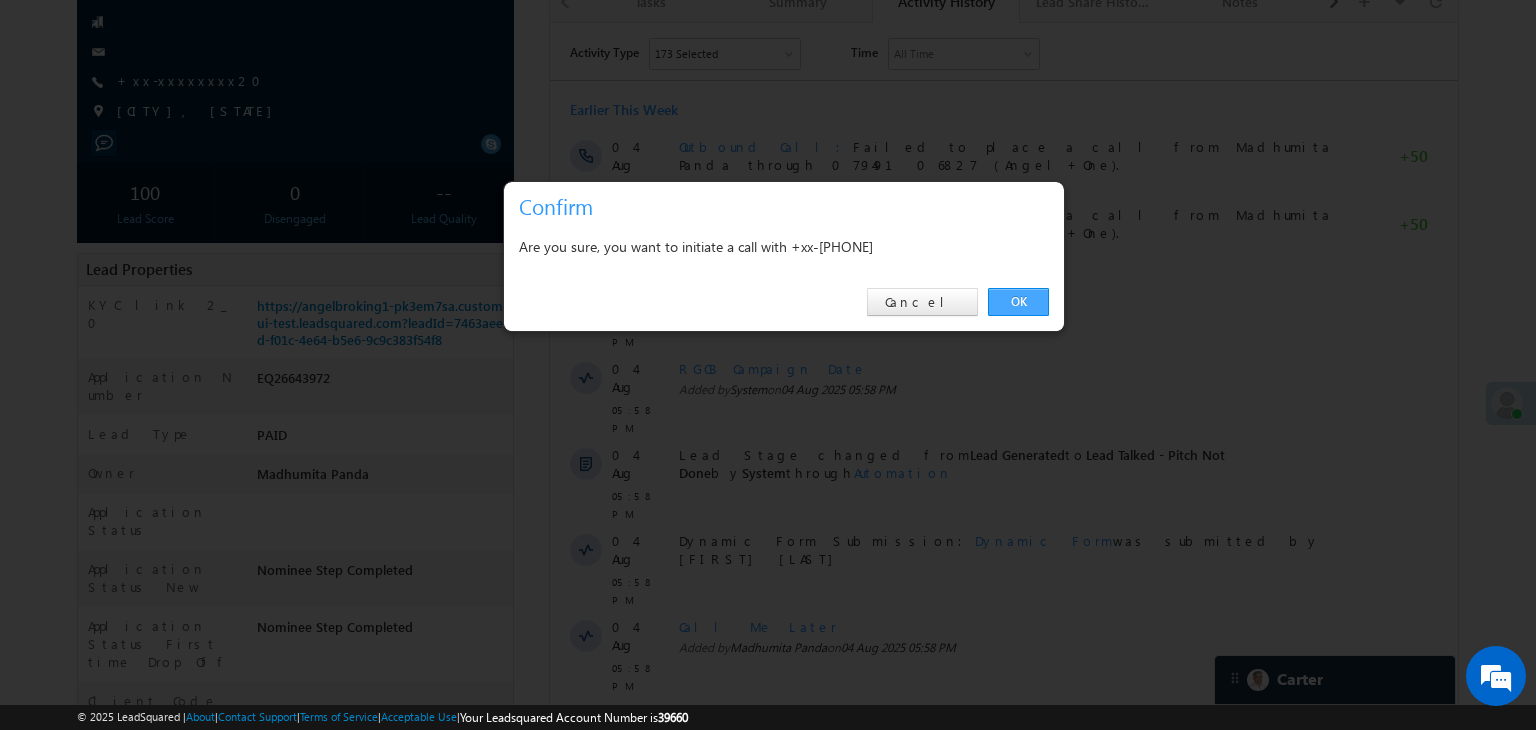 click on "OK" at bounding box center (1018, 302) 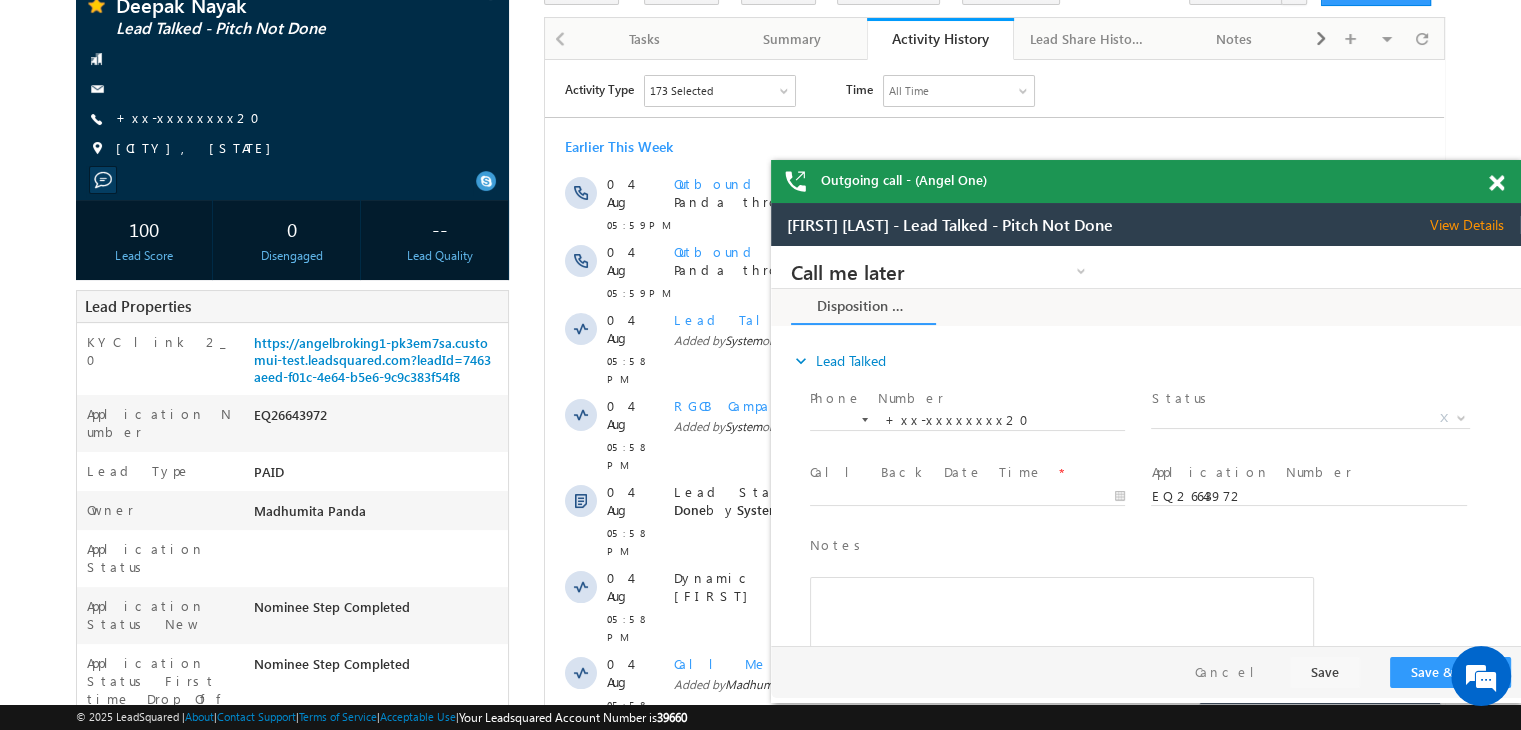 scroll, scrollTop: 100, scrollLeft: 0, axis: vertical 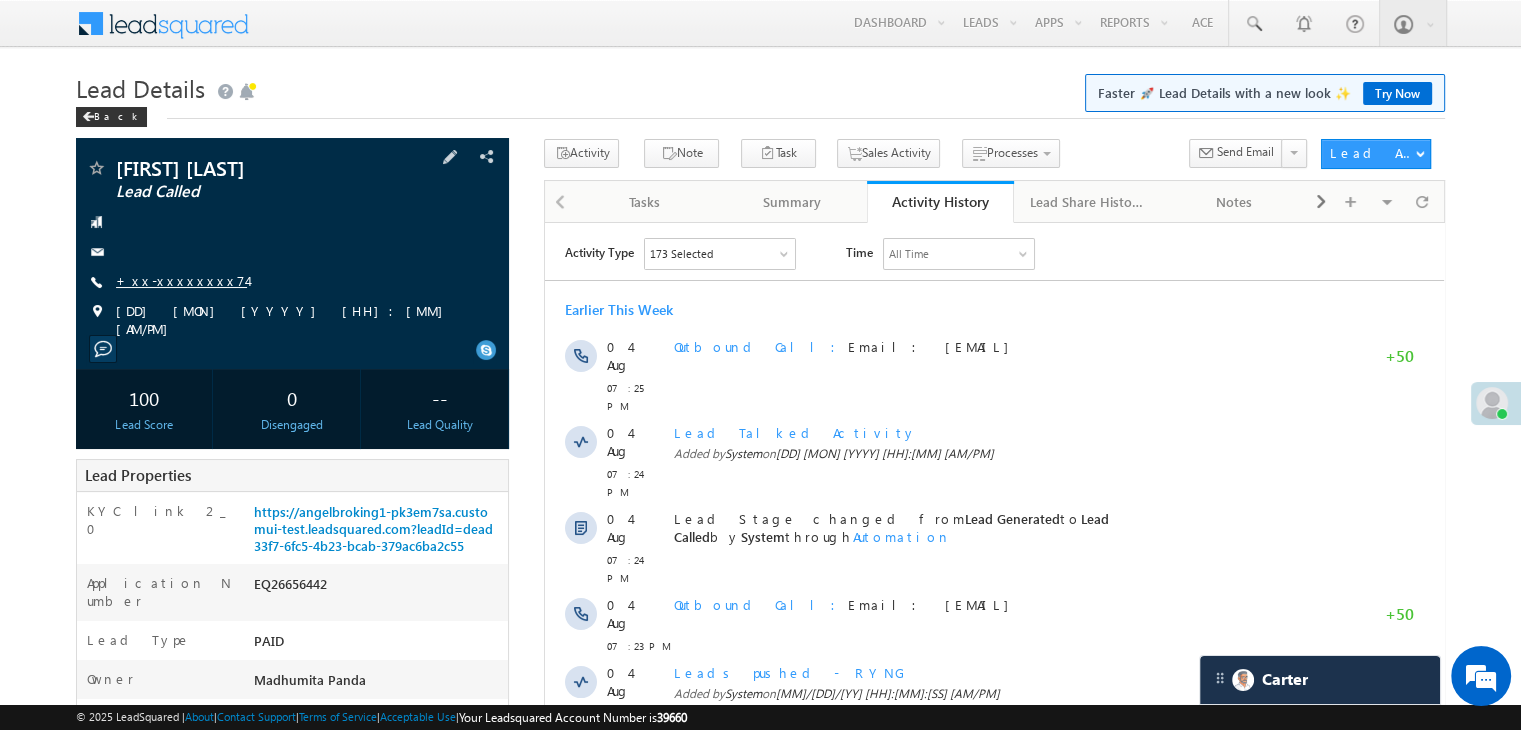 click on "+xx-xxxxxxxx74" at bounding box center (181, 280) 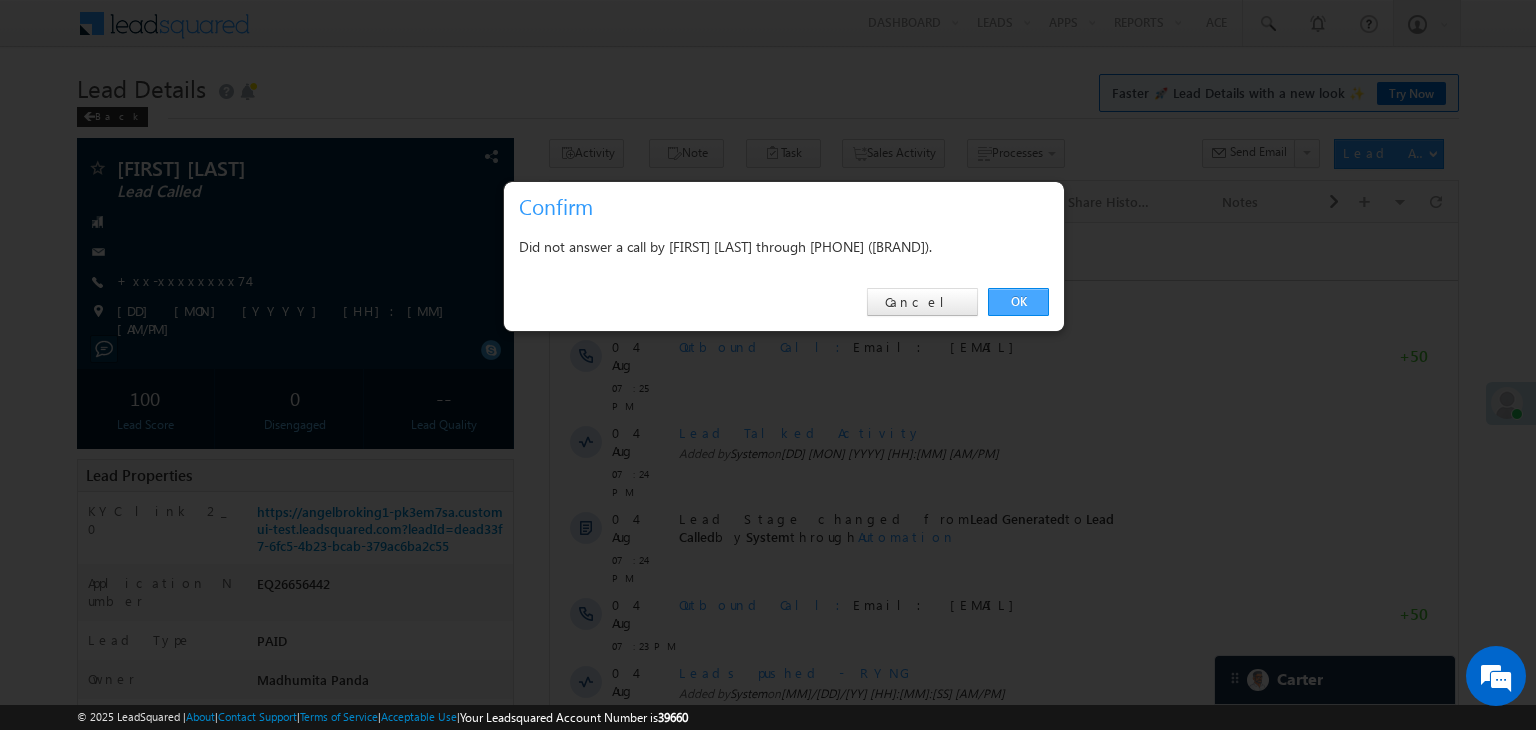 click on "OK" at bounding box center [1018, 302] 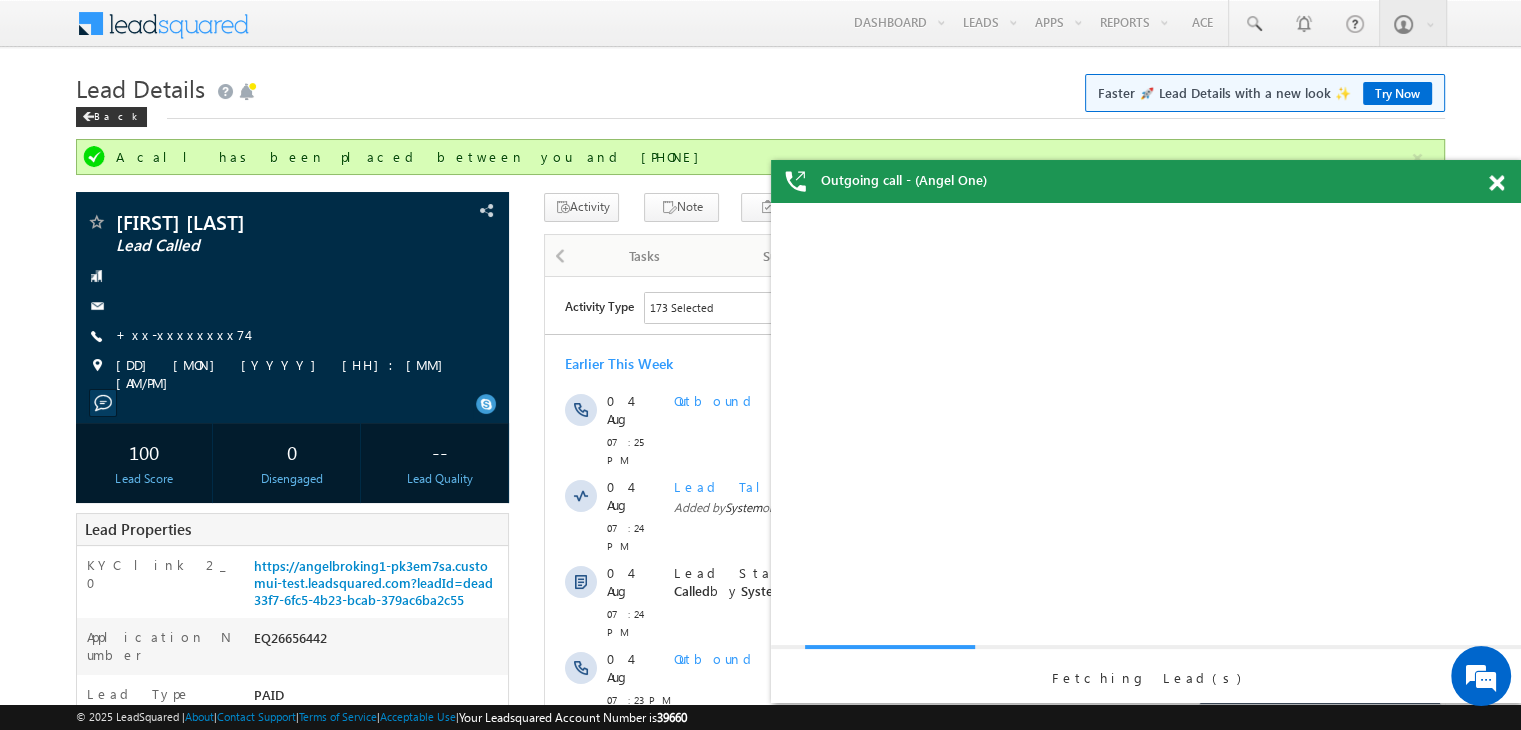scroll, scrollTop: 0, scrollLeft: 0, axis: both 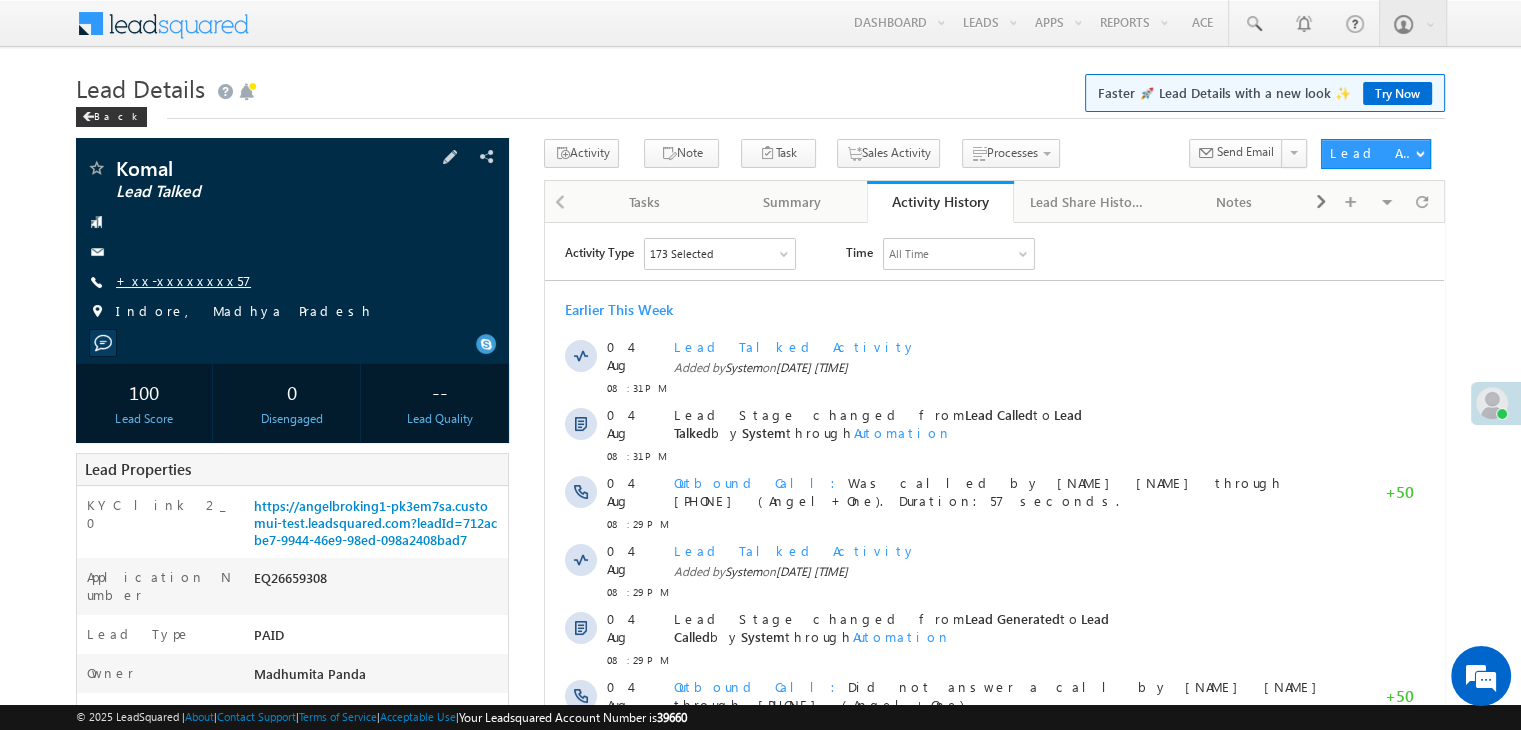 click on "+xx-xxxxxxxx57" at bounding box center (183, 280) 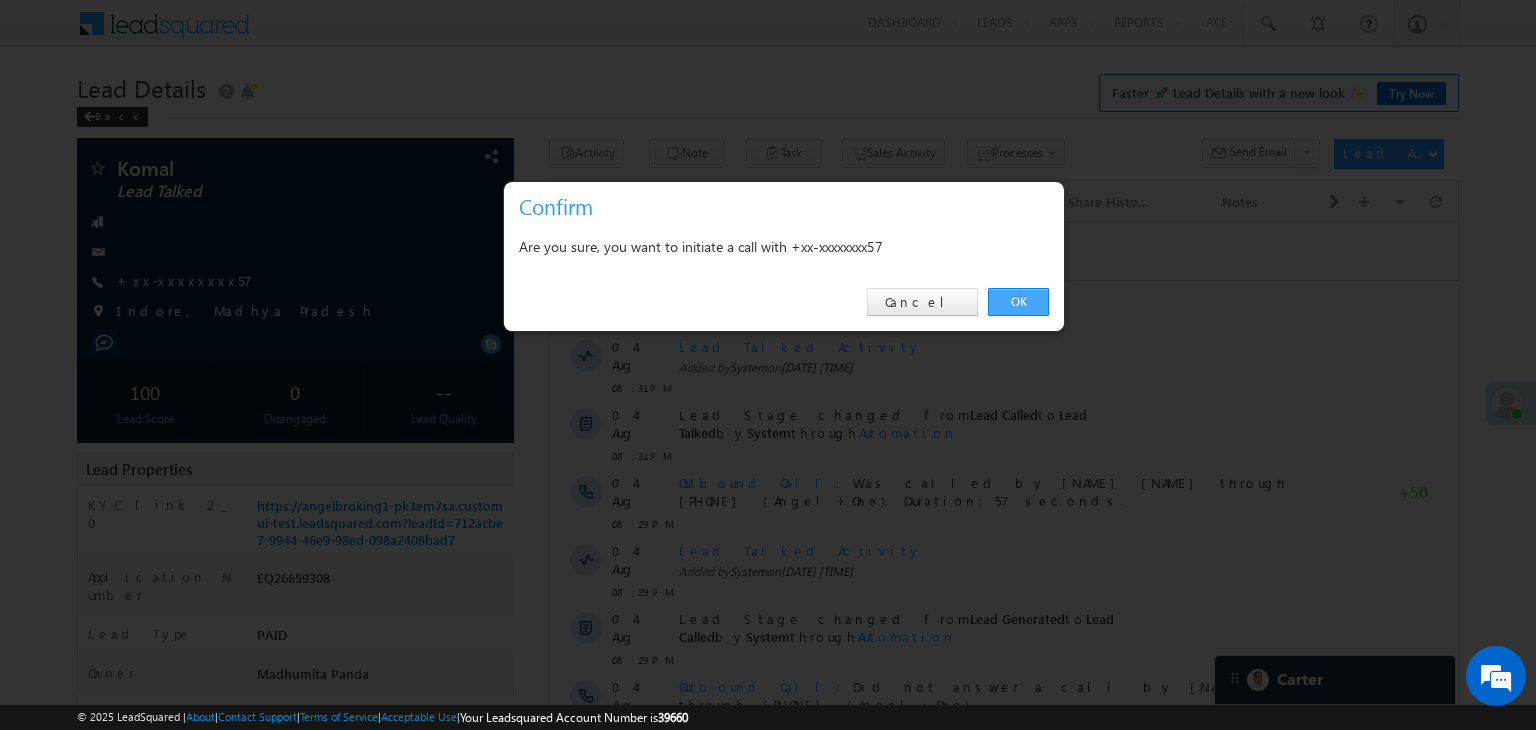drag, startPoint x: 1014, startPoint y: 296, endPoint x: 428, endPoint y: 40, distance: 639.4779 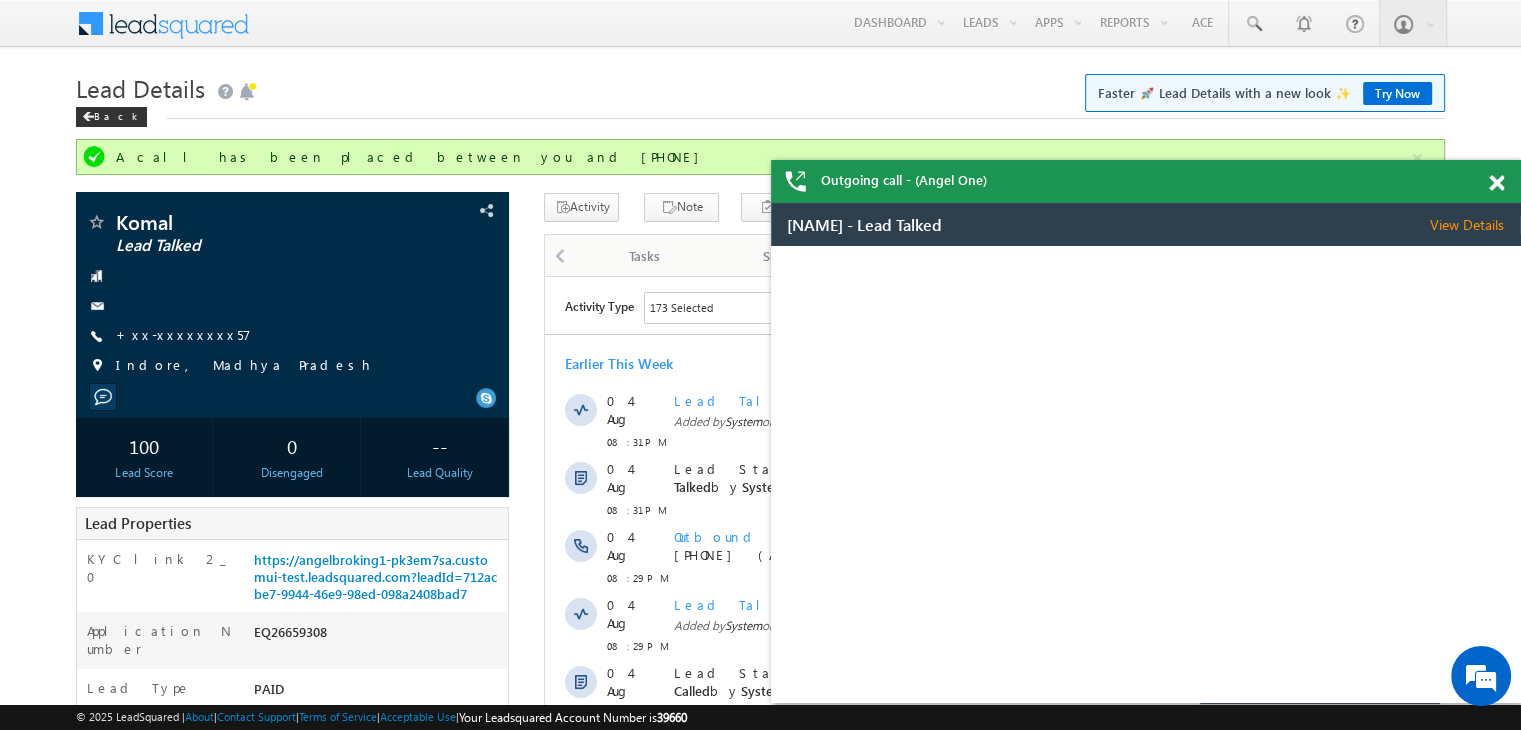 scroll, scrollTop: 0, scrollLeft: 0, axis: both 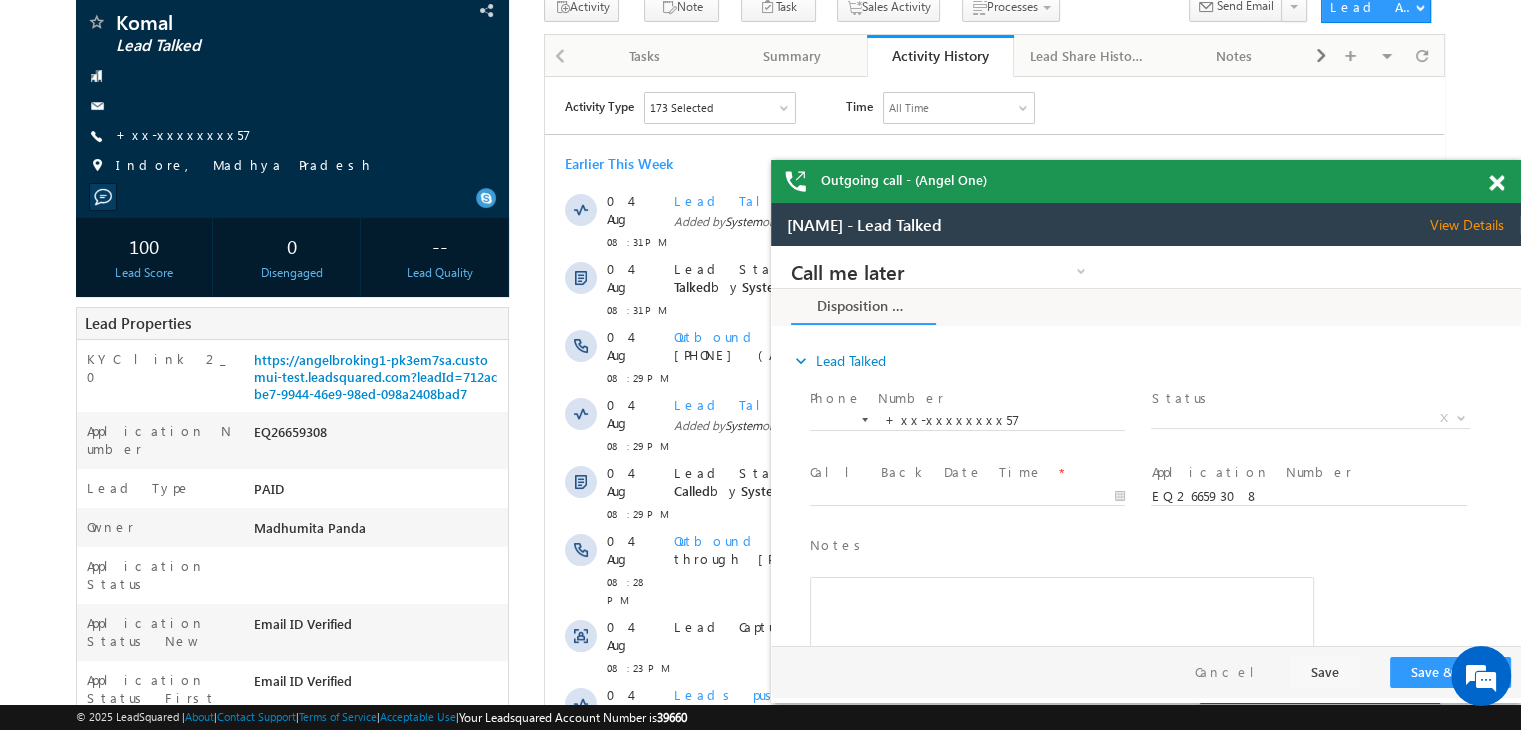 click at bounding box center [1496, 183] 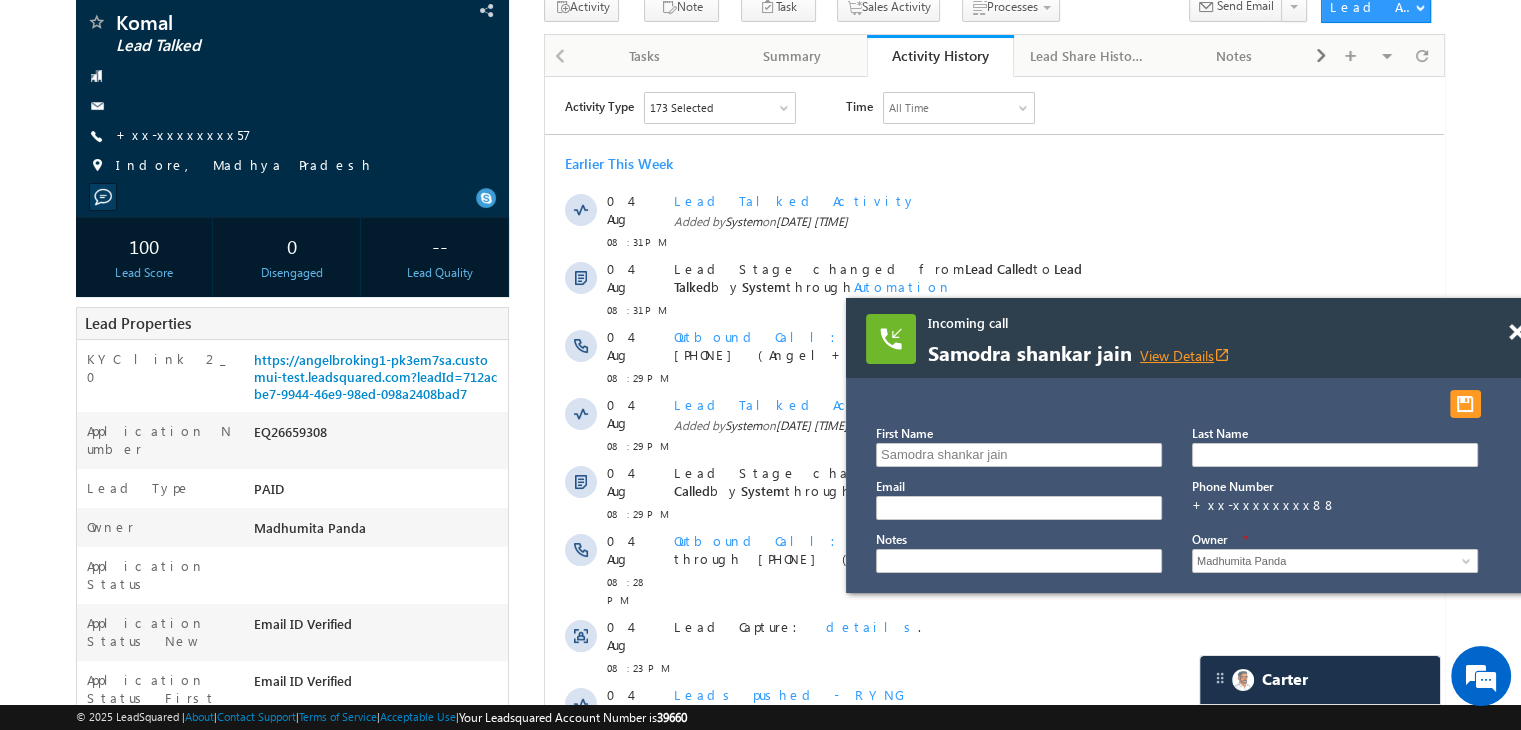 click on "View Details  open_in_new" at bounding box center (1185, 355) 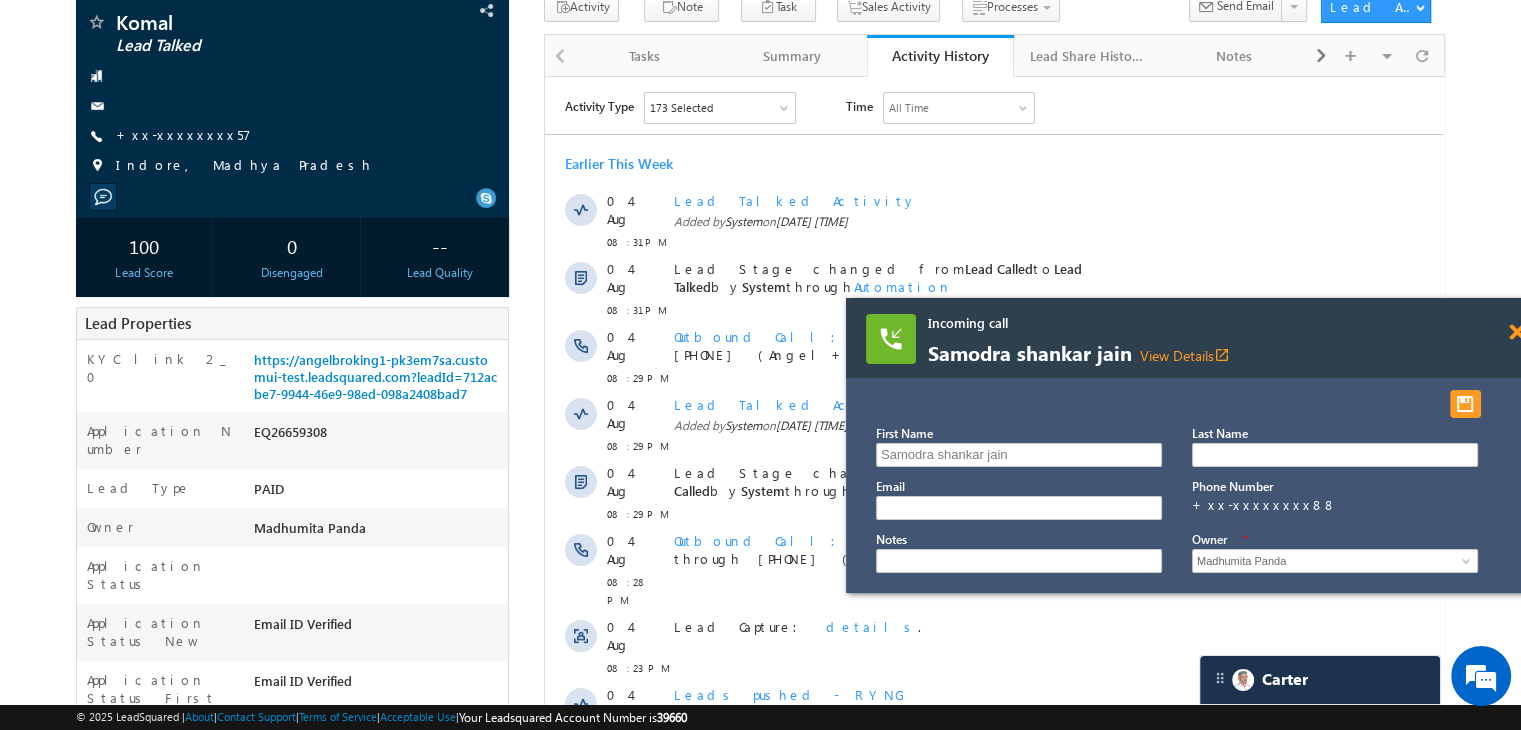 click at bounding box center [1516, 332] 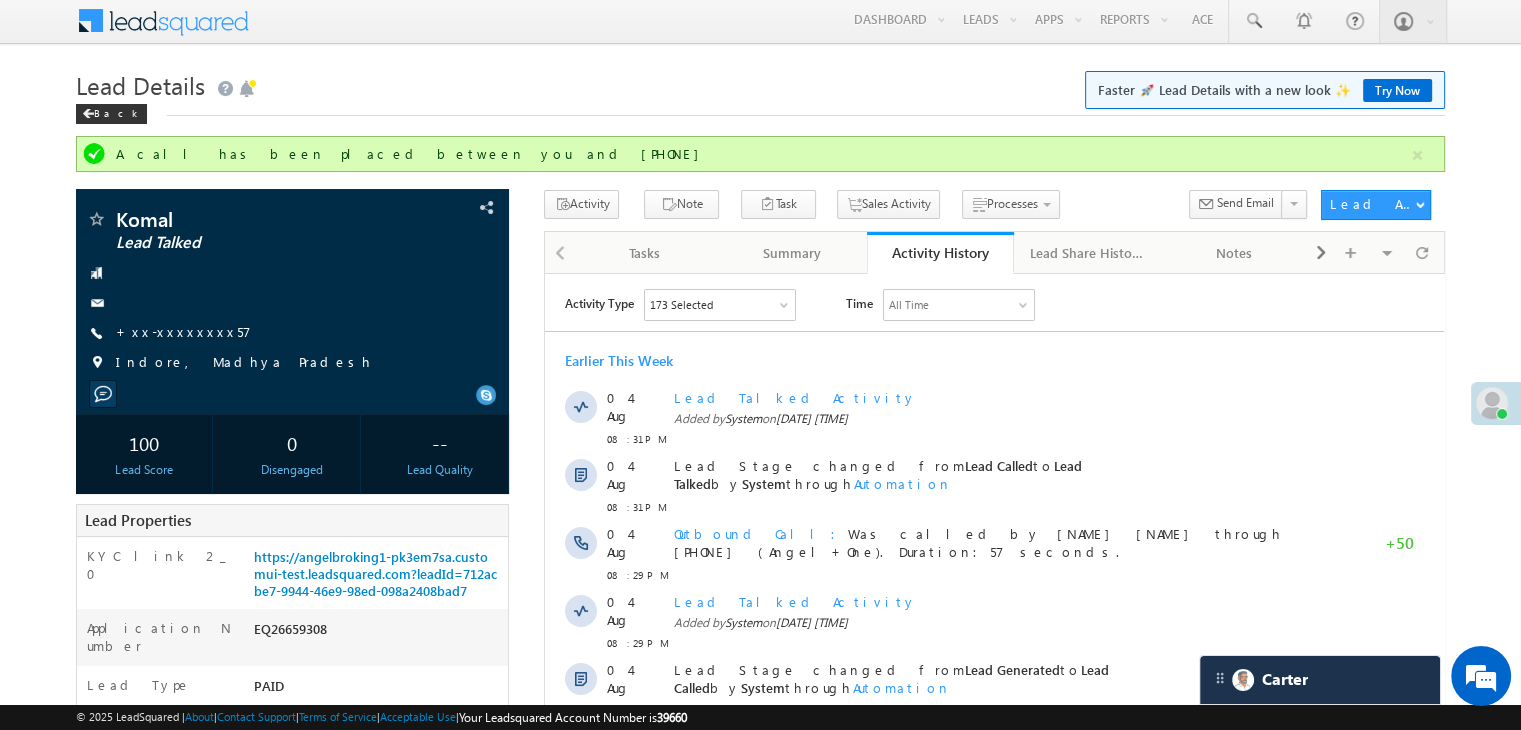 scroll, scrollTop: 0, scrollLeft: 0, axis: both 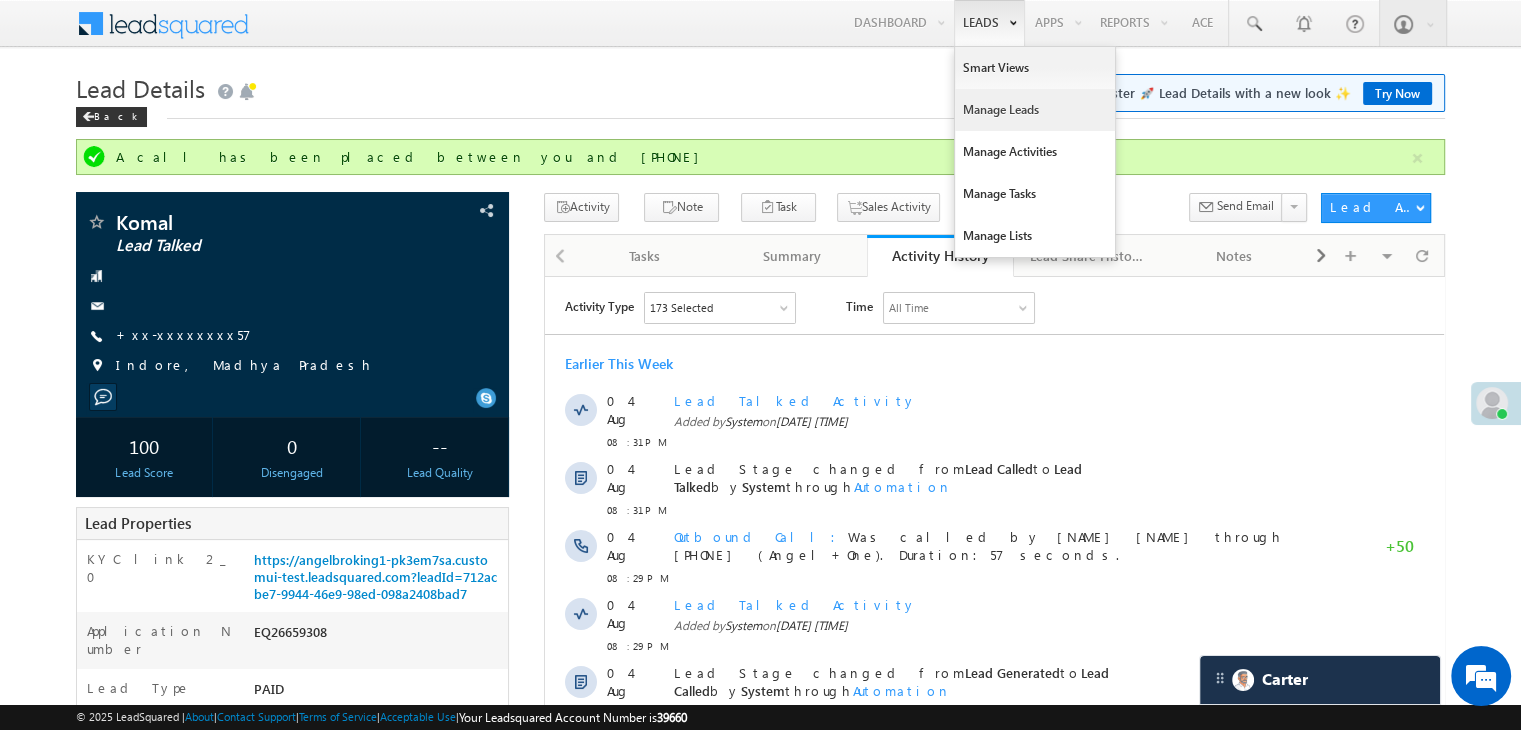 click on "Manage Leads" at bounding box center (1035, 110) 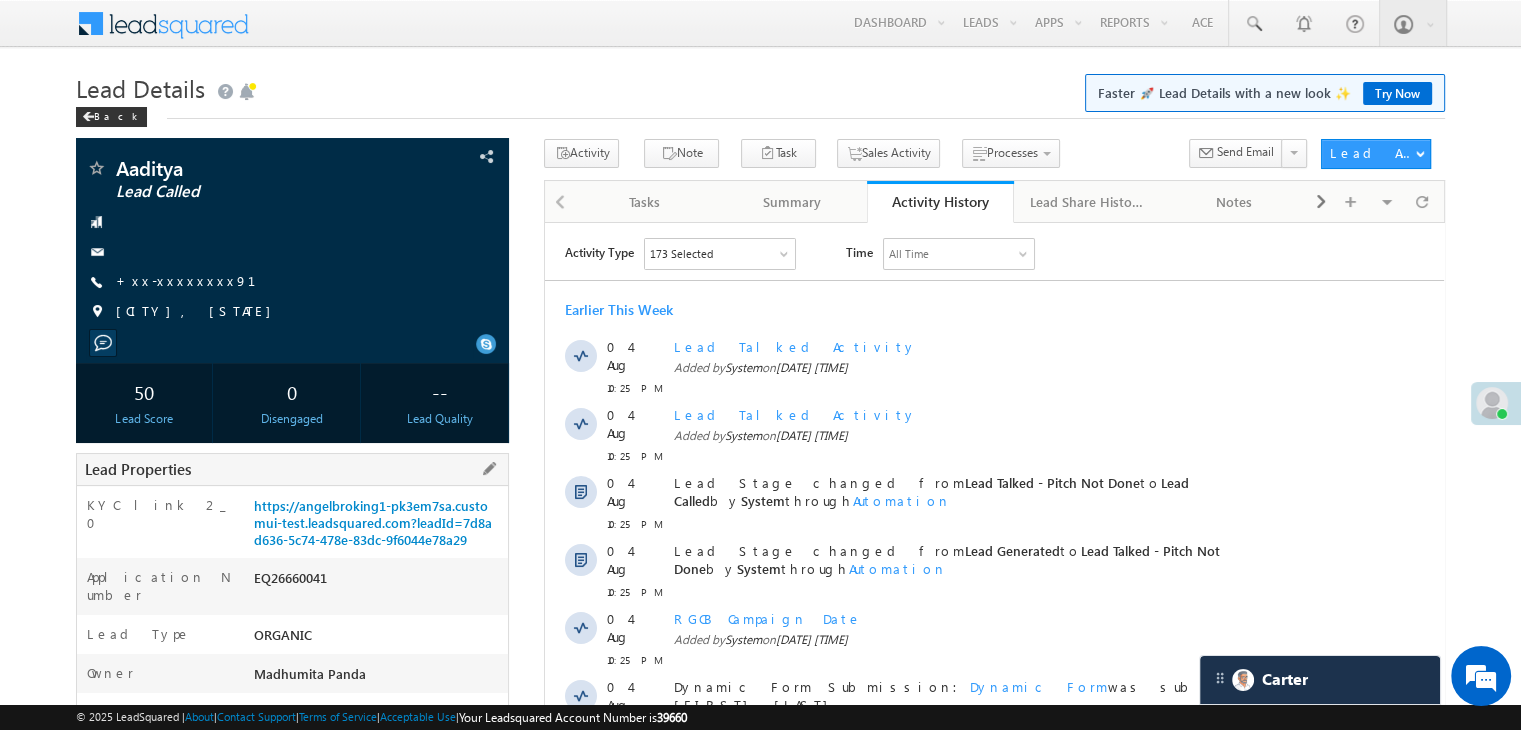 scroll, scrollTop: 400, scrollLeft: 0, axis: vertical 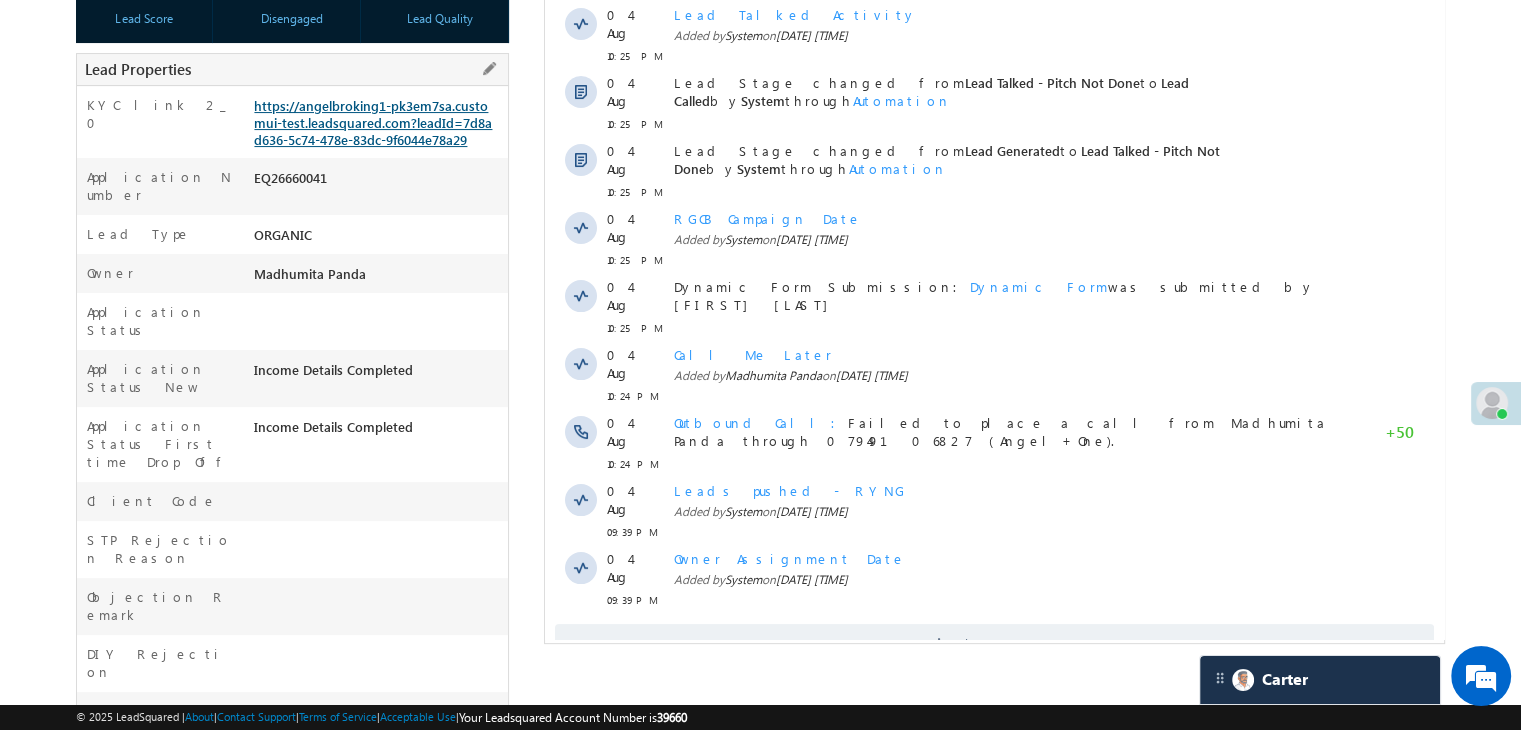 click on "https://angelbroking1-pk3em7sa.customui-test.leadsquared.com?leadId=7d8ad636-5c74-478e-83dc-9f6044e78a29" at bounding box center (373, 122) 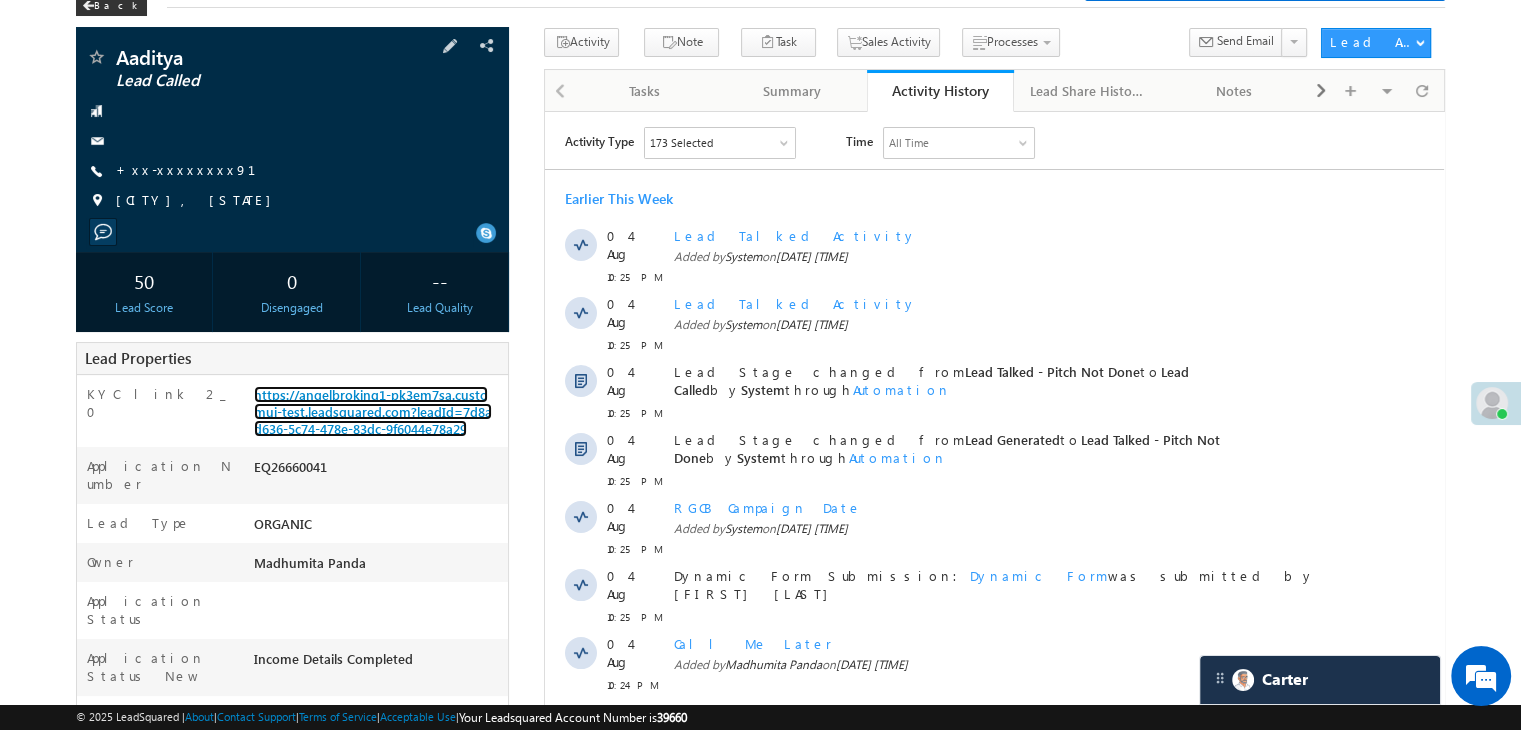 scroll, scrollTop: 100, scrollLeft: 0, axis: vertical 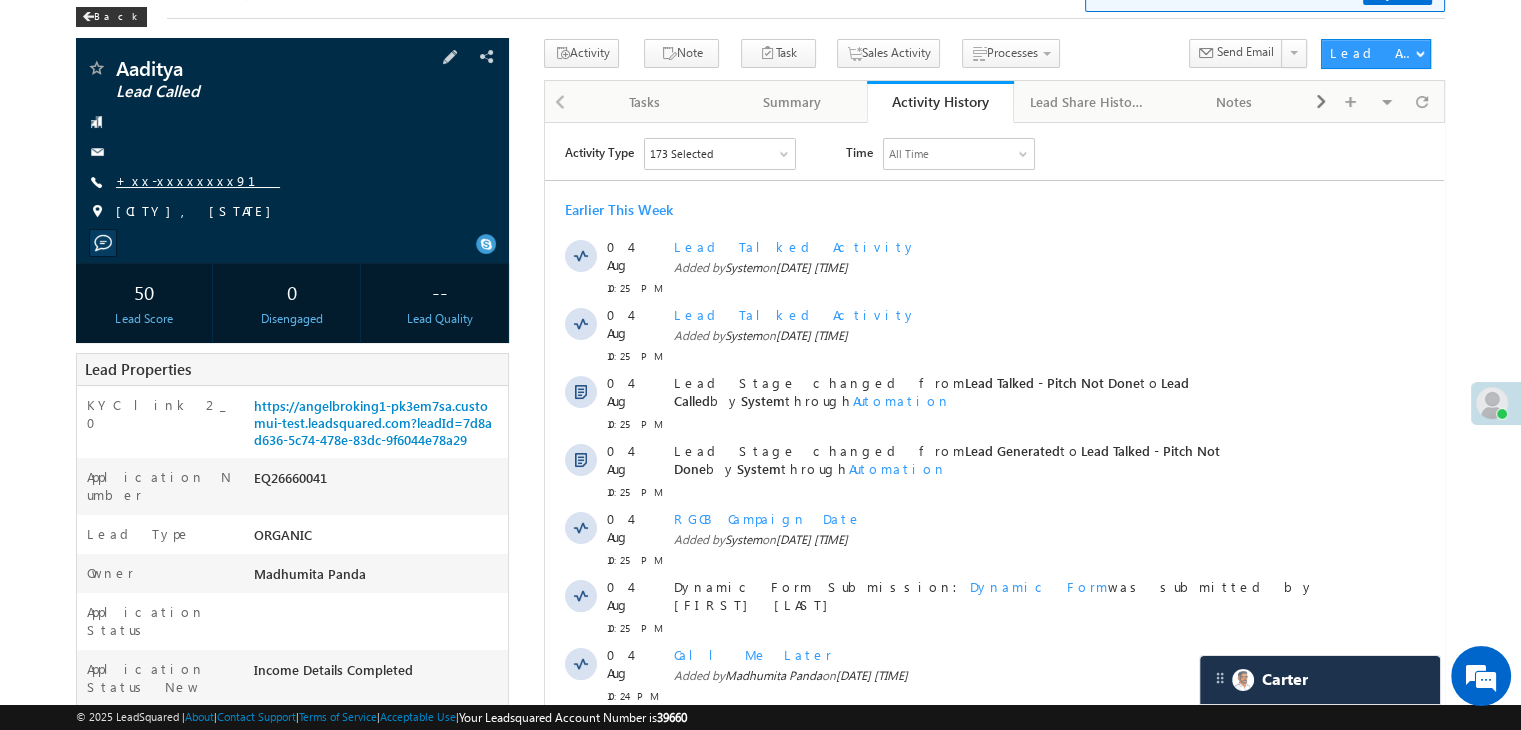 click on "+xx-xxxxxxxx91" at bounding box center (198, 180) 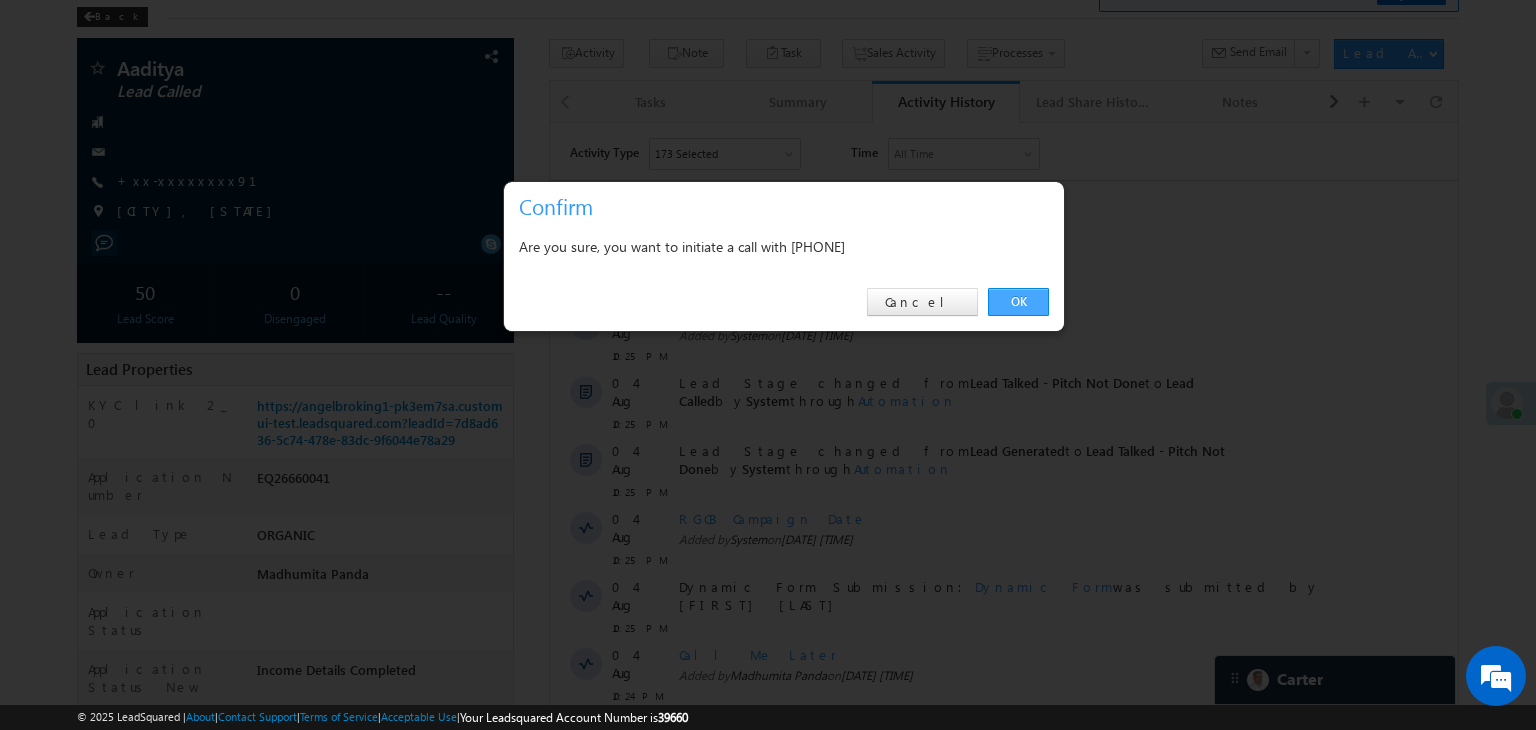 click on "OK" at bounding box center [1018, 302] 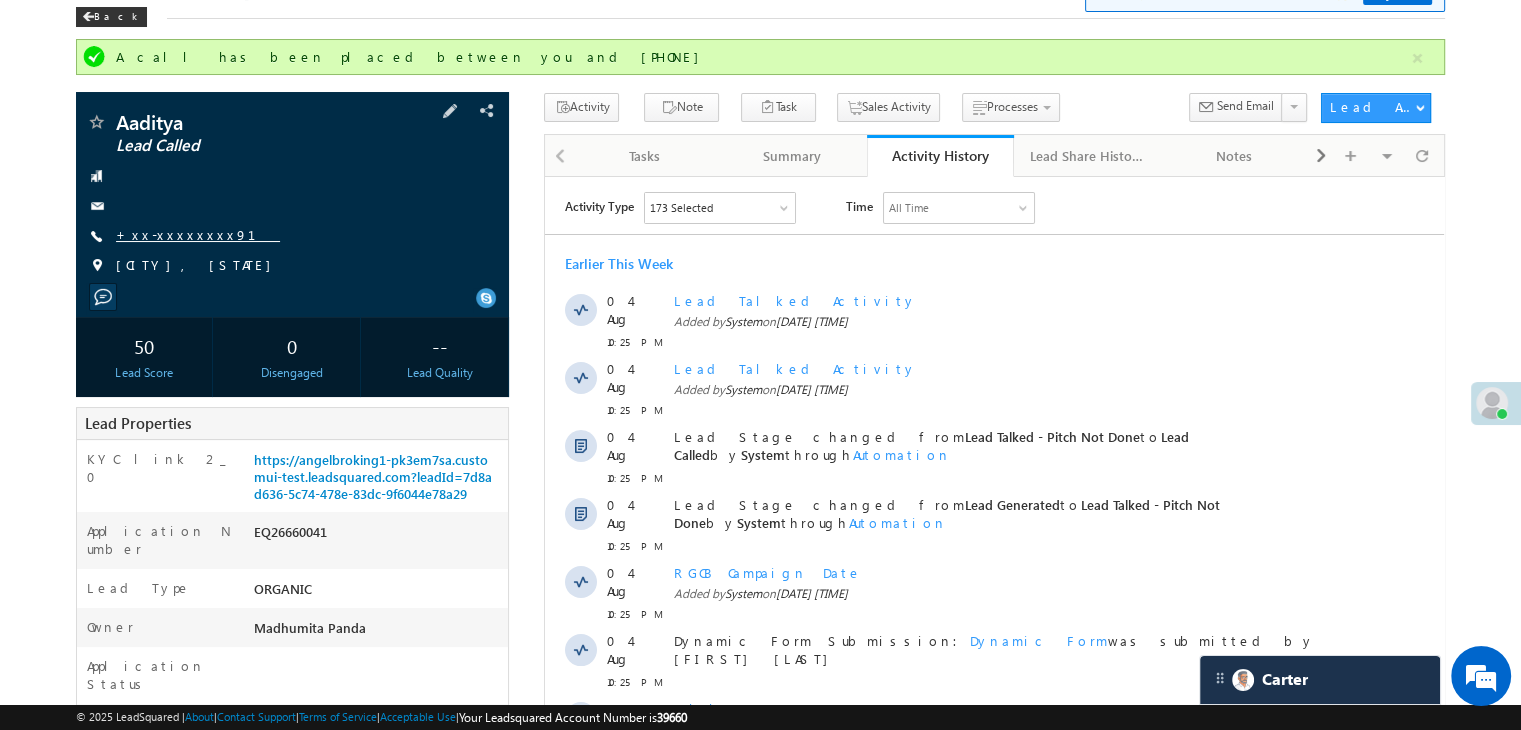 click on "+xx-xxxxxxxx91" at bounding box center [198, 234] 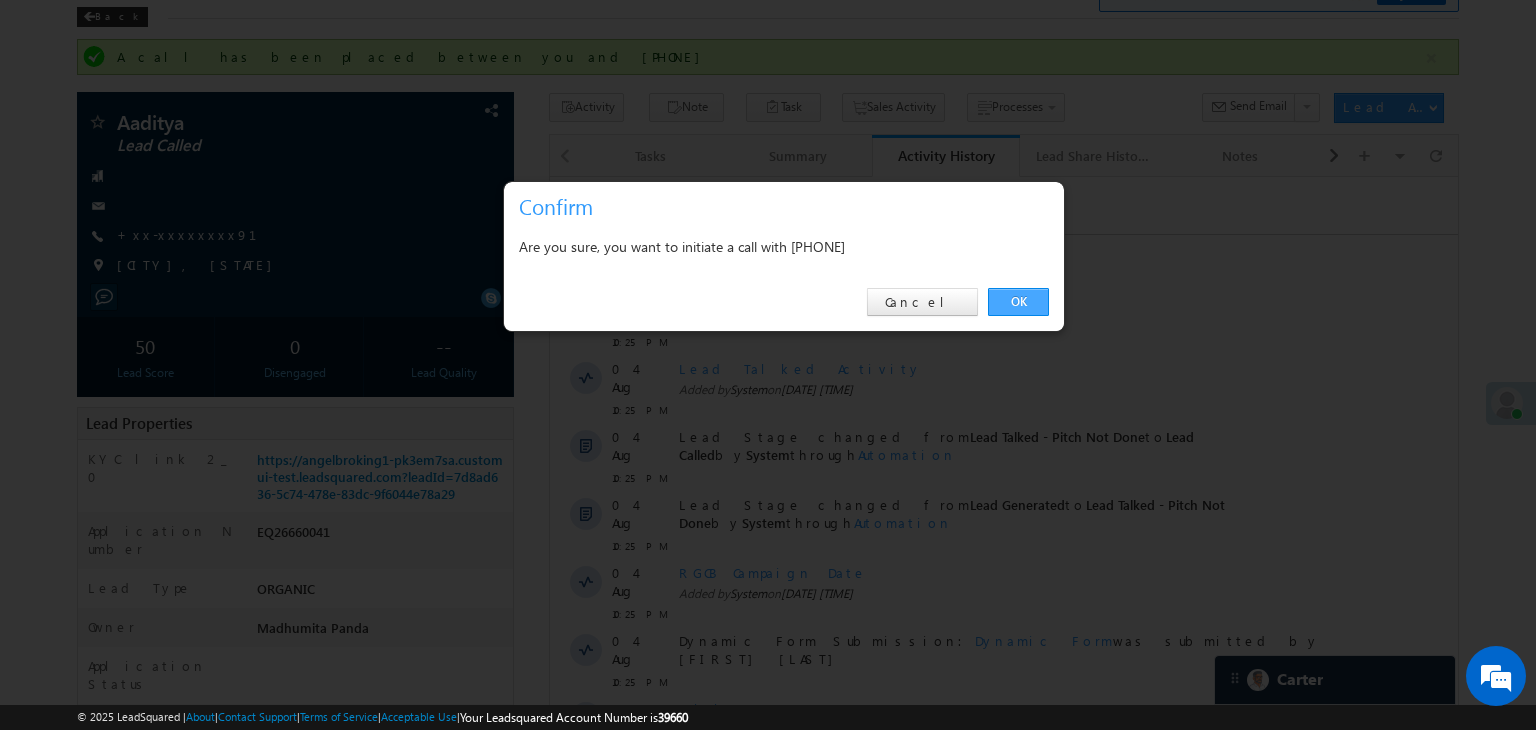 click on "OK" at bounding box center [1018, 302] 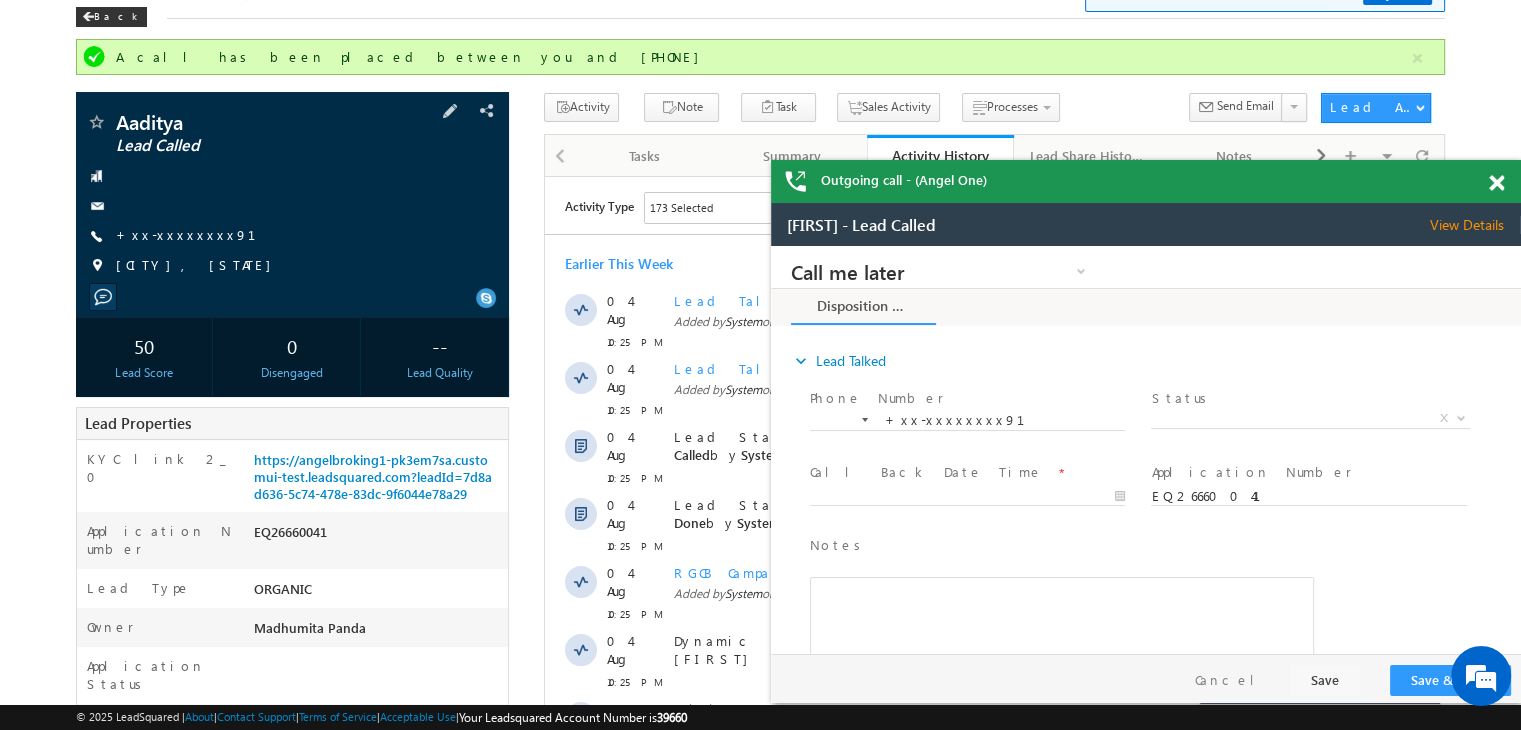 scroll, scrollTop: 0, scrollLeft: 0, axis: both 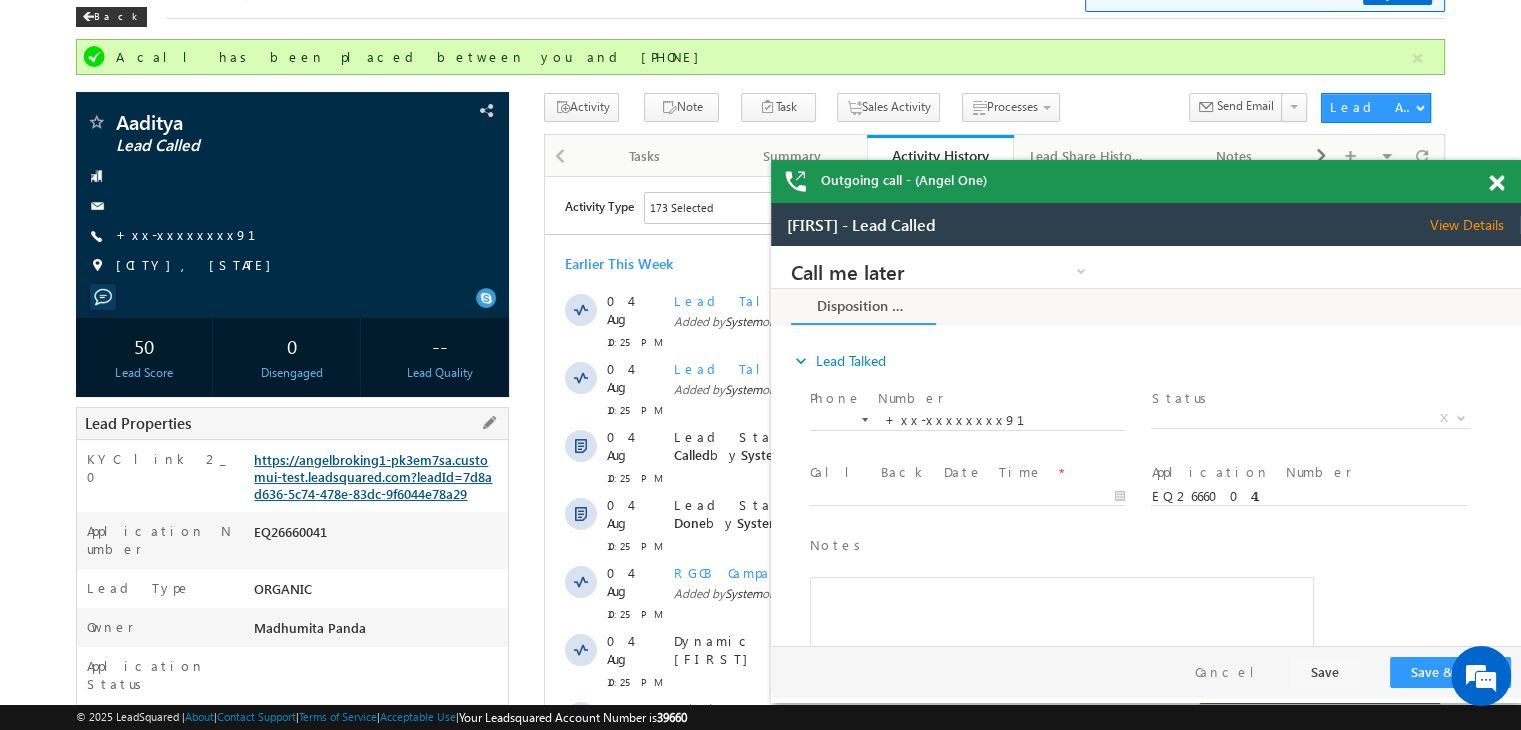 click on "https://angelbroking1-pk3em7sa.customui-test.leadsquared.com?leadId=7d8ad636-5c74-478e-83dc-9f6044e78a29" at bounding box center [373, 476] 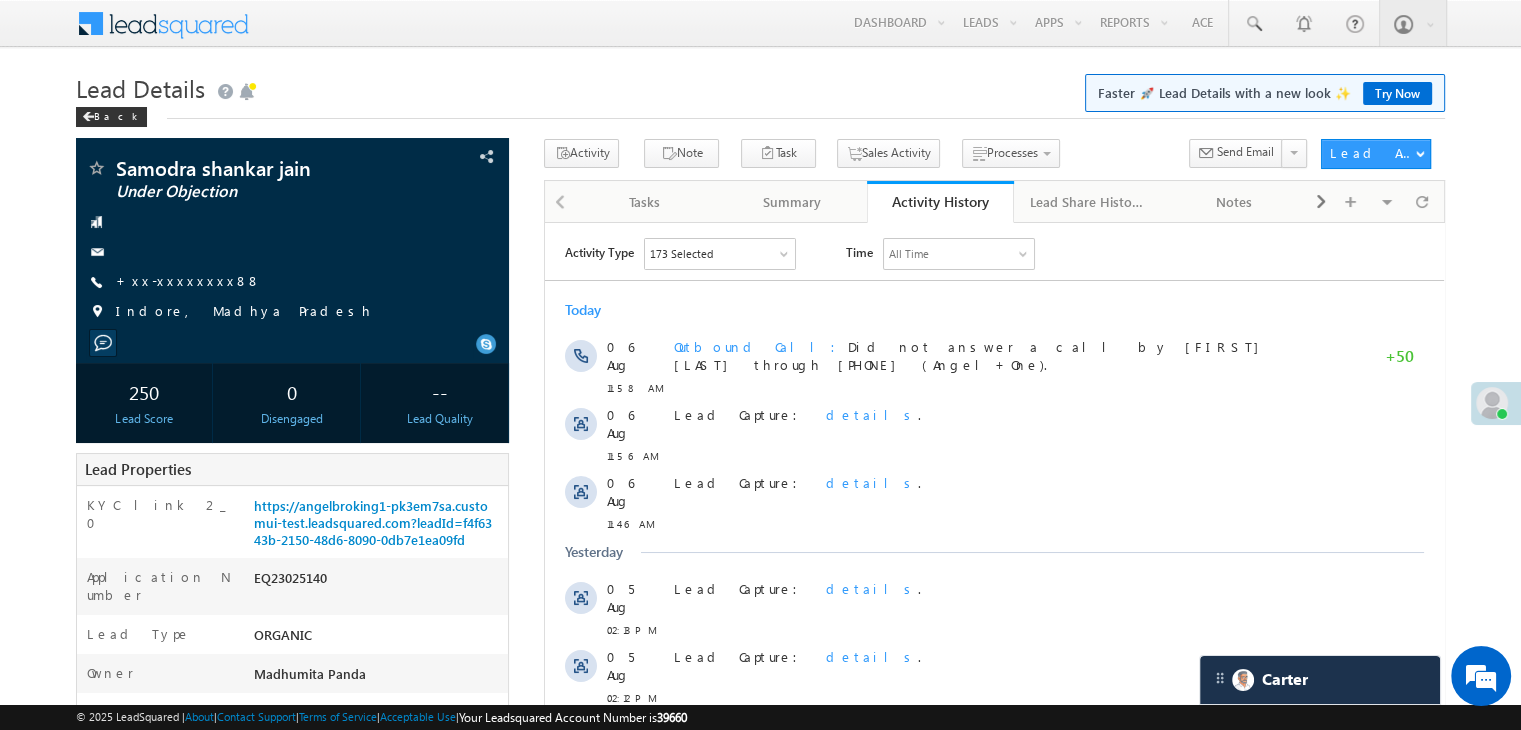 scroll, scrollTop: 0, scrollLeft: 0, axis: both 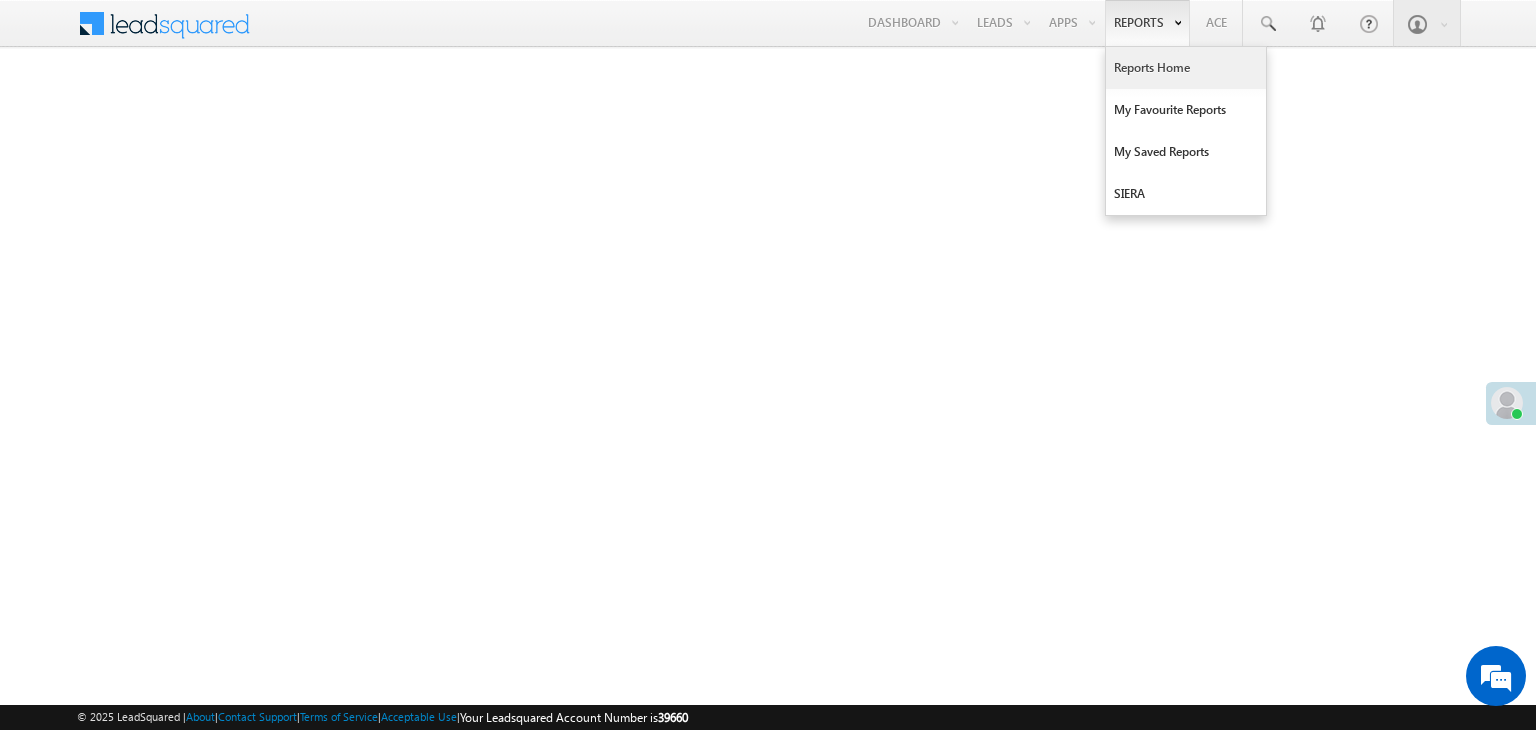 click on "Reports Home" at bounding box center (1186, 68) 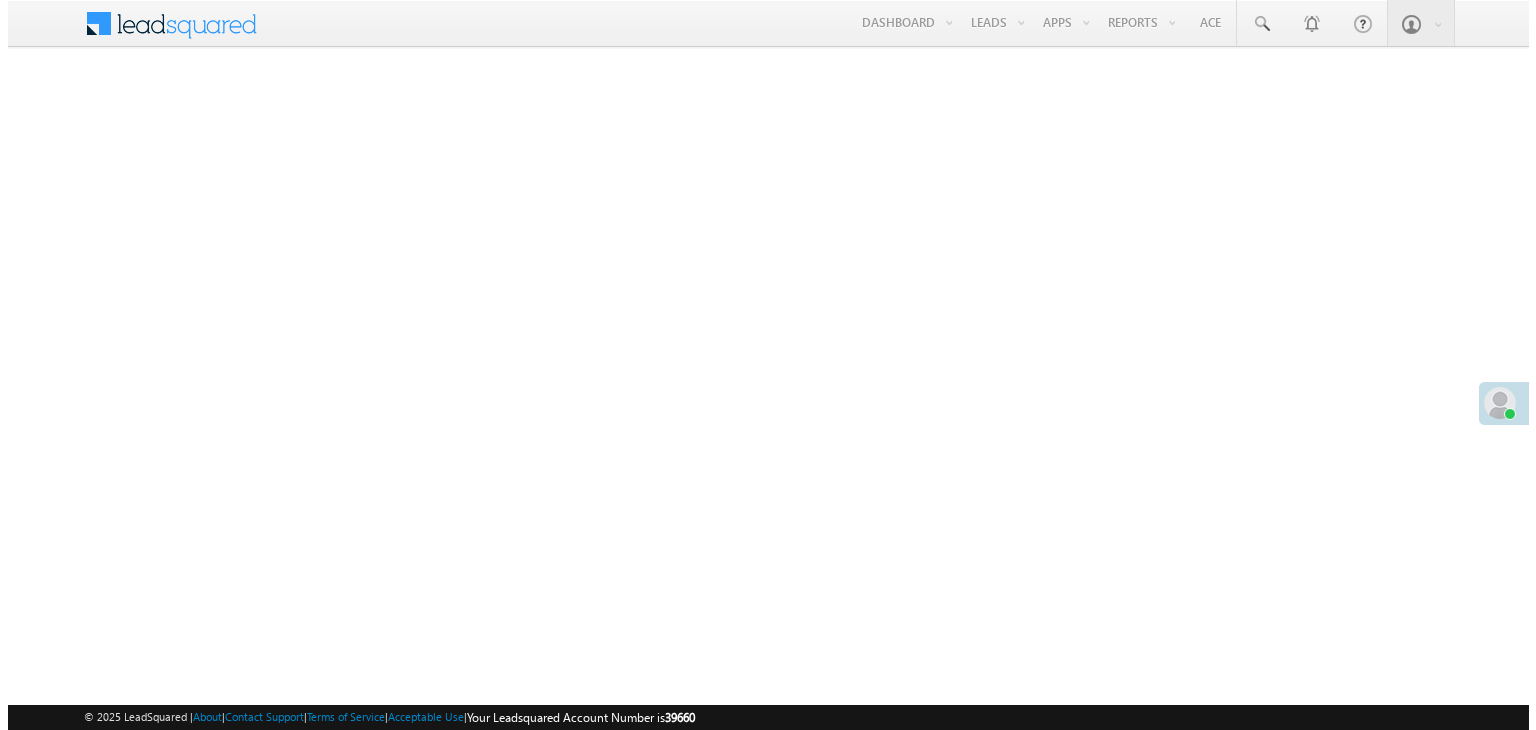 scroll, scrollTop: 0, scrollLeft: 0, axis: both 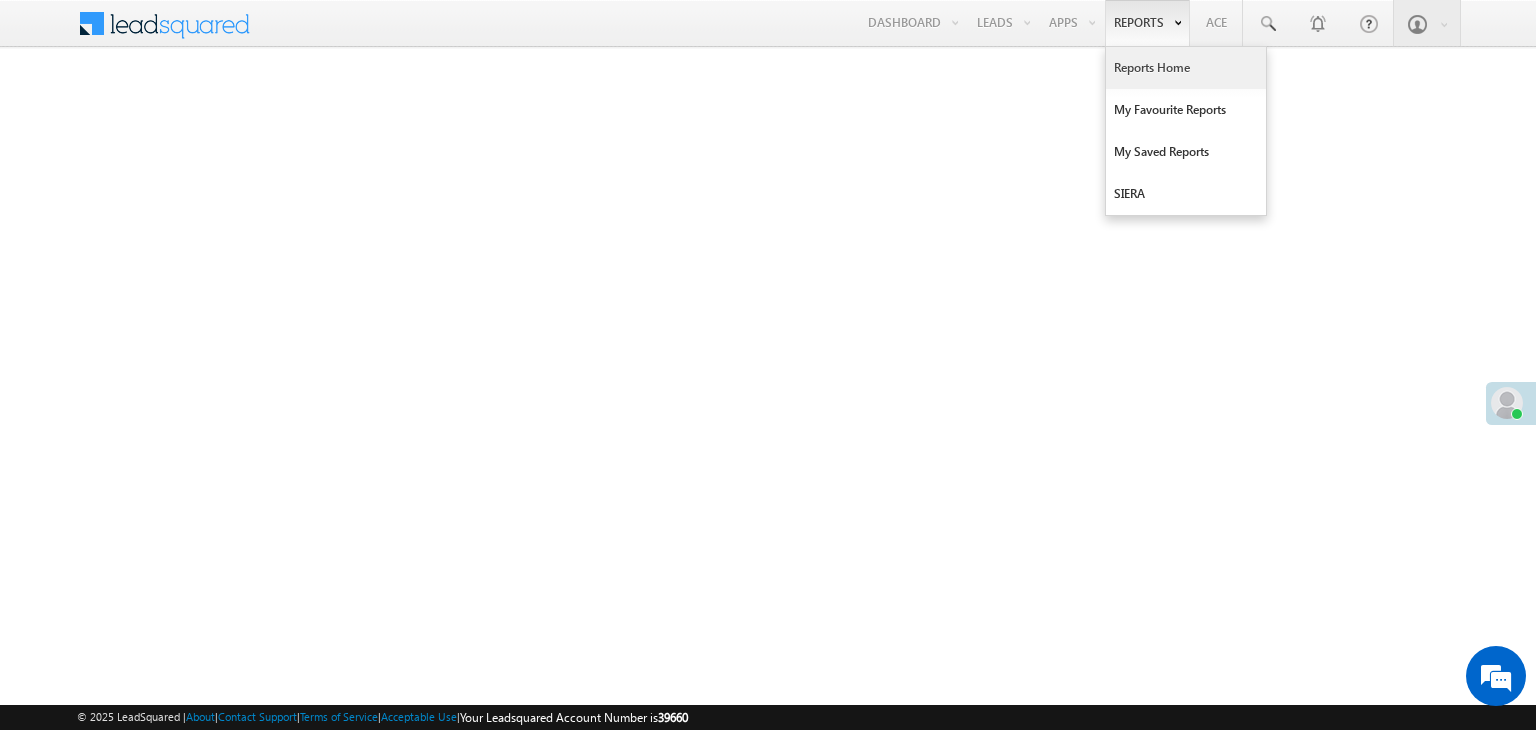 click on "Reports Home" at bounding box center [1186, 68] 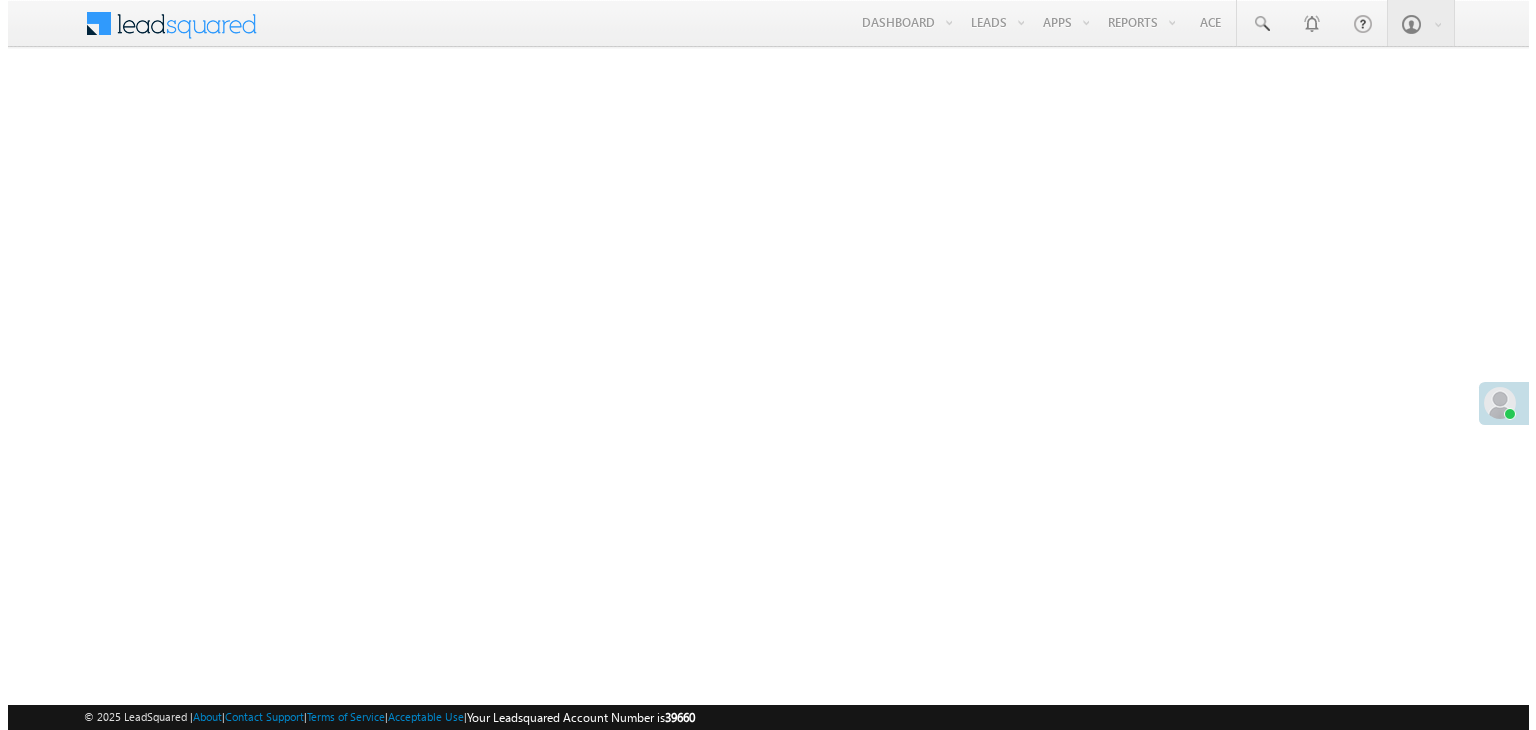scroll, scrollTop: 0, scrollLeft: 0, axis: both 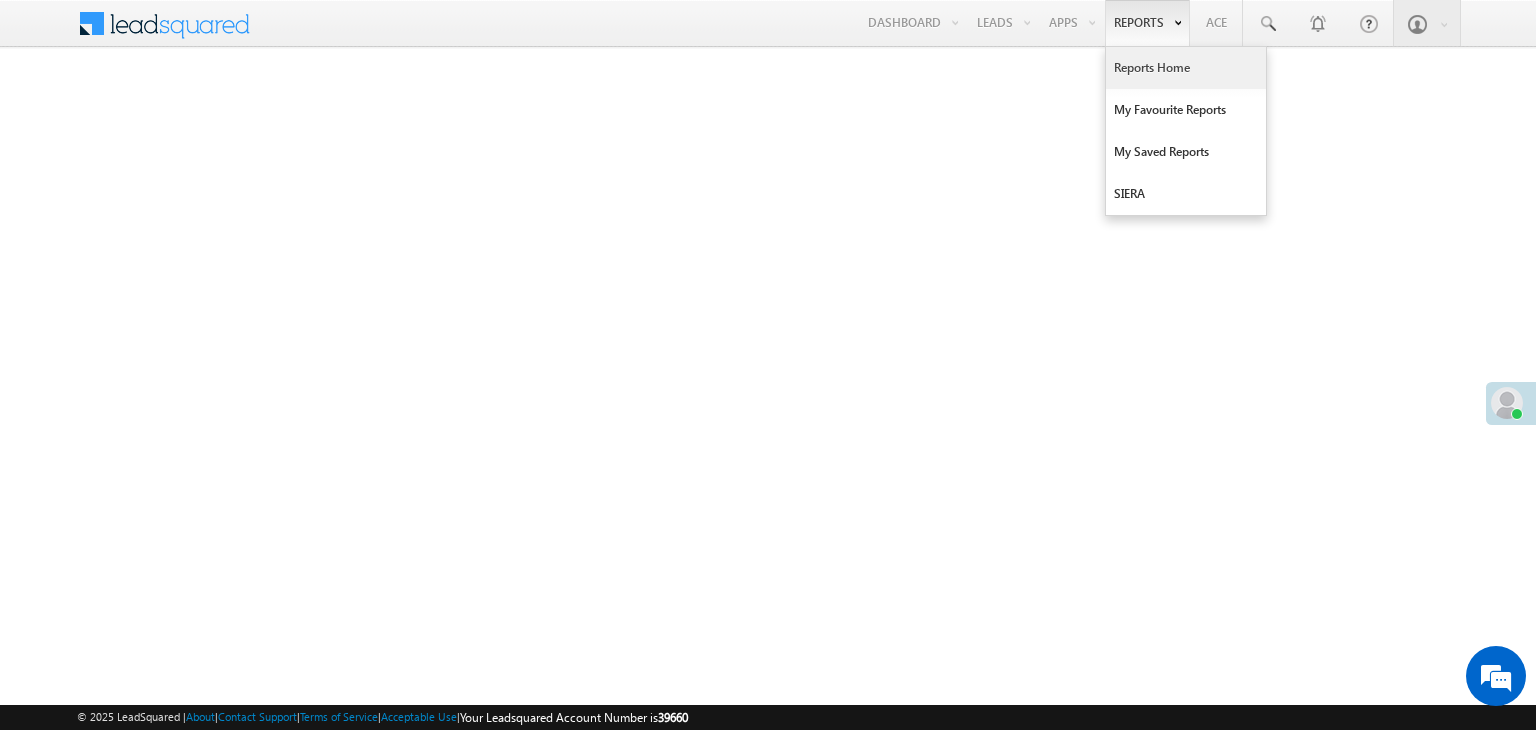 click on "Reports Home" at bounding box center [1186, 68] 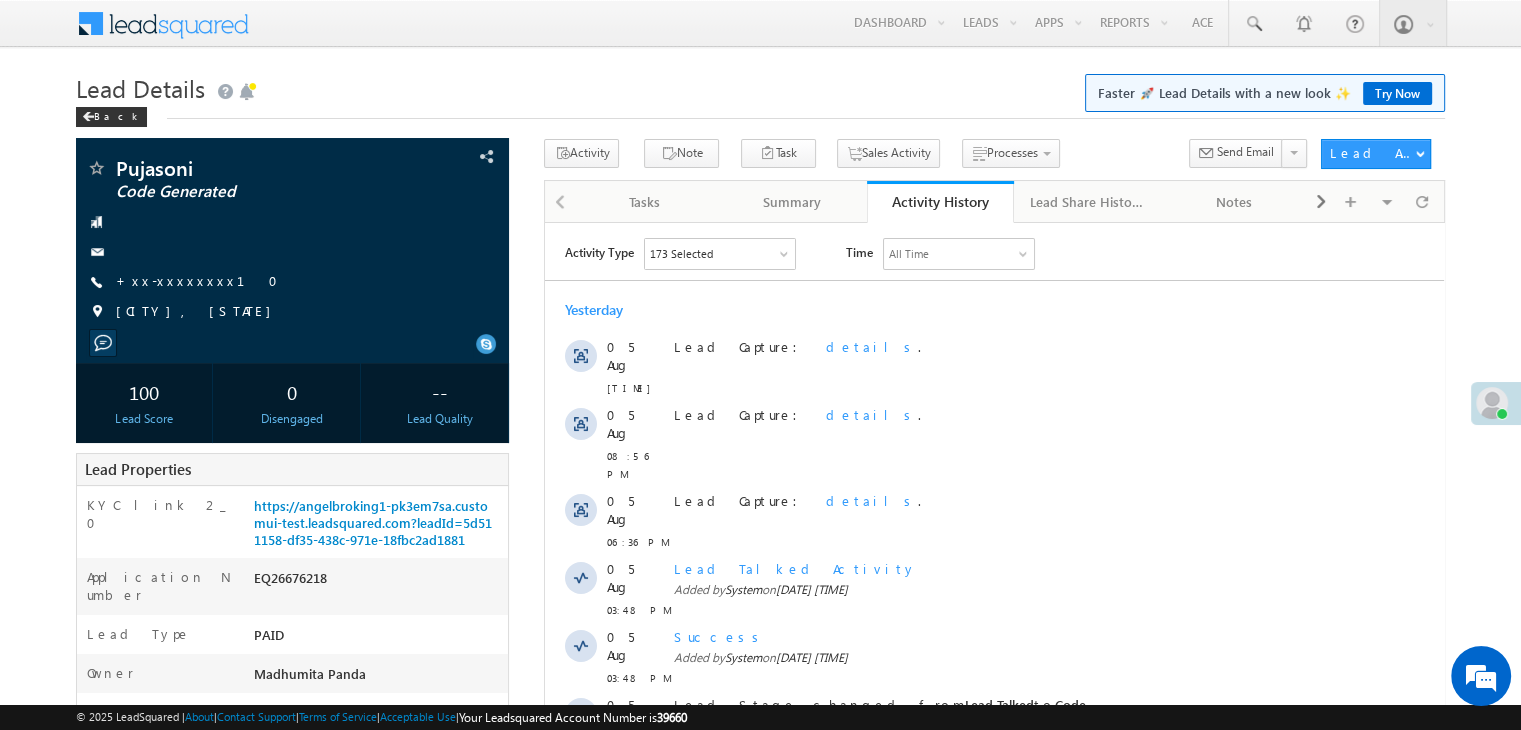 scroll, scrollTop: 0, scrollLeft: 0, axis: both 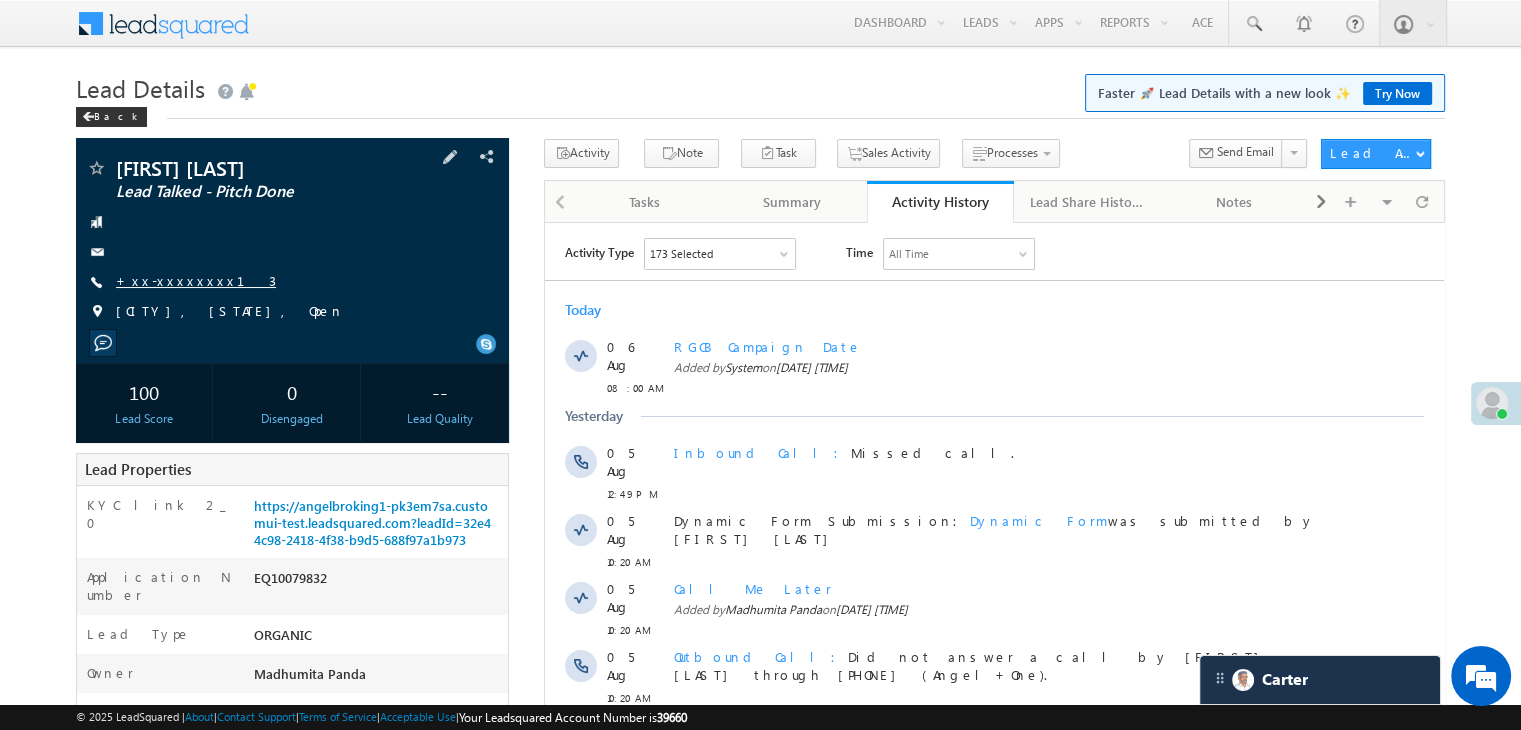 click on "+xx-xxxxxxxx13" at bounding box center (196, 280) 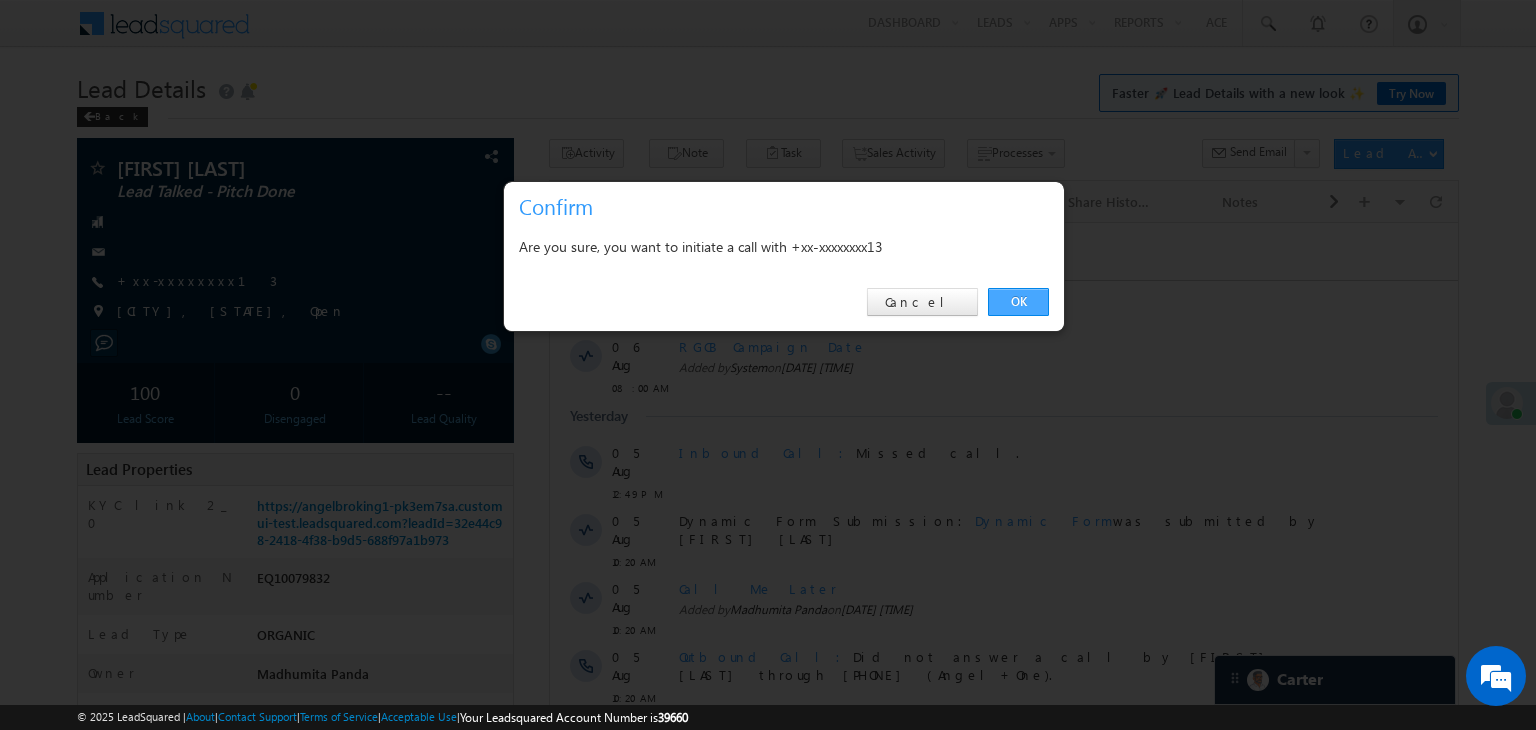 drag, startPoint x: 1012, startPoint y: 298, endPoint x: 410, endPoint y: 28, distance: 659.7757 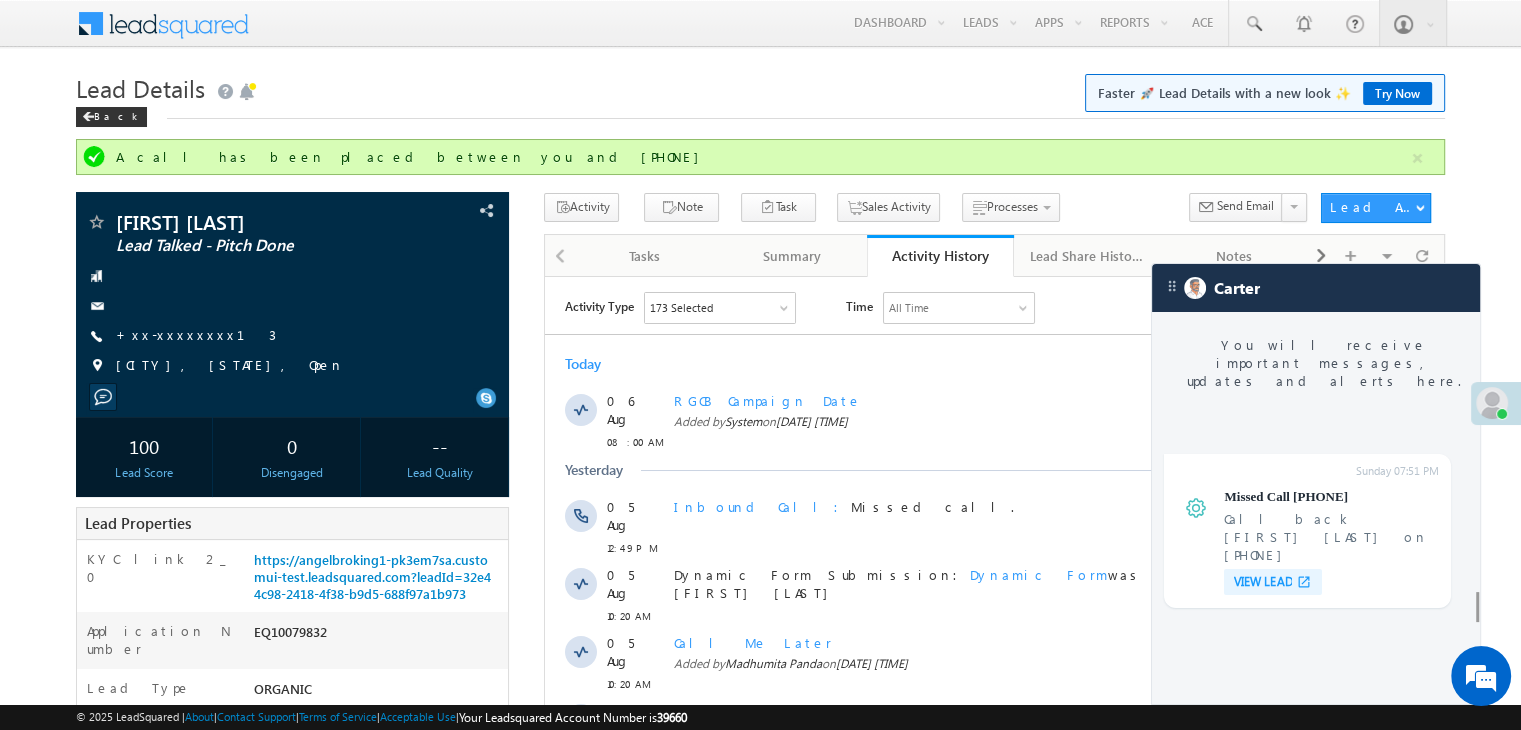 scroll, scrollTop: 7666, scrollLeft: 0, axis: vertical 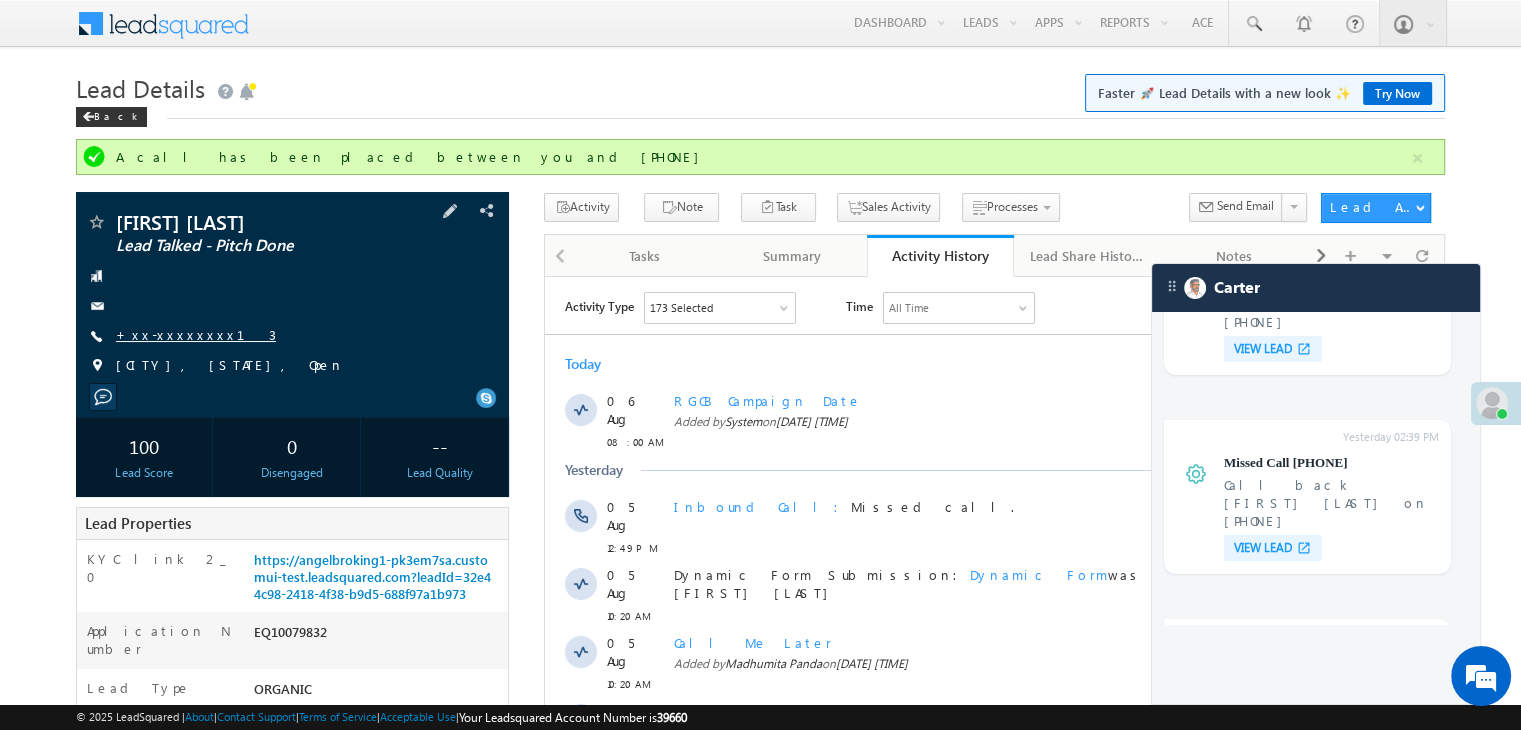 click on "+xx-xxxxxxxx13" at bounding box center (196, 334) 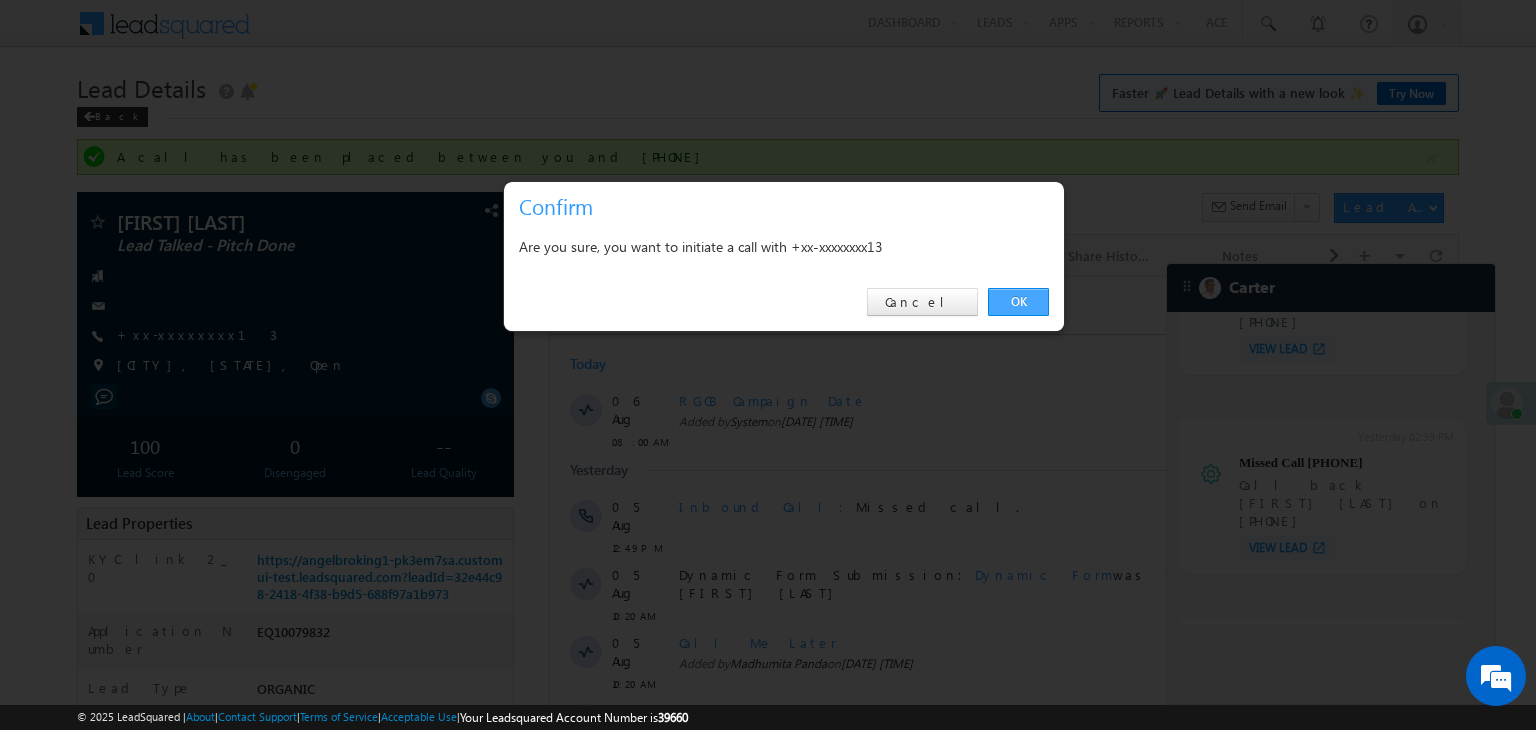 click on "OK" at bounding box center (1018, 302) 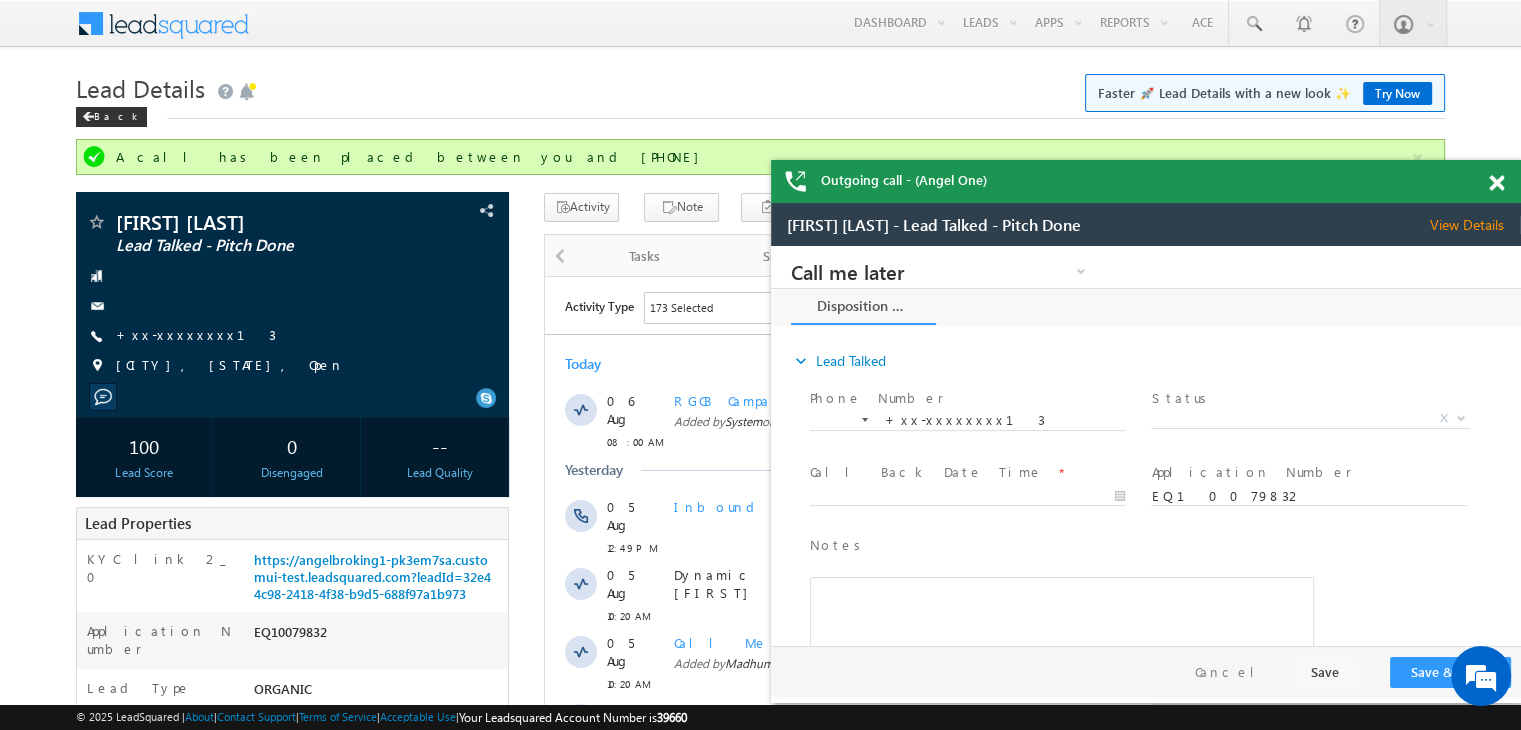 scroll, scrollTop: 0, scrollLeft: 0, axis: both 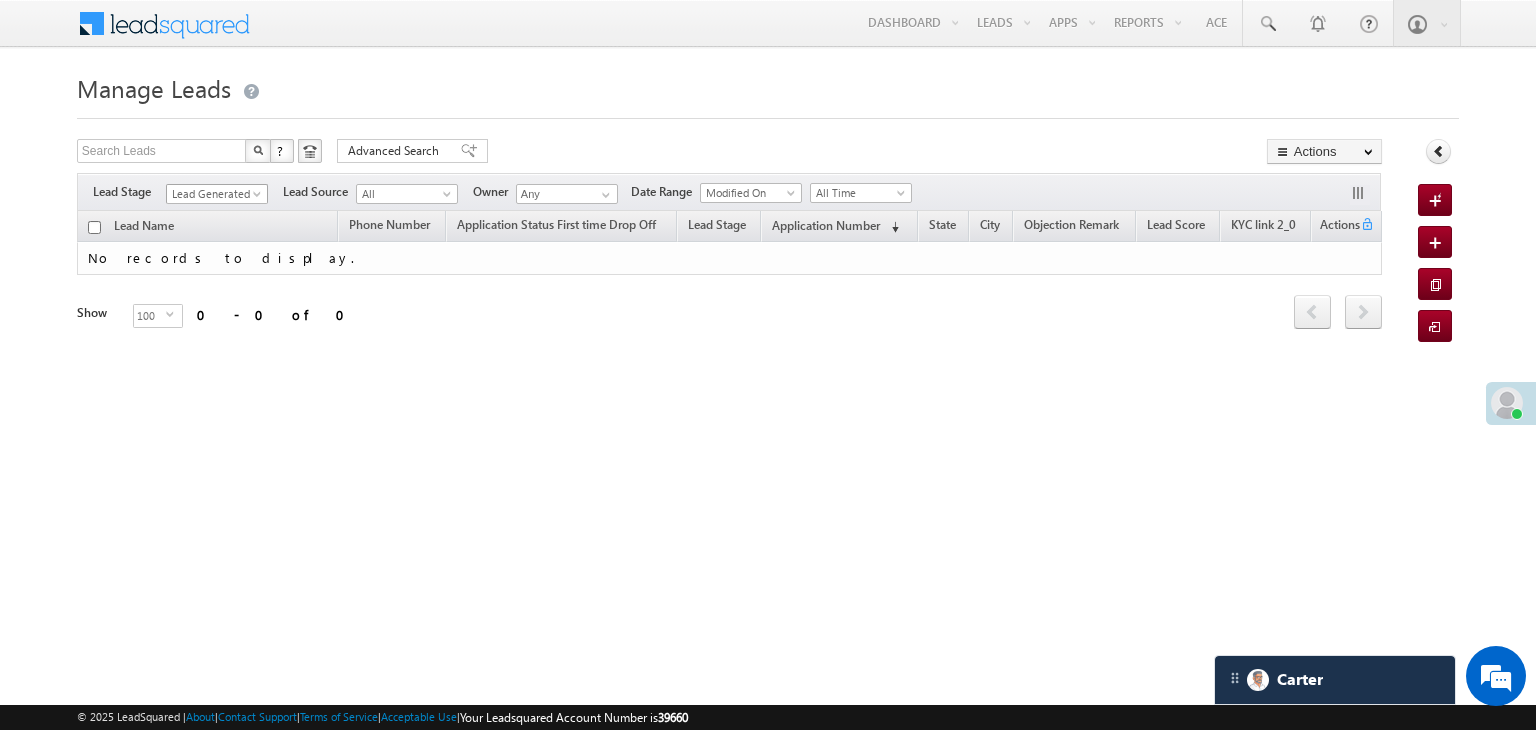click at bounding box center (259, 198) 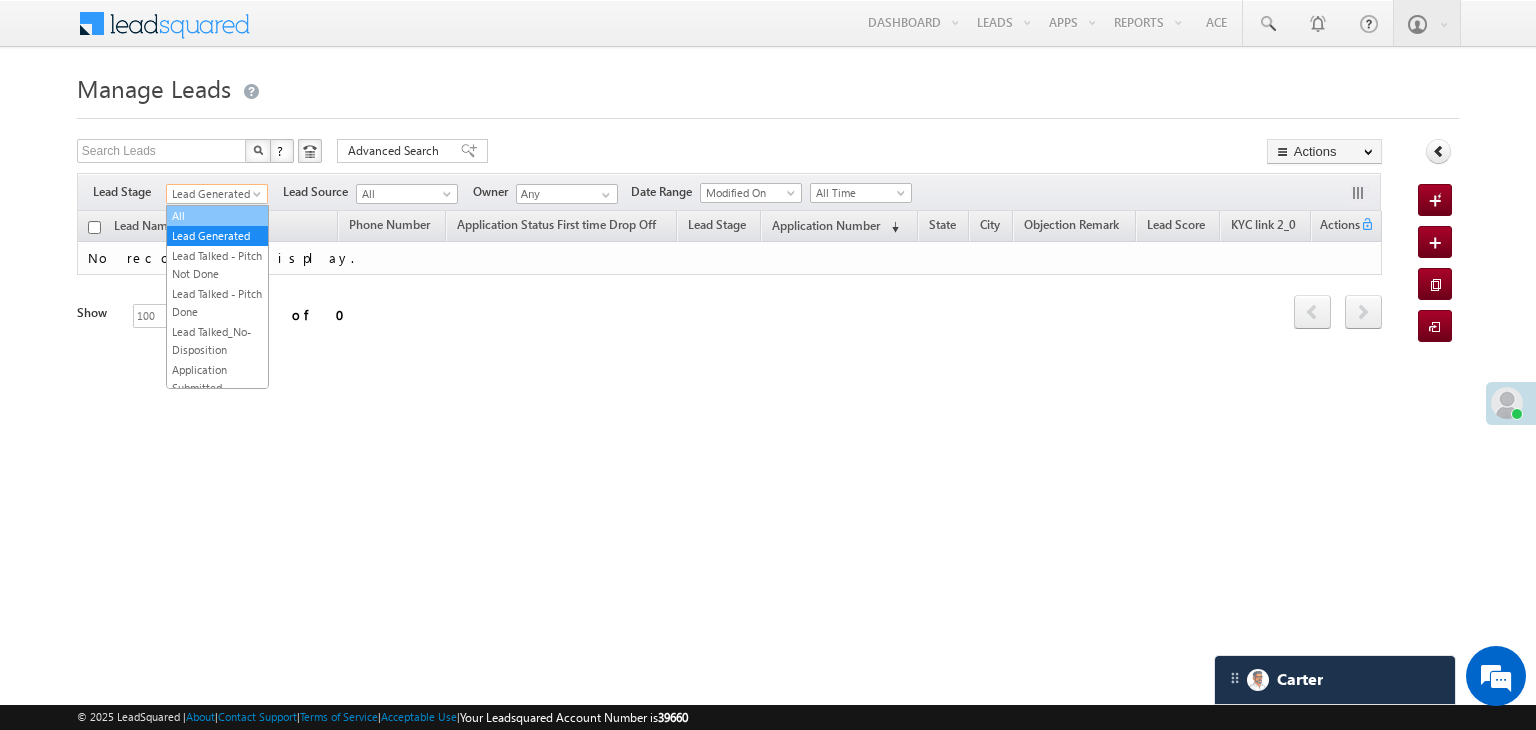 click on "All" at bounding box center (217, 216) 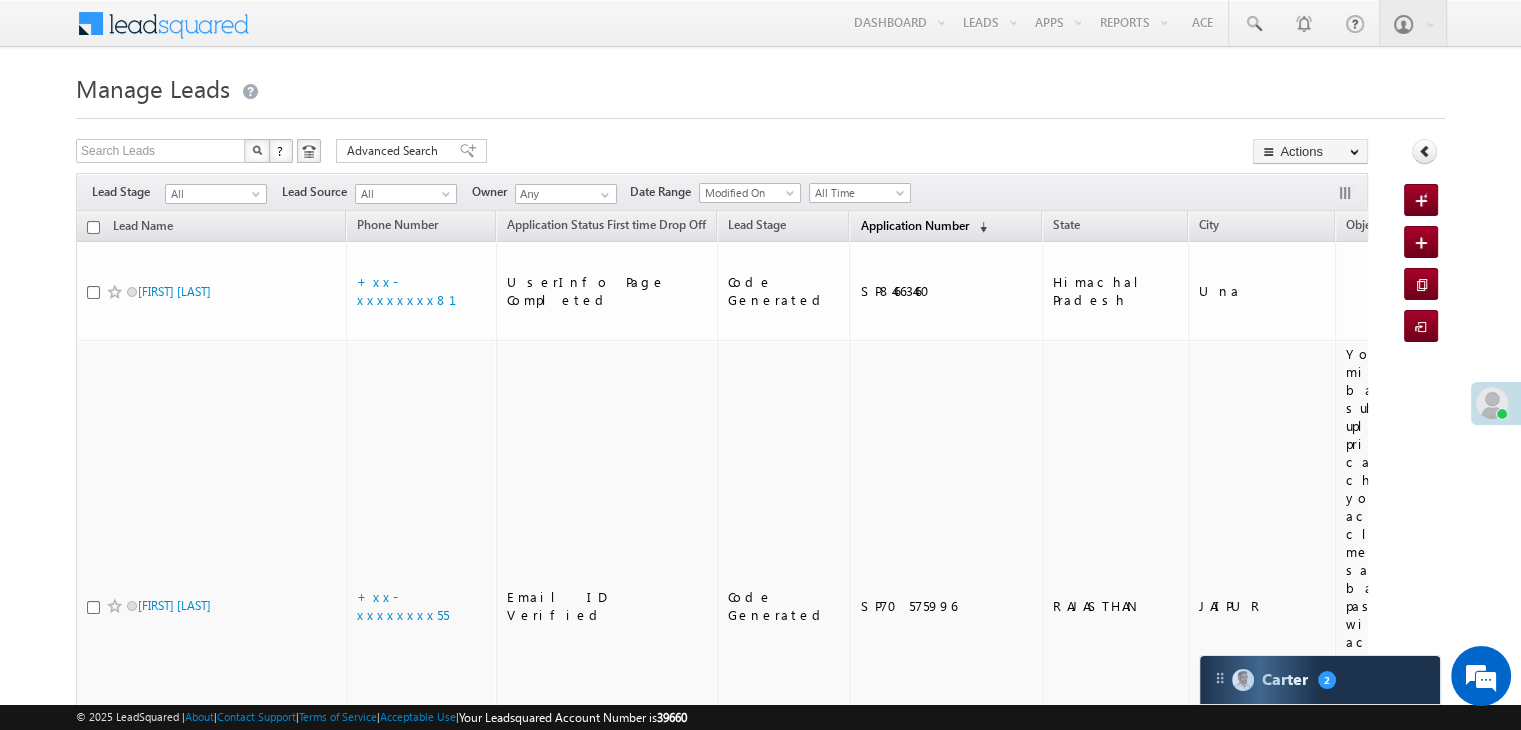click on "Application Number" at bounding box center (914, 225) 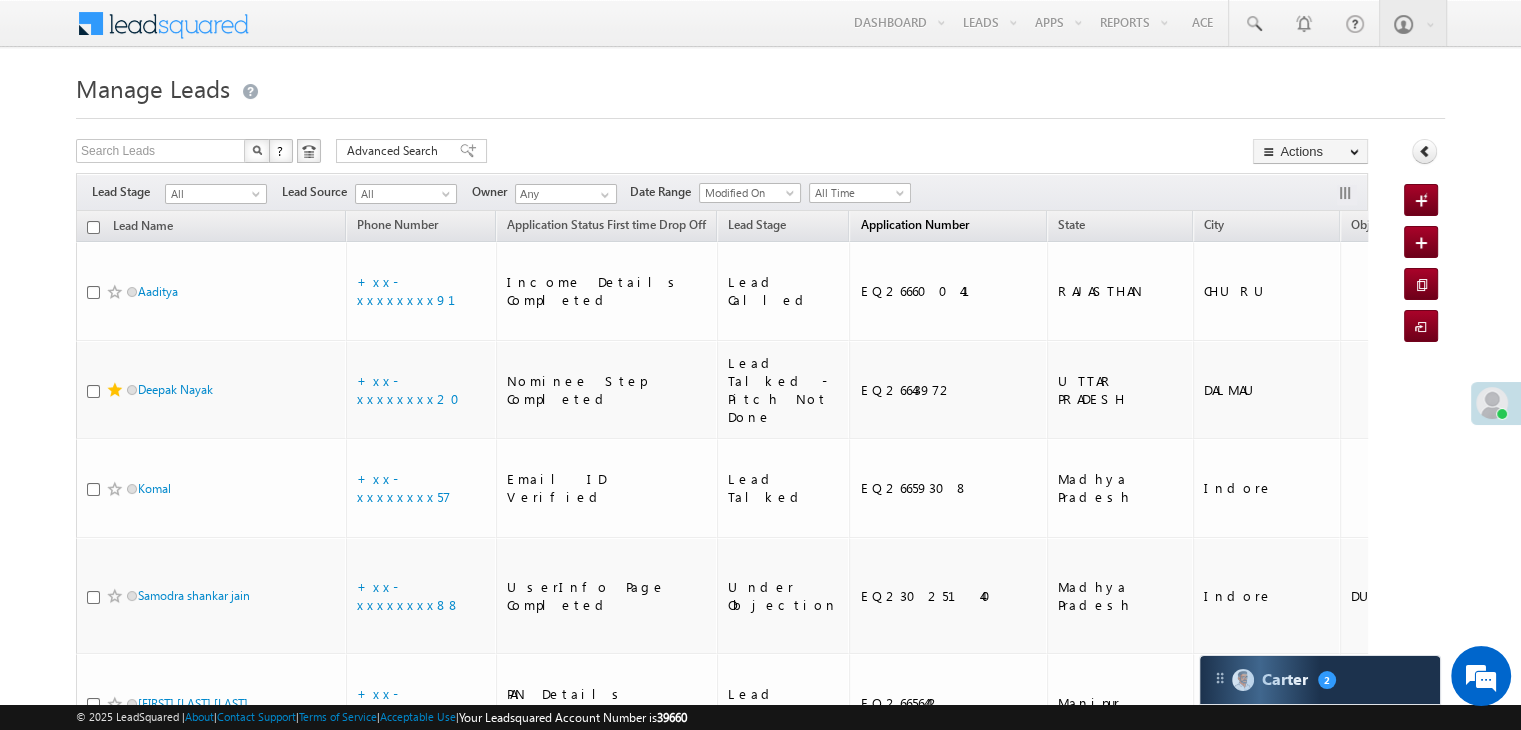 scroll, scrollTop: 0, scrollLeft: 0, axis: both 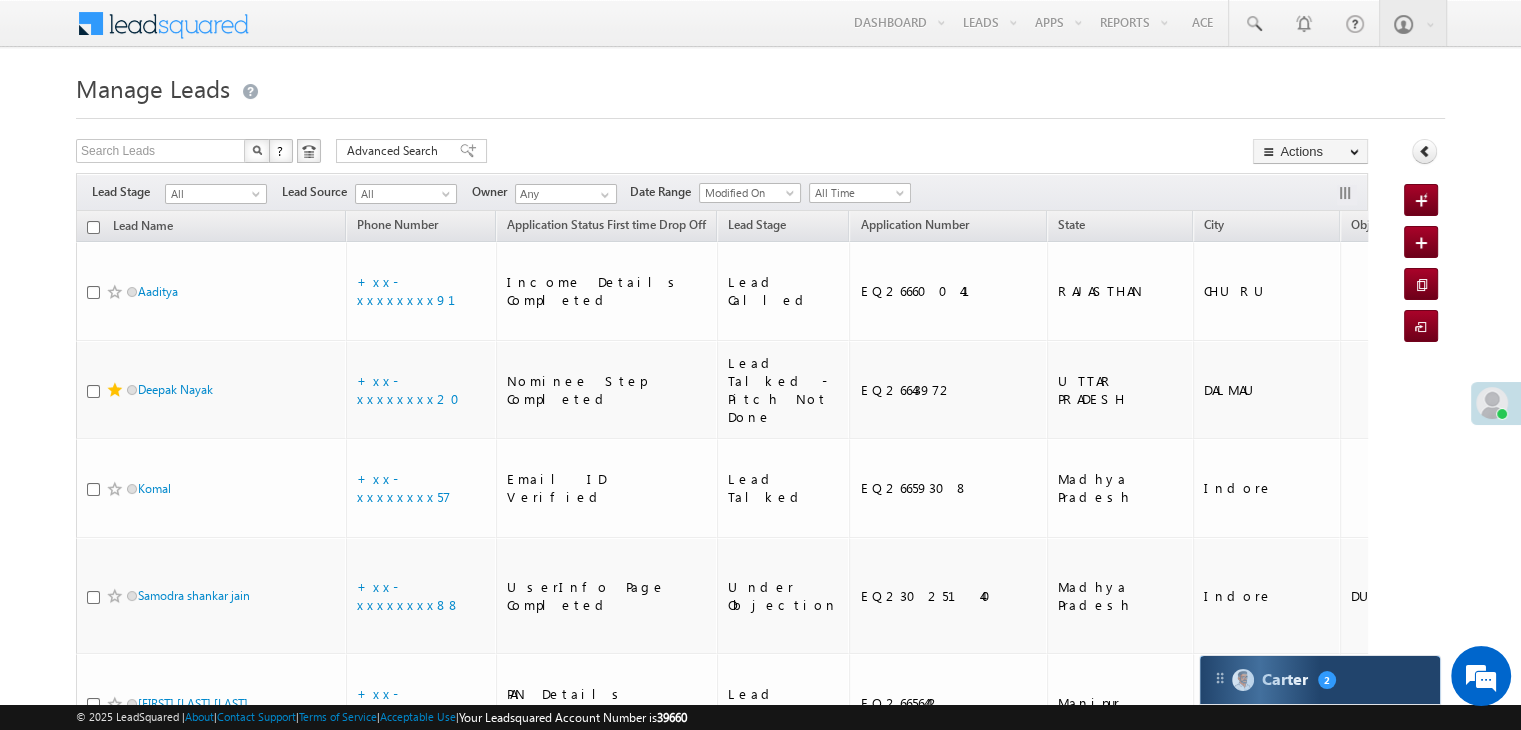 click on "Carter 2" at bounding box center [1320, 680] 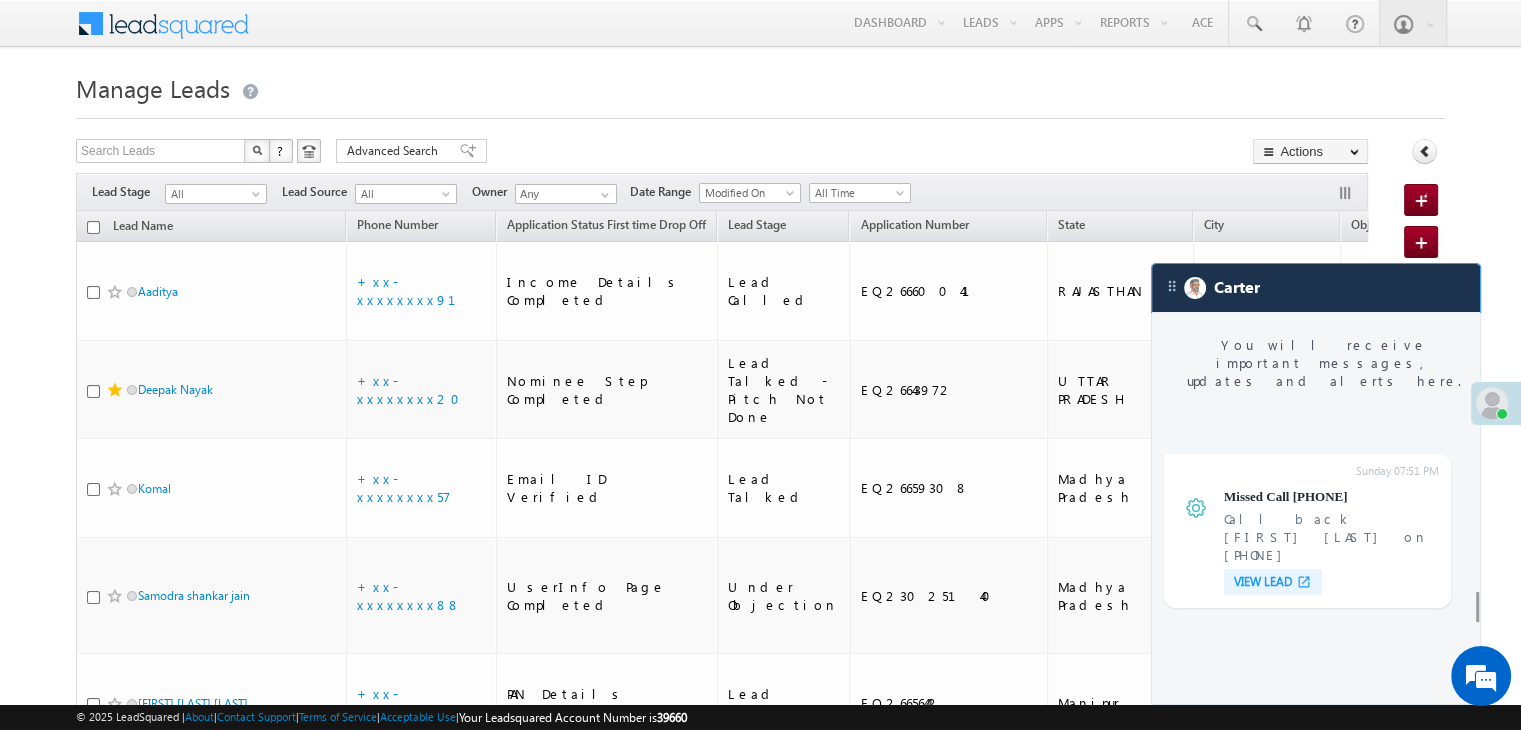 scroll, scrollTop: 7666, scrollLeft: 0, axis: vertical 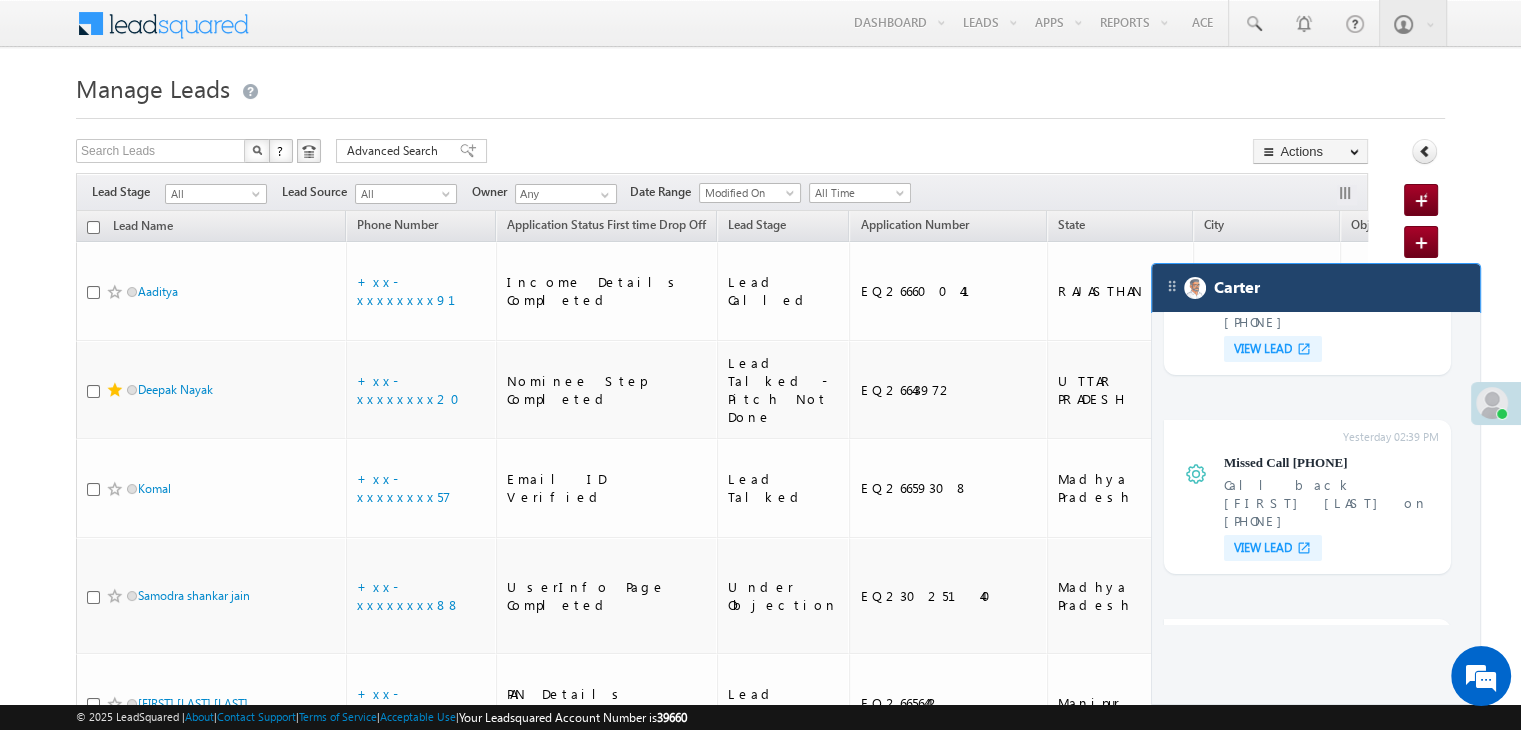 click on "Carter" at bounding box center (1316, 288) 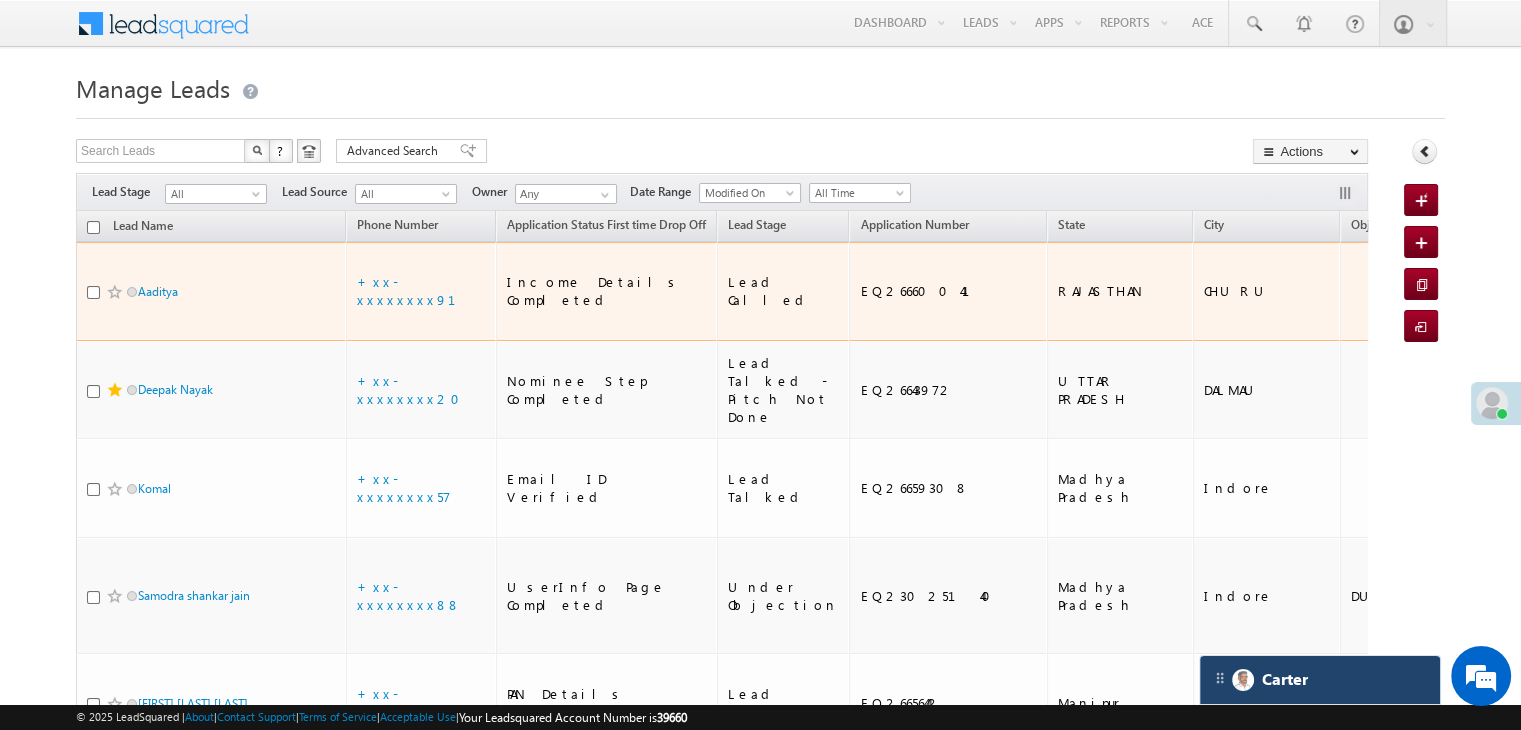scroll, scrollTop: 7796, scrollLeft: 0, axis: vertical 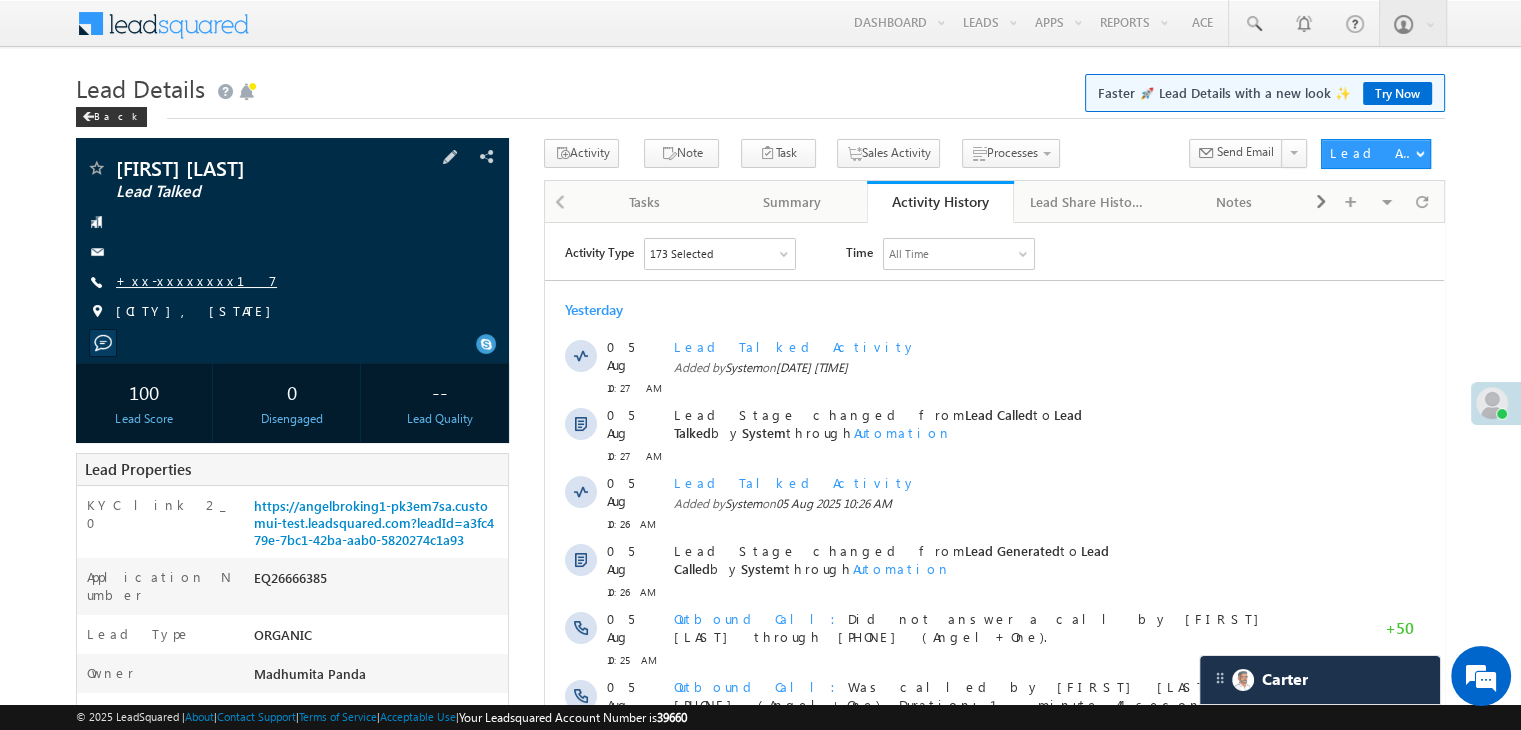 click on "+xx-xxxxxxxx17" at bounding box center (196, 280) 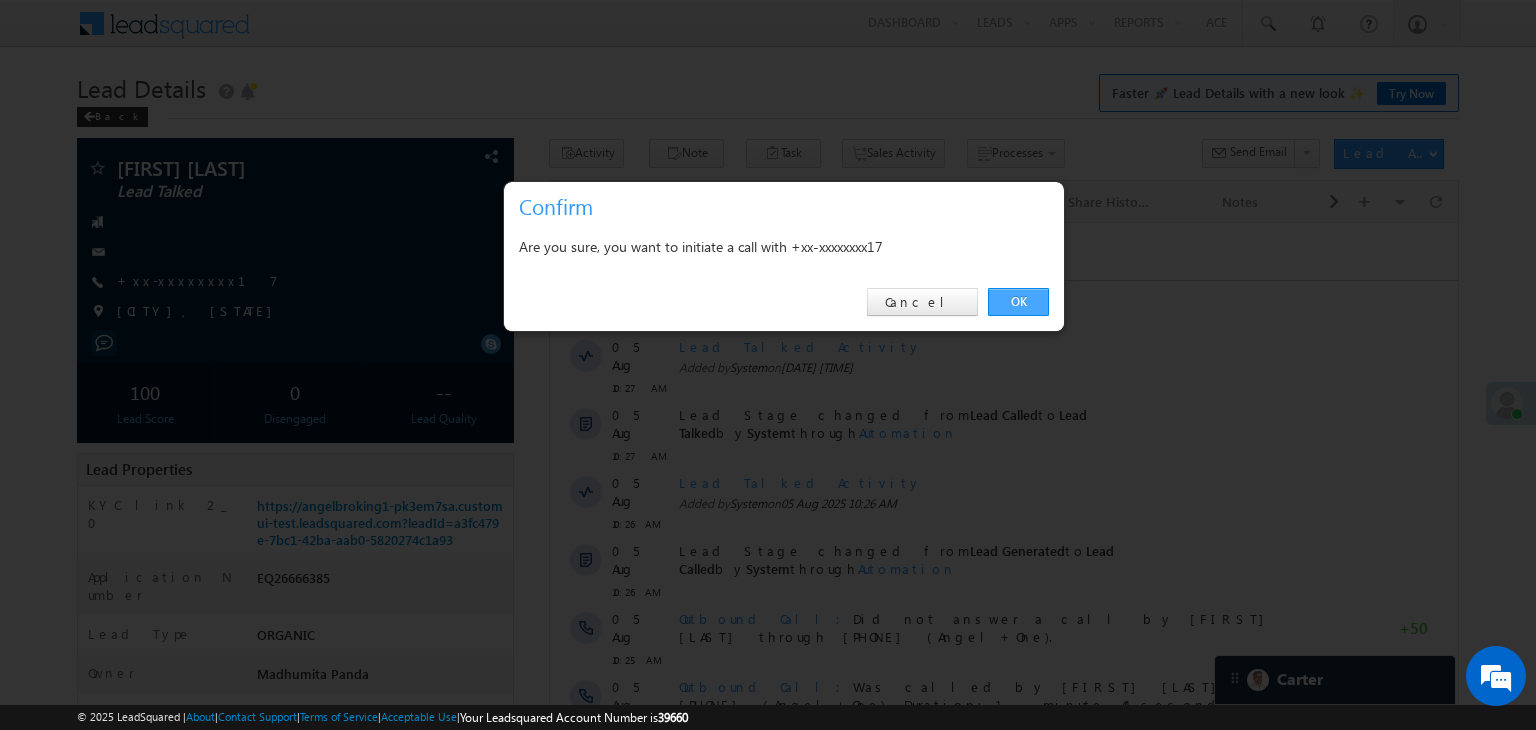 click on "OK" at bounding box center (1018, 302) 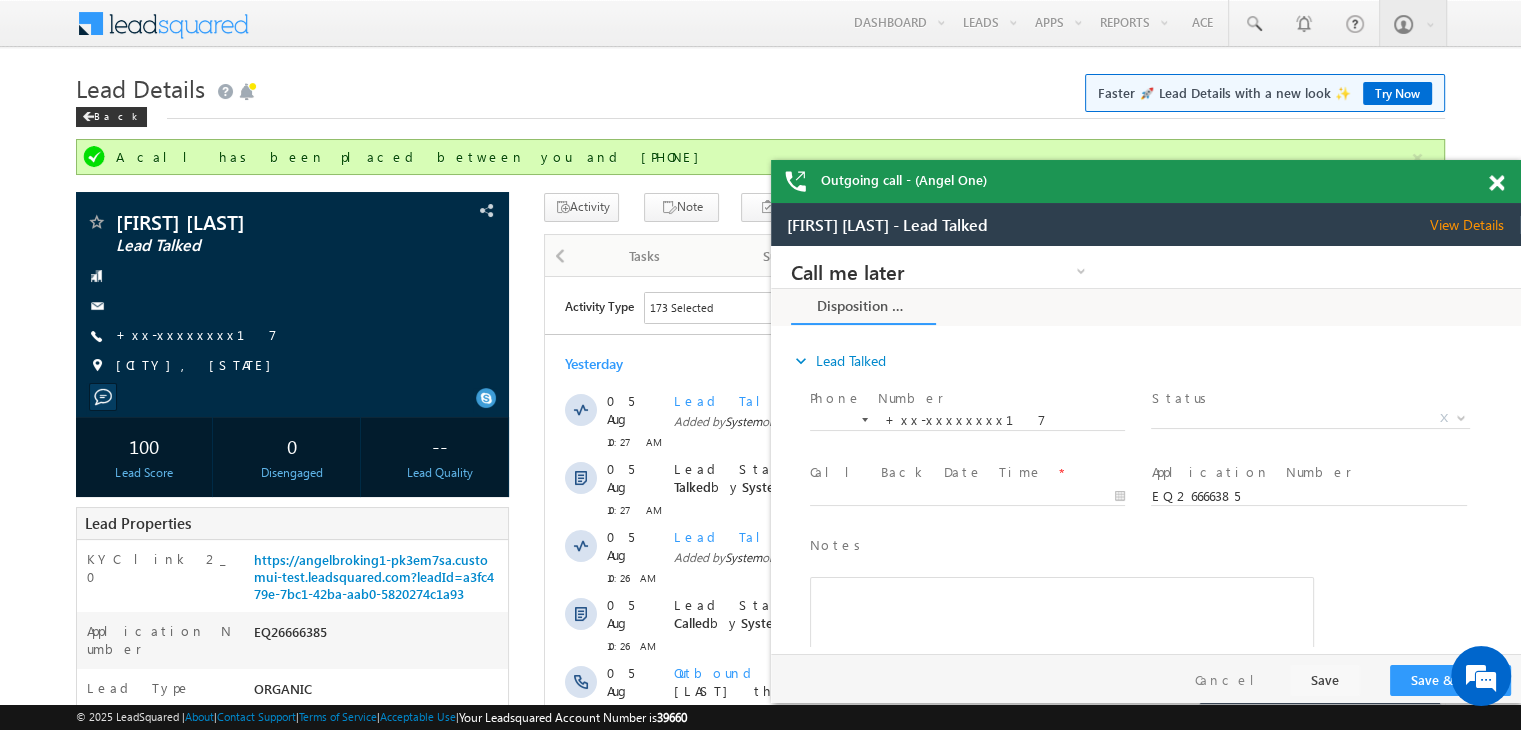 scroll, scrollTop: 0, scrollLeft: 0, axis: both 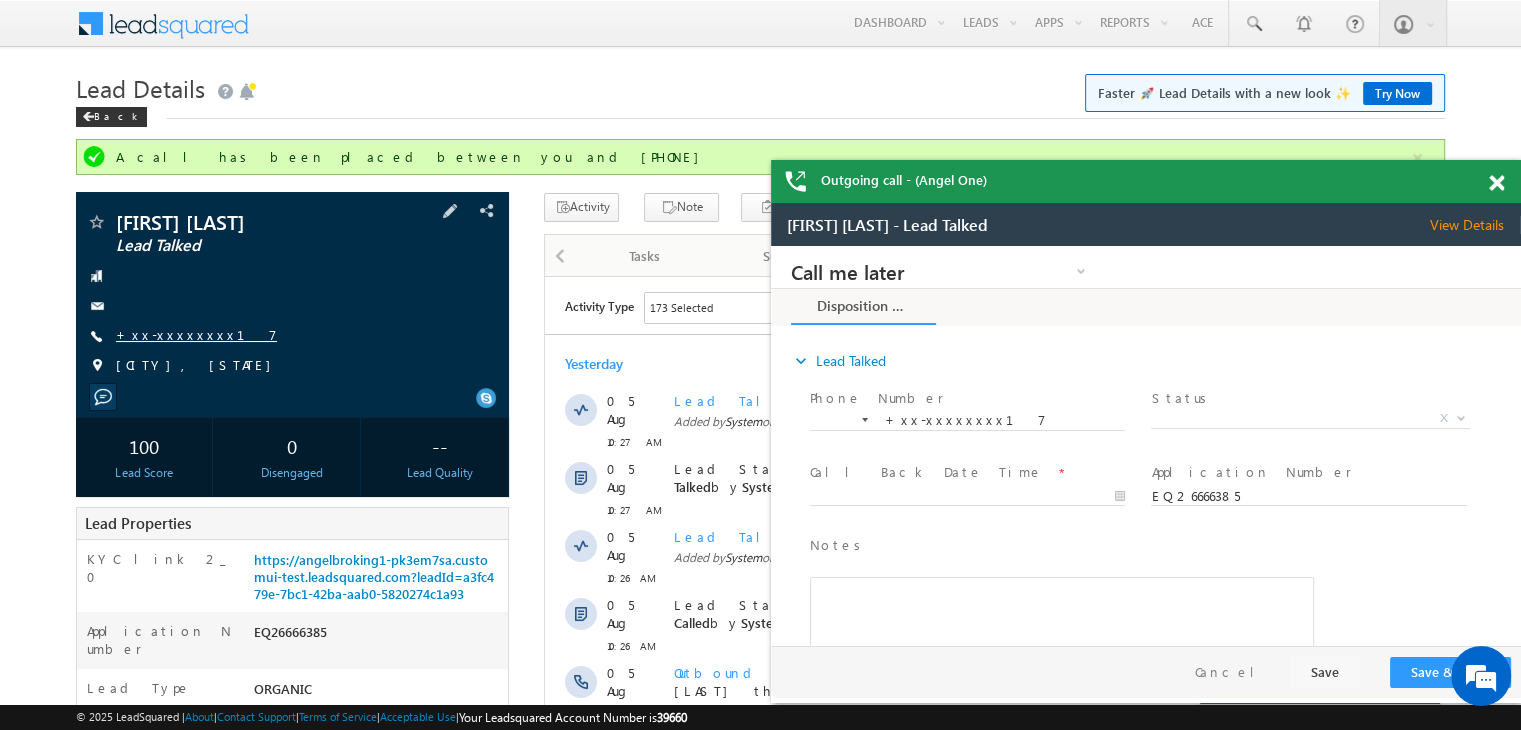 click on "+xx-xxxxxxxx17" at bounding box center (196, 334) 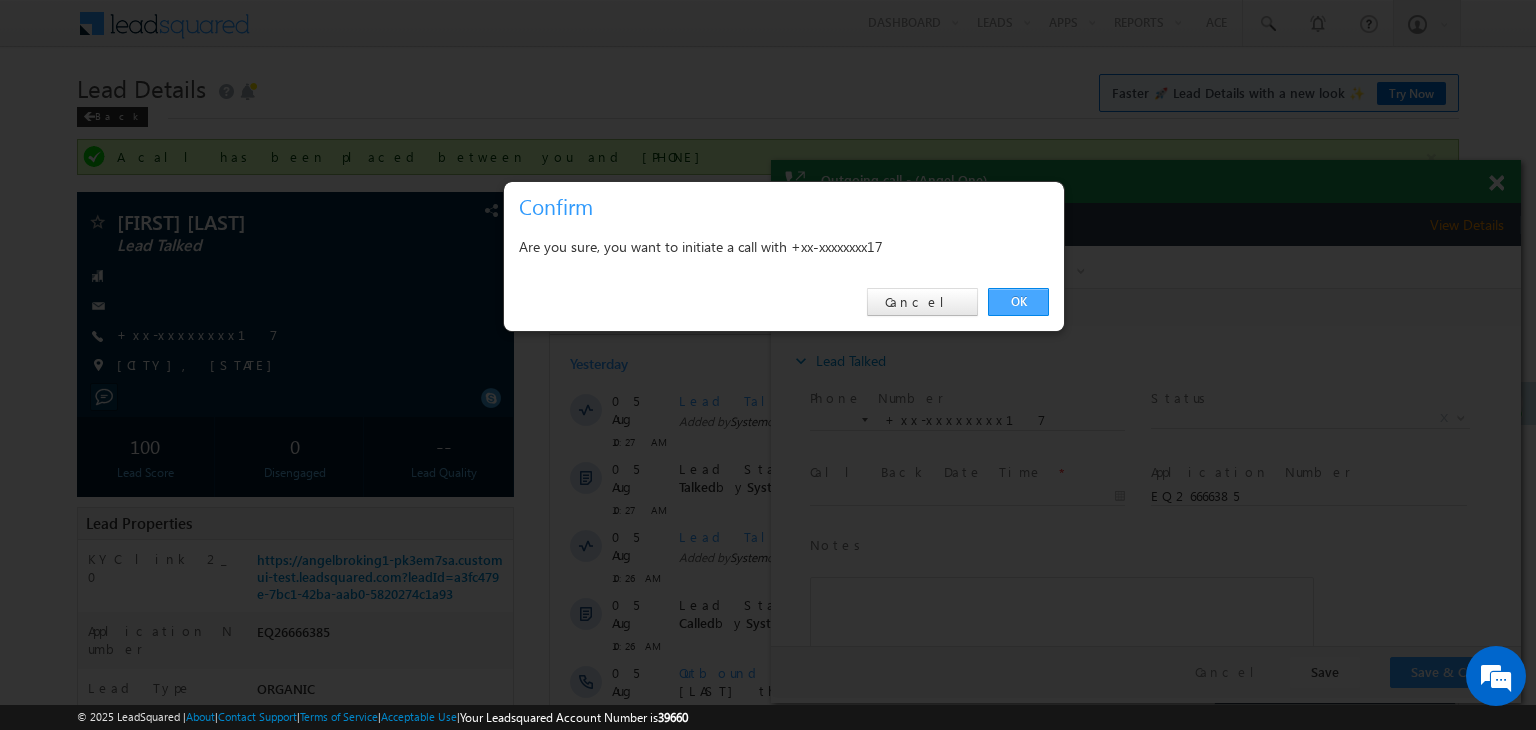 click on "OK" at bounding box center (1018, 302) 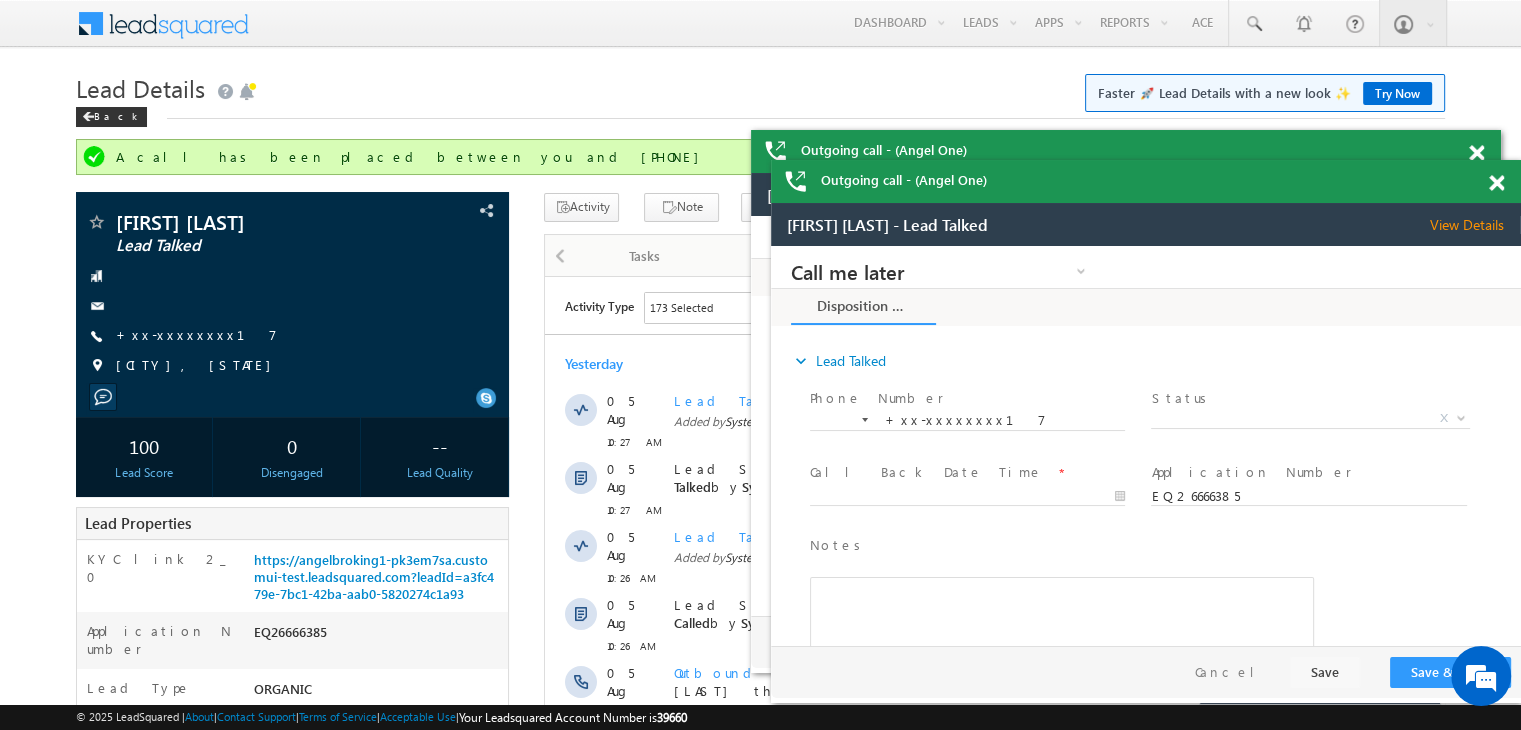scroll, scrollTop: 0, scrollLeft: 0, axis: both 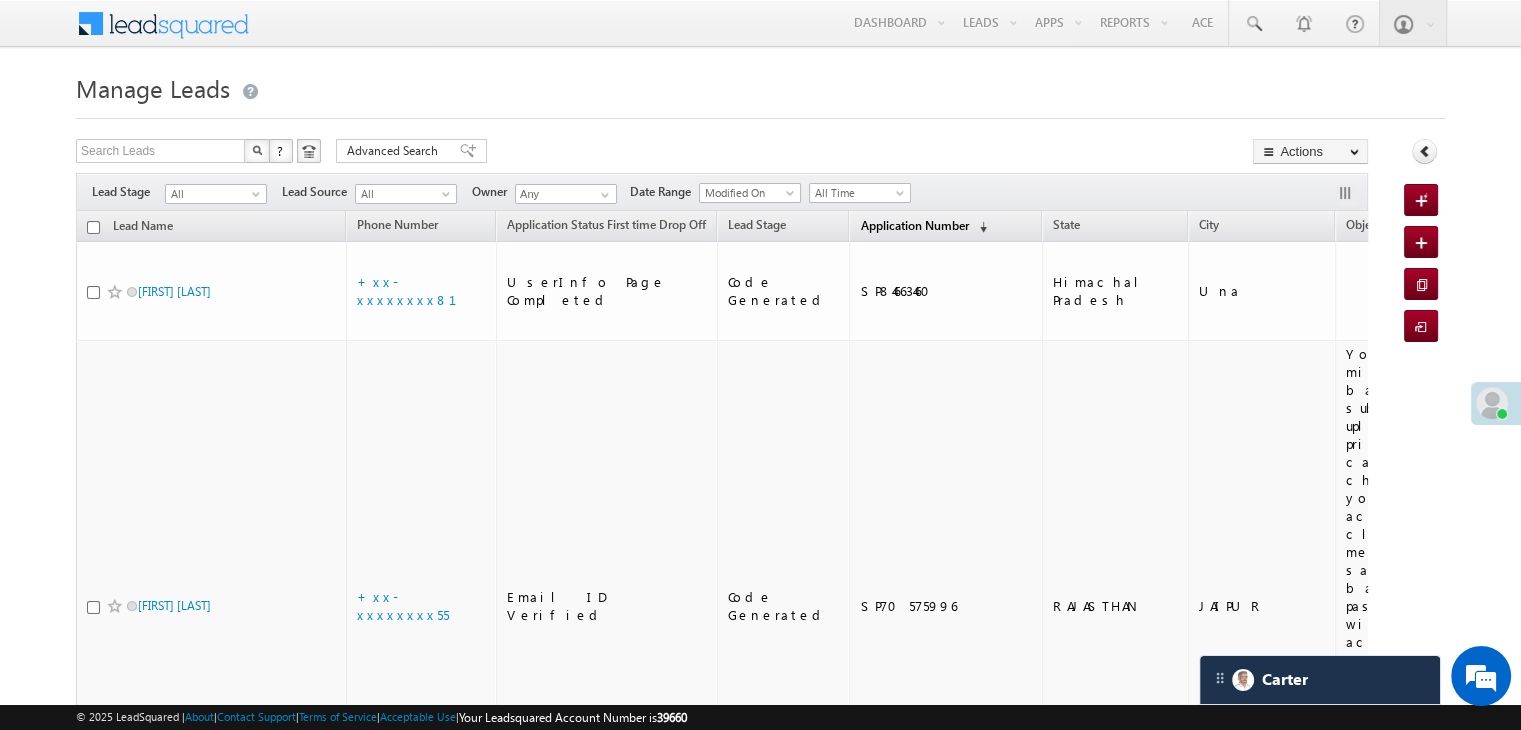 click on "Application Number" at bounding box center (914, 225) 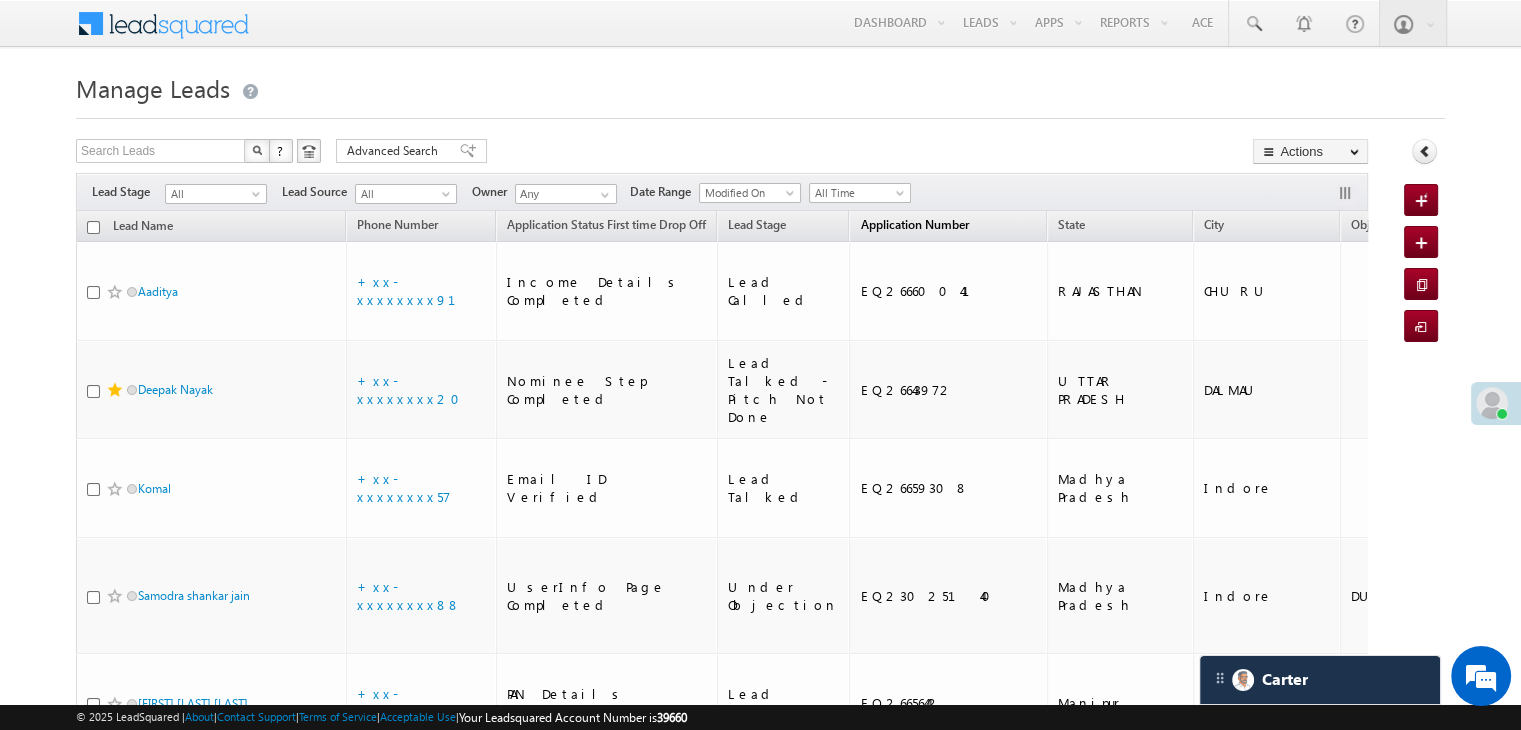 scroll, scrollTop: 0, scrollLeft: 0, axis: both 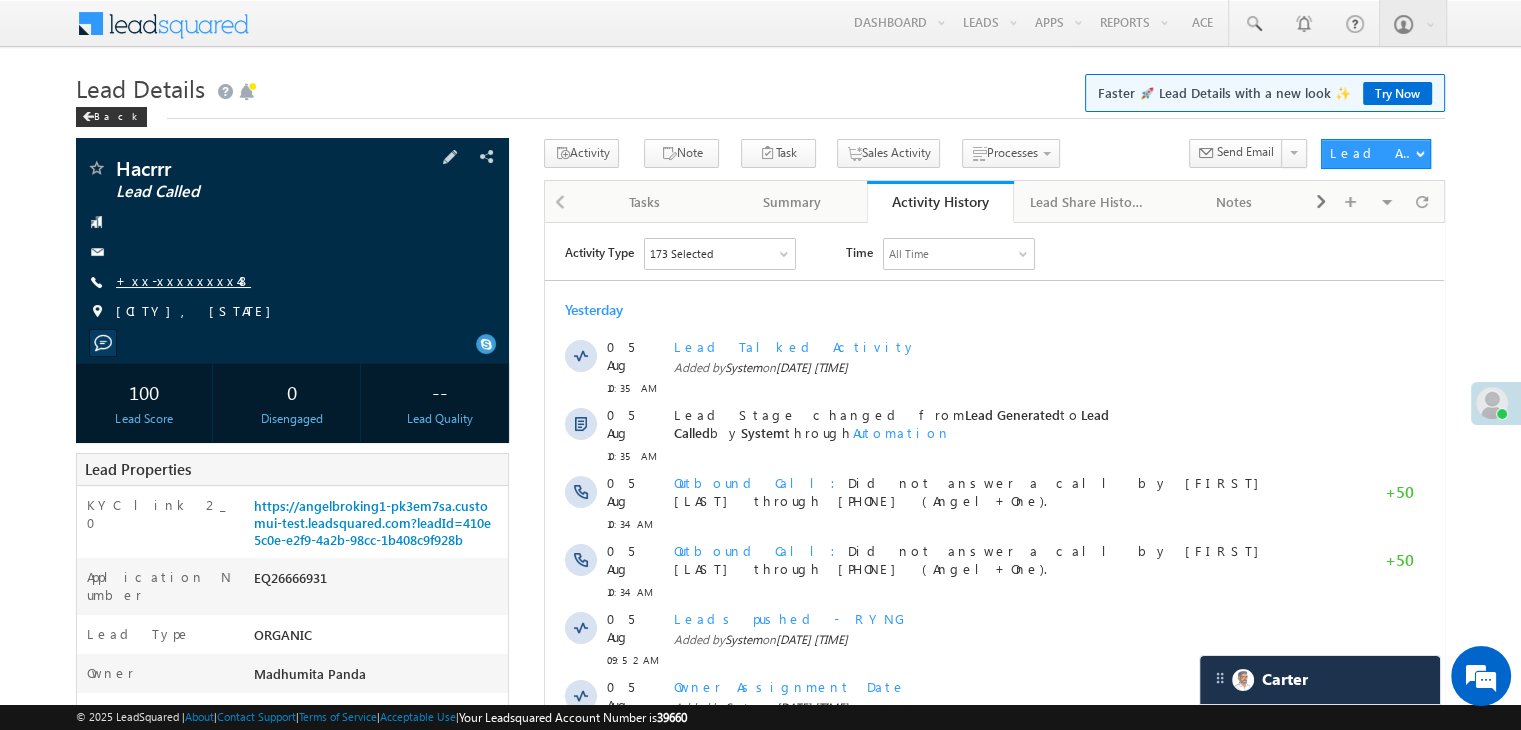click on "+xx-xxxxxxxx48" at bounding box center (183, 280) 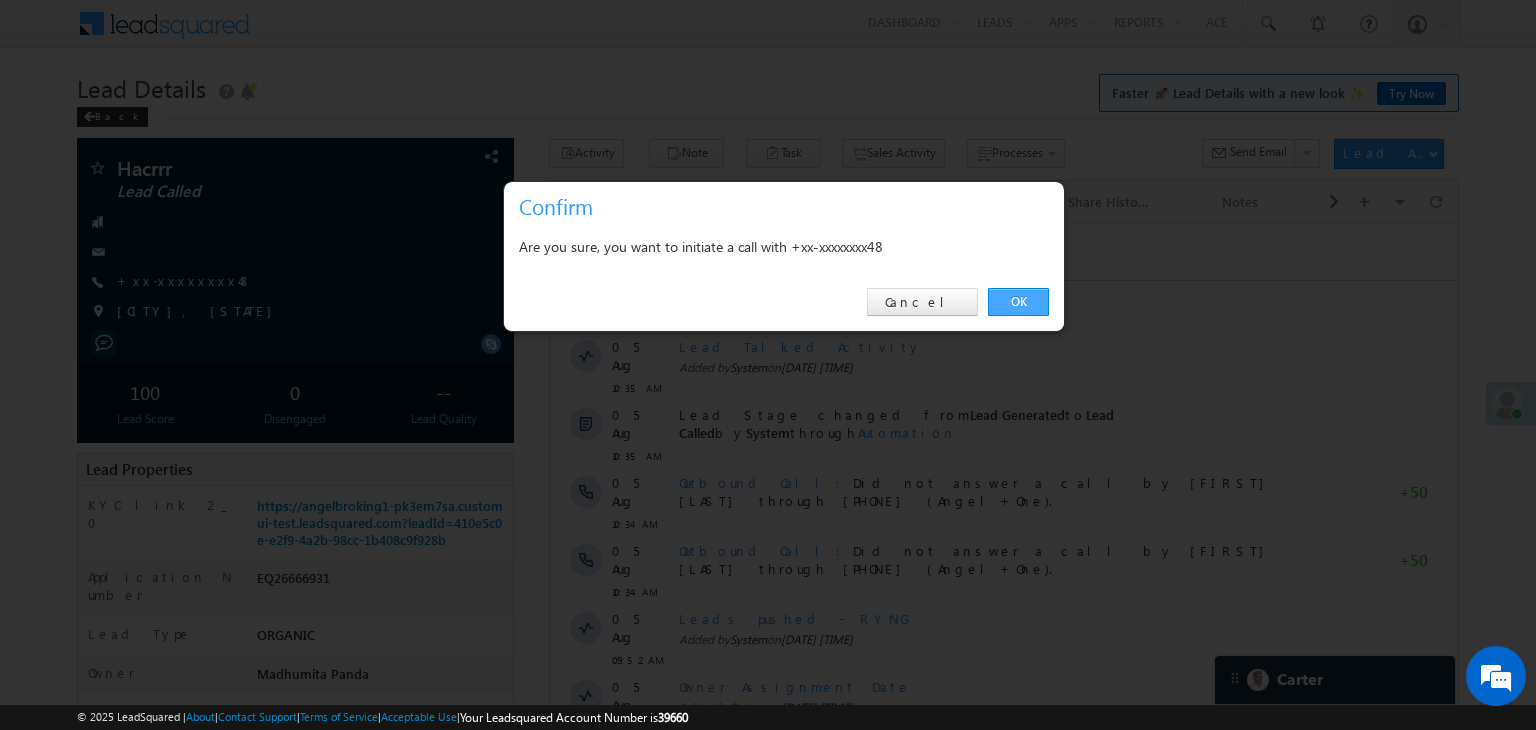 click on "OK" at bounding box center [1018, 302] 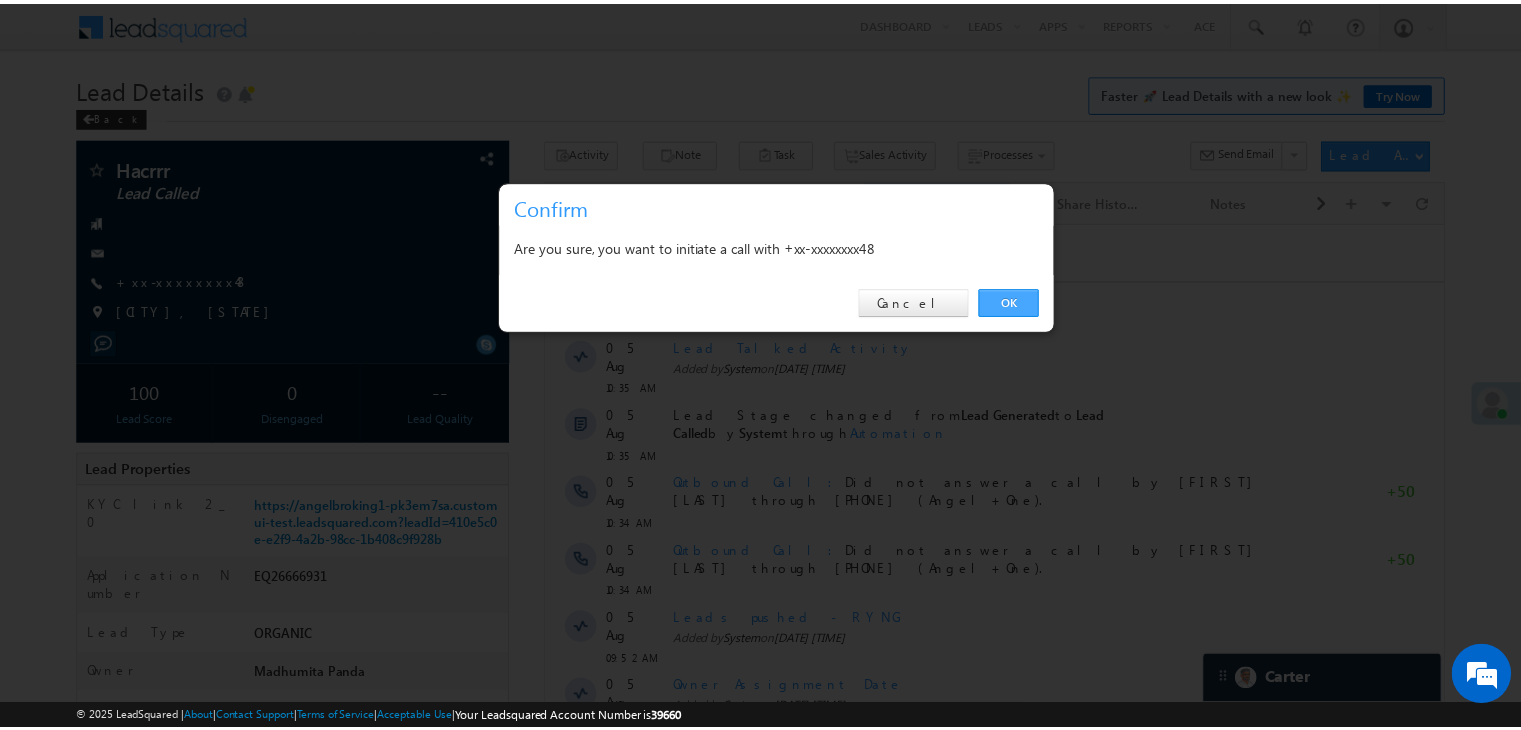 scroll, scrollTop: 8799, scrollLeft: 0, axis: vertical 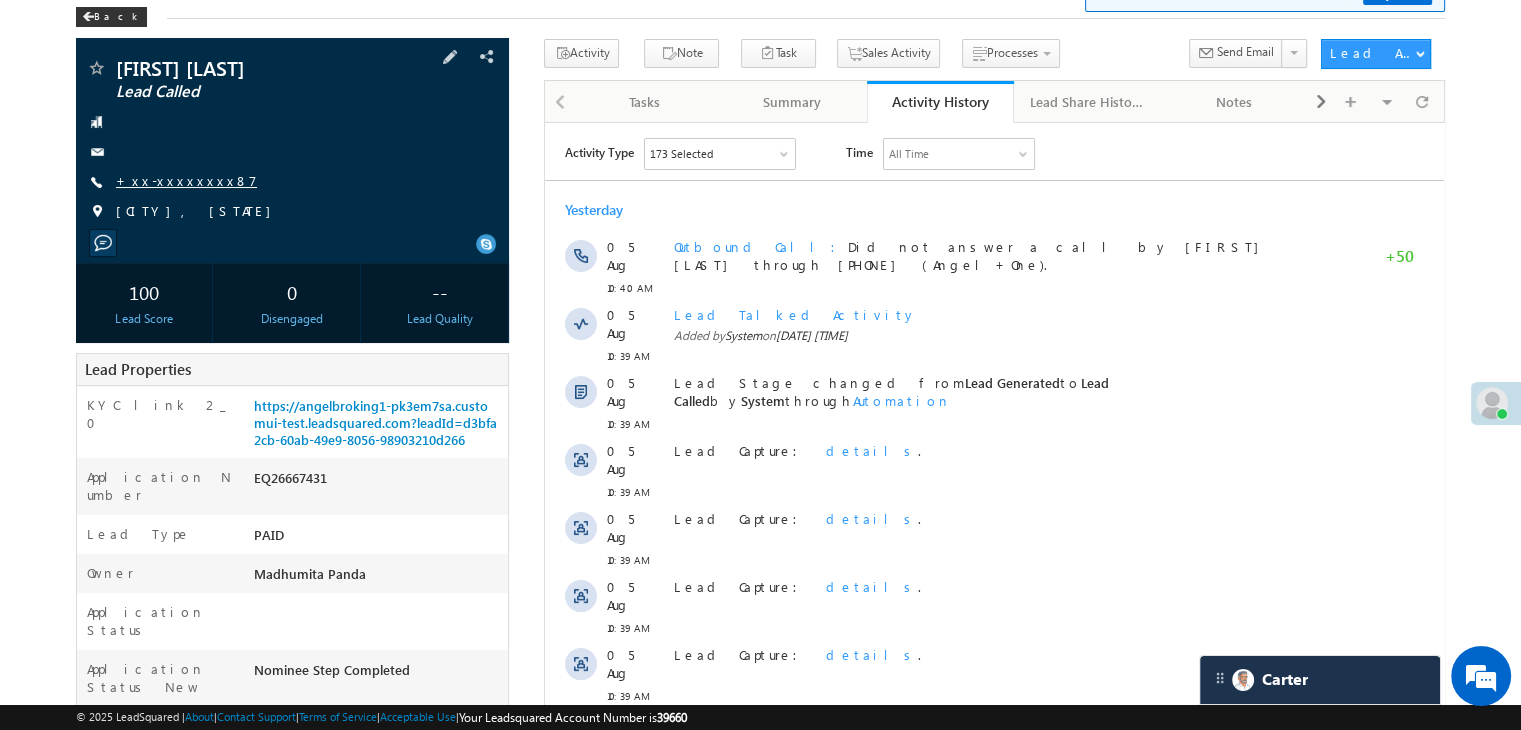 click on "+xx-xxxxxxxx87" at bounding box center [186, 180] 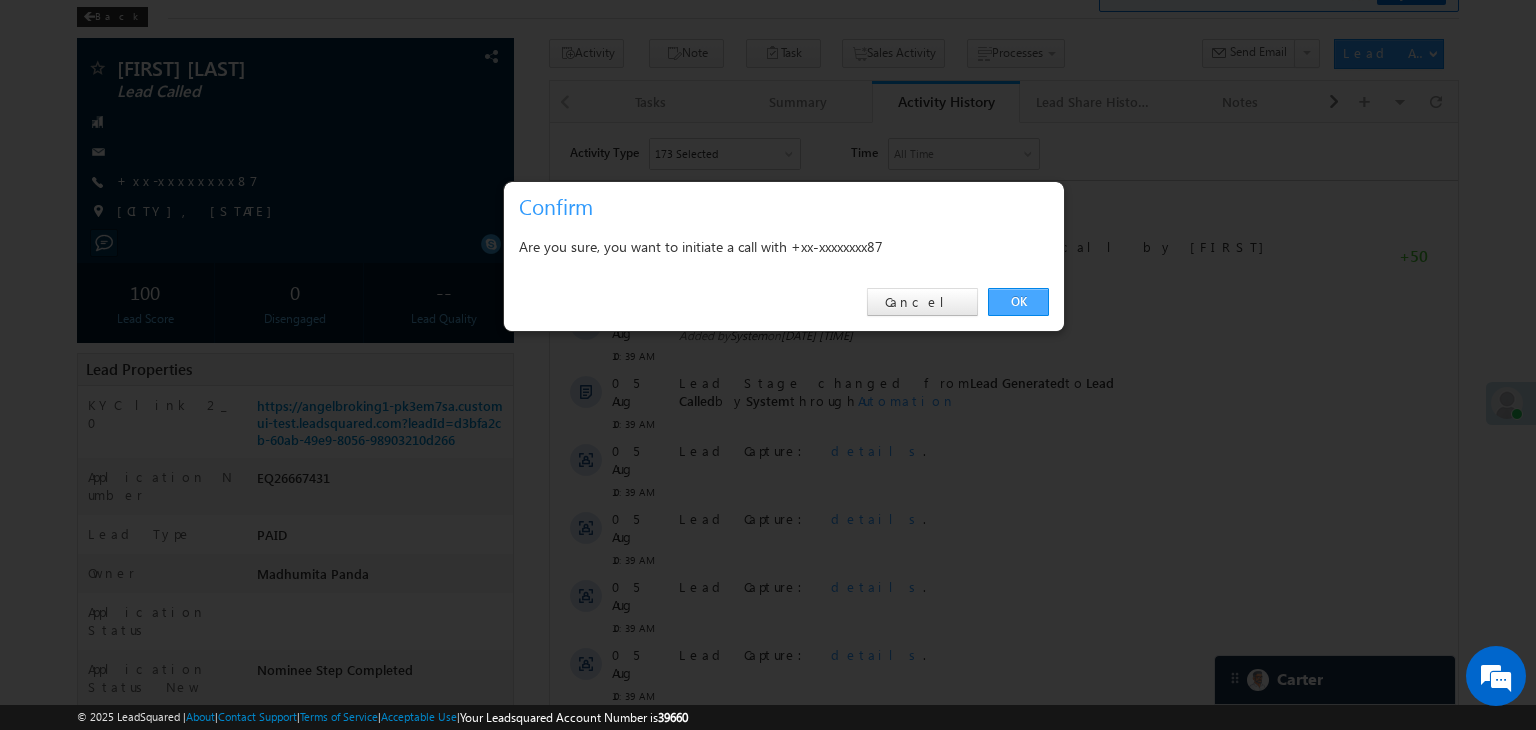 click on "OK" at bounding box center (1018, 302) 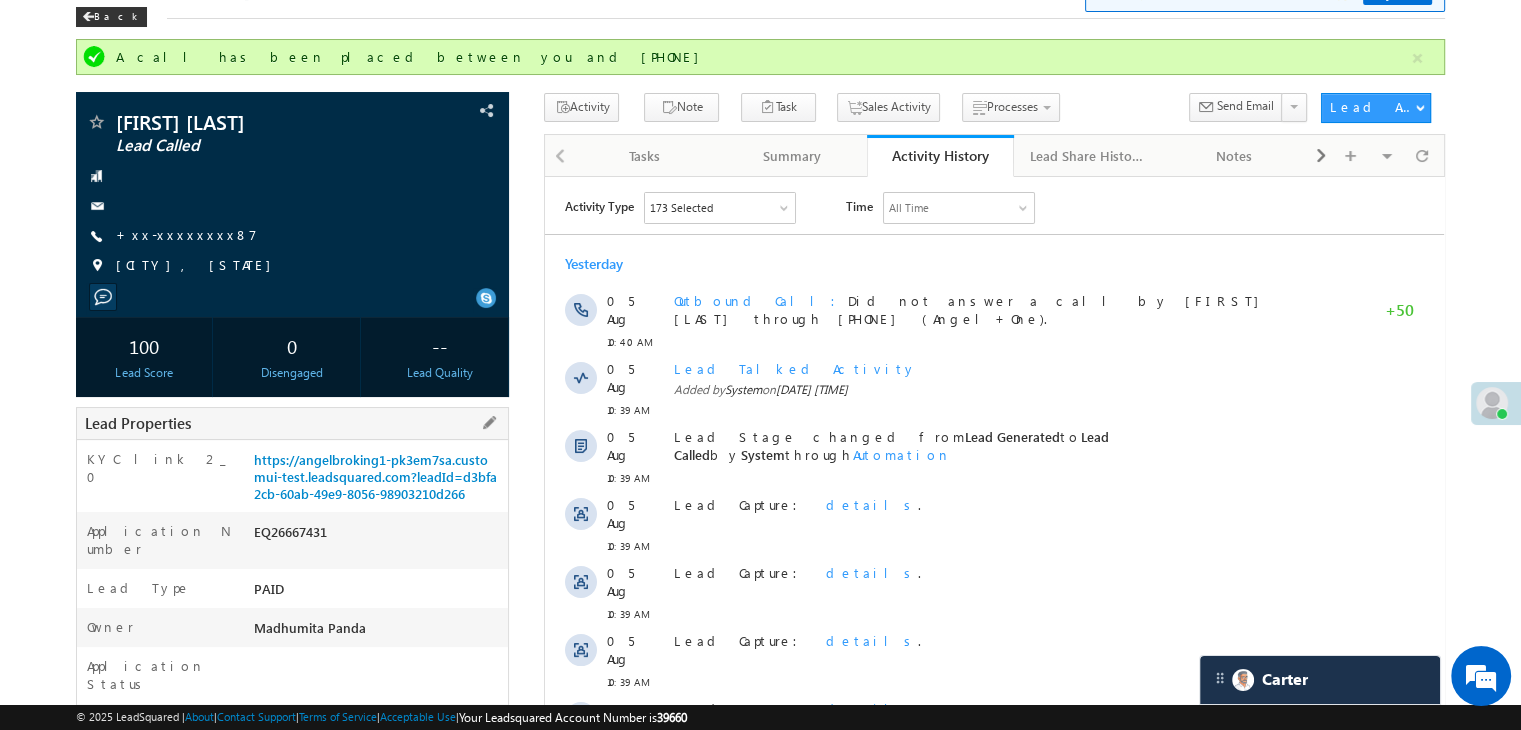 click on "Lead Properties" at bounding box center [292, 423] 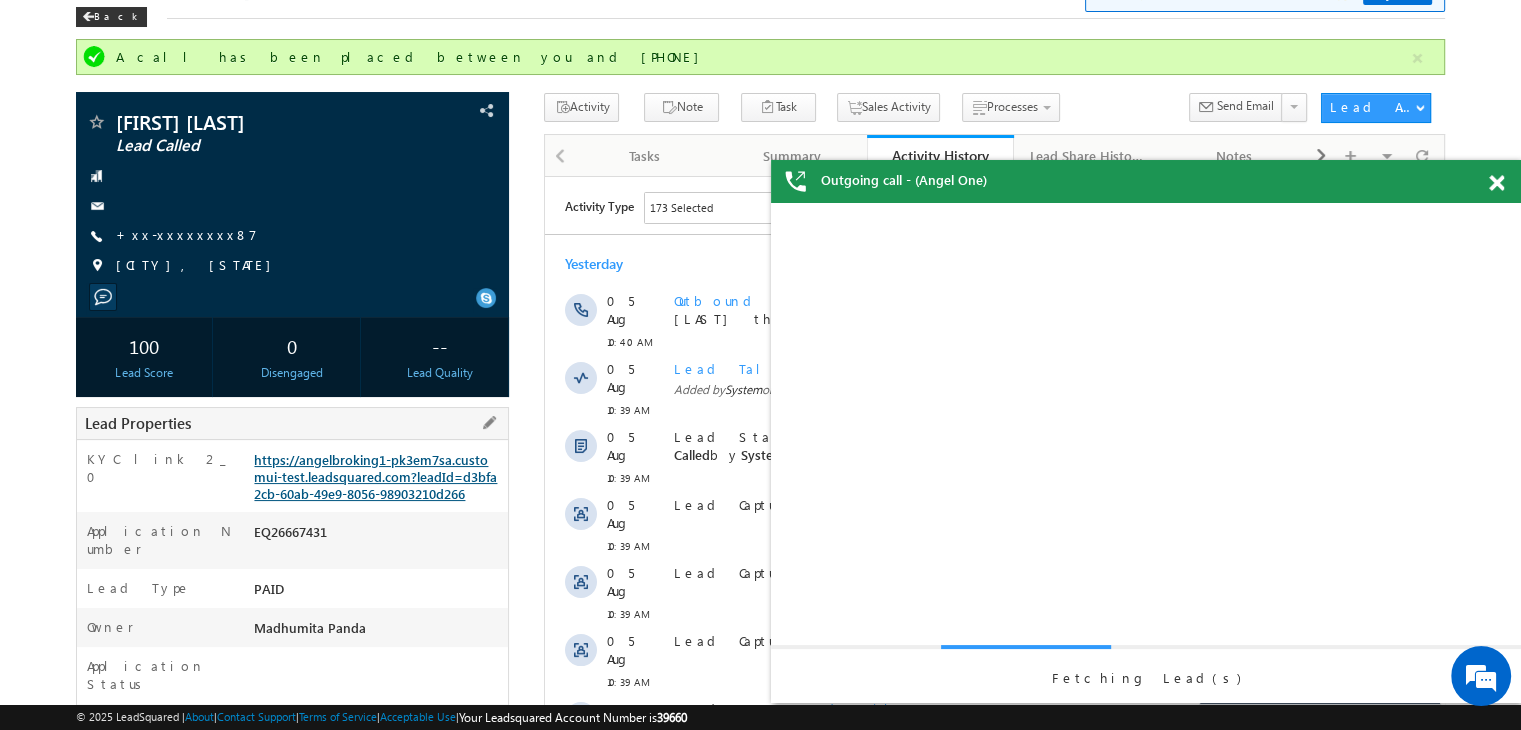 scroll, scrollTop: 0, scrollLeft: 0, axis: both 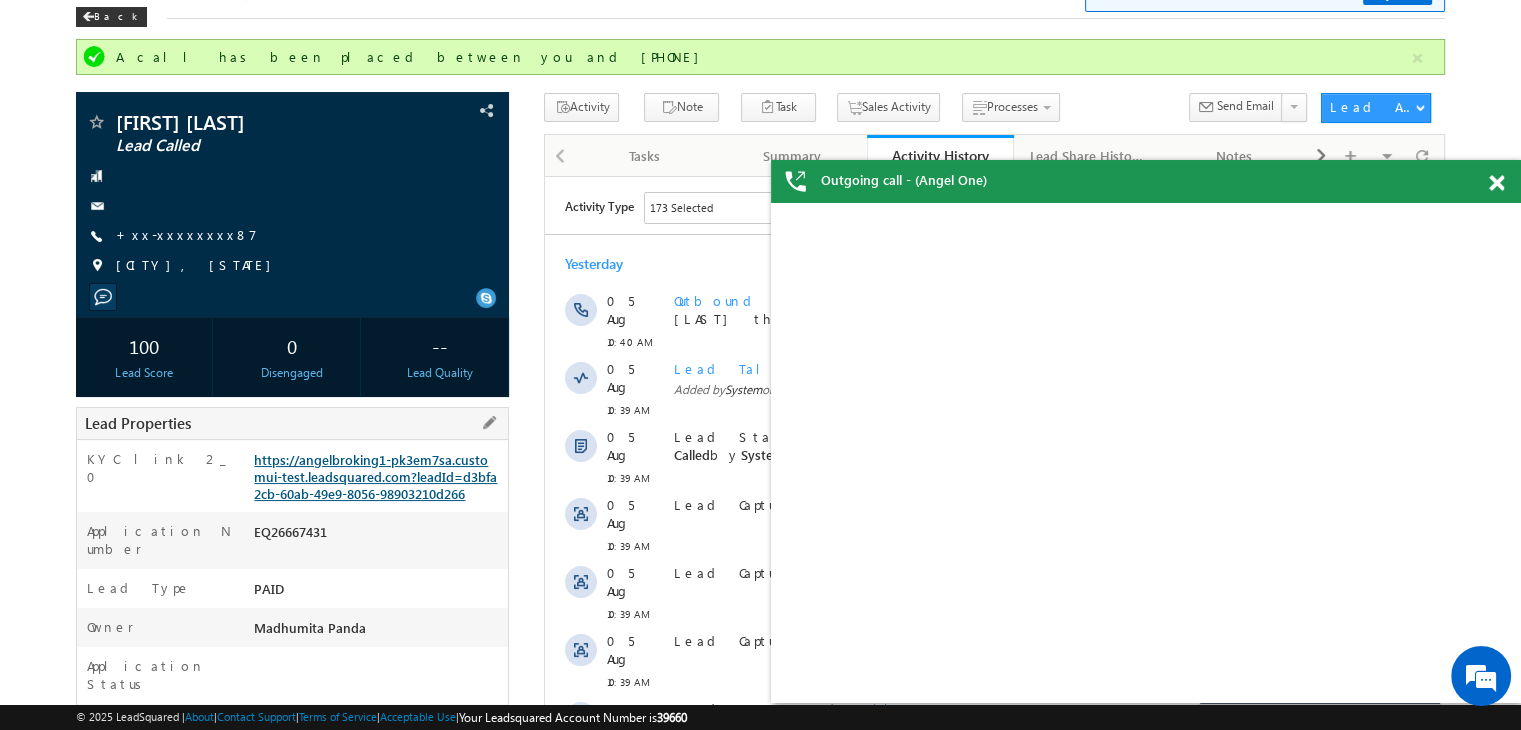 click on "https://angelbroking1-pk3em7sa.customui-test.leadsquared.com?leadId=d3bfa2cb-60ab-49e9-8056-98903210d266" at bounding box center (375, 476) 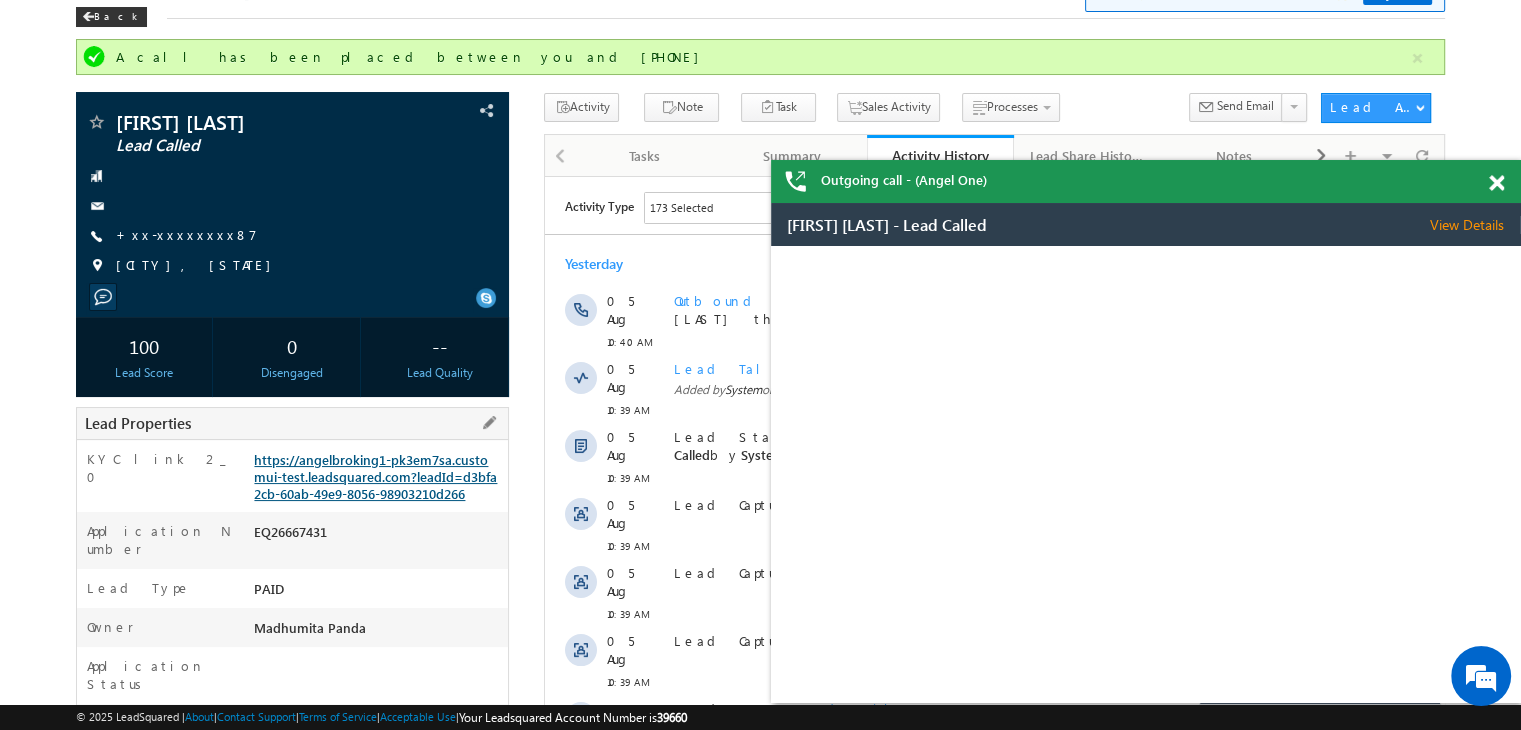 scroll, scrollTop: 0, scrollLeft: 0, axis: both 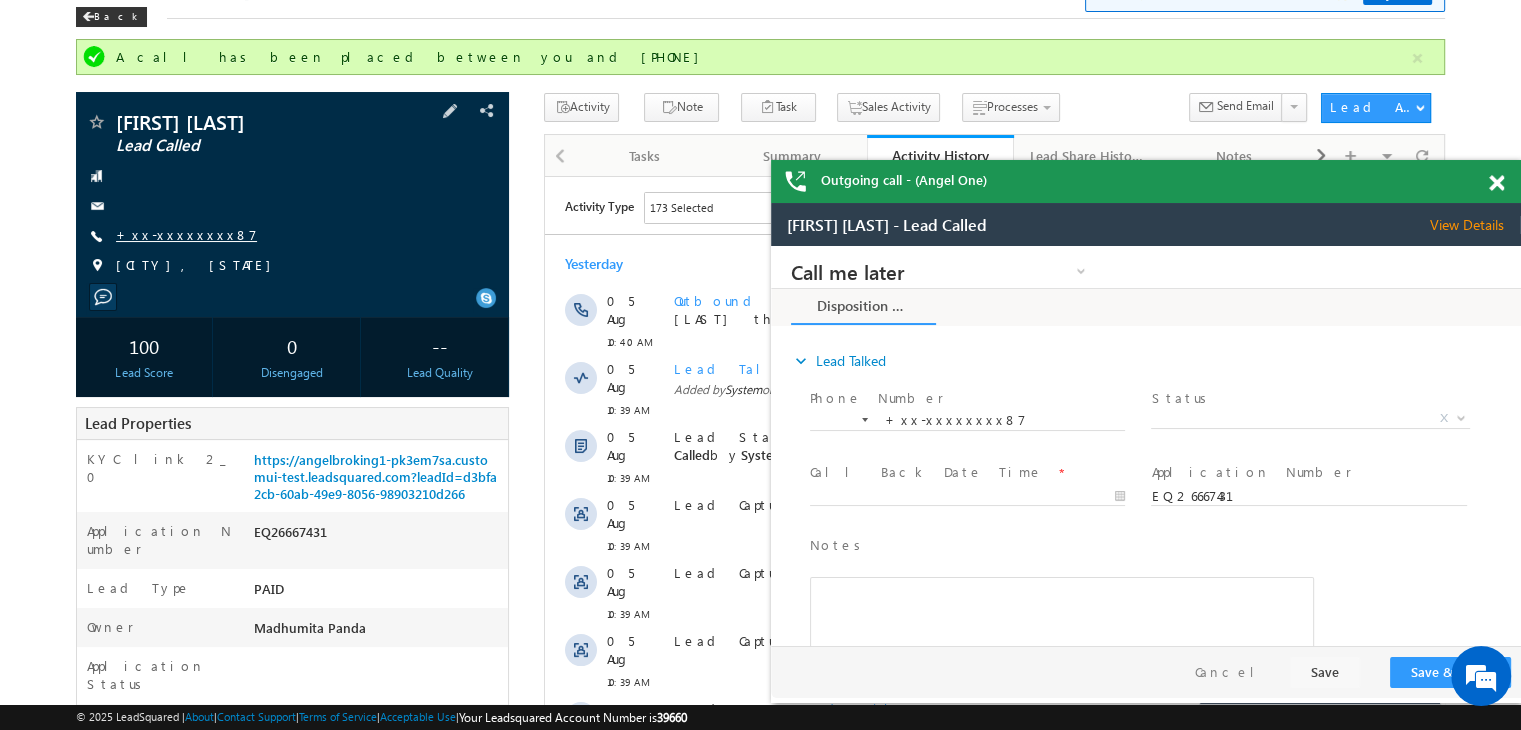 click on "+xx-xxxxxxxx87" at bounding box center [186, 234] 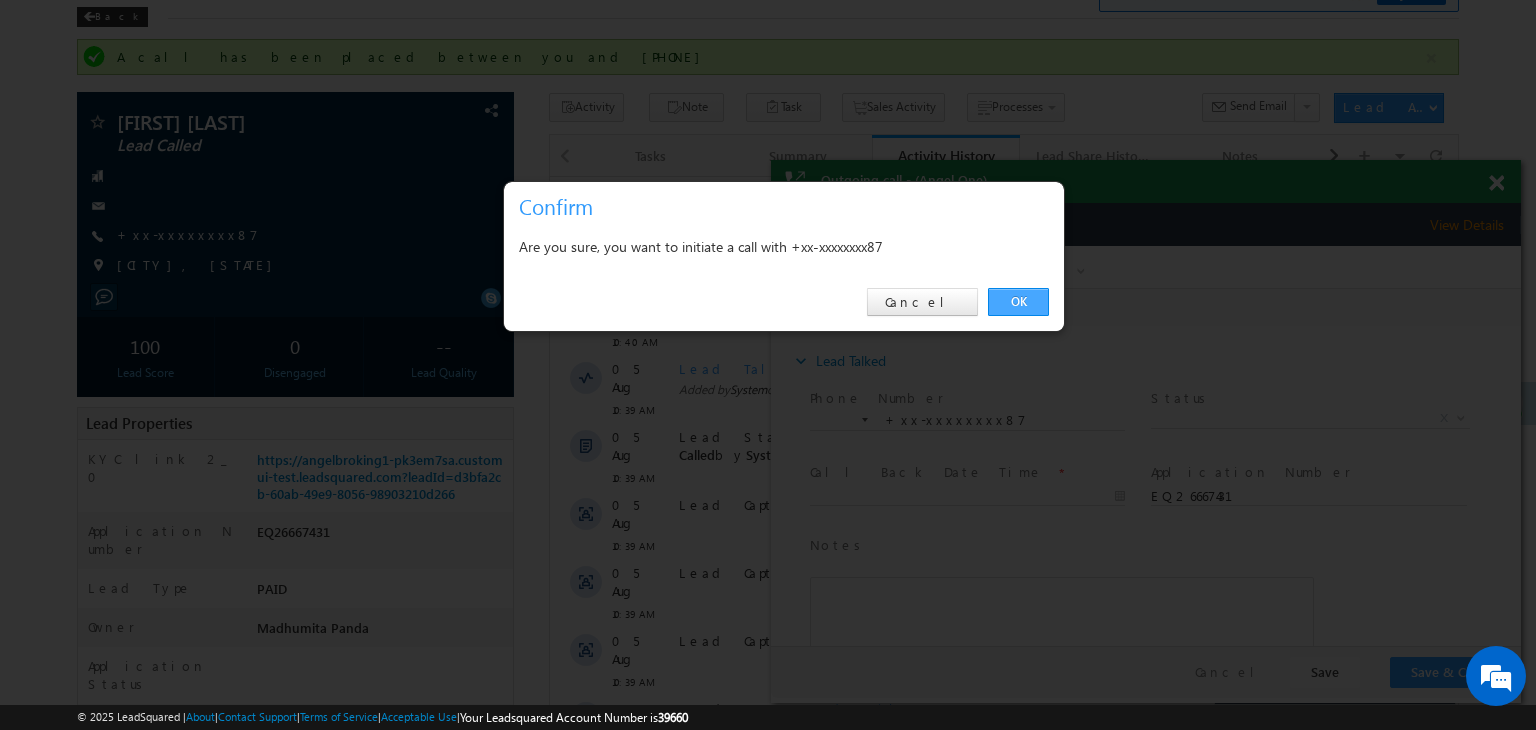 click on "OK" at bounding box center (1018, 302) 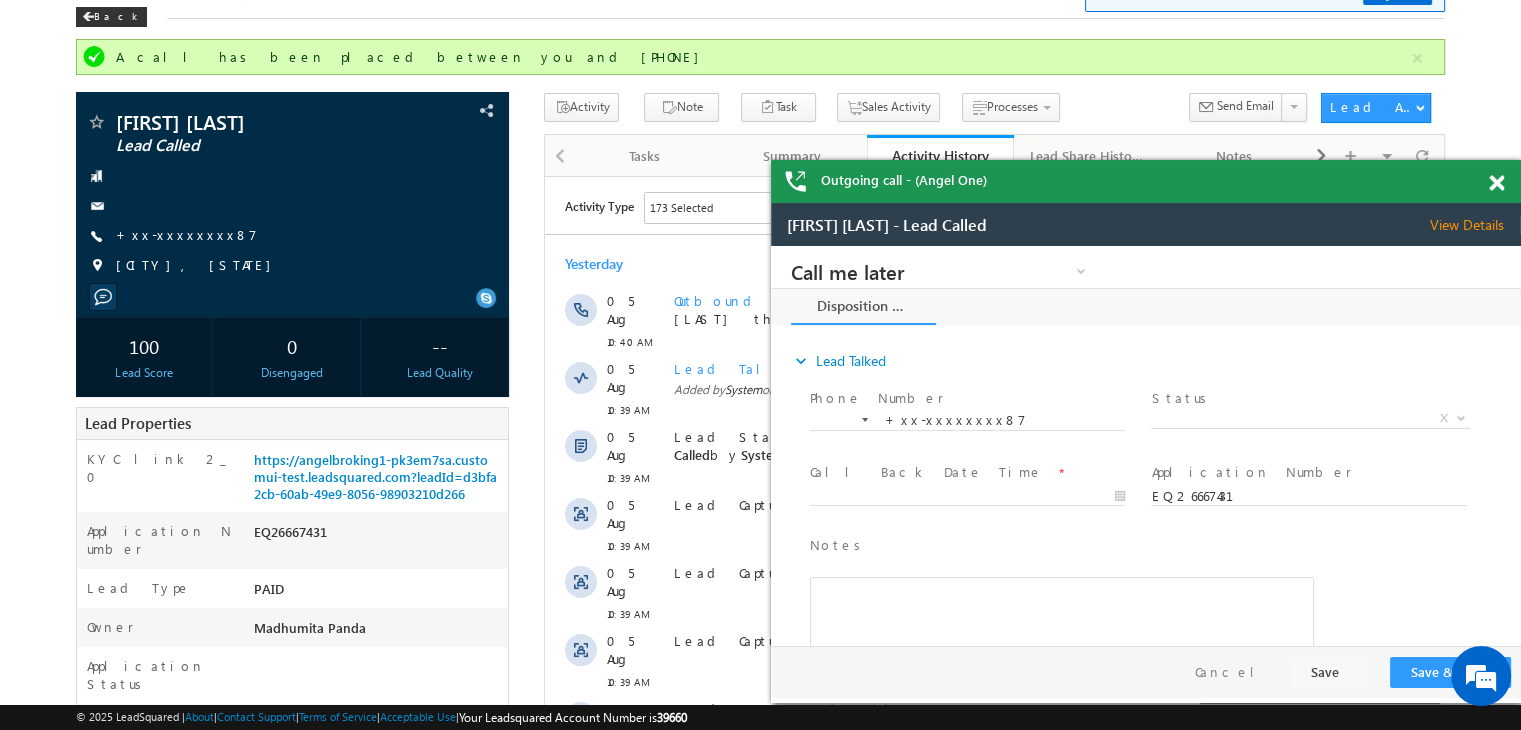 scroll, scrollTop: 0, scrollLeft: 0, axis: both 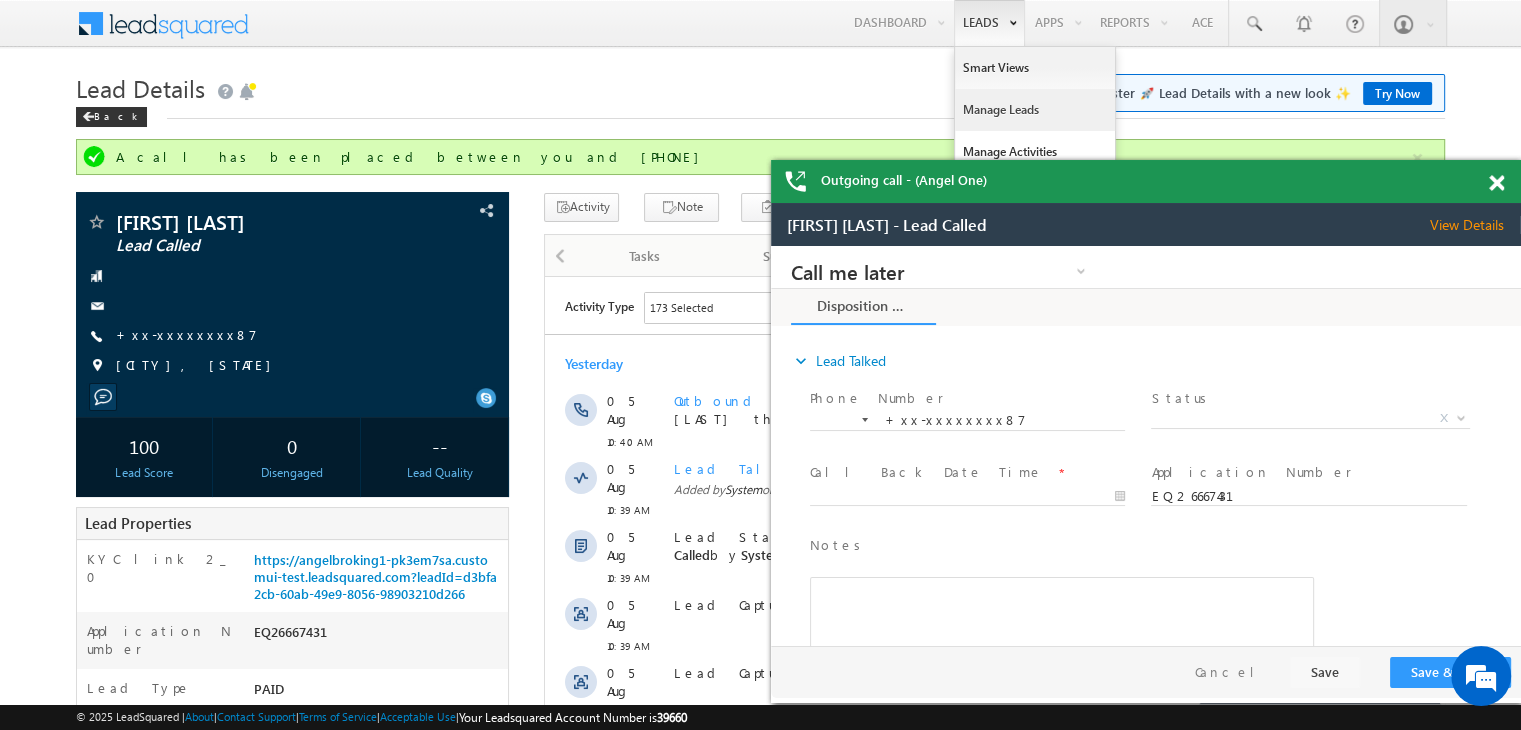 click on "Manage Leads" at bounding box center (1035, 110) 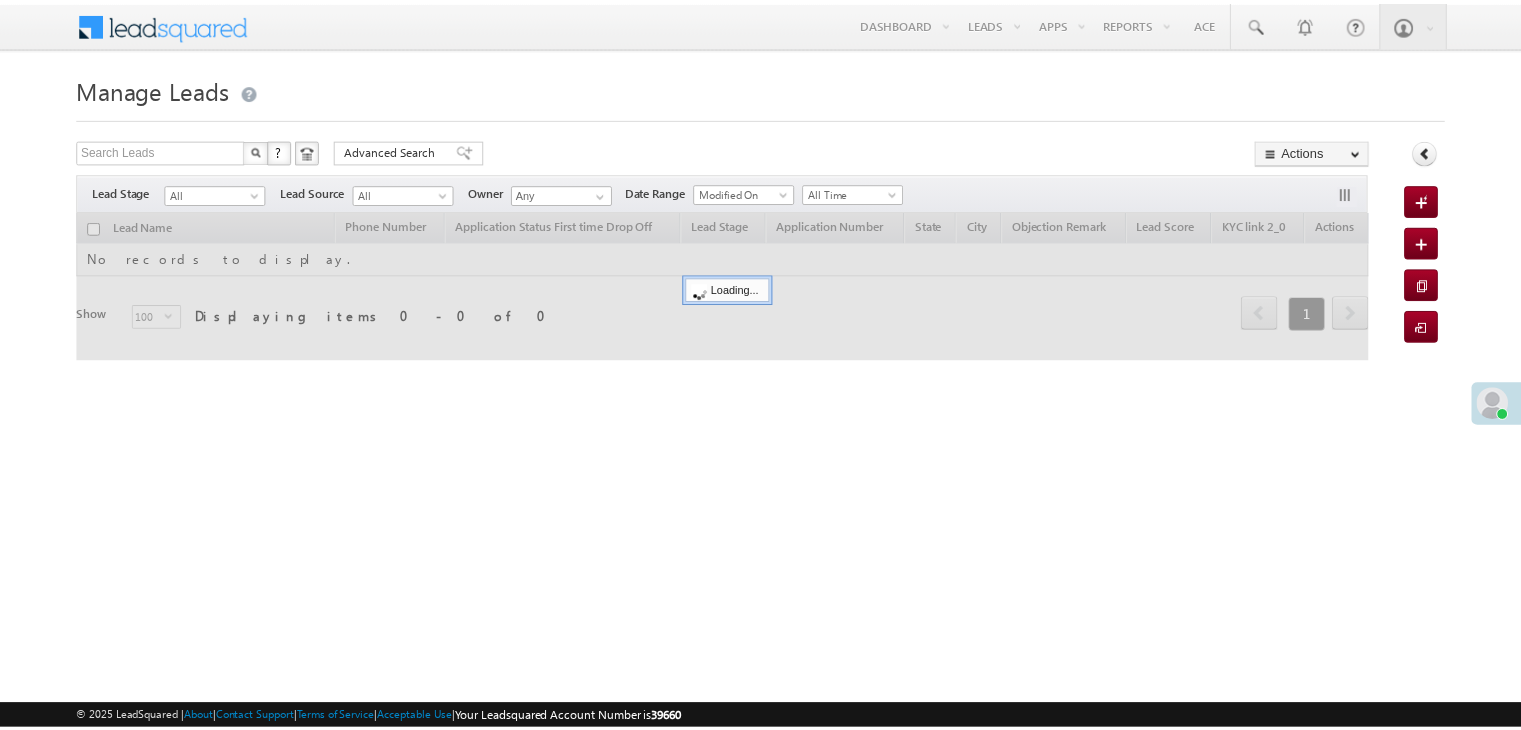 scroll, scrollTop: 0, scrollLeft: 0, axis: both 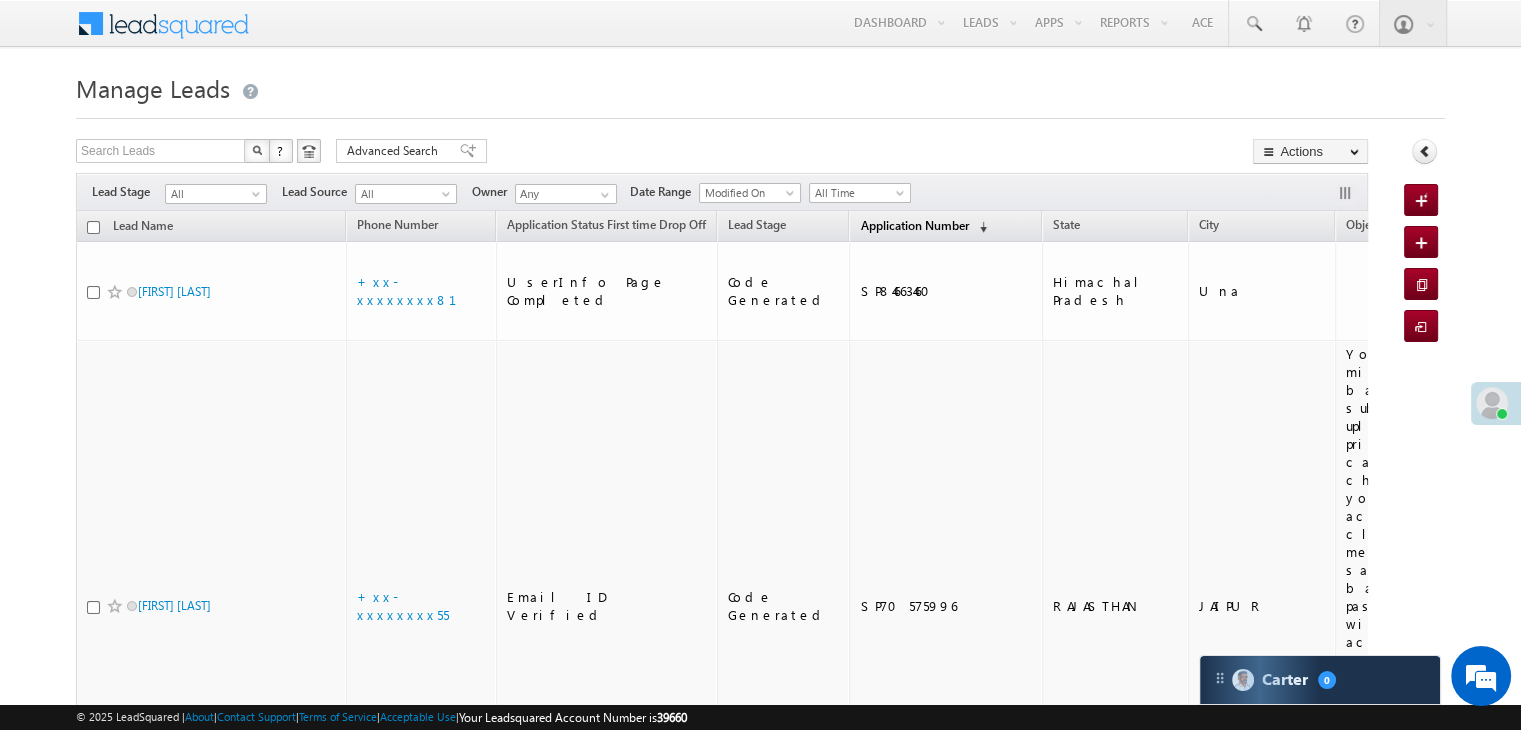 click on "Application Number" at bounding box center (914, 225) 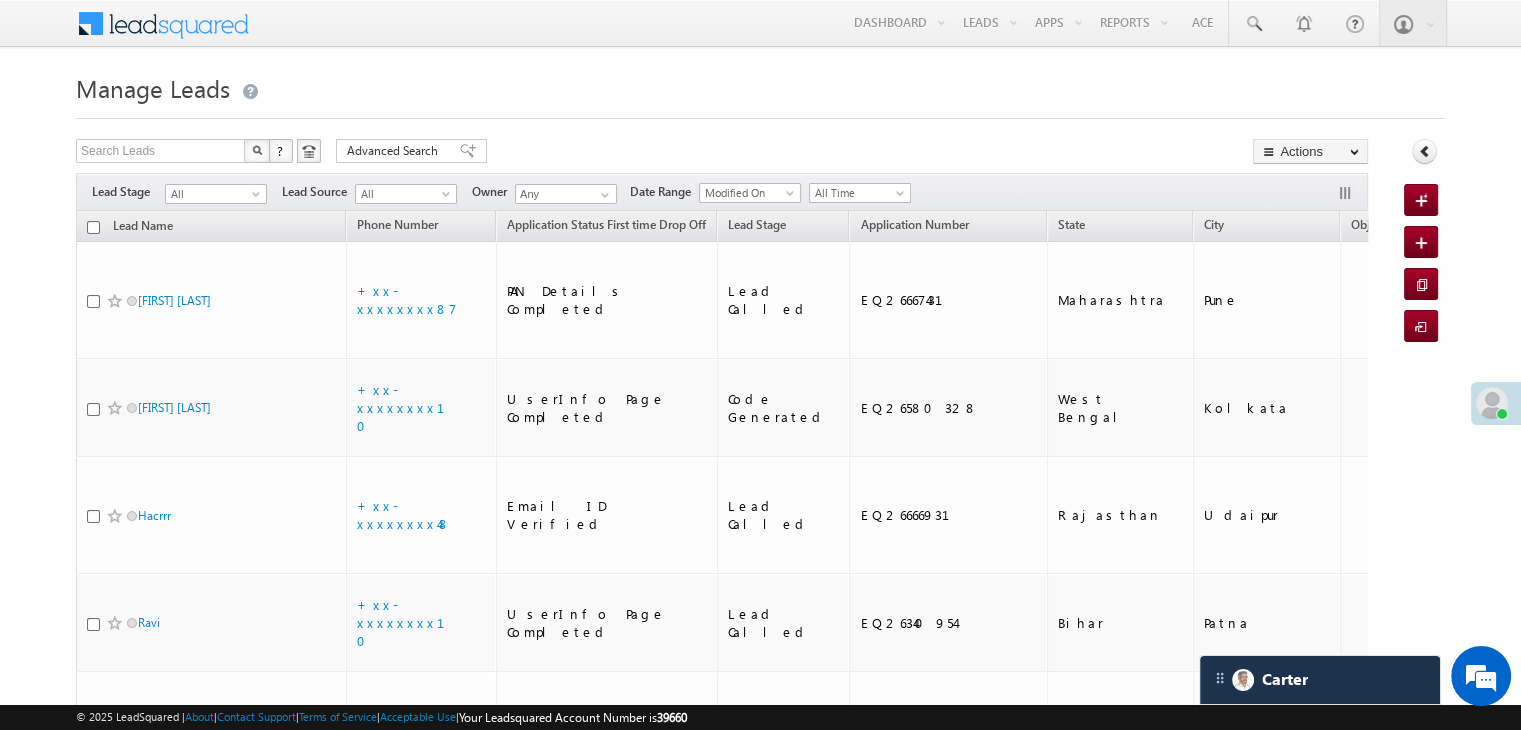 scroll, scrollTop: 8799, scrollLeft: 0, axis: vertical 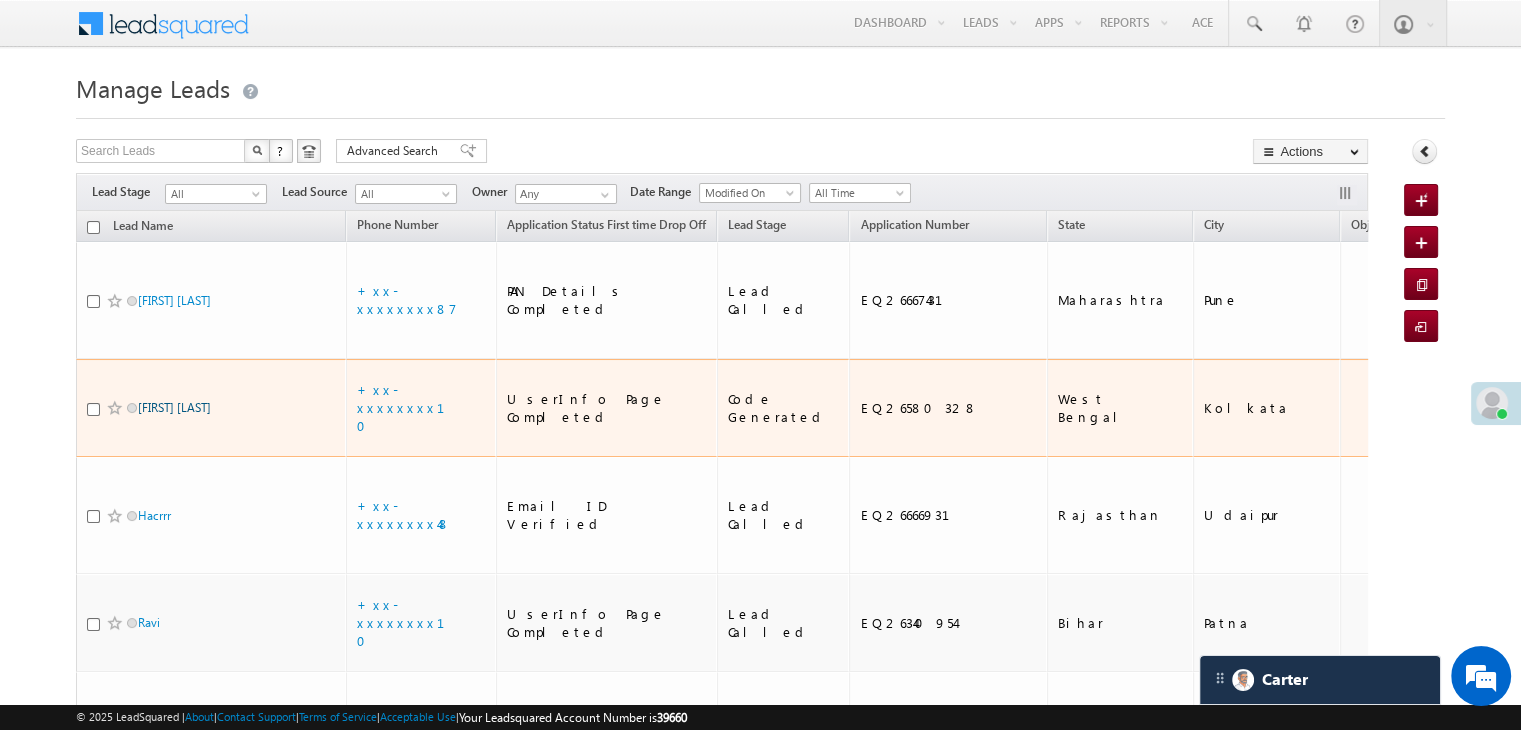 click on "[FIRST] [LAST]" at bounding box center [174, 407] 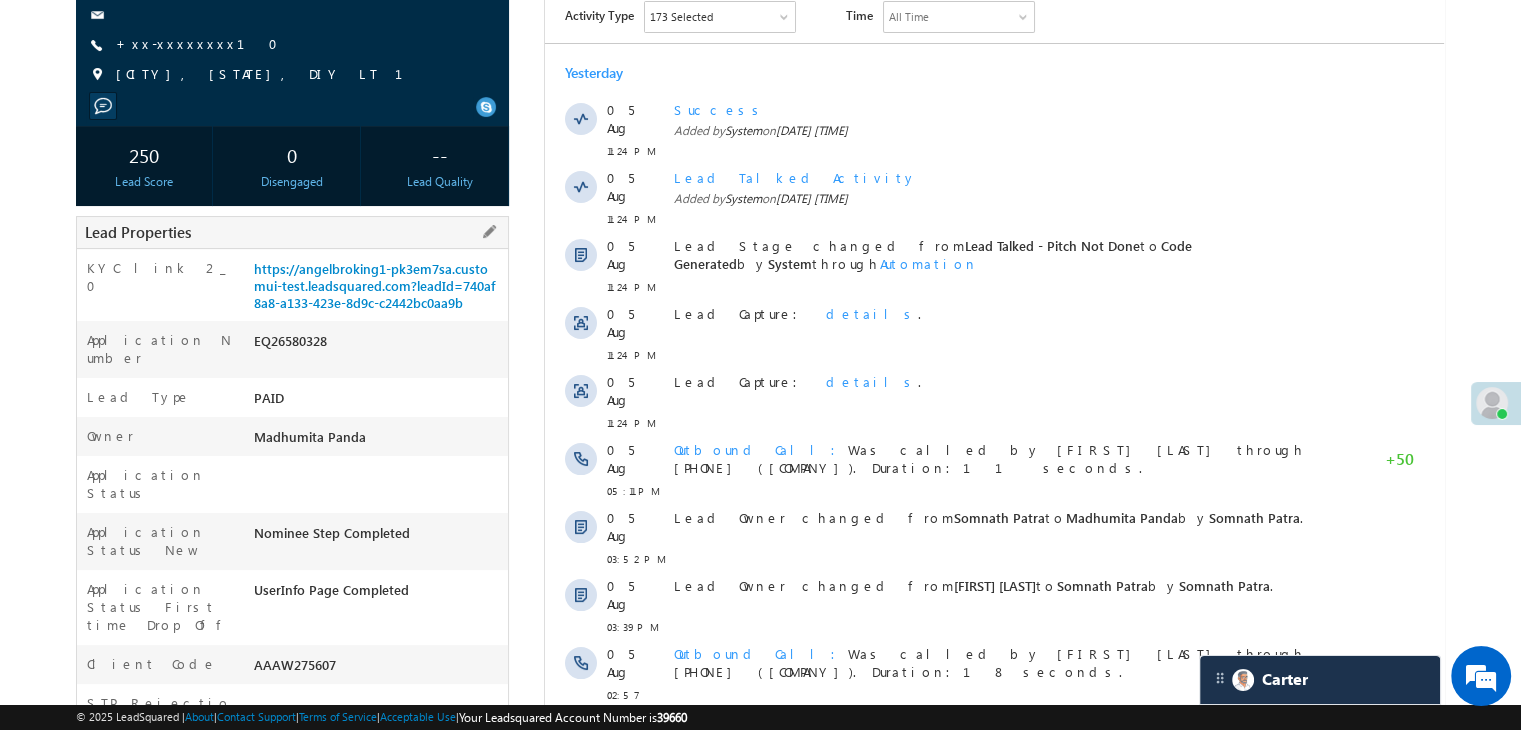 scroll, scrollTop: 300, scrollLeft: 0, axis: vertical 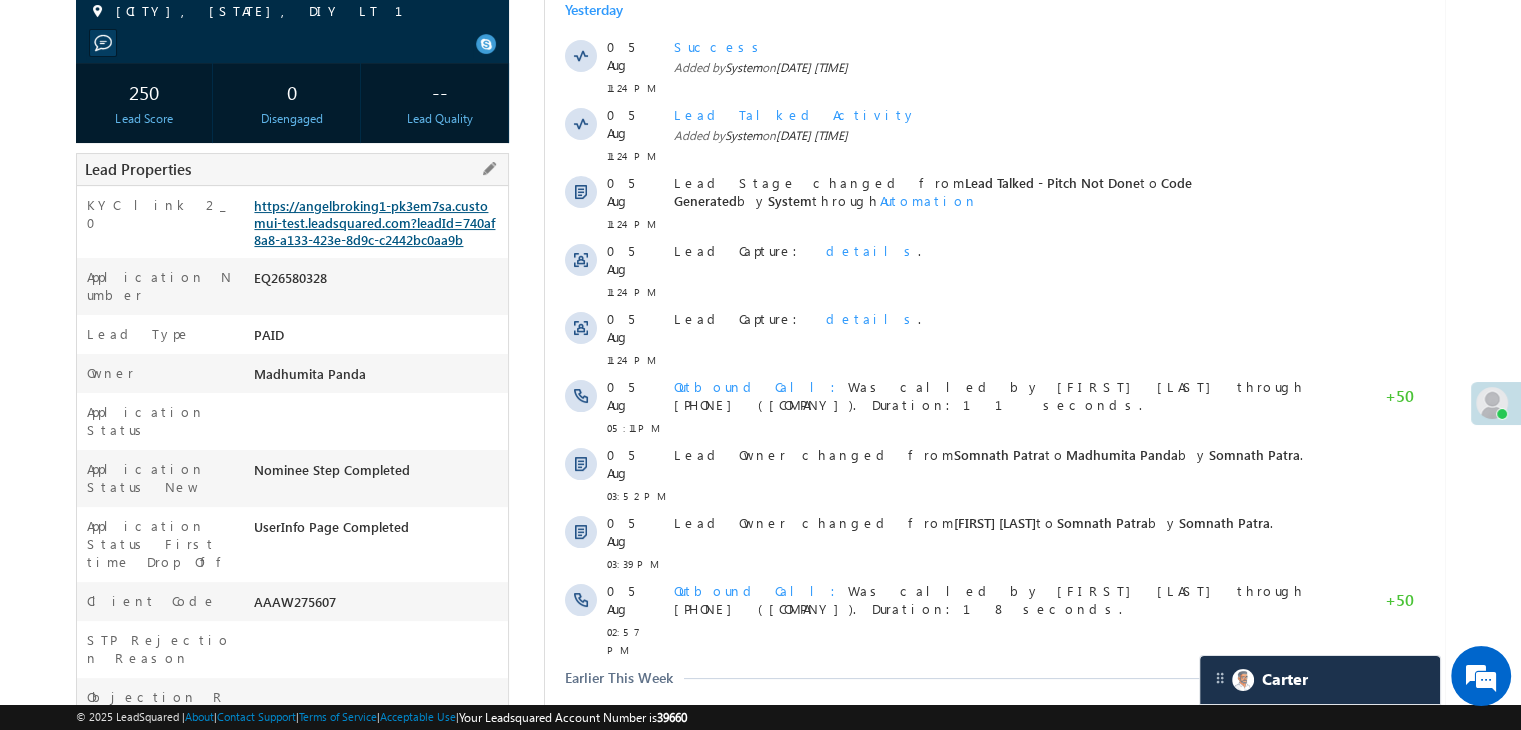 click on "https://angelbroking1-pk3em7sa.customui-test.leadsquared.com?leadId=740af8a8-a133-423e-8d9c-c2442bc0aa9b" at bounding box center (374, 222) 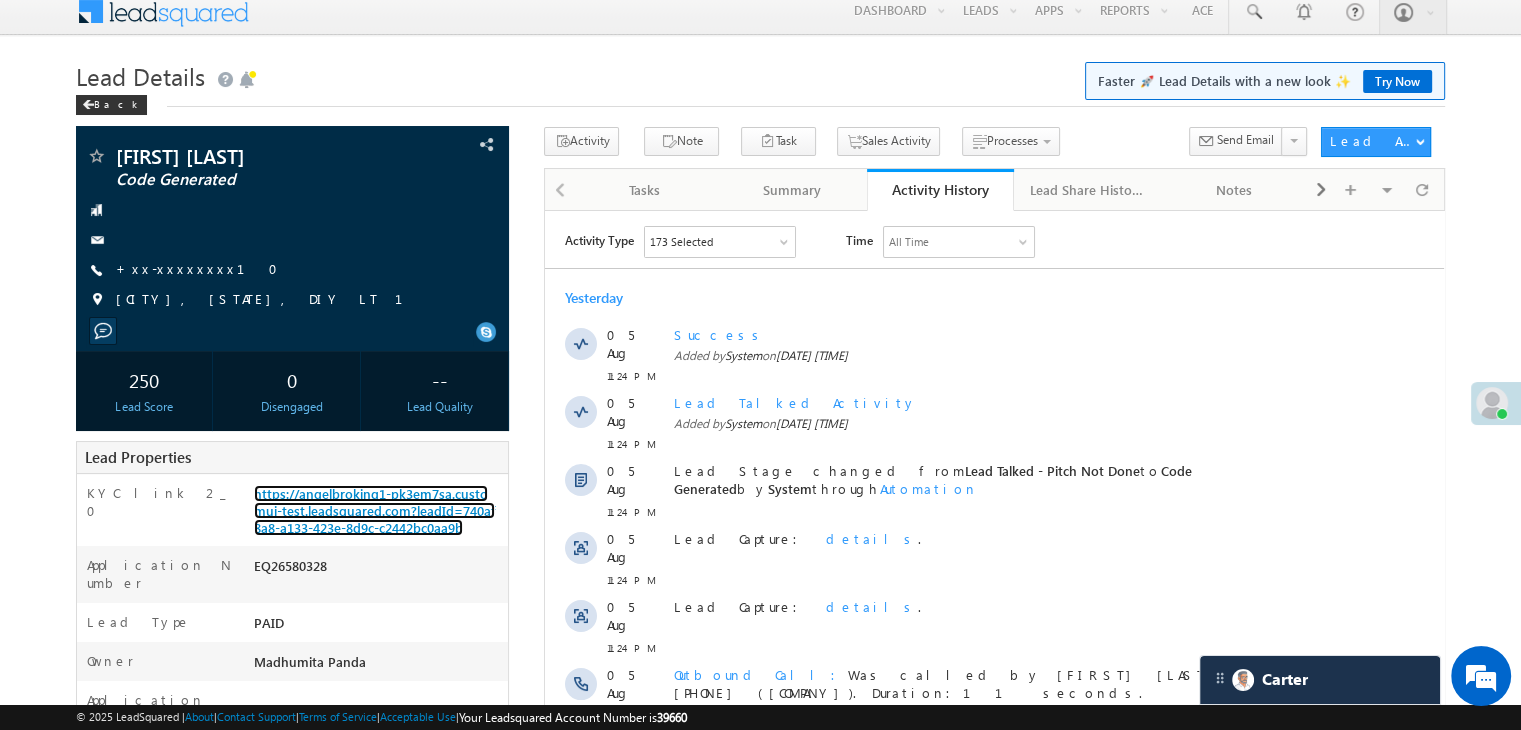 scroll, scrollTop: 0, scrollLeft: 0, axis: both 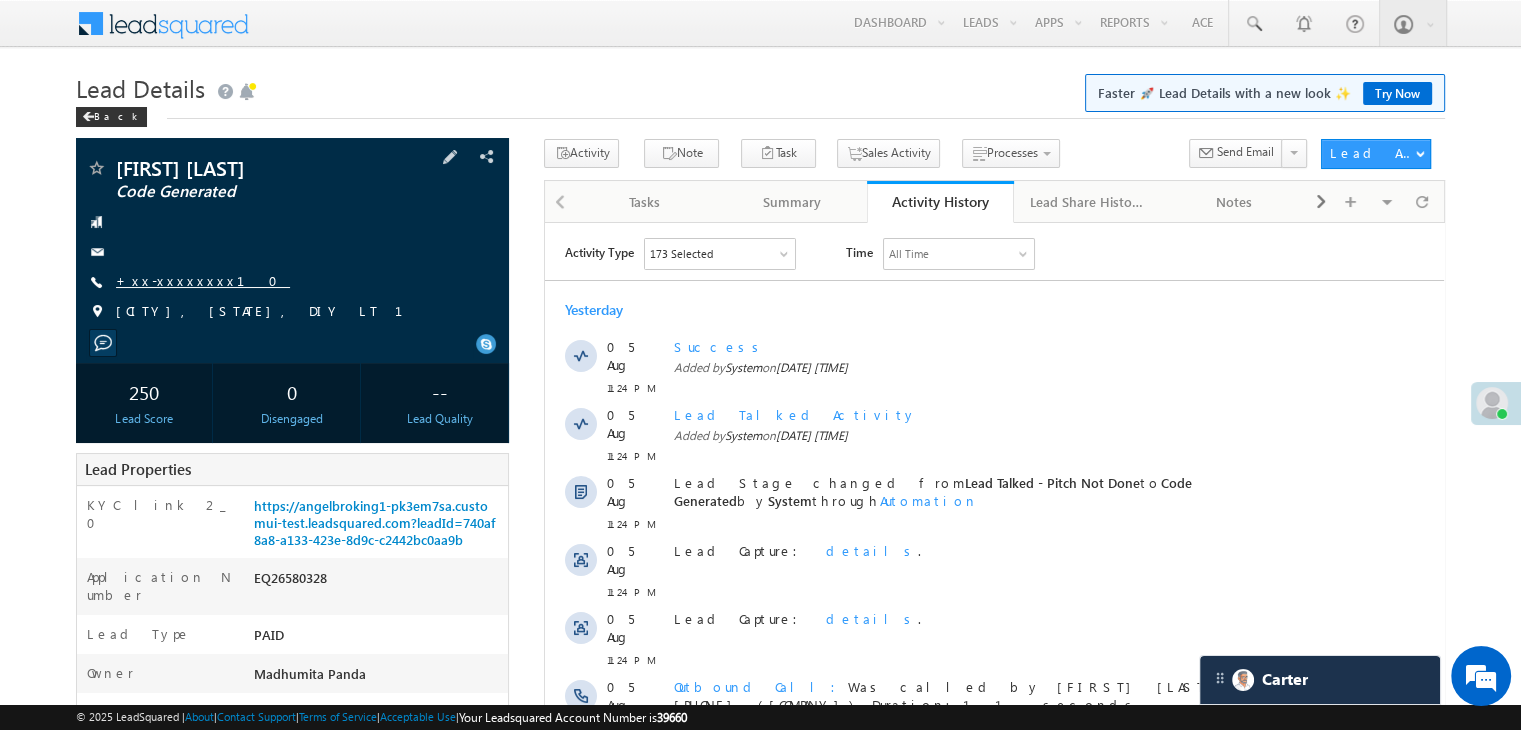 click on "+xx-xxxxxxxx10" at bounding box center [203, 280] 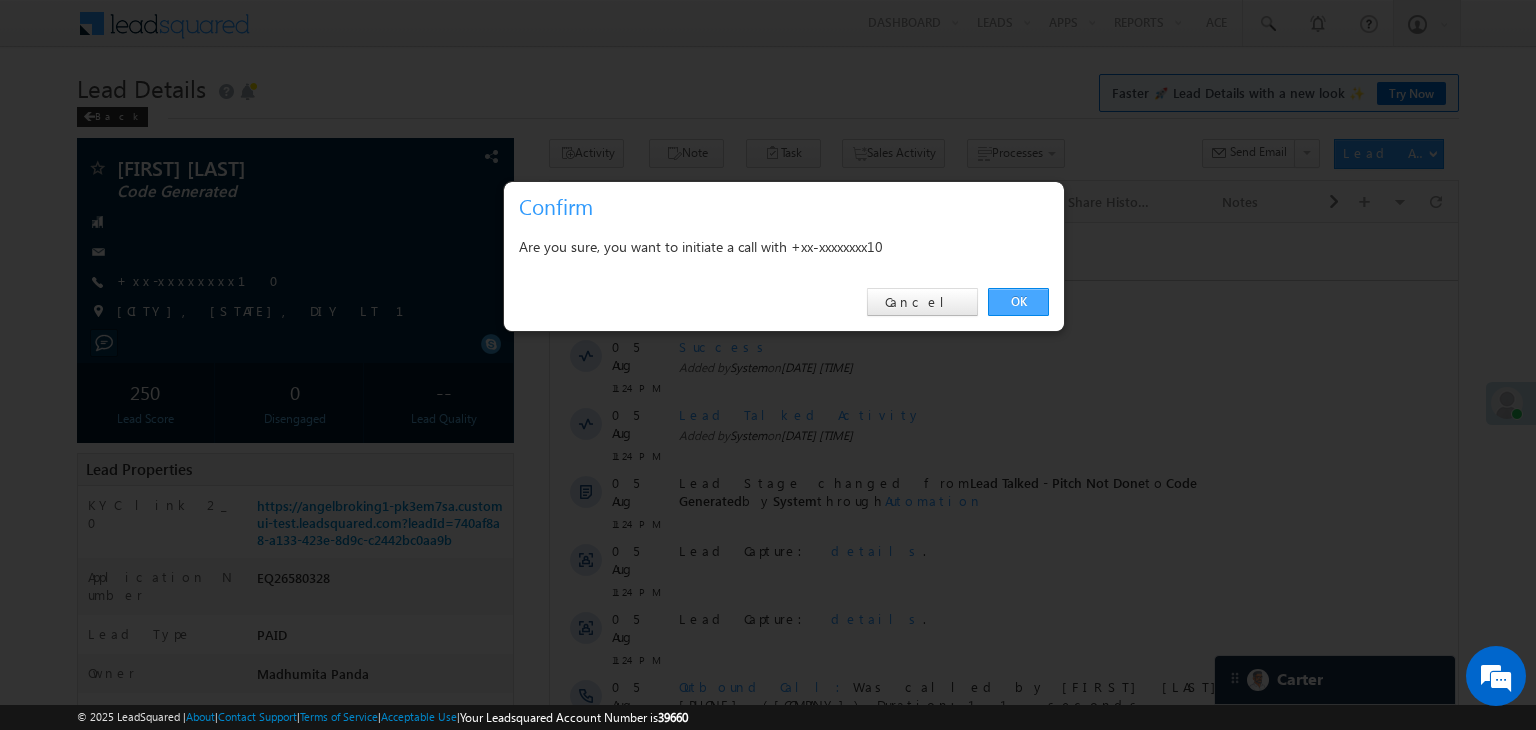 click on "OK" at bounding box center [1018, 302] 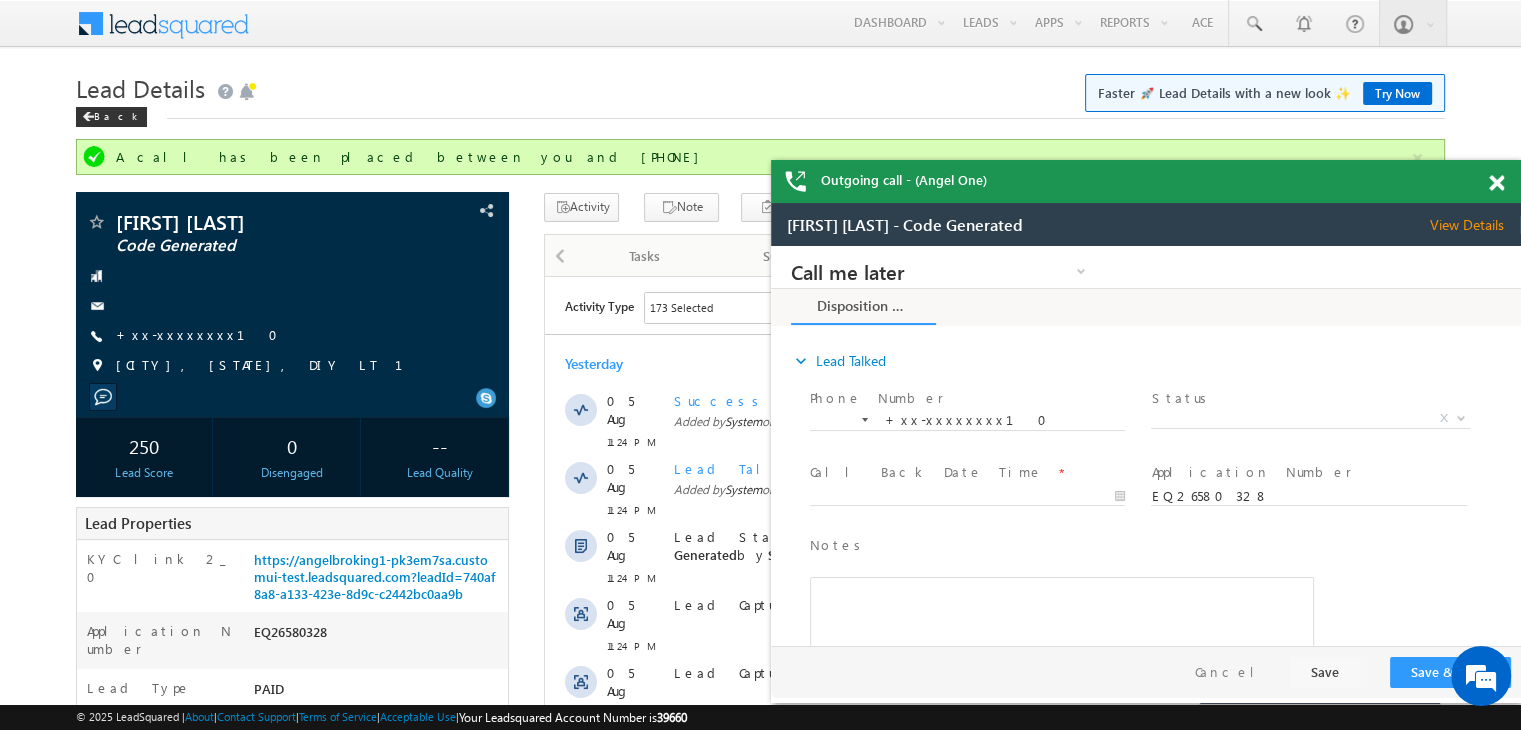 scroll, scrollTop: 0, scrollLeft: 0, axis: both 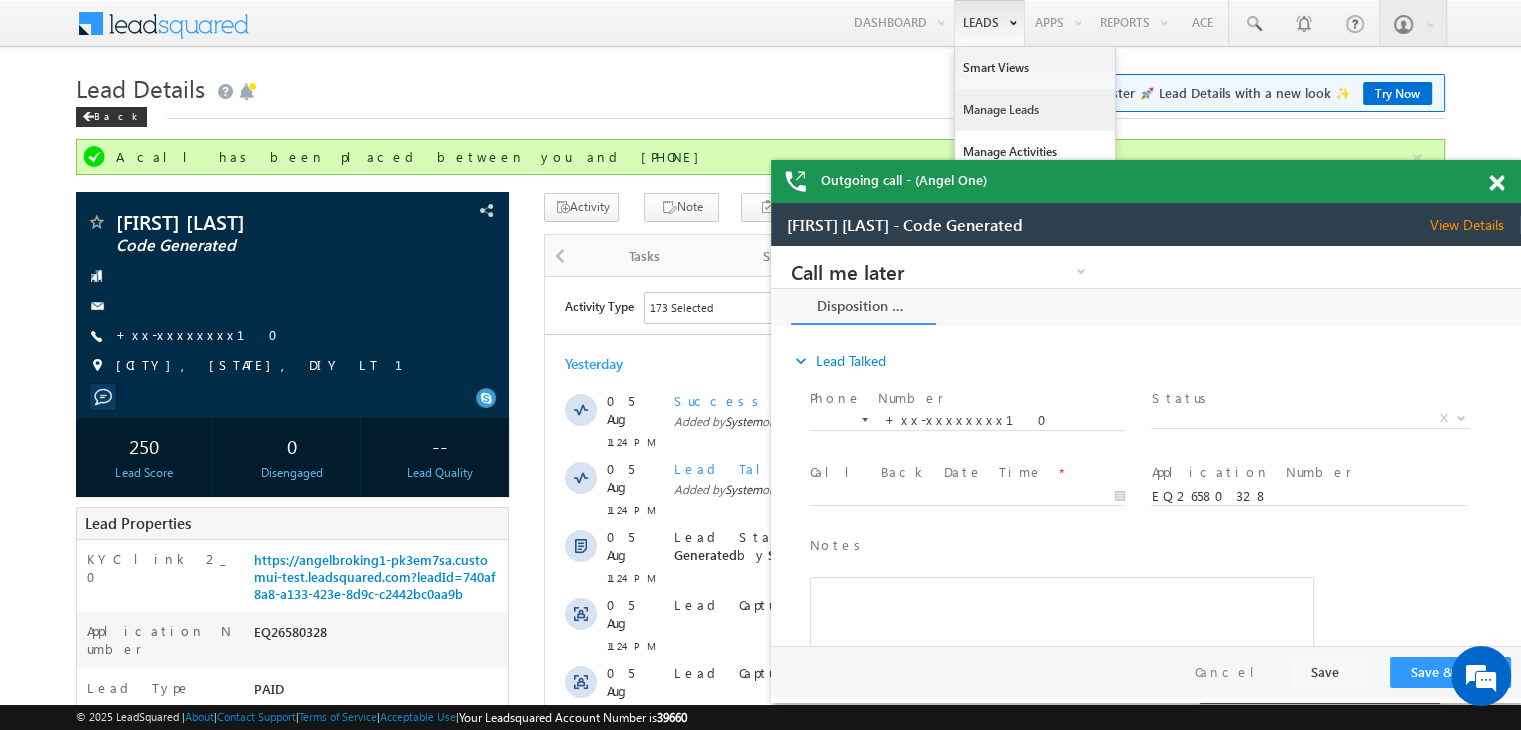click on "Manage Leads" at bounding box center (1035, 110) 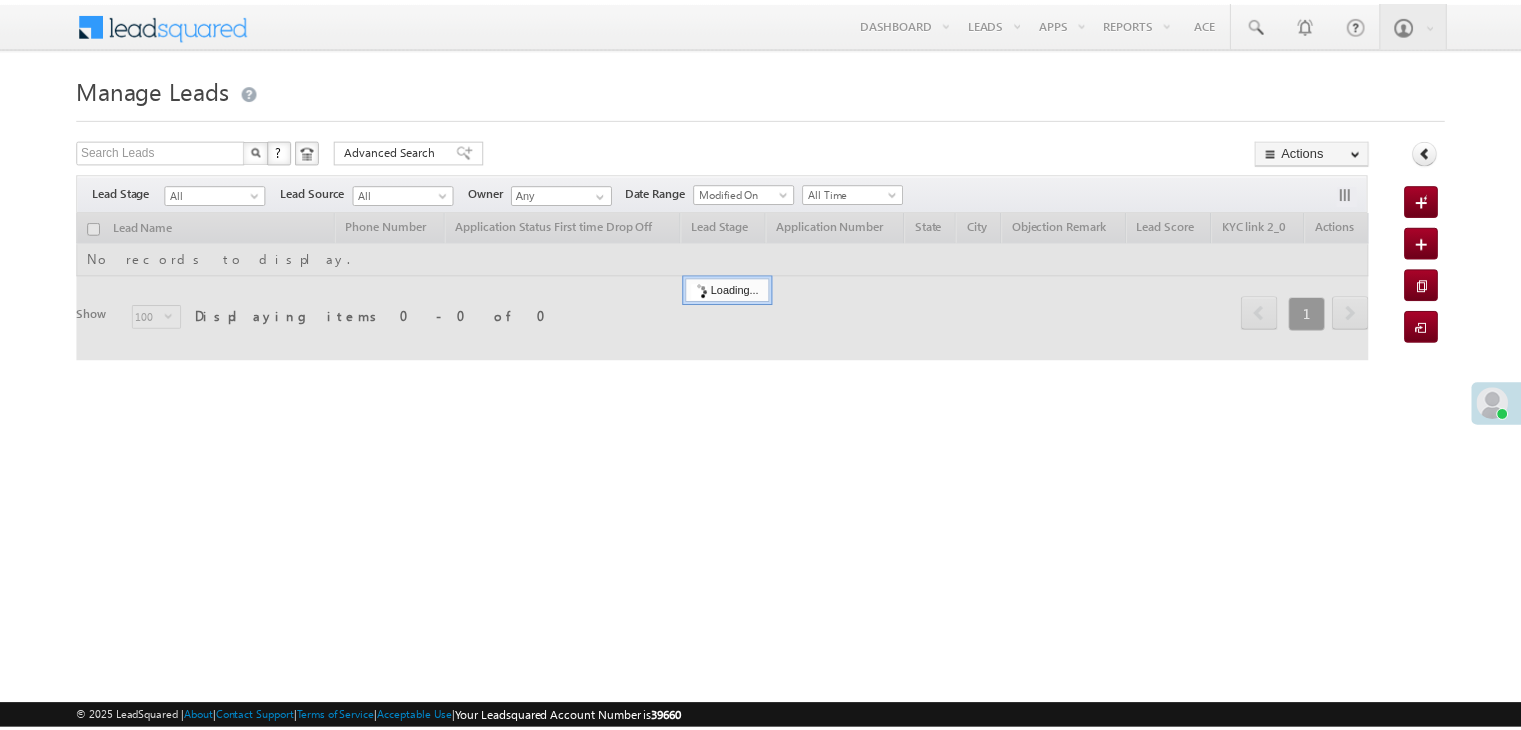 scroll, scrollTop: 0, scrollLeft: 0, axis: both 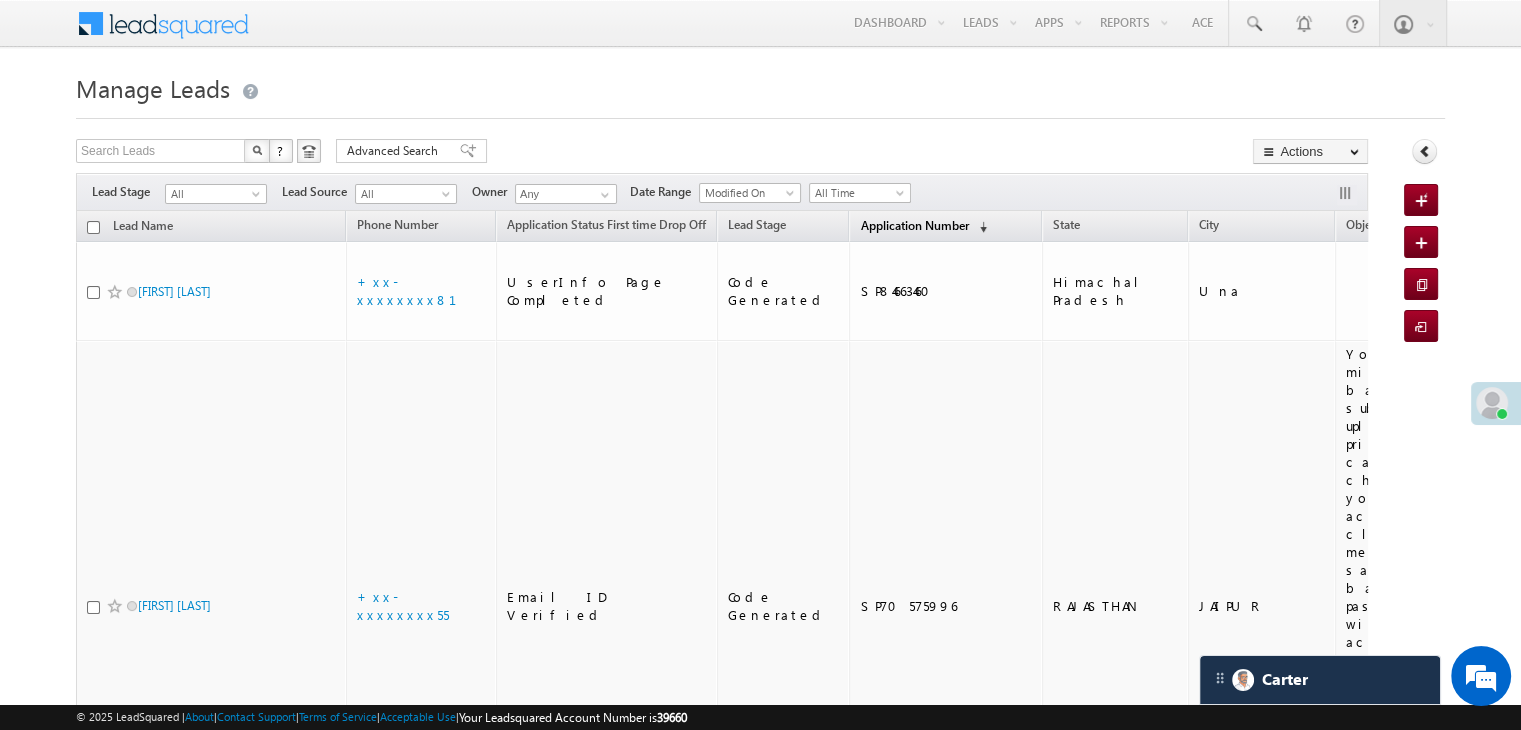 click on "Application Number" at bounding box center [914, 225] 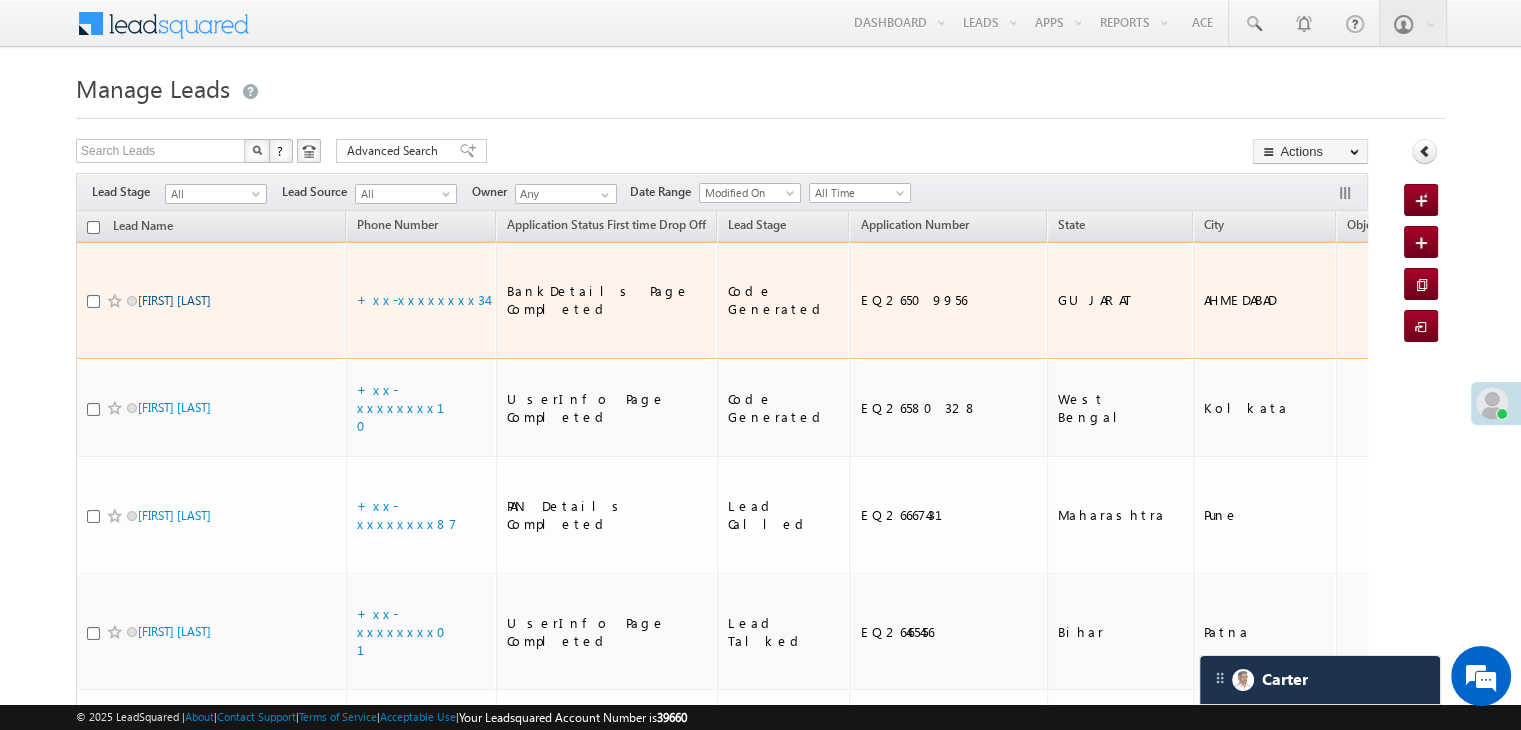 click on "Rohit Madrasi" at bounding box center [174, 300] 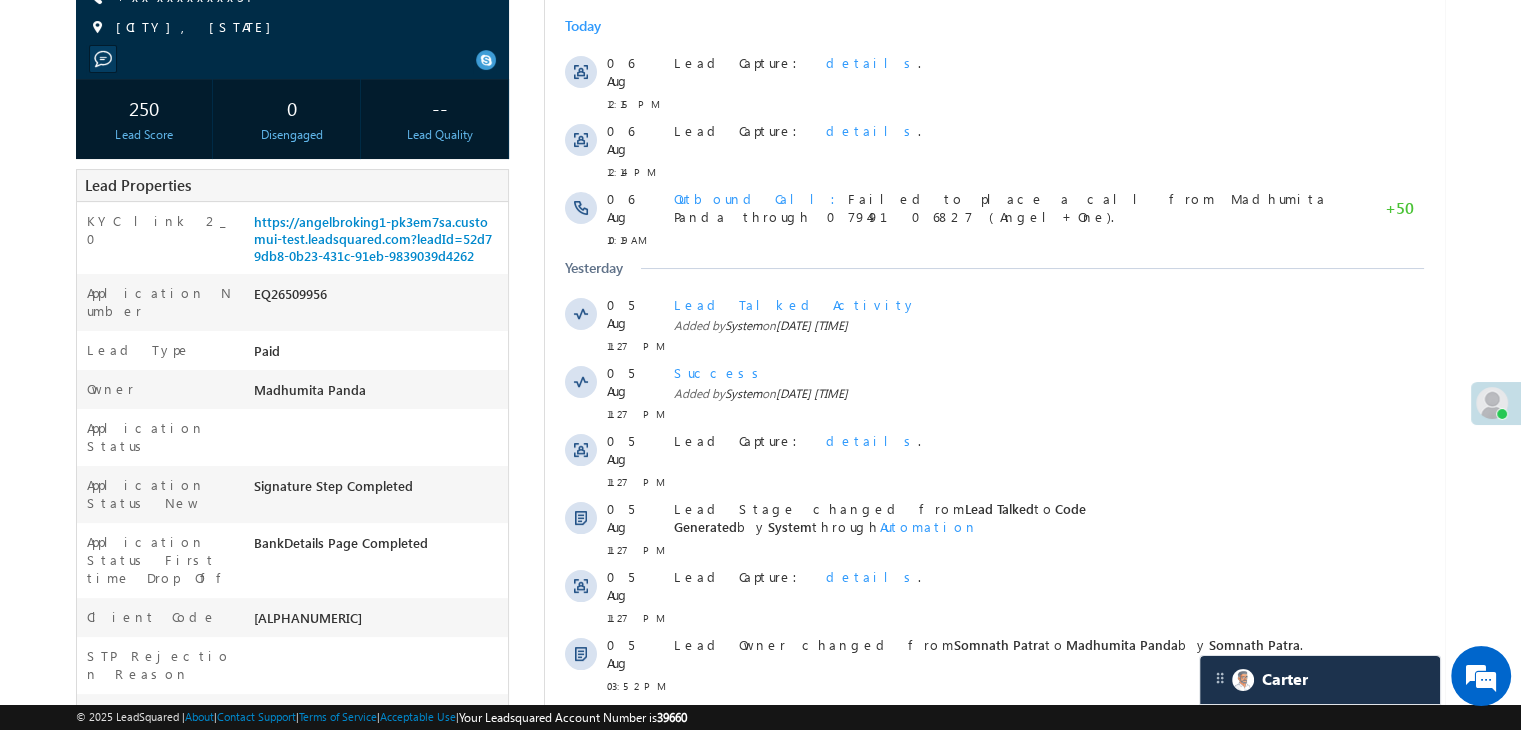 scroll, scrollTop: 300, scrollLeft: 0, axis: vertical 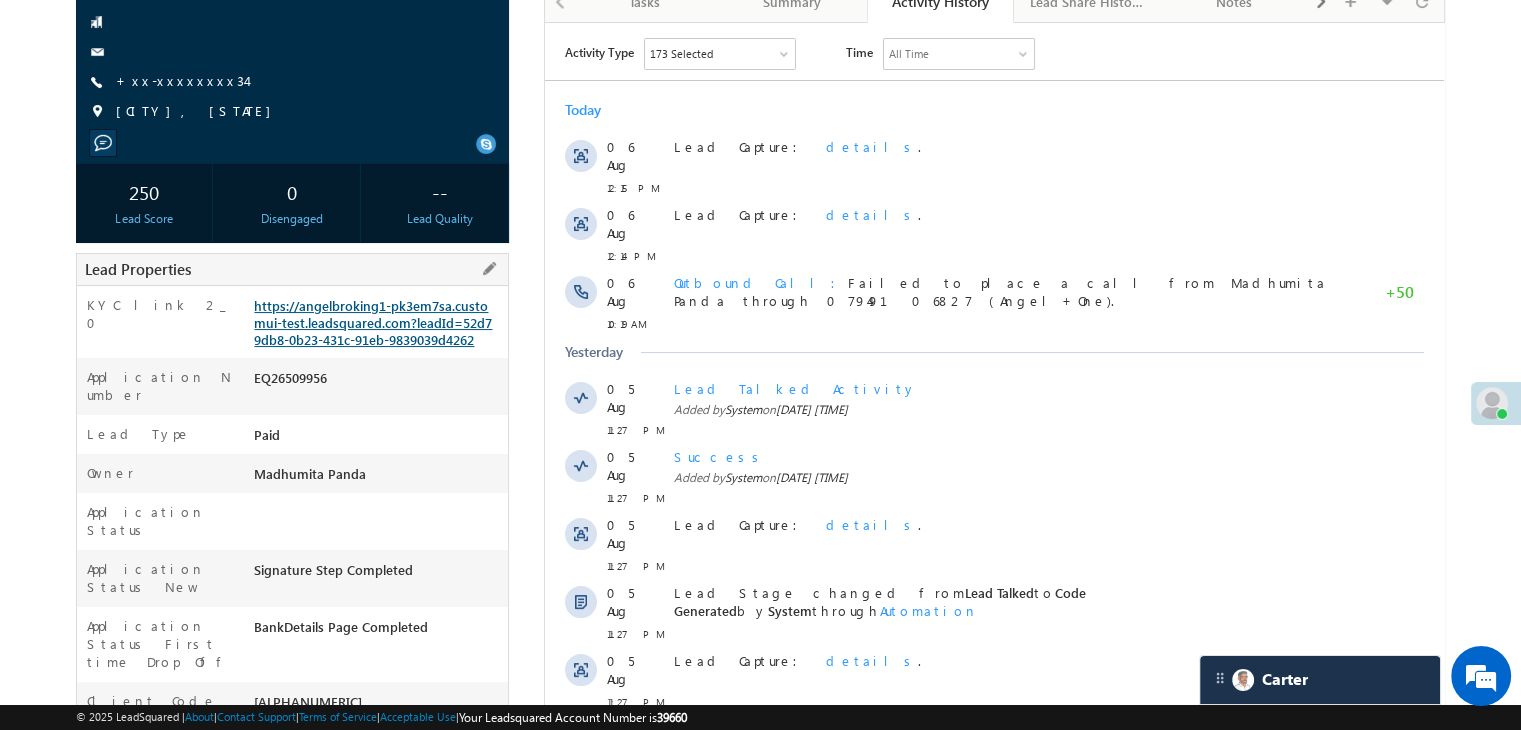click on "https://angelbroking1-pk3em7sa.customui-test.leadsquared.com?leadId=52d79db8-0b23-431c-91eb-9839039d4262" at bounding box center (373, 322) 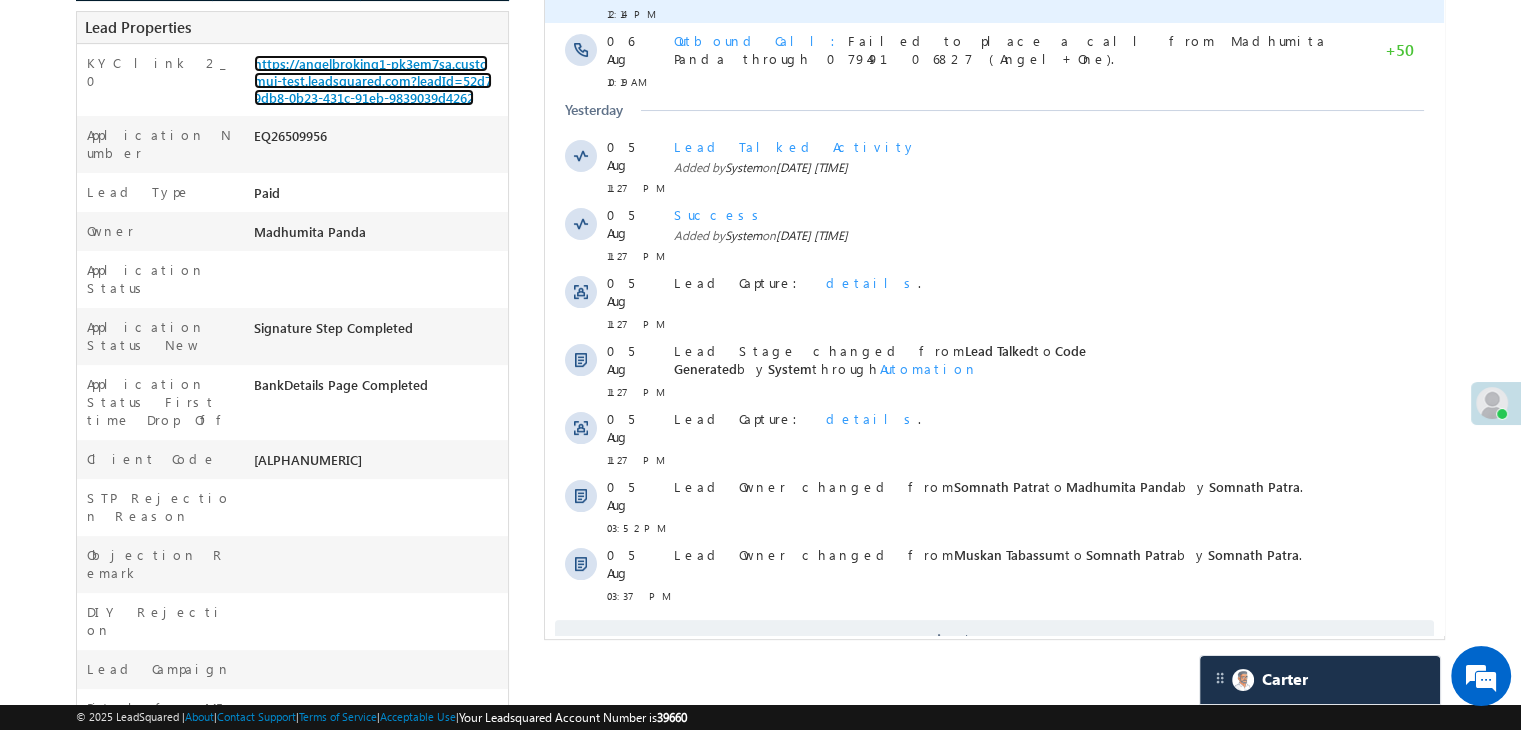 scroll, scrollTop: 500, scrollLeft: 0, axis: vertical 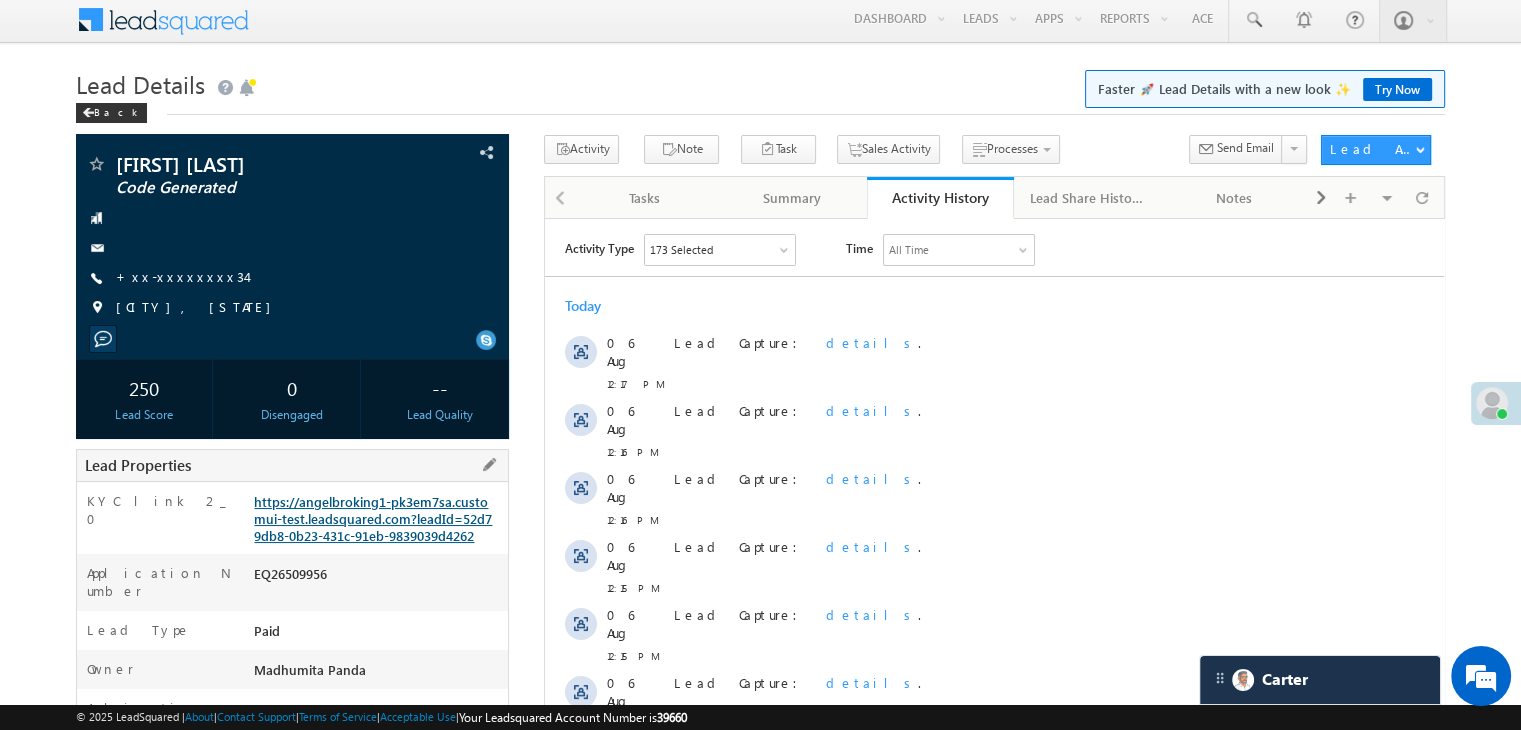 click on "https://angelbroking1-pk3em7sa.customui-test.leadsquared.com?leadId=52d79db8-0b23-431c-91eb-9839039d4262" at bounding box center [373, 518] 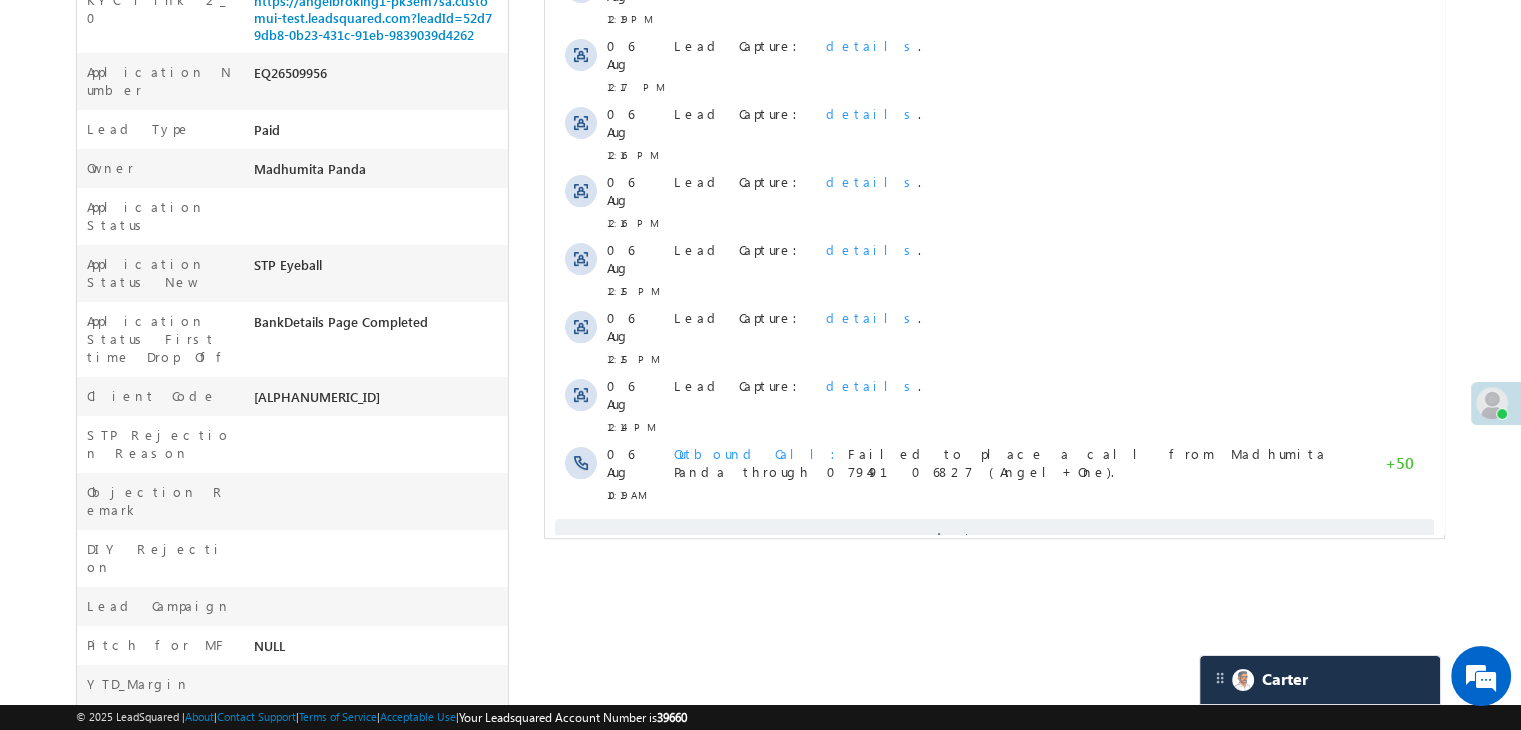 scroll, scrollTop: 0, scrollLeft: 0, axis: both 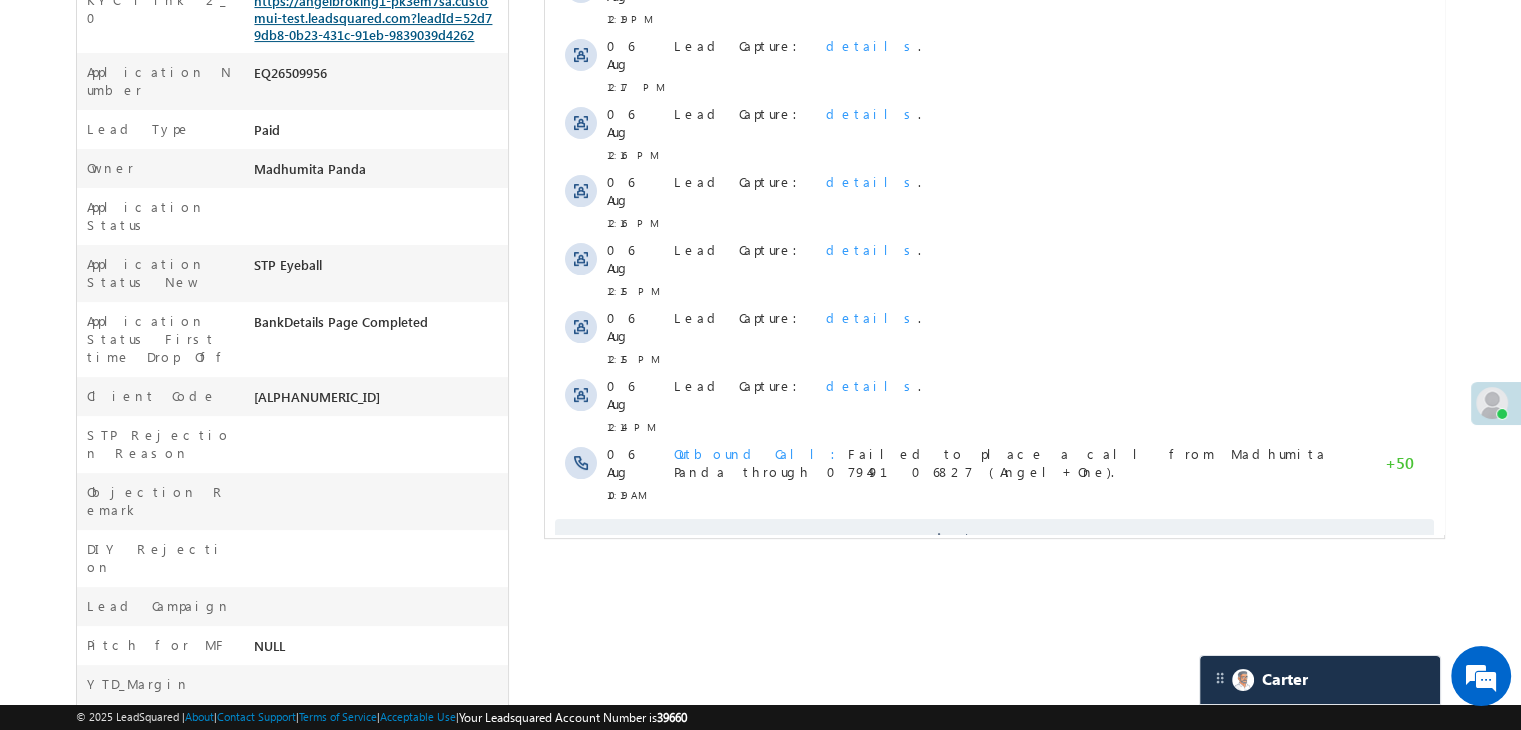 click on "https://angelbroking1-pk3em7sa.customui-test.leadsquared.com?leadId=52d79db8-0b23-431c-91eb-9839039d4262" at bounding box center [373, 17] 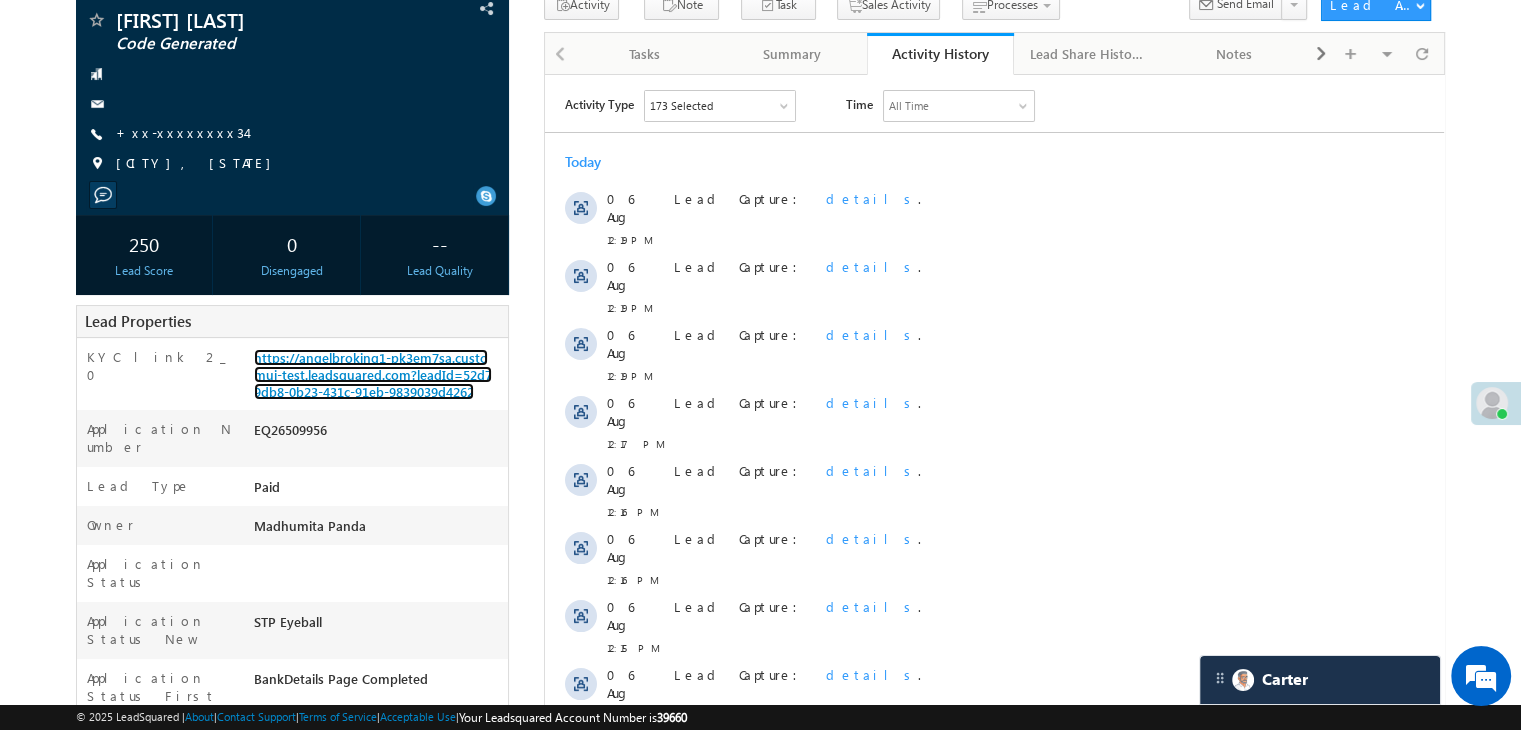 scroll, scrollTop: 105, scrollLeft: 0, axis: vertical 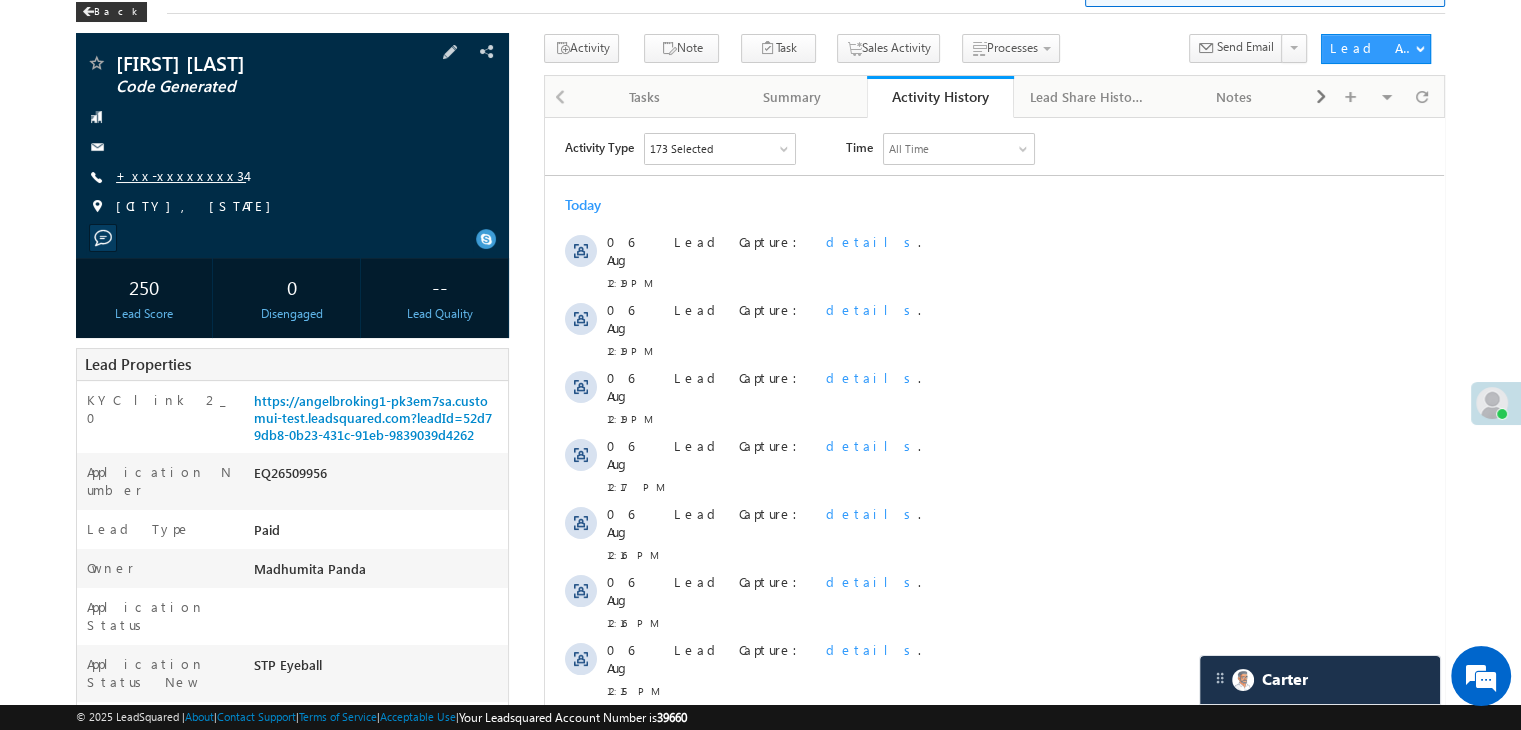 click on "+xx-xxxxxxxx34" at bounding box center (181, 175) 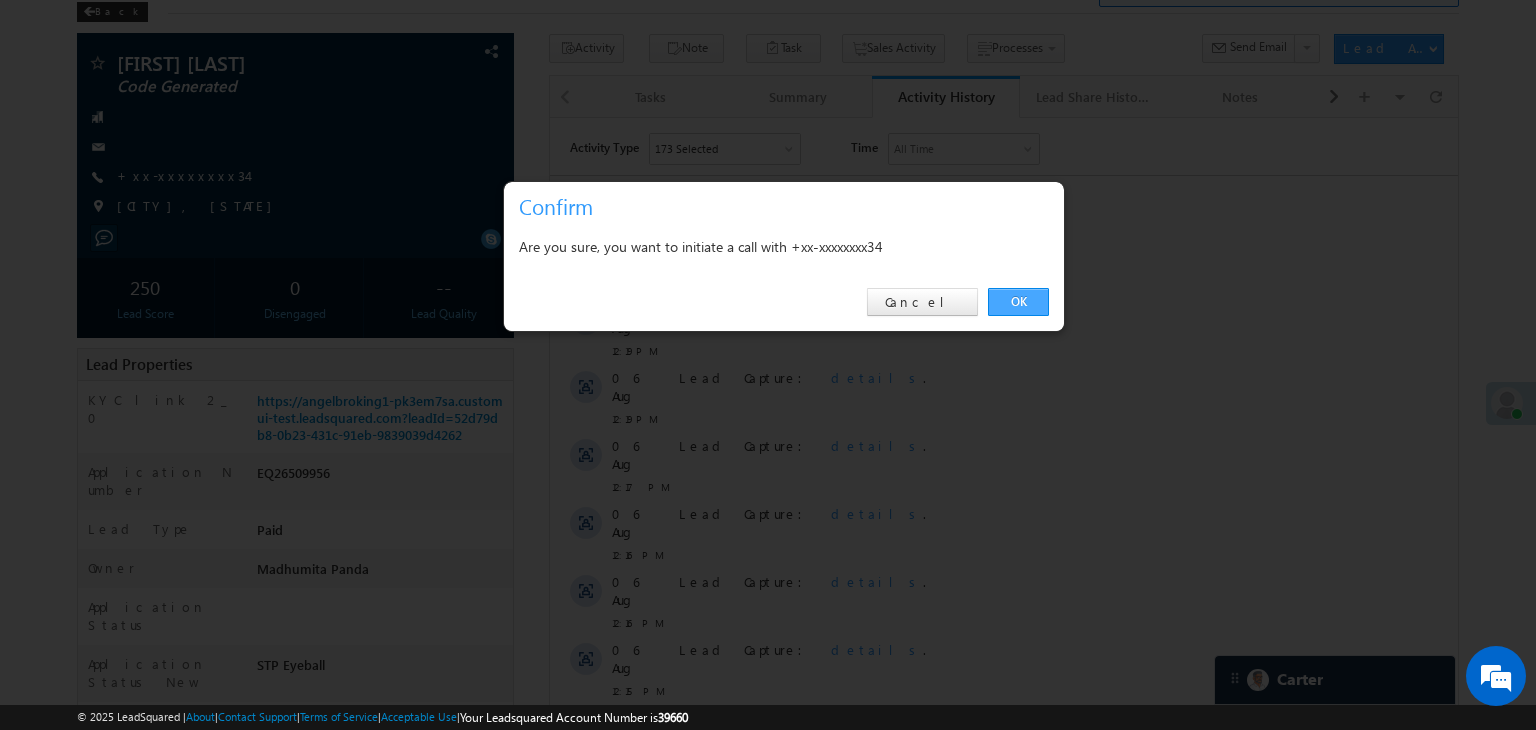 click on "OK" at bounding box center (1018, 302) 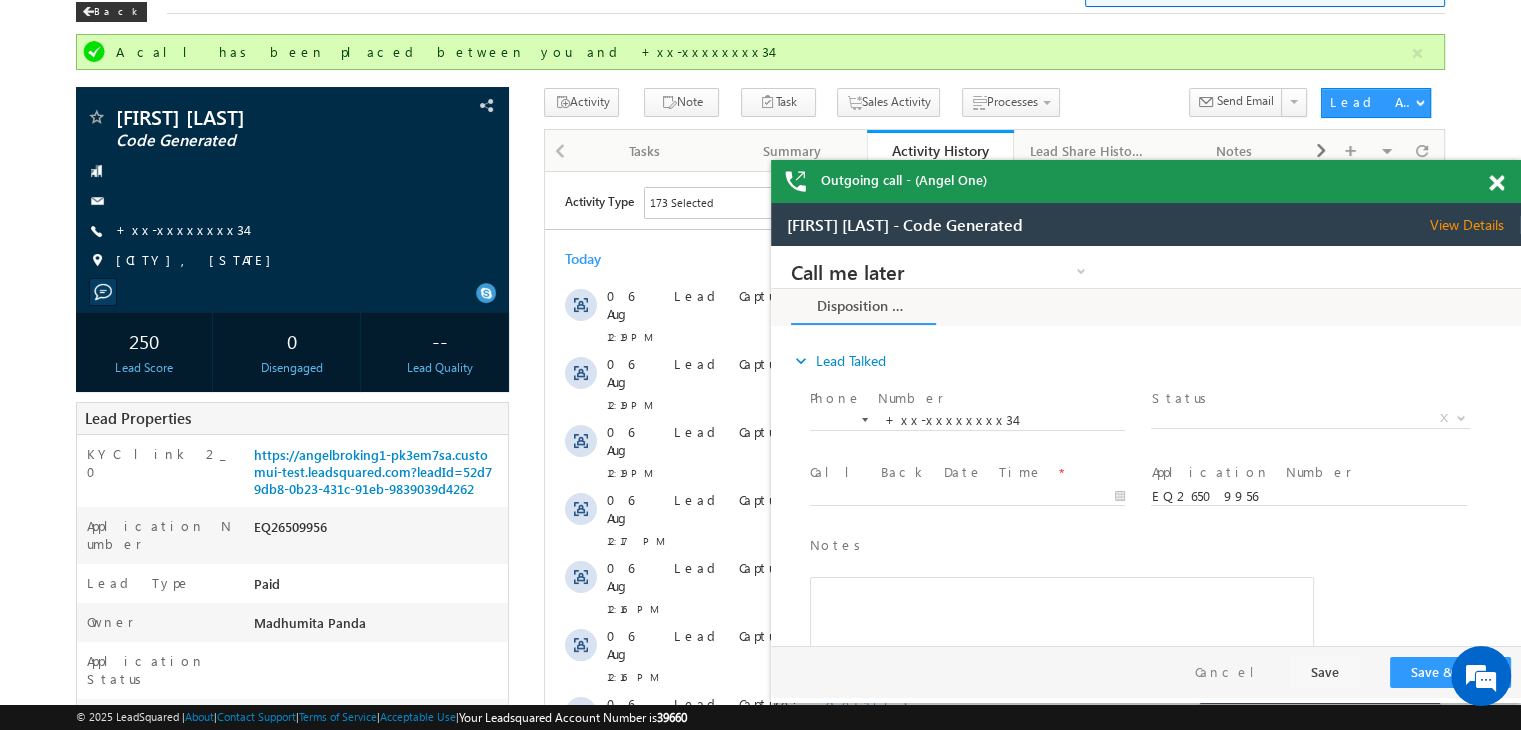 scroll, scrollTop: 0, scrollLeft: 0, axis: both 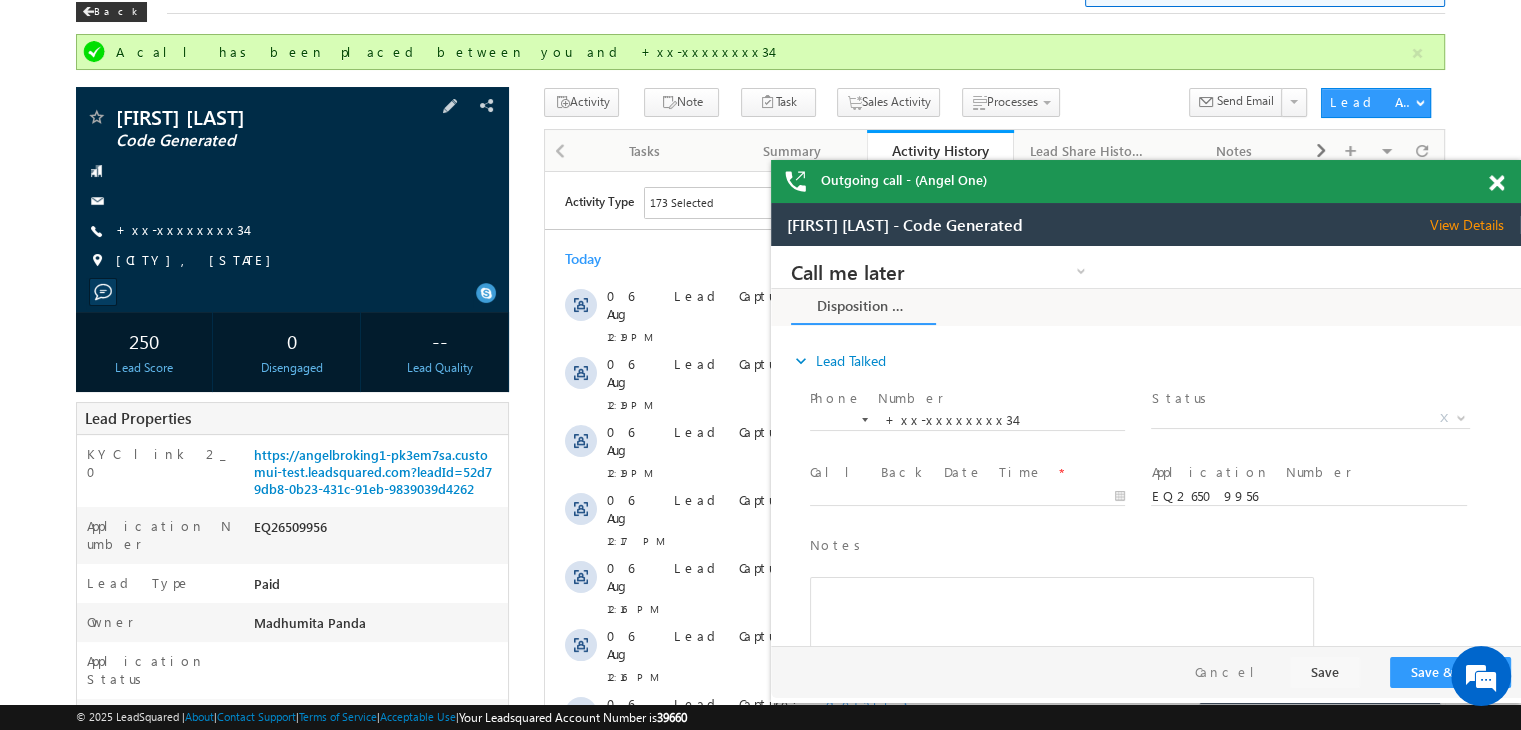 click at bounding box center [96, 119] 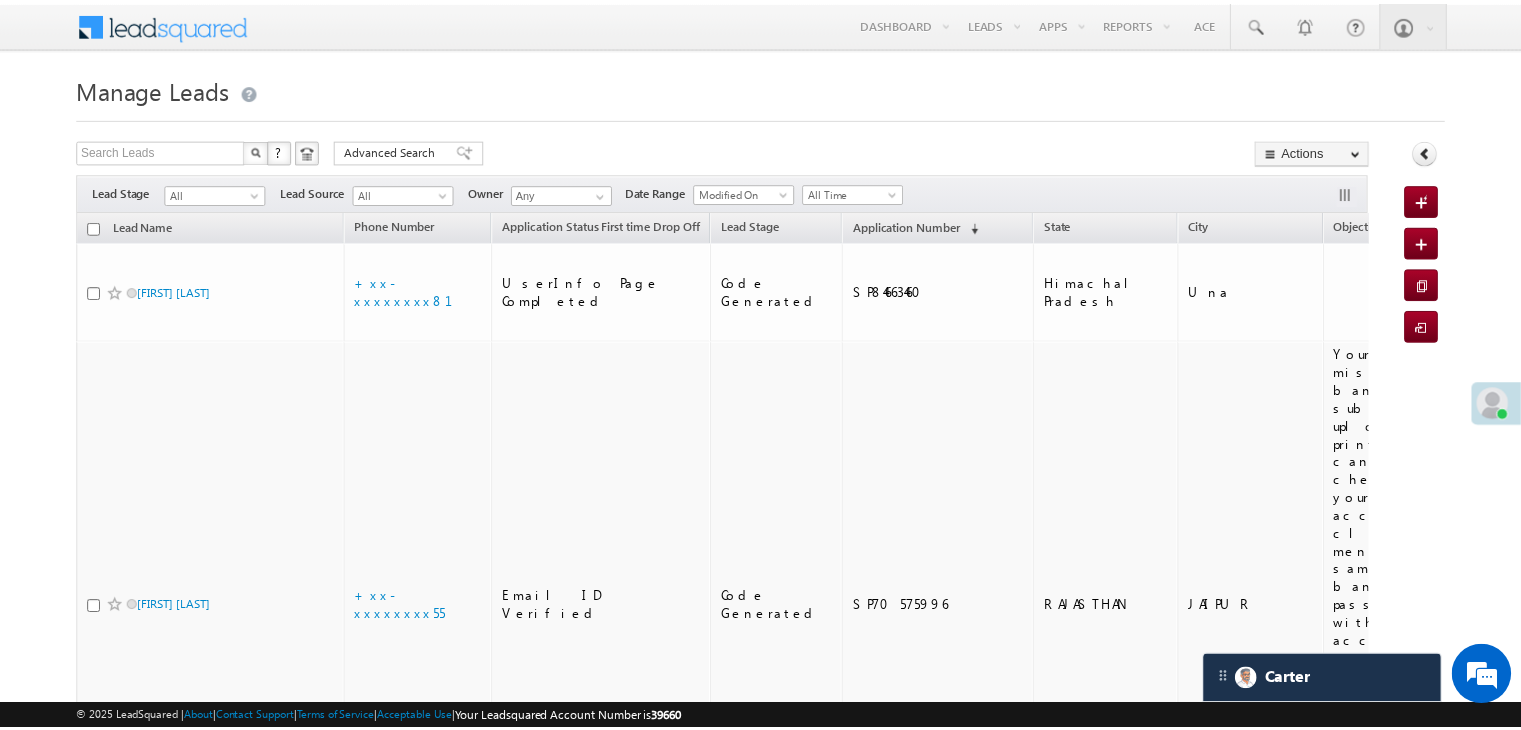scroll, scrollTop: 0, scrollLeft: 0, axis: both 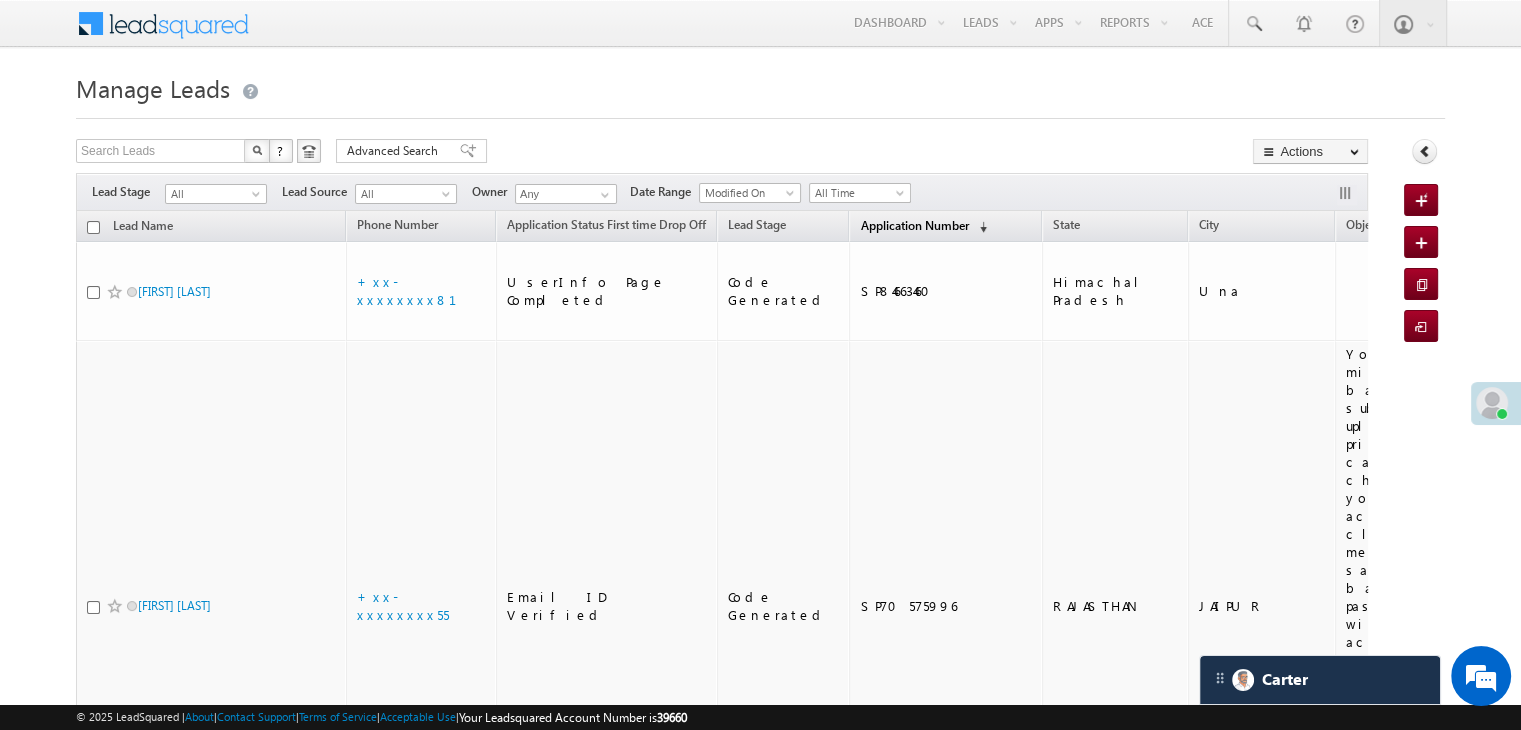 click on "Application Number" at bounding box center [914, 225] 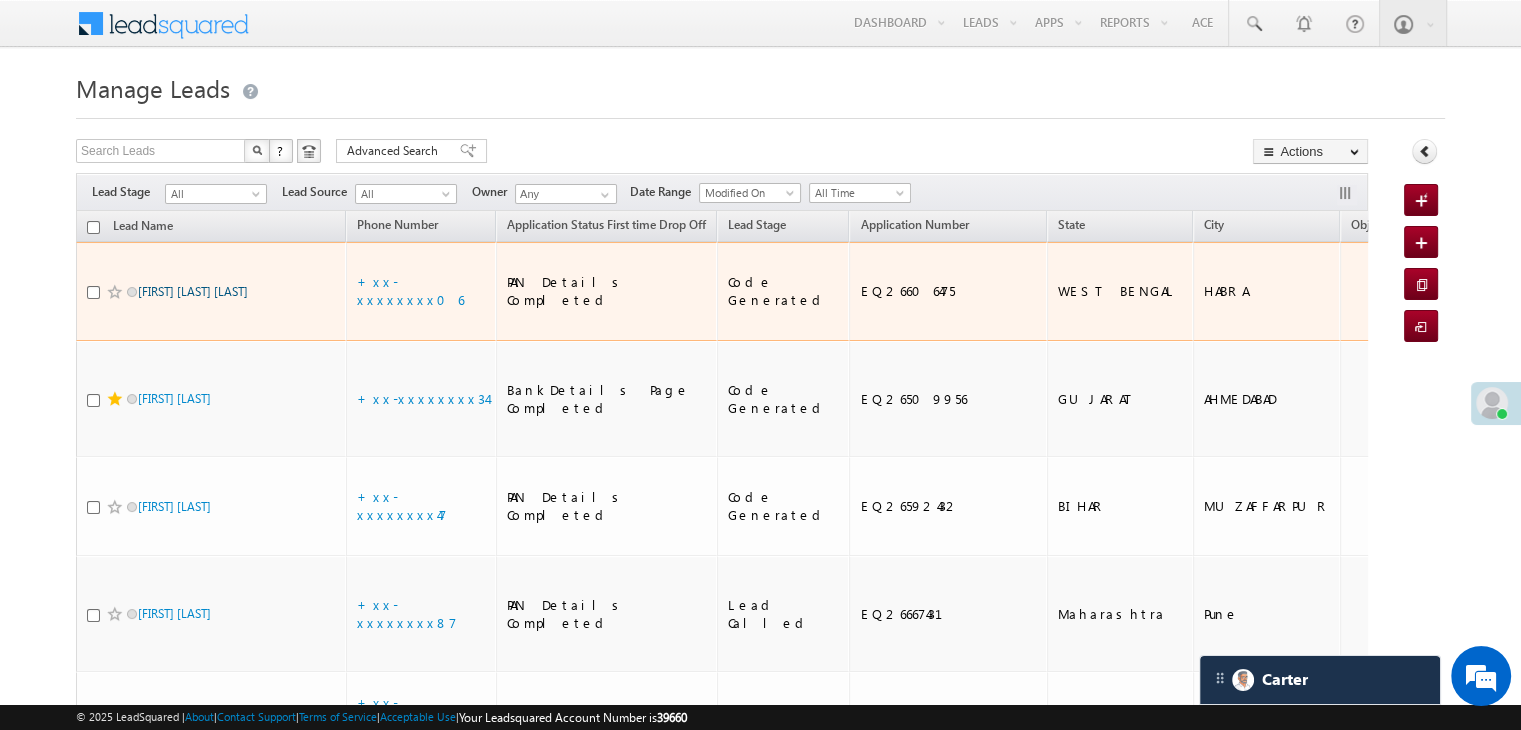 click on "[FIRST] [LAST] [LAST]" at bounding box center (193, 291) 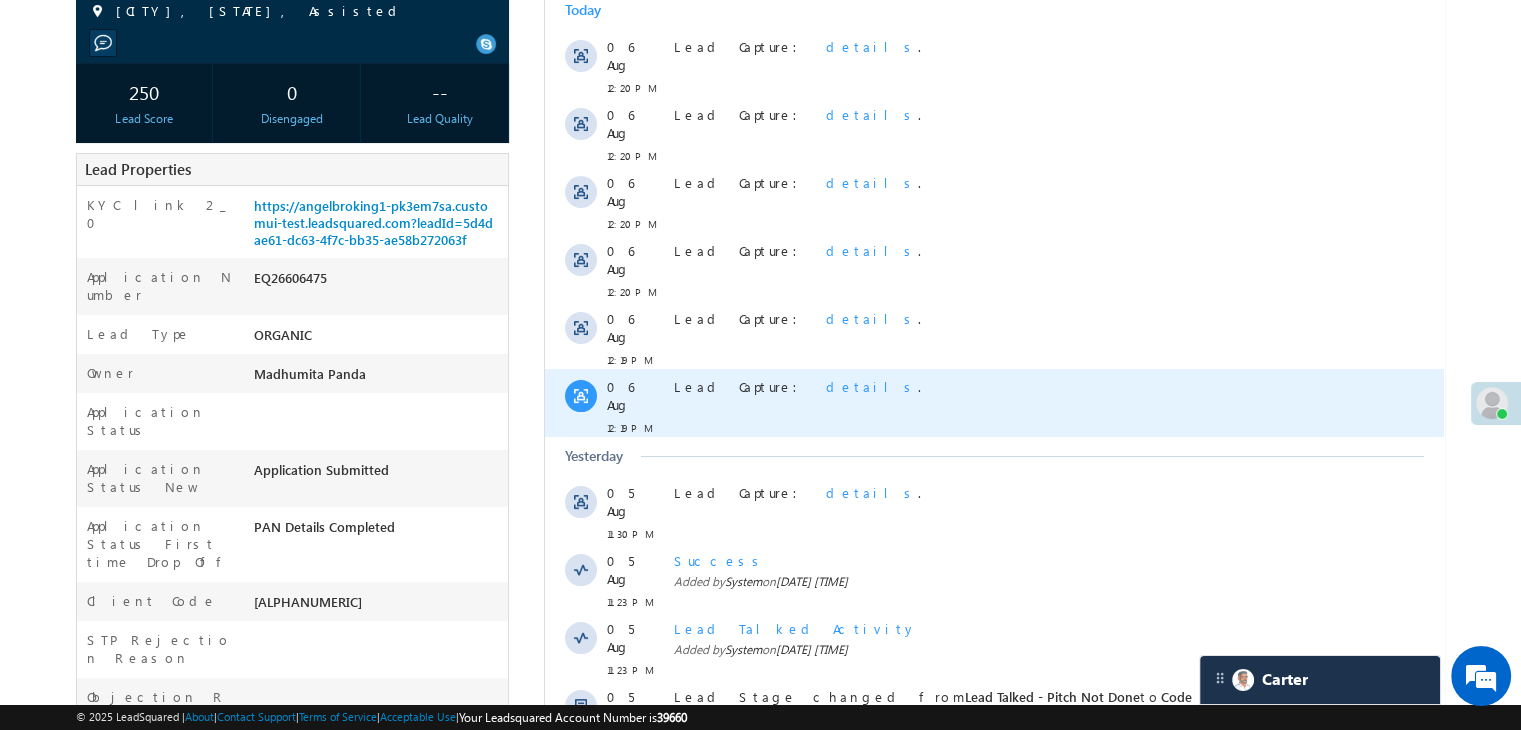 scroll, scrollTop: 496, scrollLeft: 0, axis: vertical 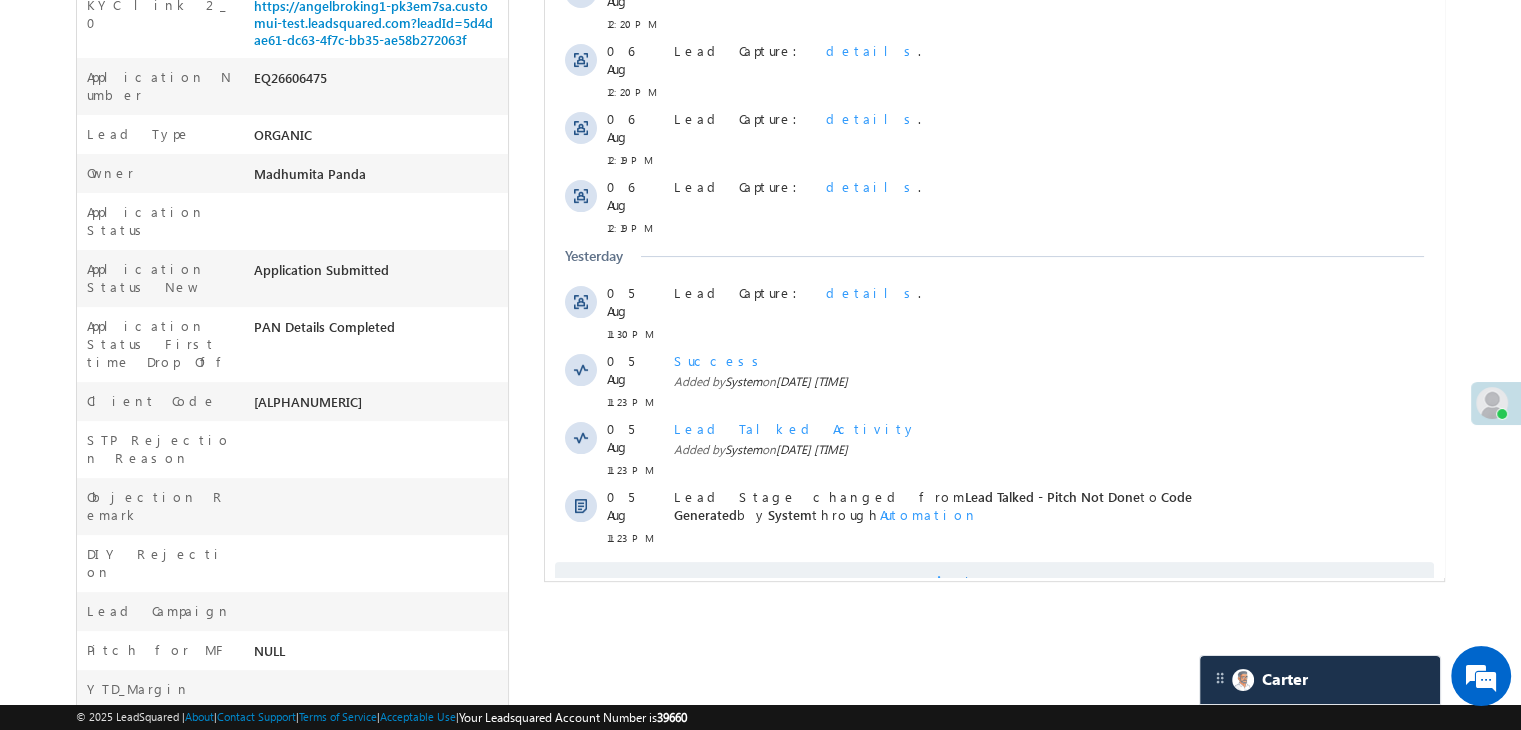 click on "Show More" at bounding box center (1004, 582) 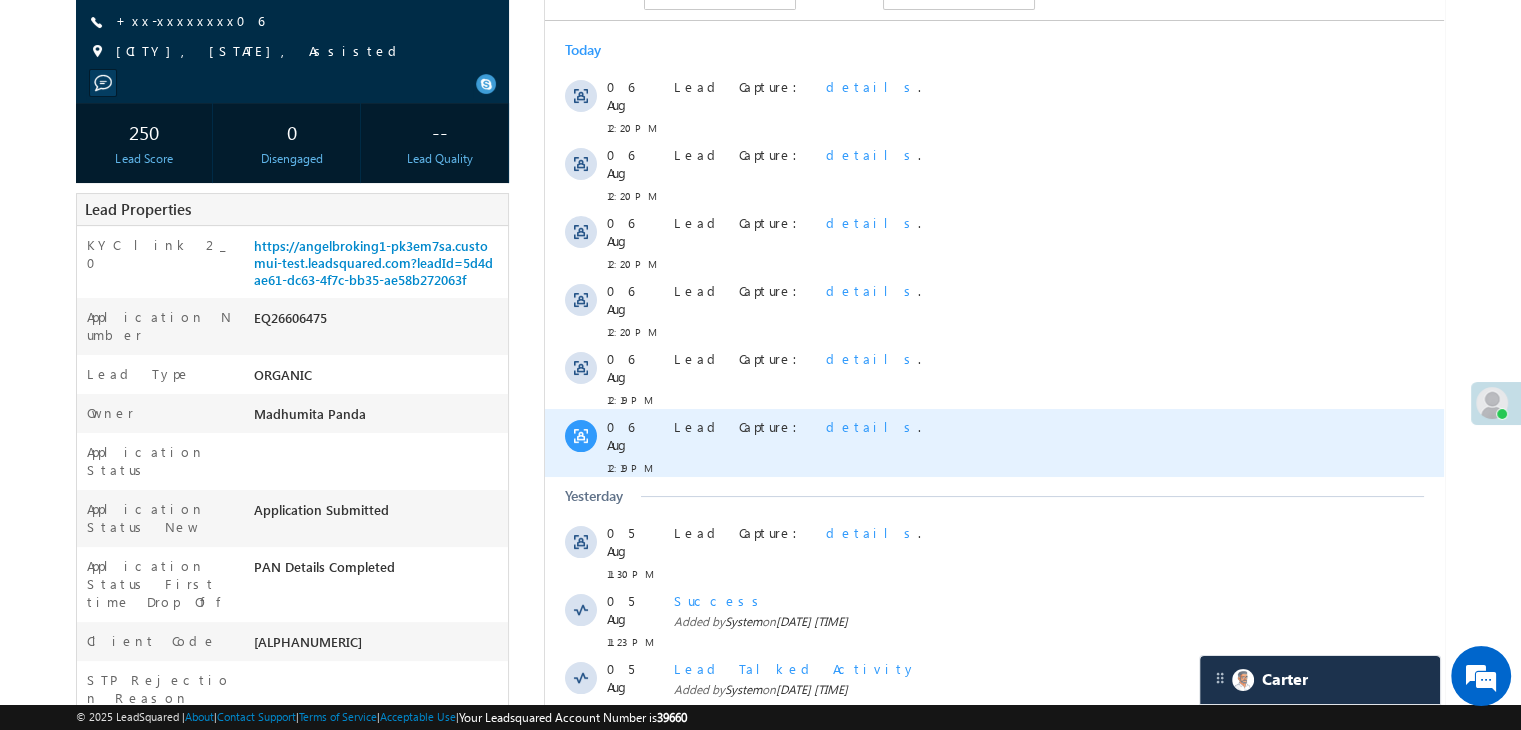 scroll, scrollTop: 200, scrollLeft: 0, axis: vertical 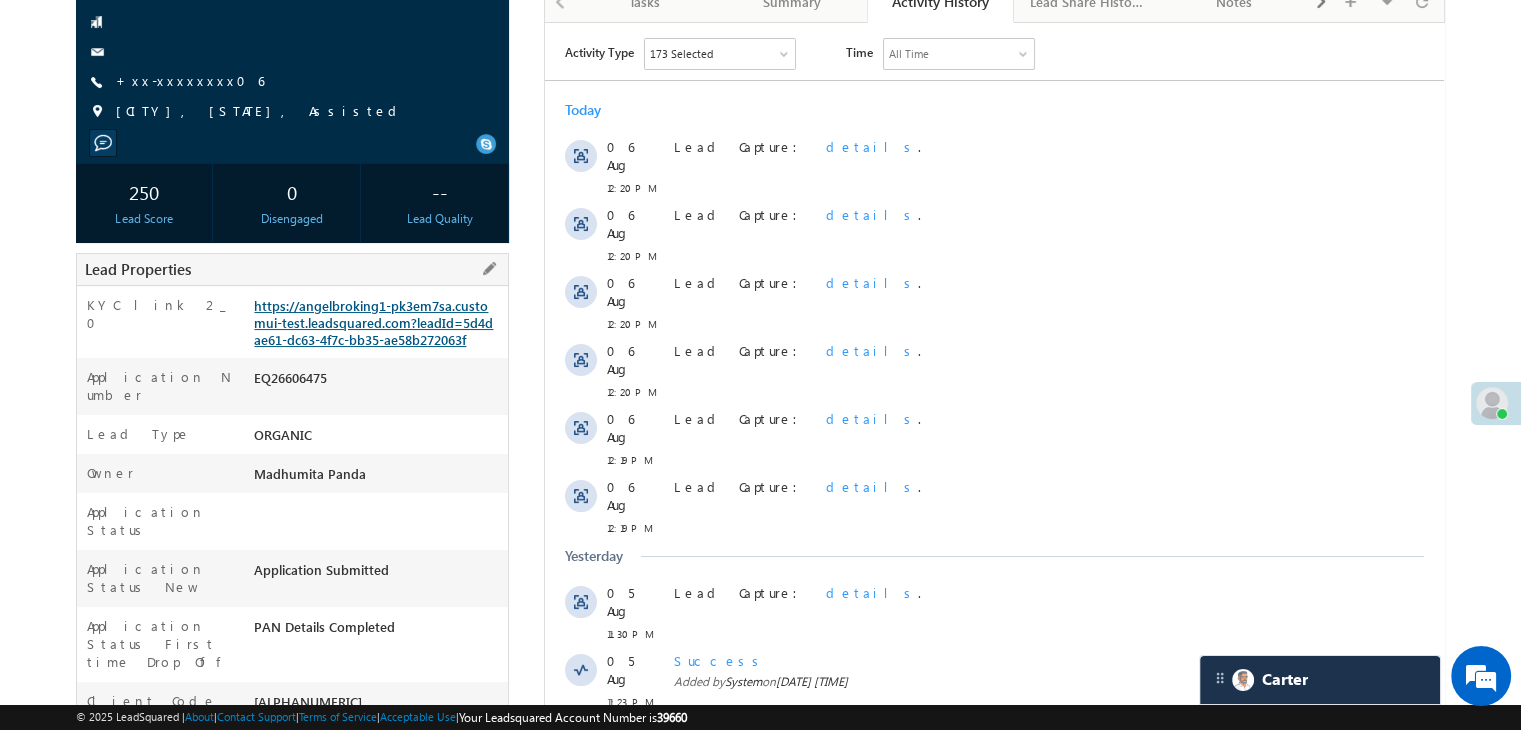 click on "https://angelbroking1-pk3em7sa.customui-test.leadsquared.com?leadId=5d4dae61-dc63-4f7c-bb35-ae58b272063f" at bounding box center (373, 322) 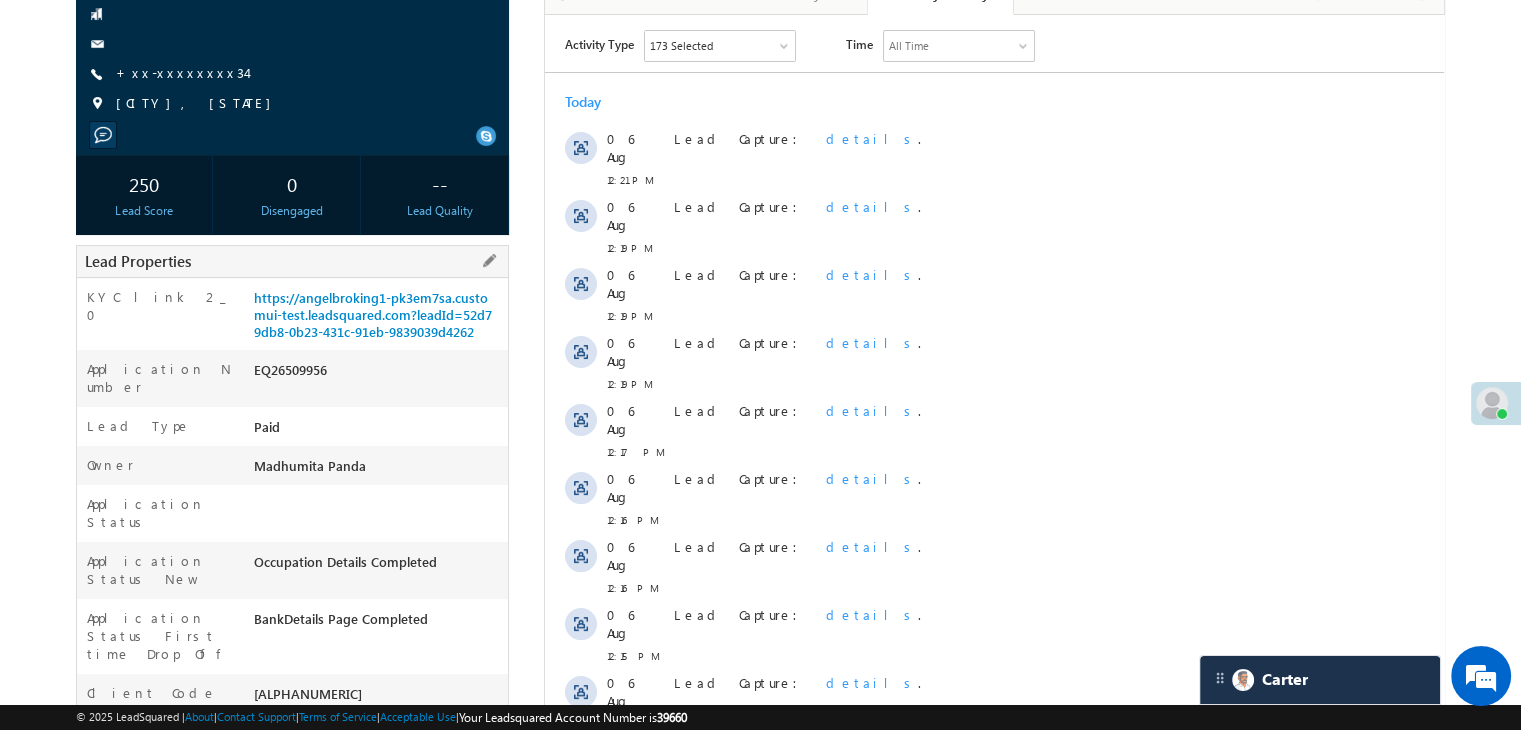 scroll, scrollTop: 207, scrollLeft: 0, axis: vertical 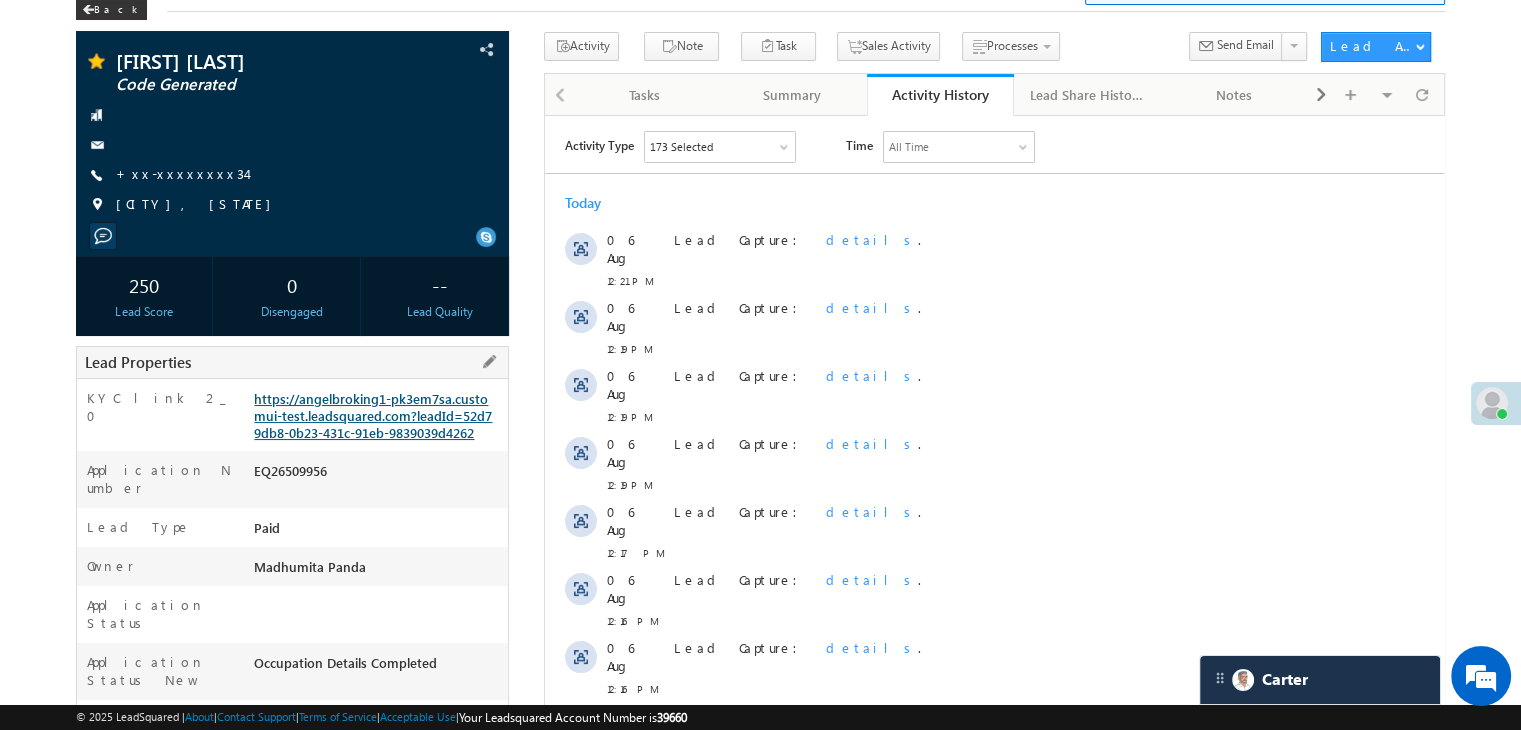 click on "https://angelbroking1-pk3em7sa.customui-test.leadsquared.com?leadId=52d79db8-0b23-431c-91eb-9839039d4262" at bounding box center (373, 415) 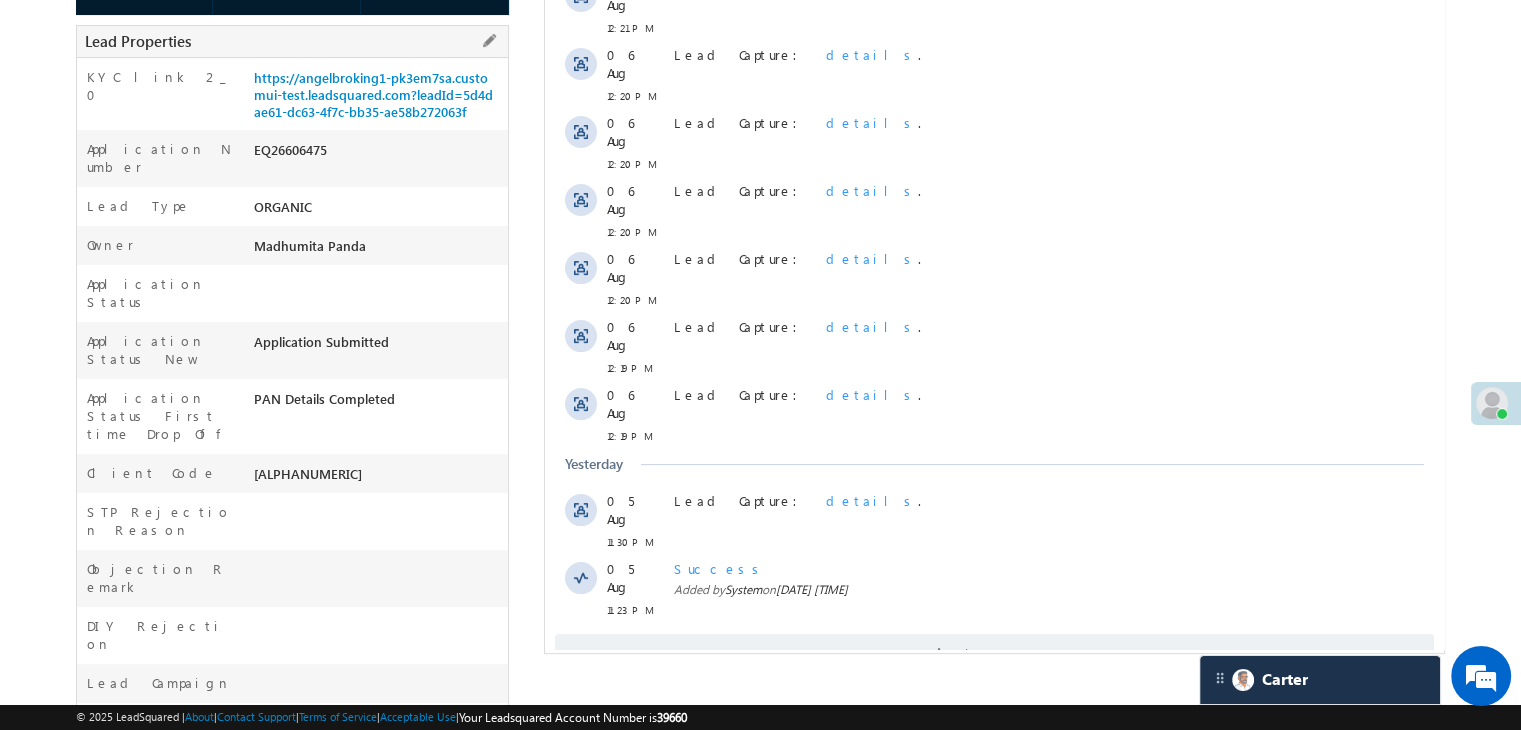 scroll, scrollTop: 500, scrollLeft: 0, axis: vertical 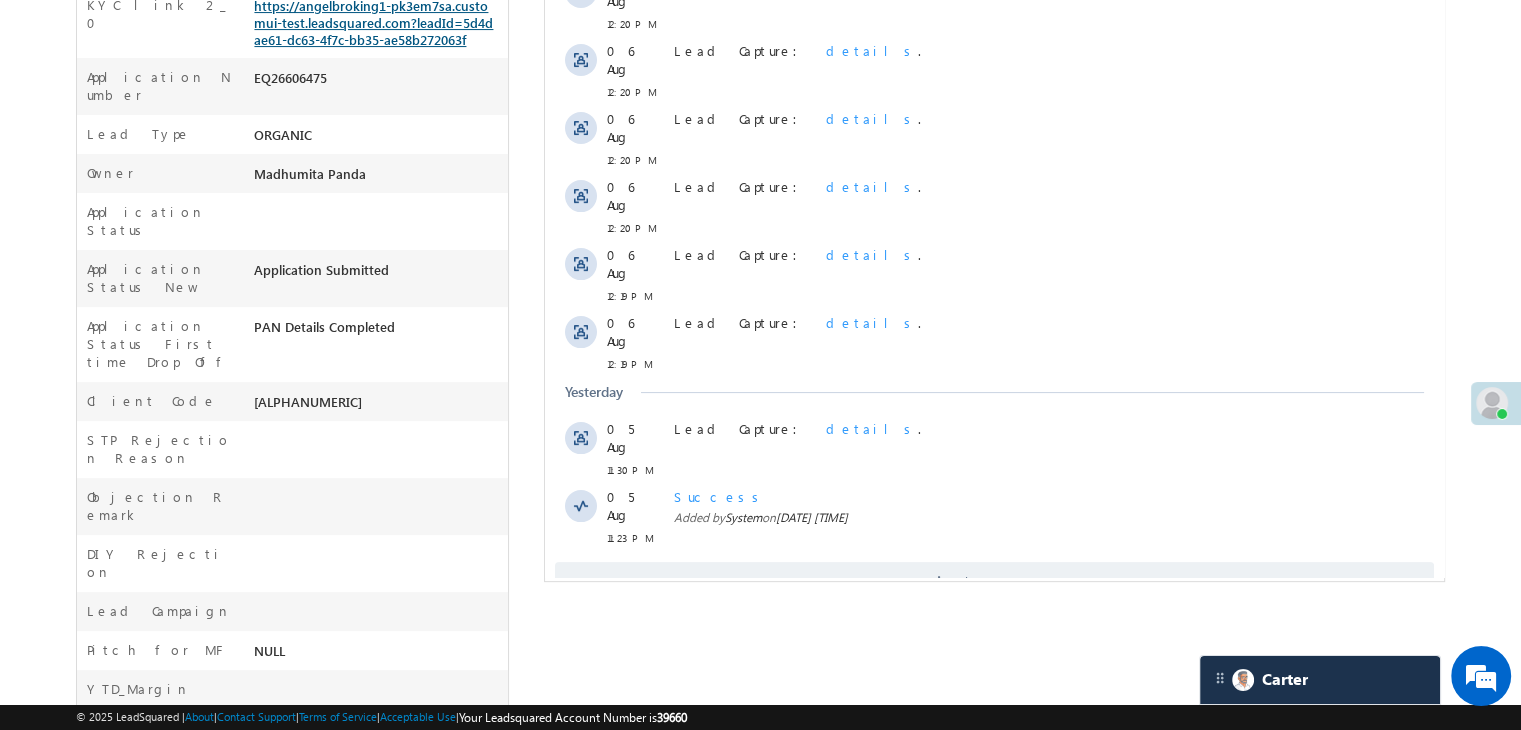 click on "https://angelbroking1-pk3em7sa.customui-test.leadsquared.com?leadId=5d4dae61-dc63-4f7c-bb35-ae58b272063f" at bounding box center (373, 22) 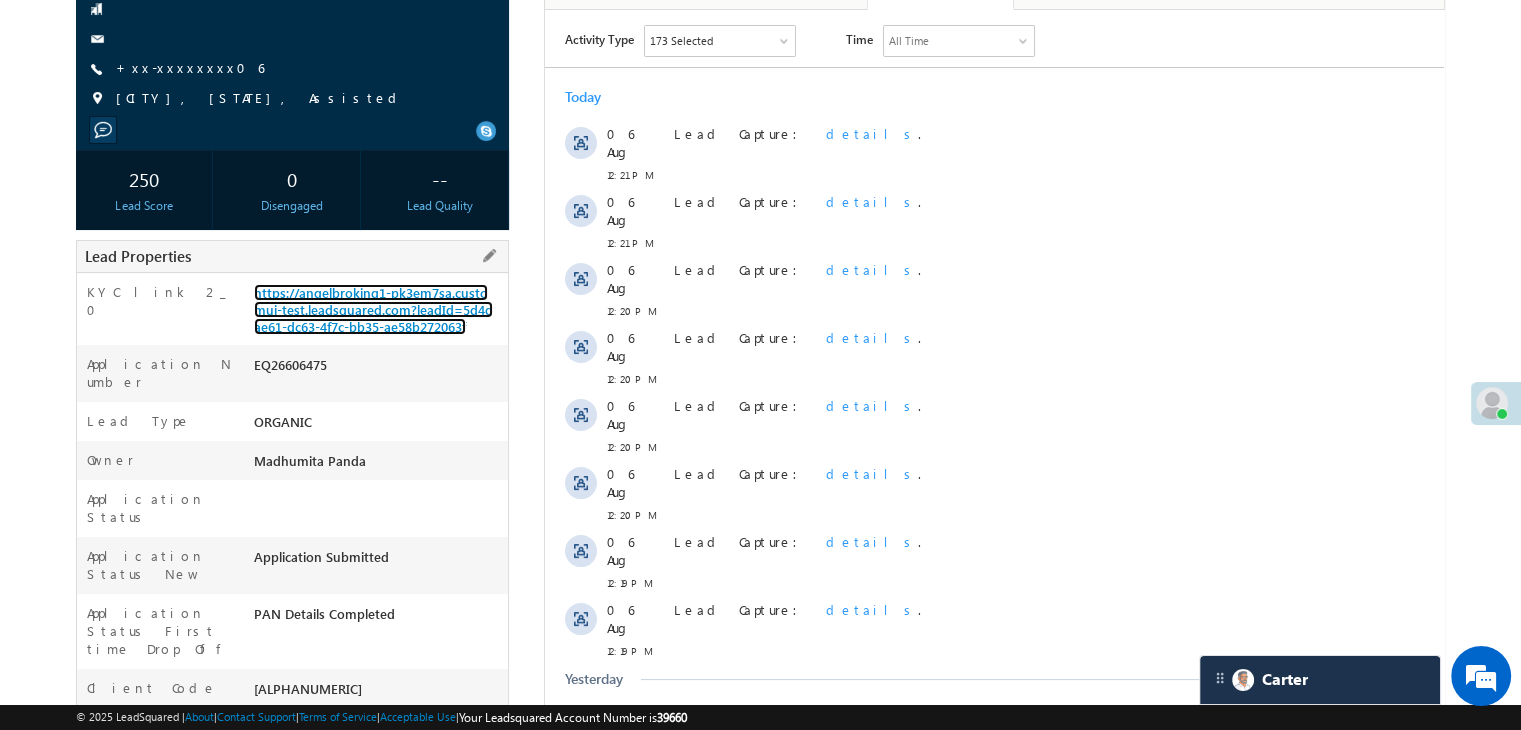 scroll, scrollTop: 200, scrollLeft: 0, axis: vertical 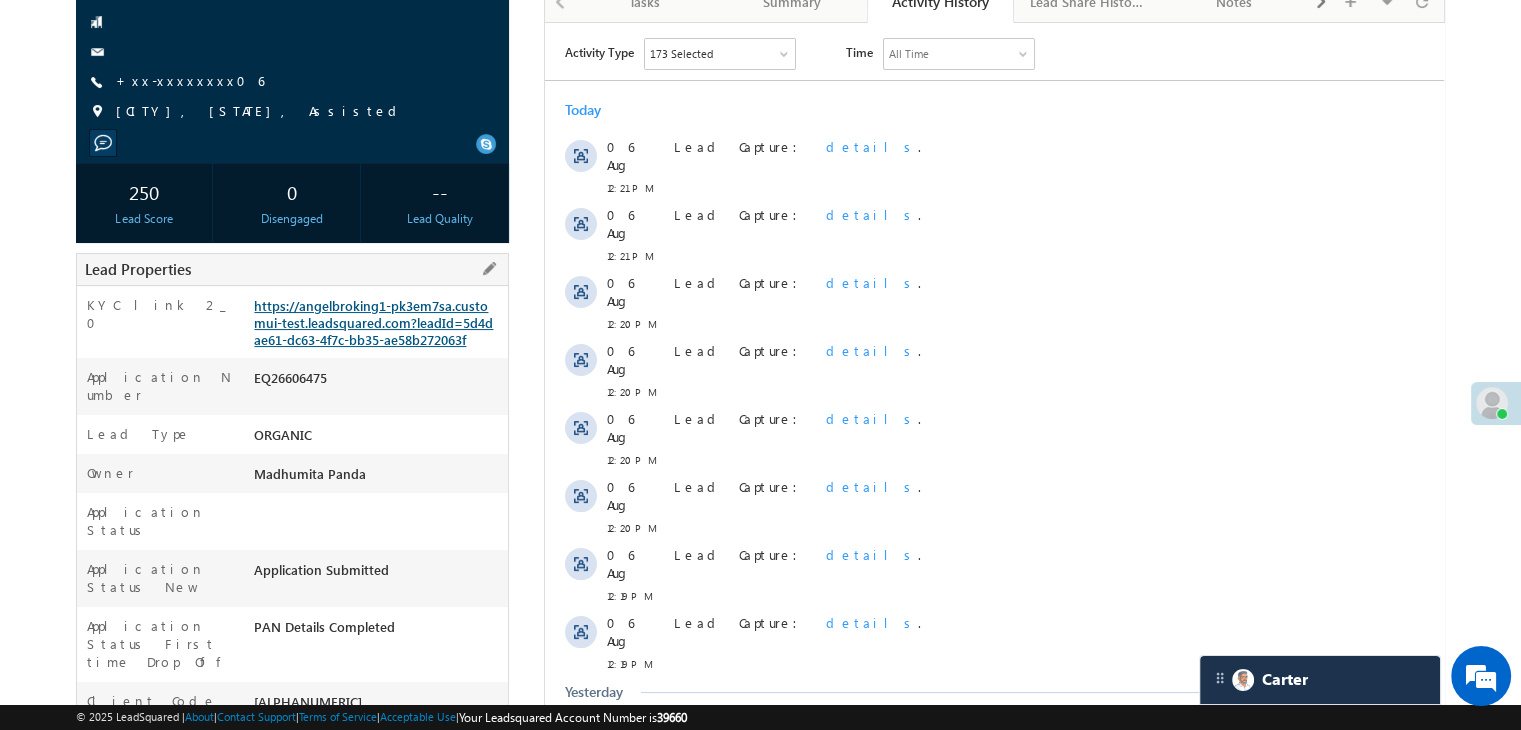 click on "https://angelbroking1-pk3em7sa.customui-test.leadsquared.com?leadId=5d4dae61-dc63-4f7c-bb35-ae58b272063f" at bounding box center [373, 322] 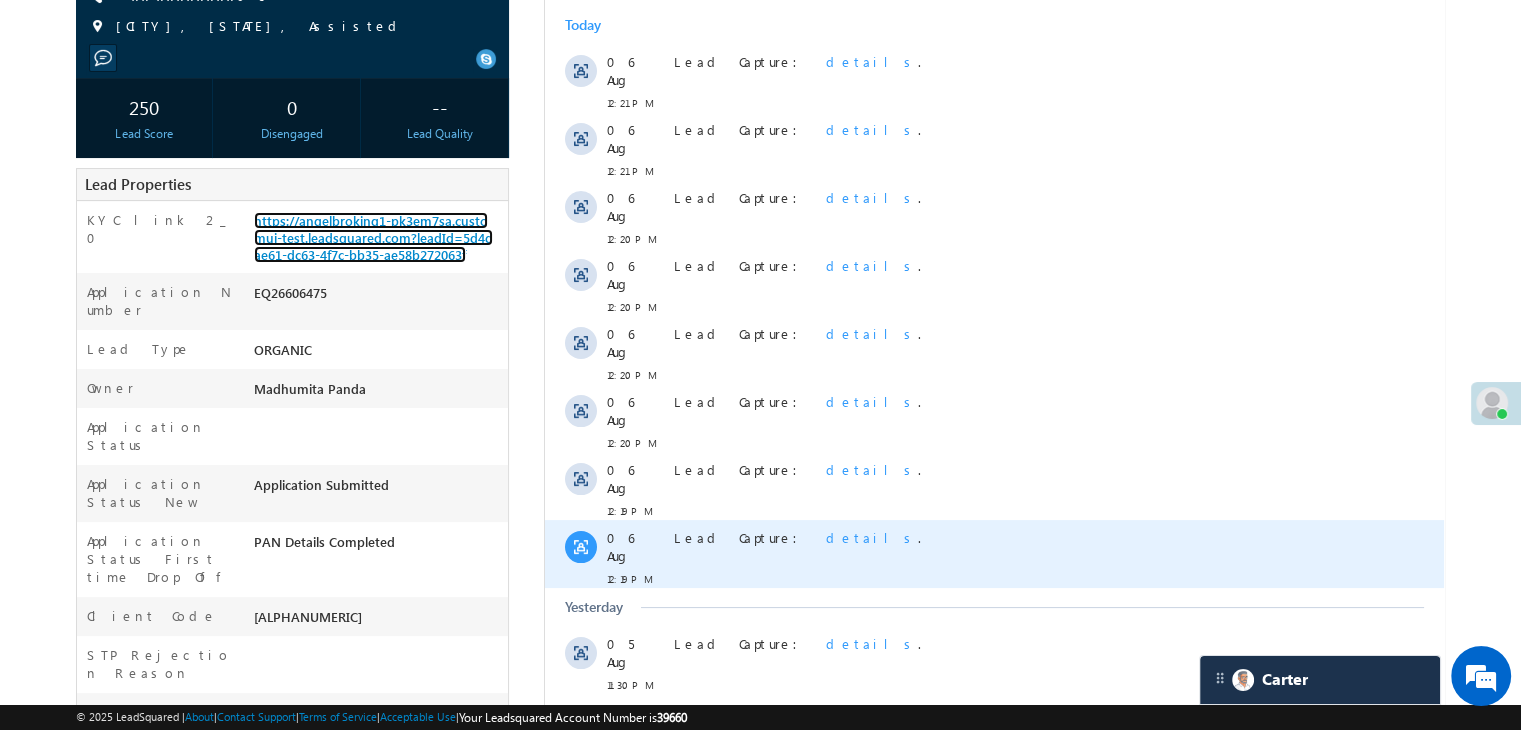 scroll, scrollTop: 500, scrollLeft: 0, axis: vertical 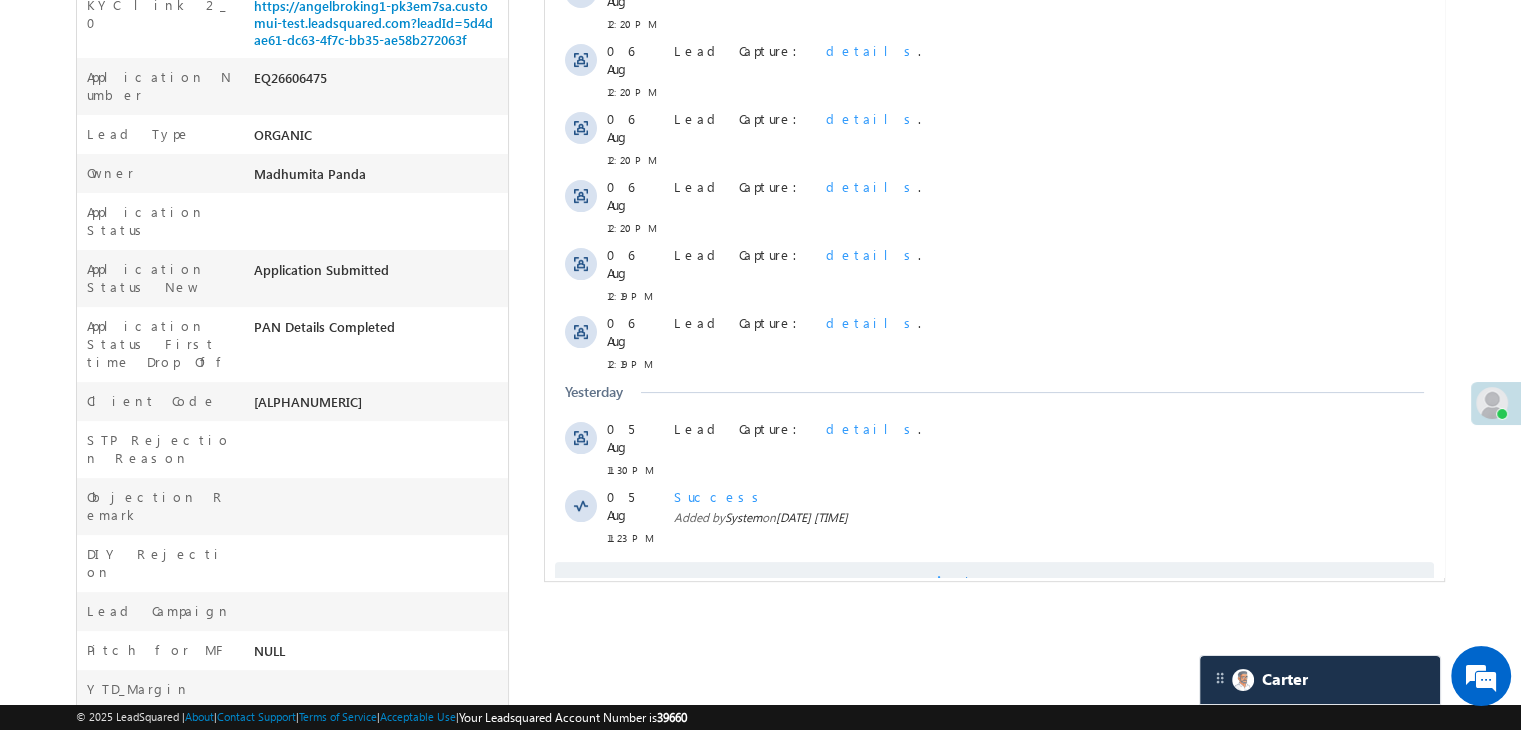 click on "Show More" at bounding box center [1004, 582] 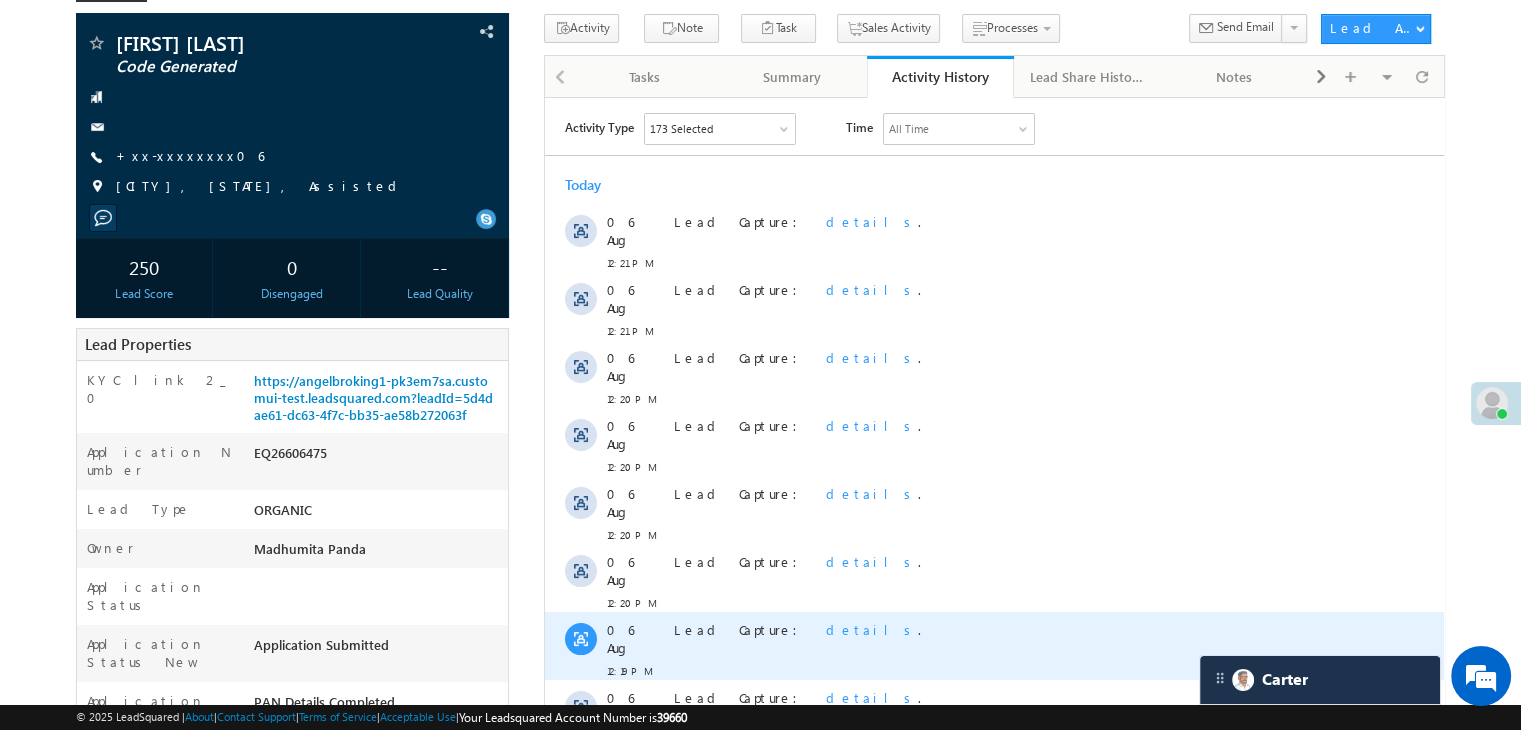 scroll, scrollTop: 0, scrollLeft: 0, axis: both 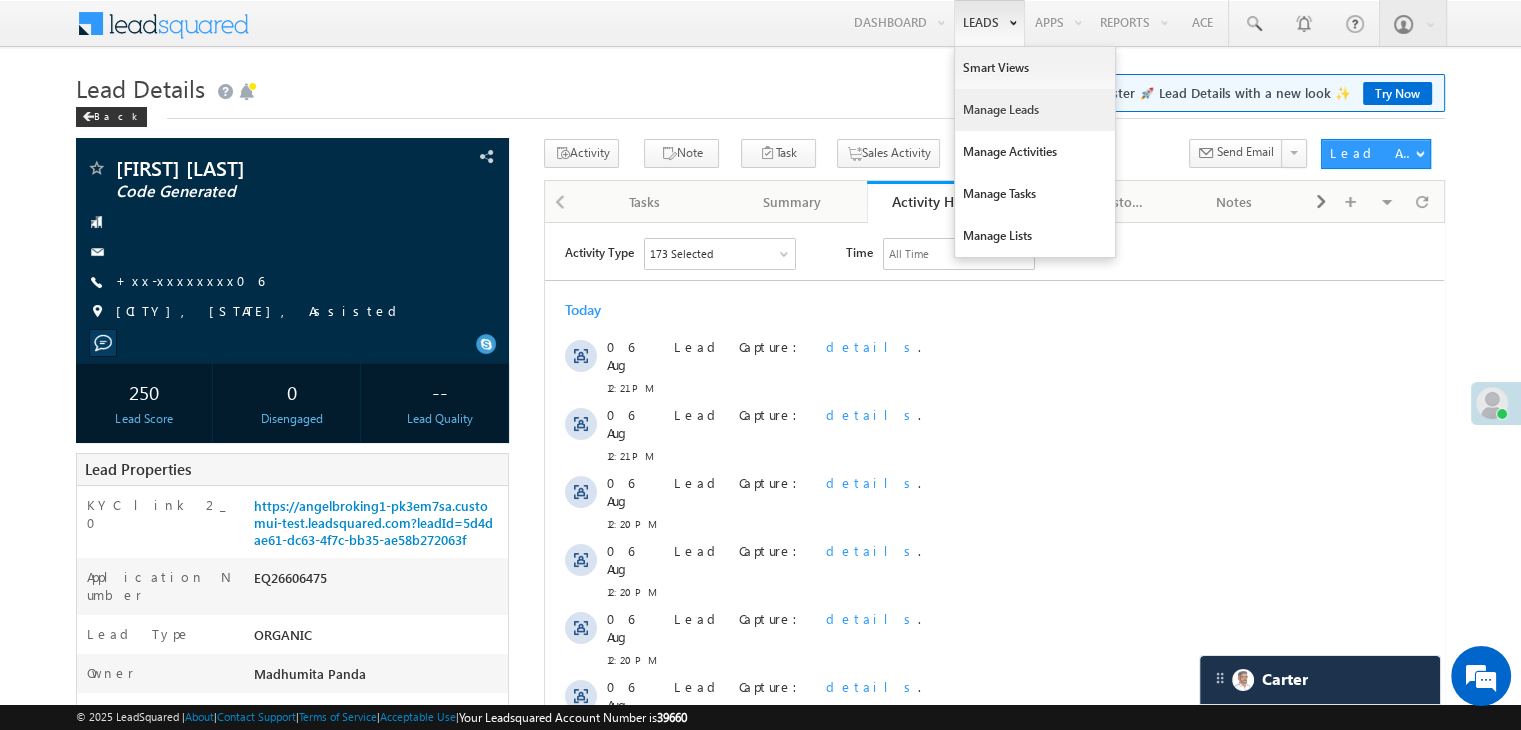 click on "Manage Leads" at bounding box center [1035, 110] 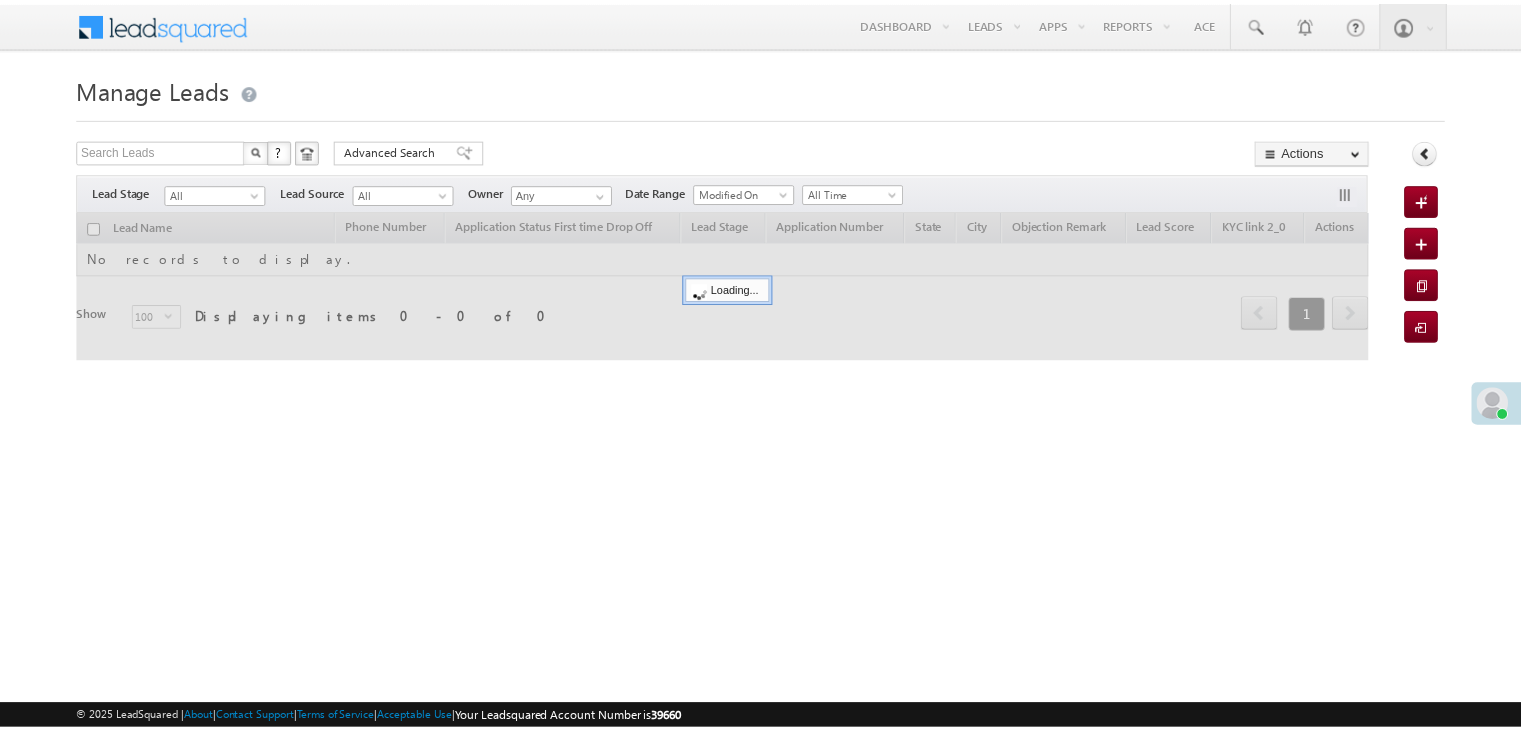 scroll, scrollTop: 0, scrollLeft: 0, axis: both 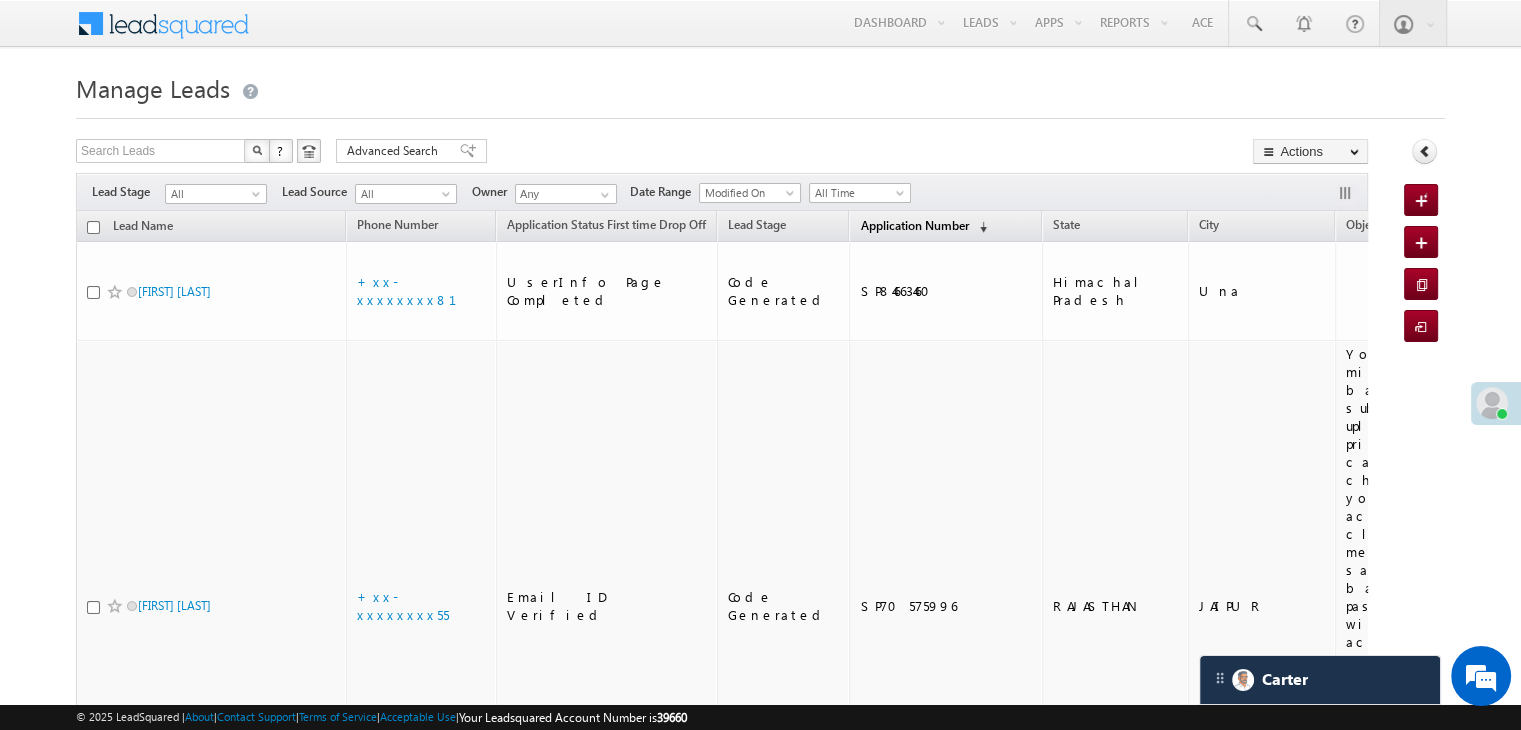 click on "Application Number" at bounding box center [914, 225] 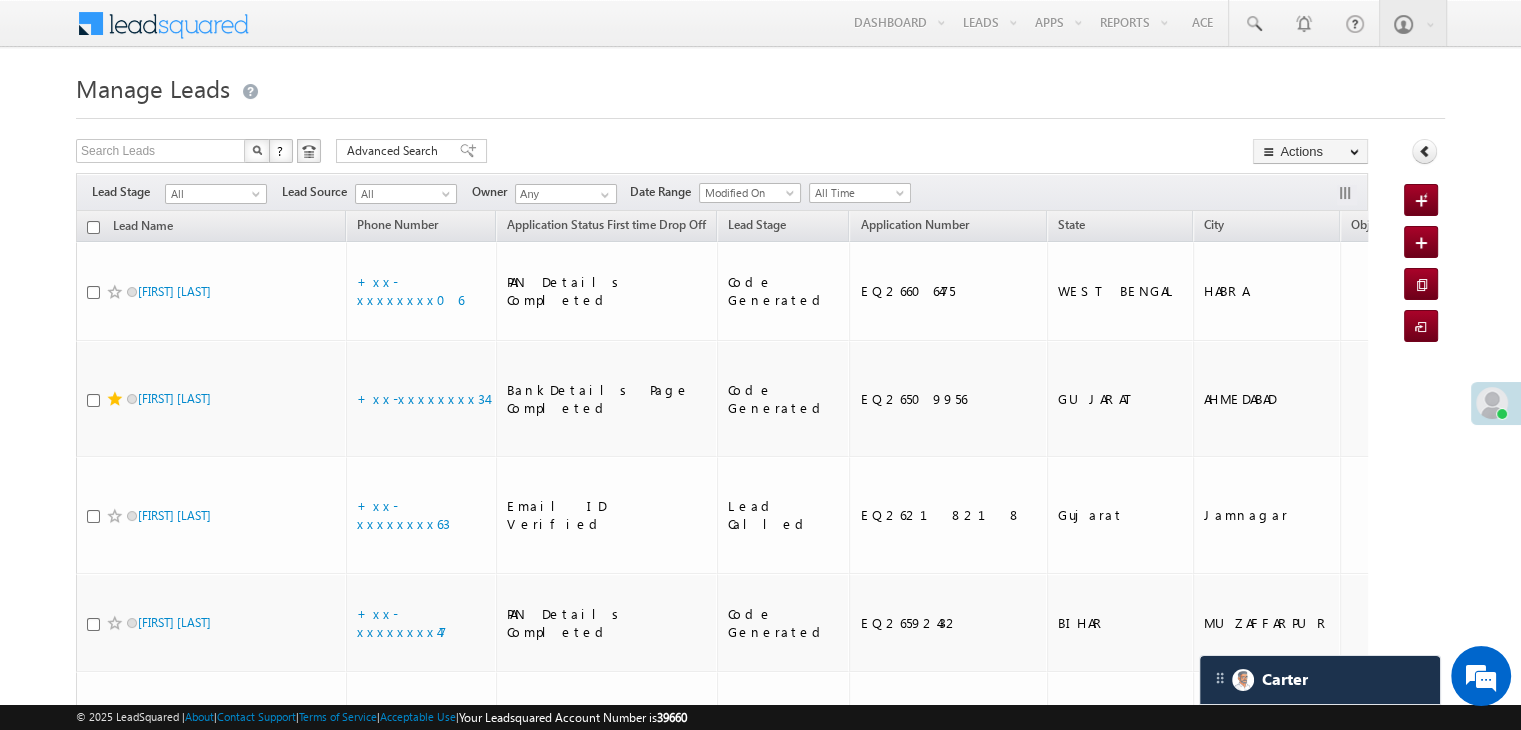 scroll, scrollTop: 8799, scrollLeft: 0, axis: vertical 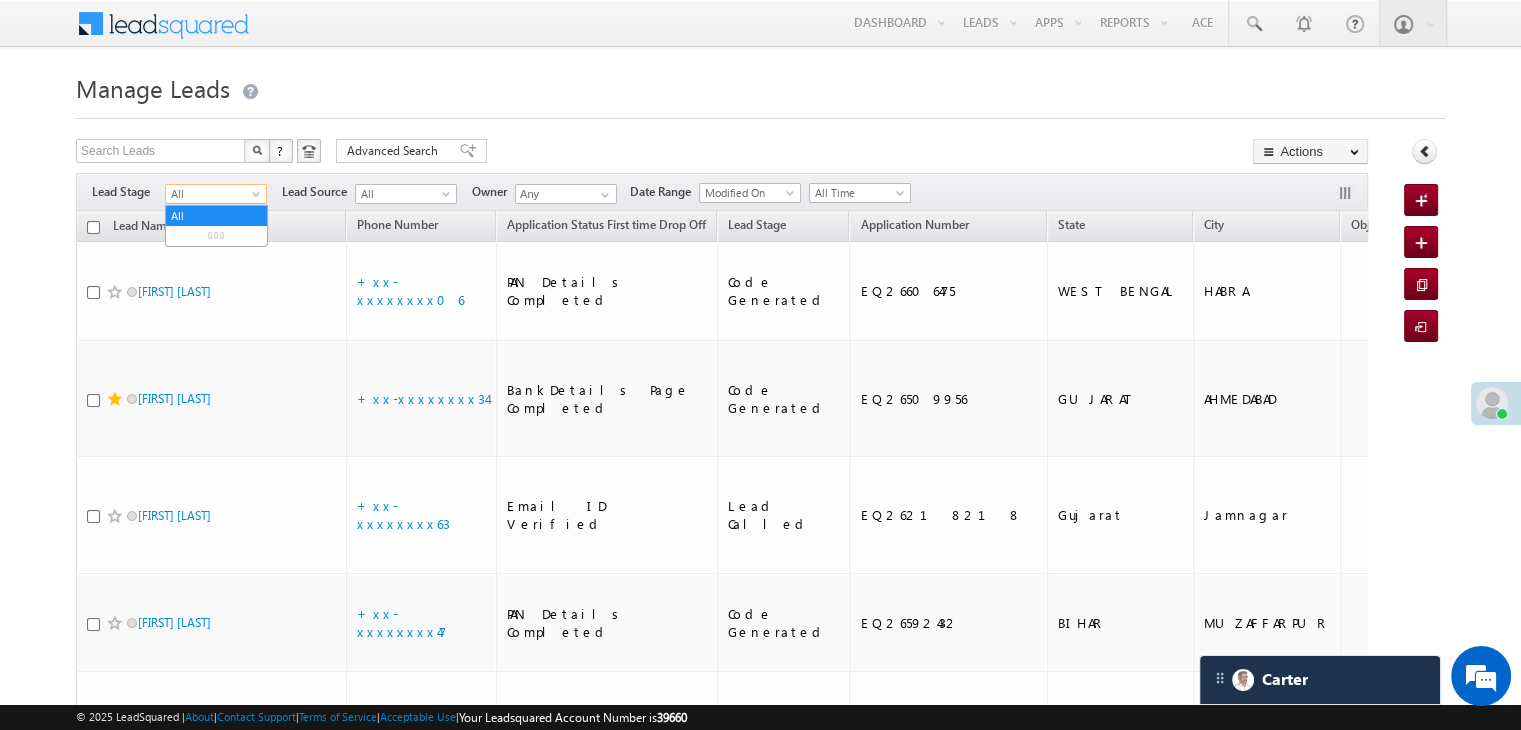 click at bounding box center (258, 198) 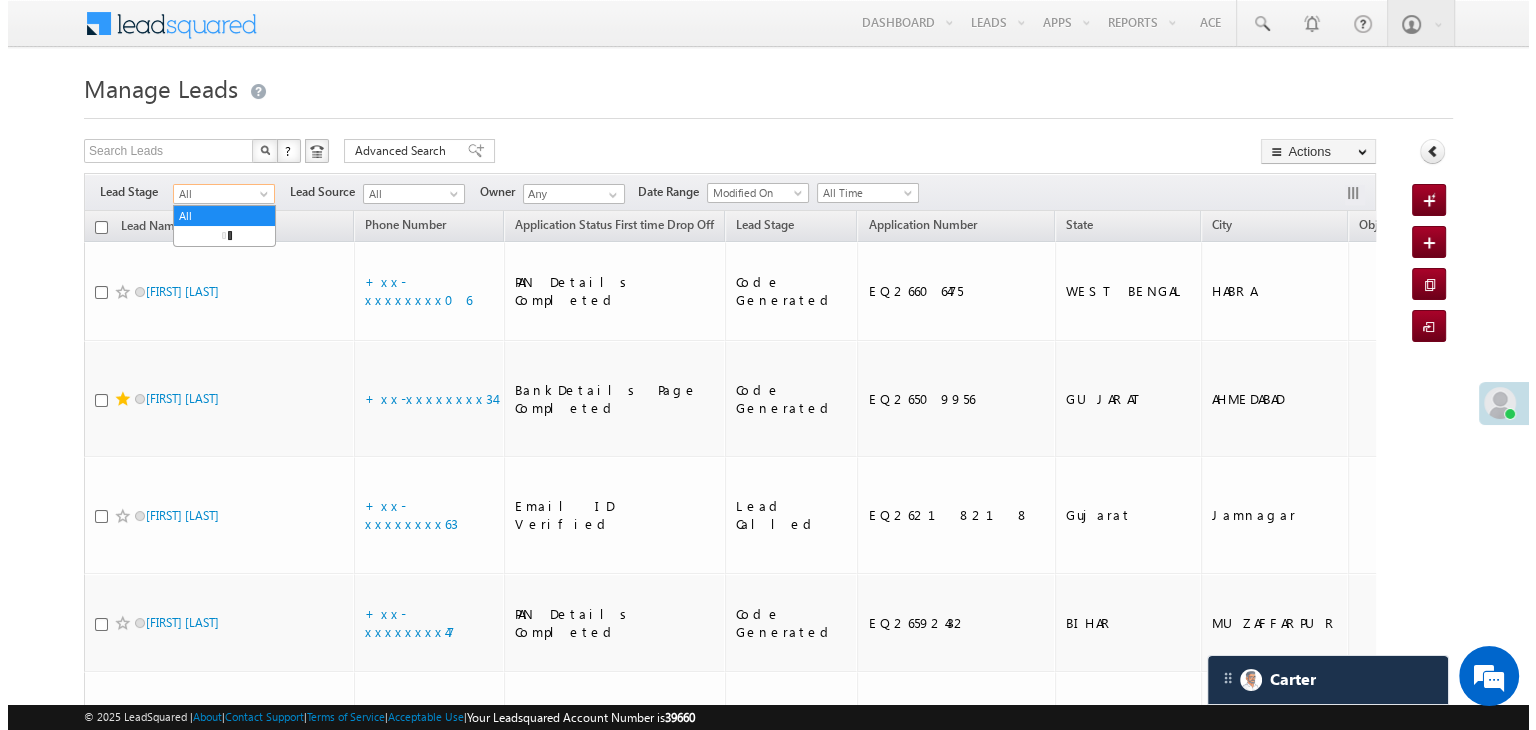 scroll, scrollTop: 0, scrollLeft: 0, axis: both 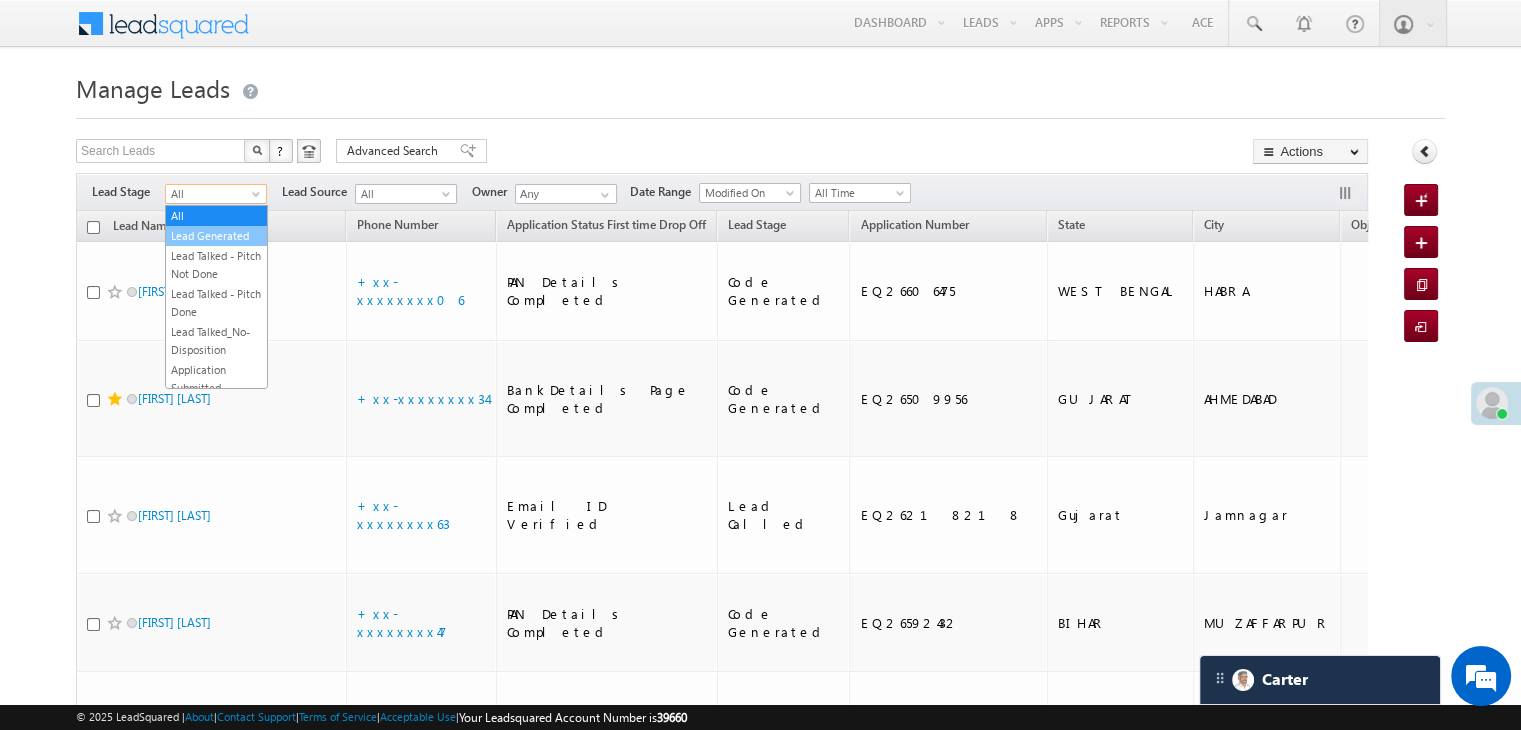 click on "Lead Generated" at bounding box center (216, 236) 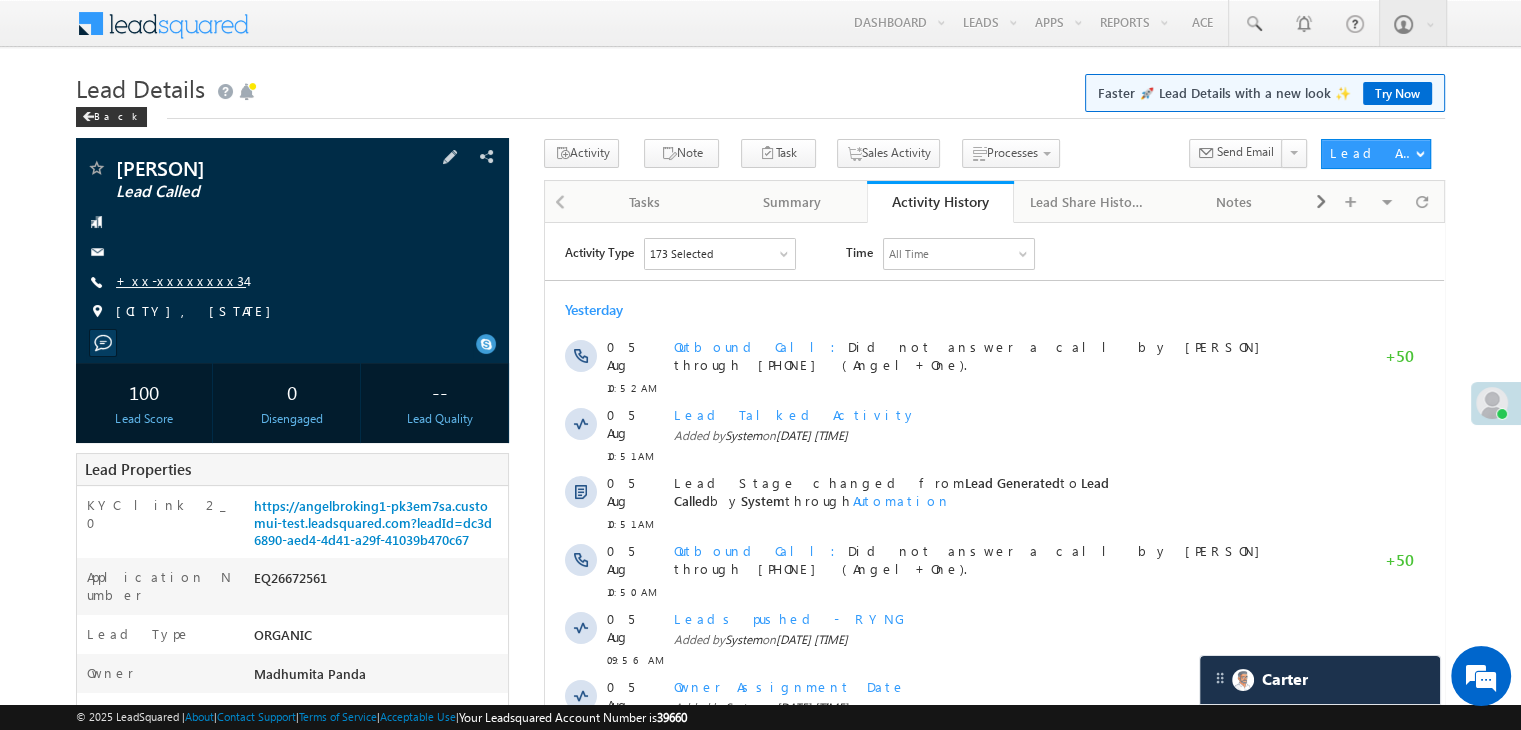 scroll, scrollTop: 0, scrollLeft: 0, axis: both 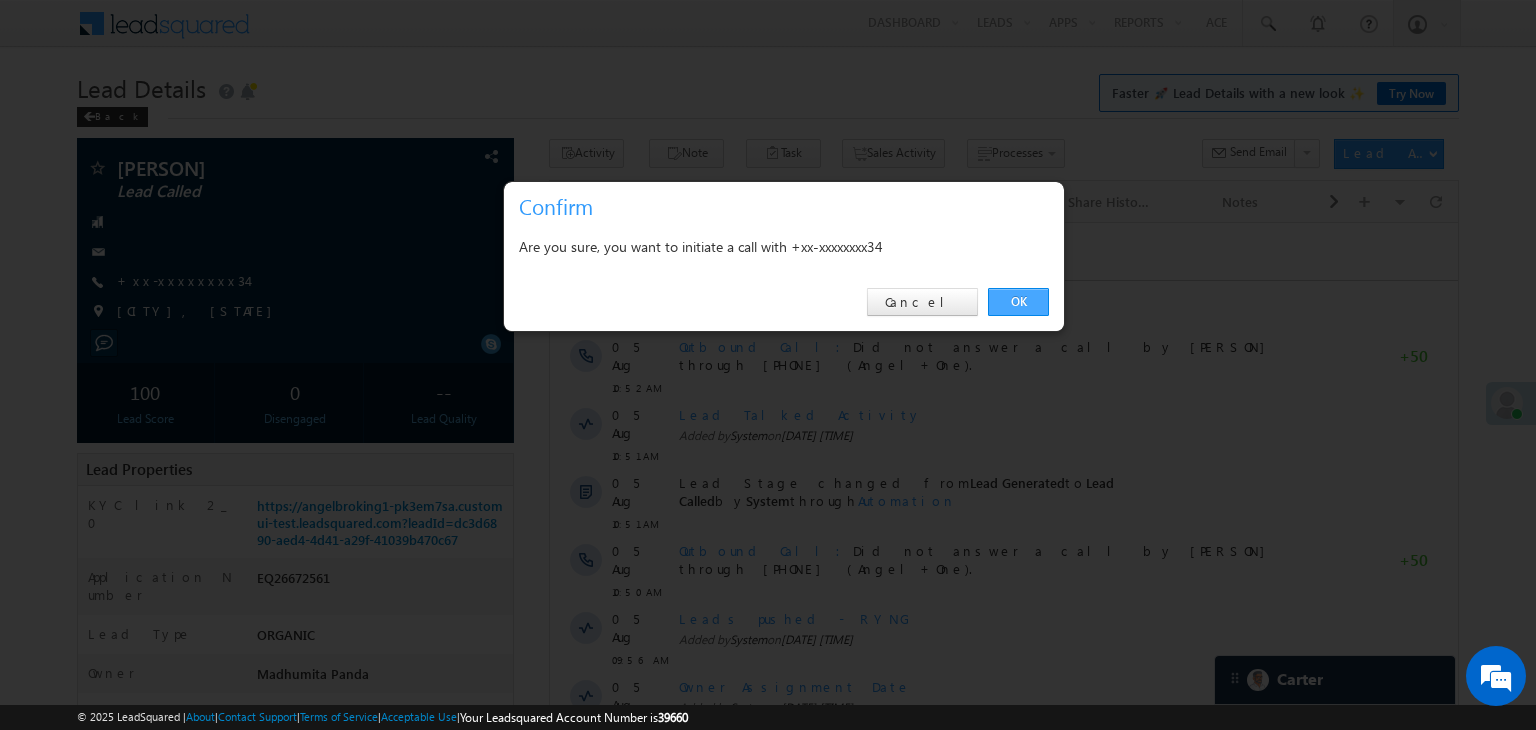 drag, startPoint x: 1011, startPoint y: 301, endPoint x: 467, endPoint y: 78, distance: 587.9328 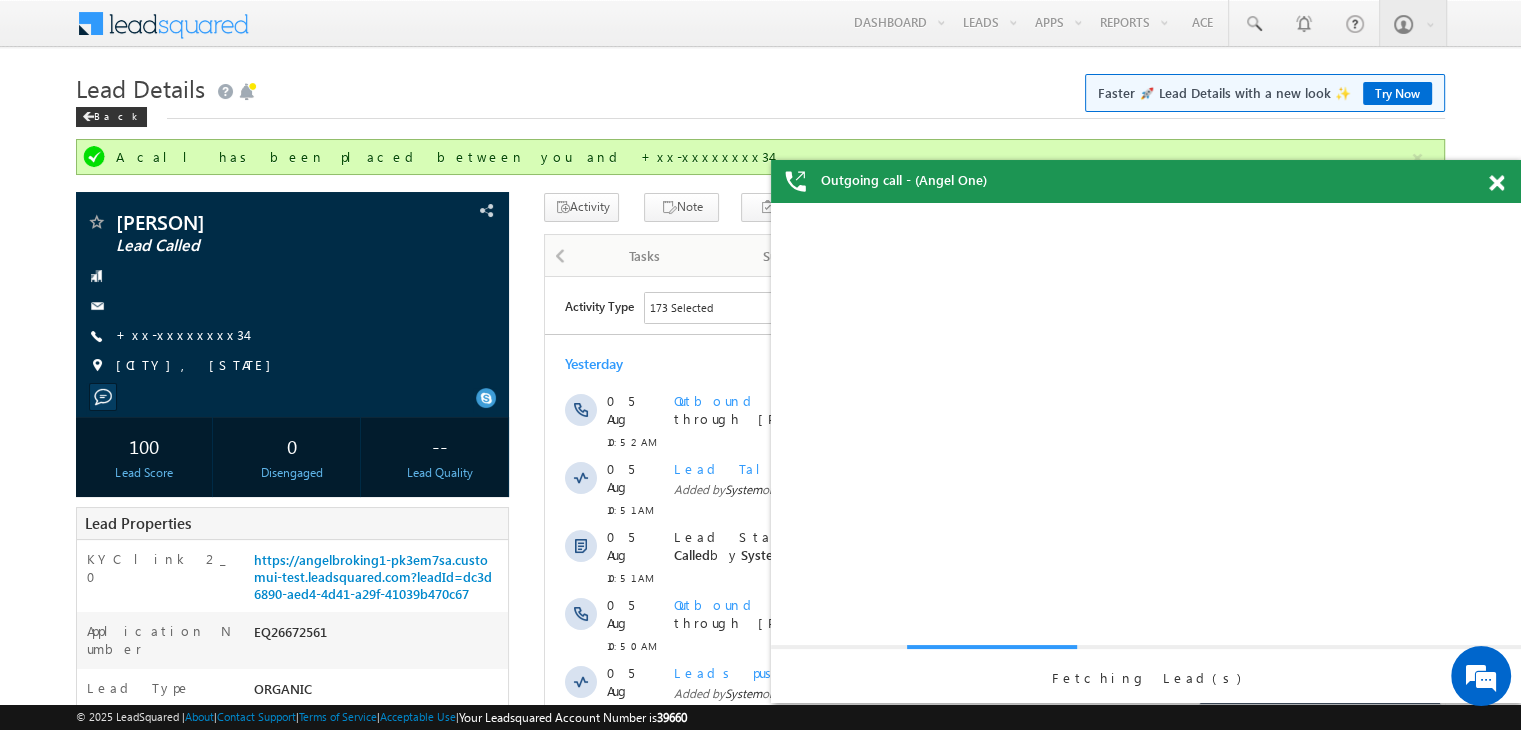 scroll, scrollTop: 0, scrollLeft: 0, axis: both 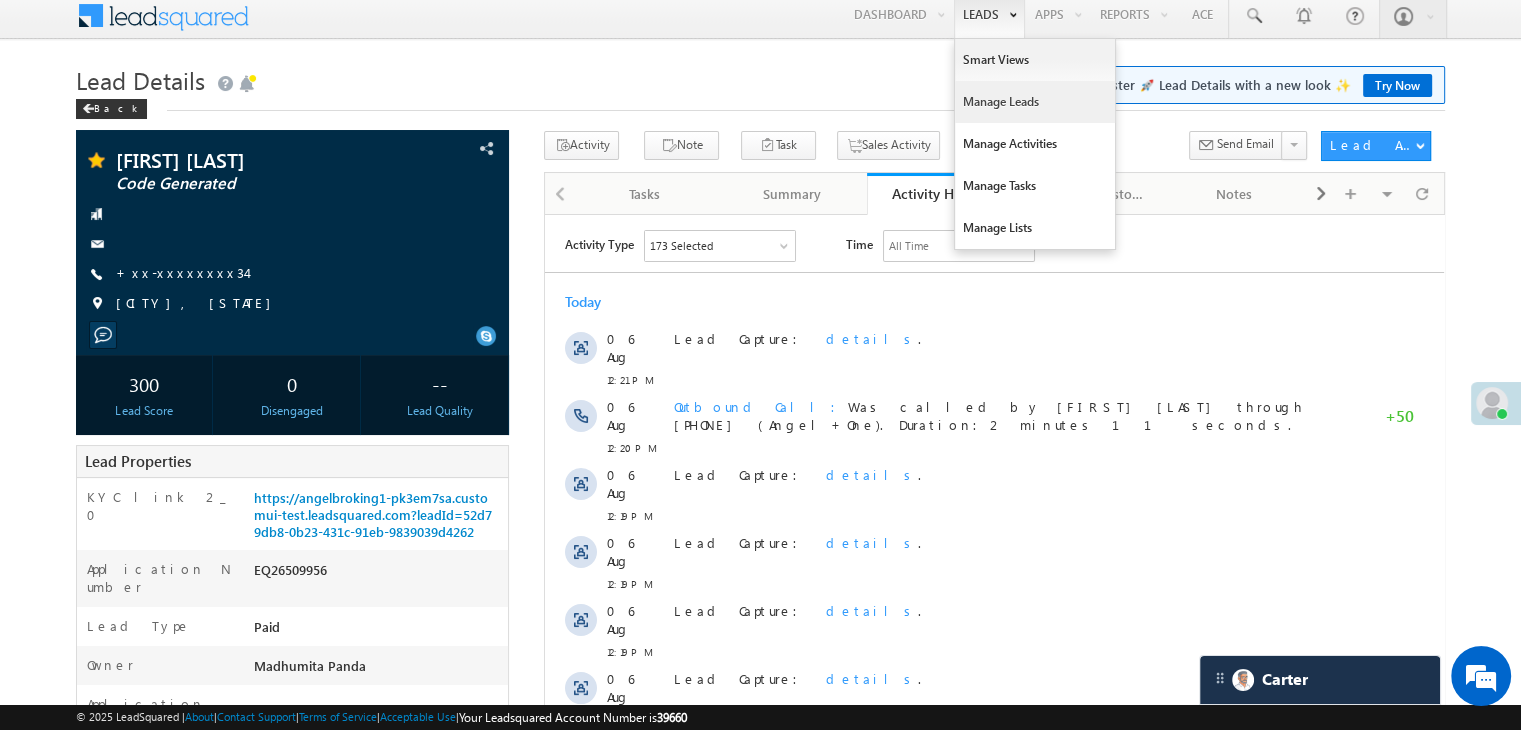 click on "Manage Leads" at bounding box center (1035, 102) 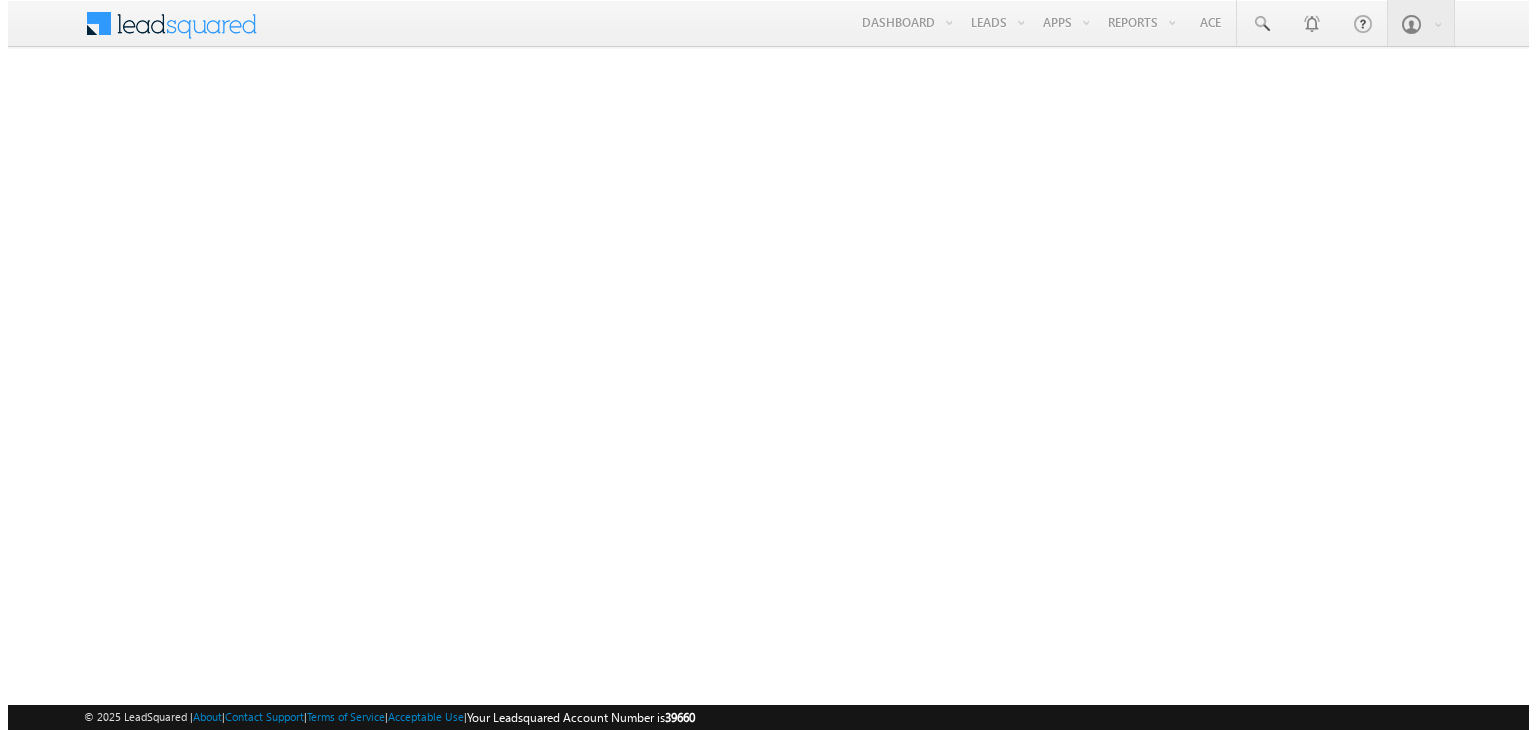 scroll, scrollTop: 0, scrollLeft: 0, axis: both 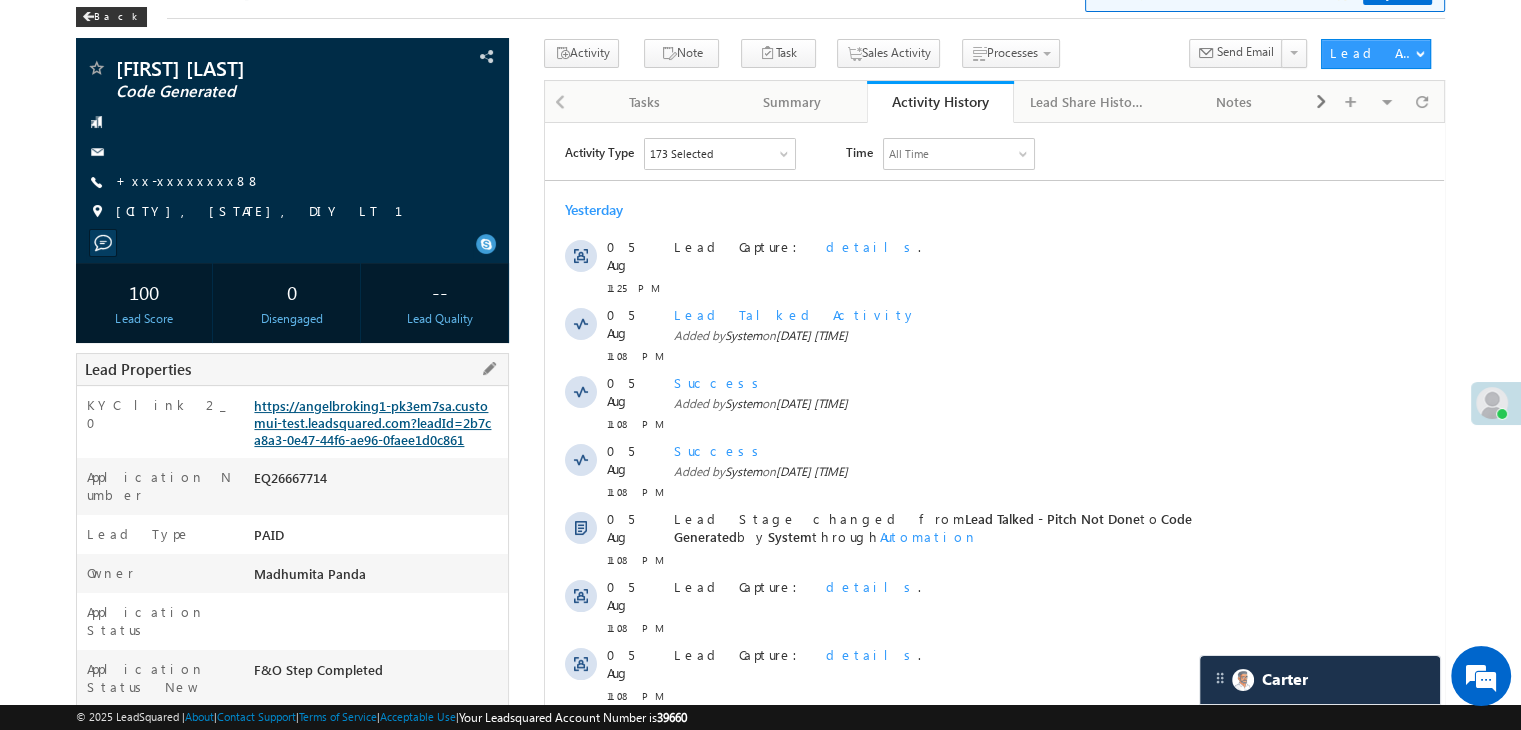 click on "https://angelbroking1-pk3em7sa.customui-test.leadsquared.com?leadId=2b7ca8a3-0e47-44f6-ae96-0faee1d0c861" at bounding box center (372, 422) 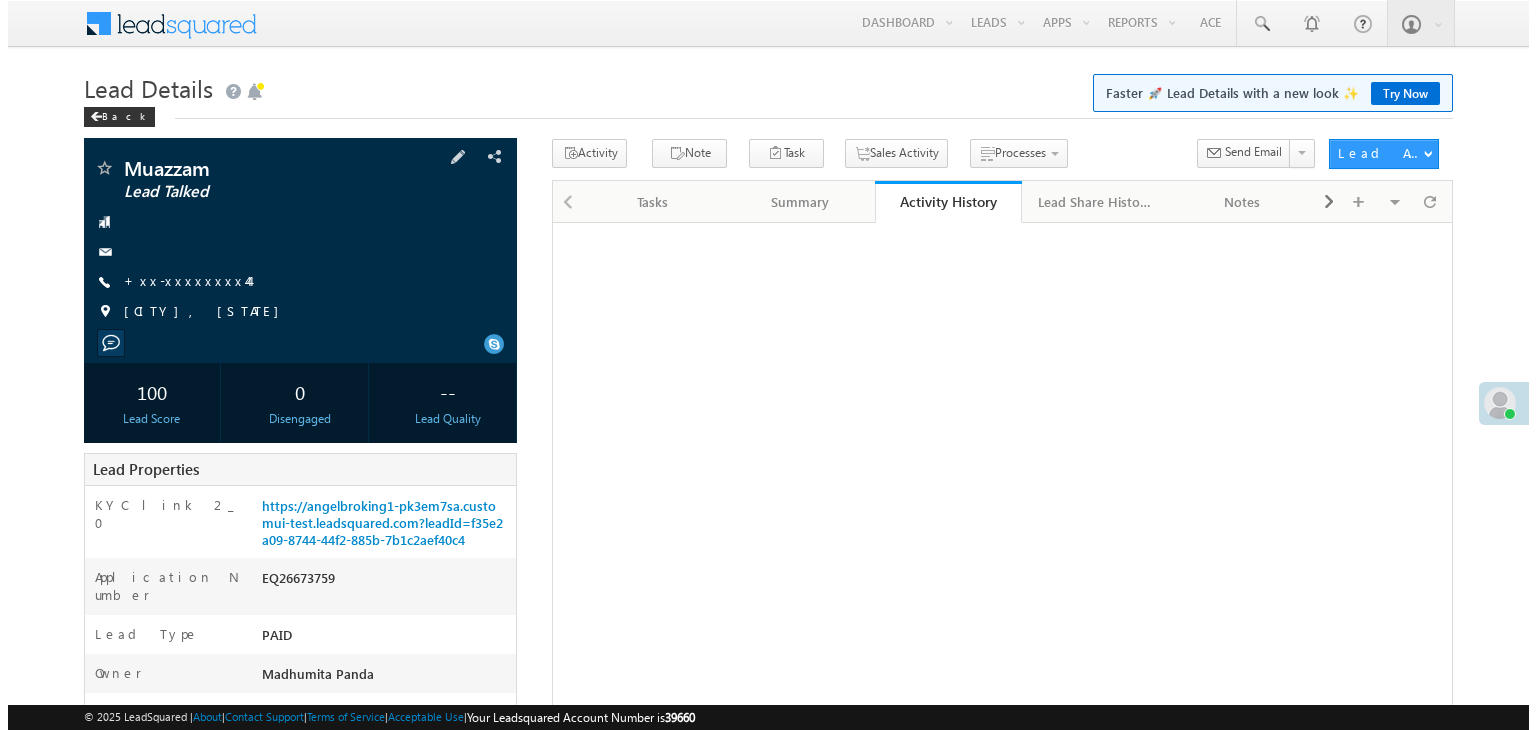 scroll, scrollTop: 0, scrollLeft: 0, axis: both 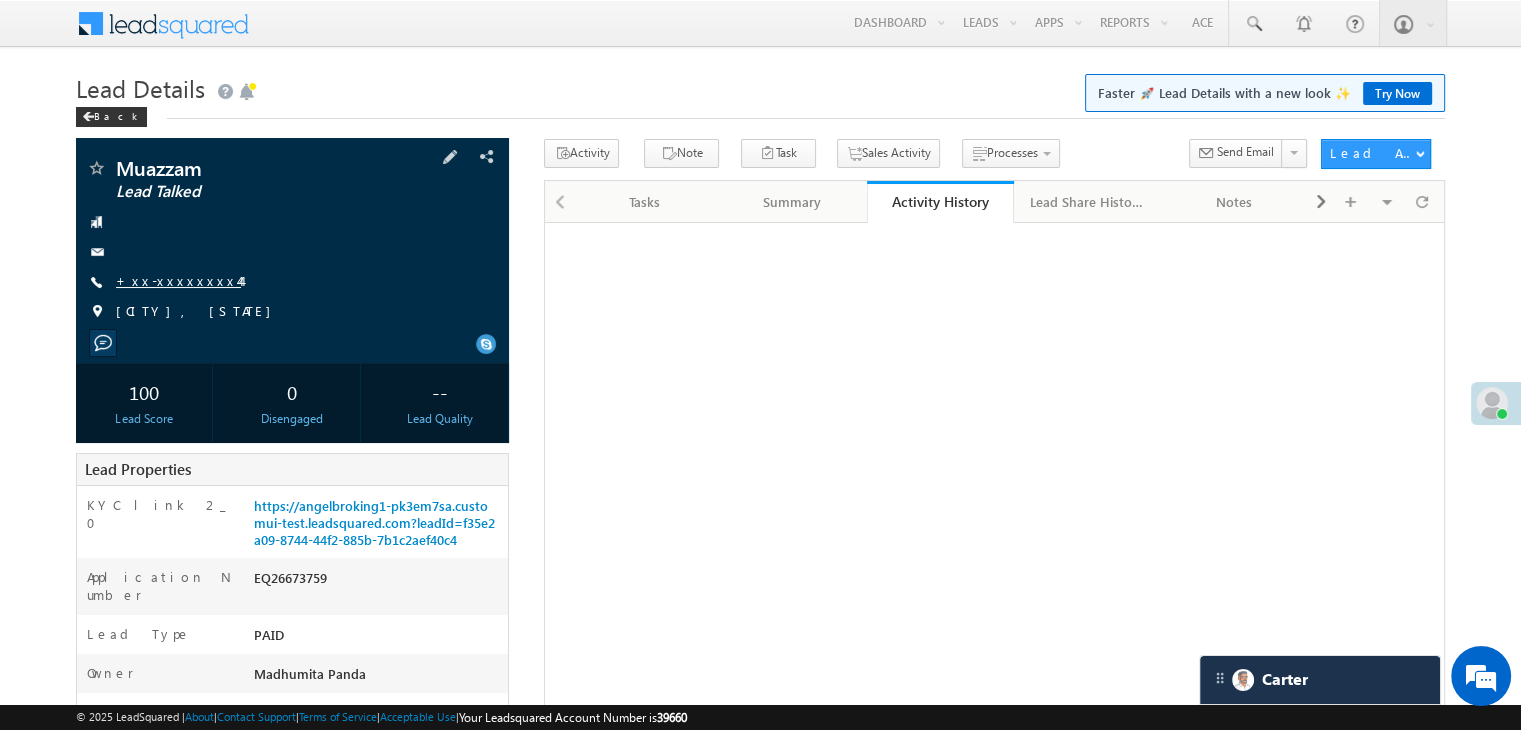 click on "+xx-xxxxxxxx44" at bounding box center (178, 280) 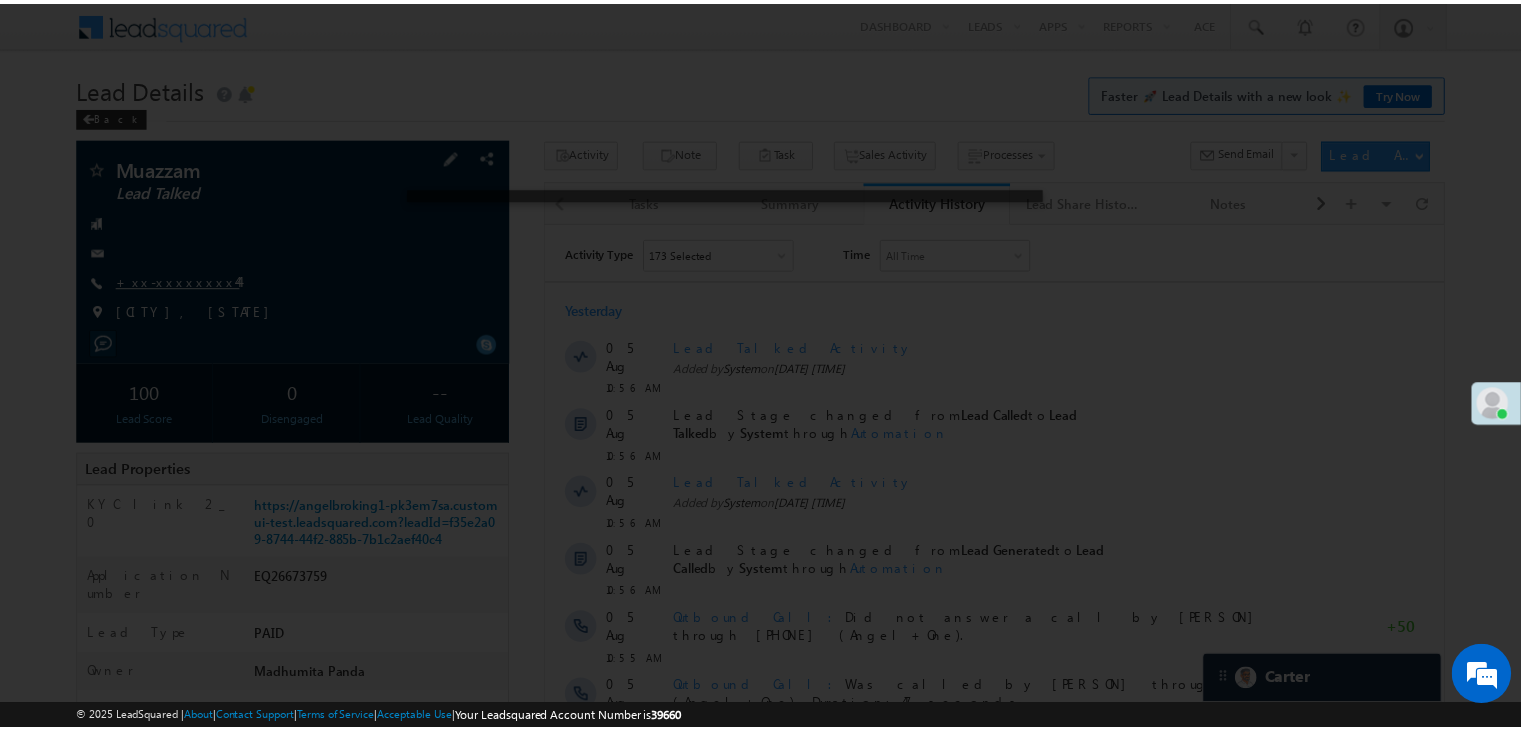 scroll, scrollTop: 0, scrollLeft: 0, axis: both 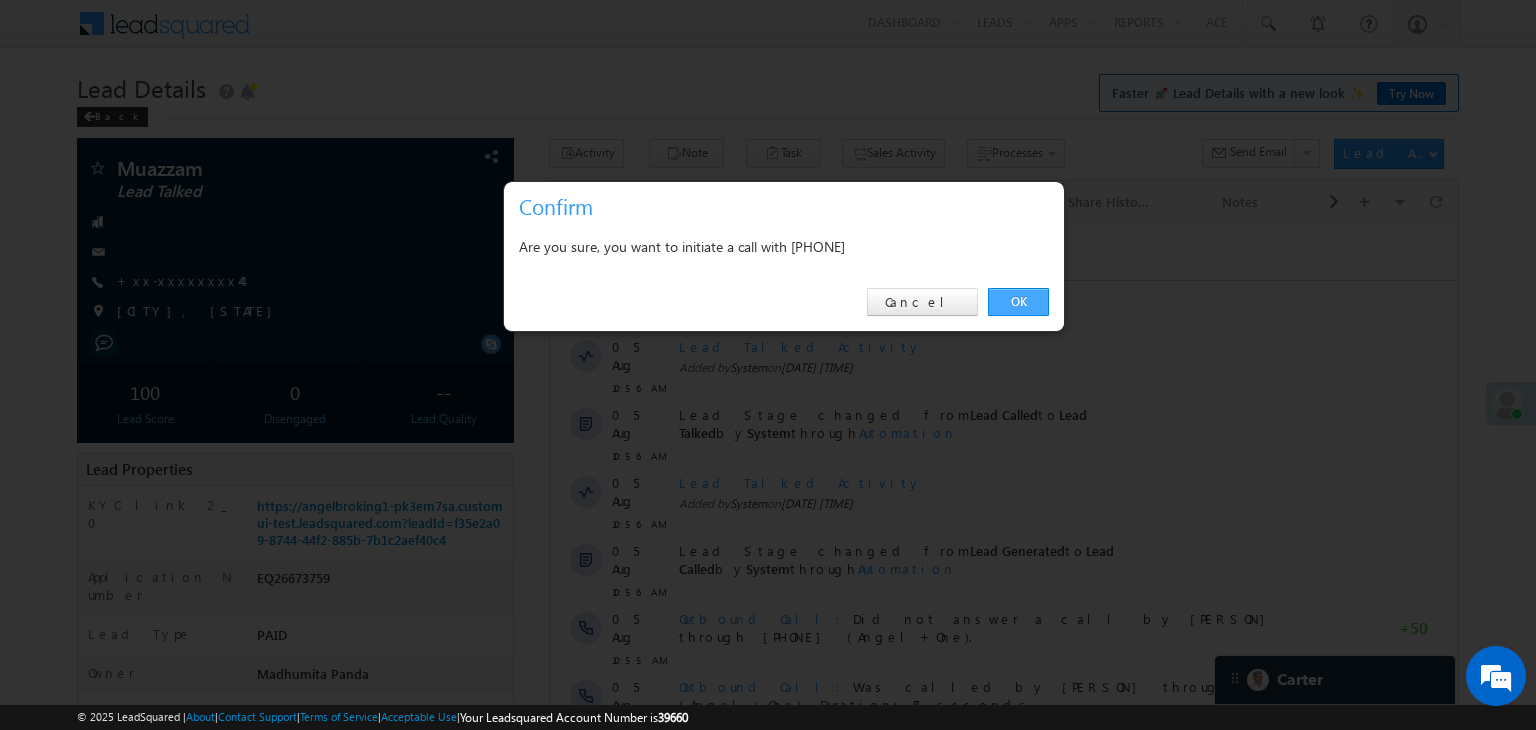 drag, startPoint x: 1023, startPoint y: 304, endPoint x: 405, endPoint y: 89, distance: 654.33093 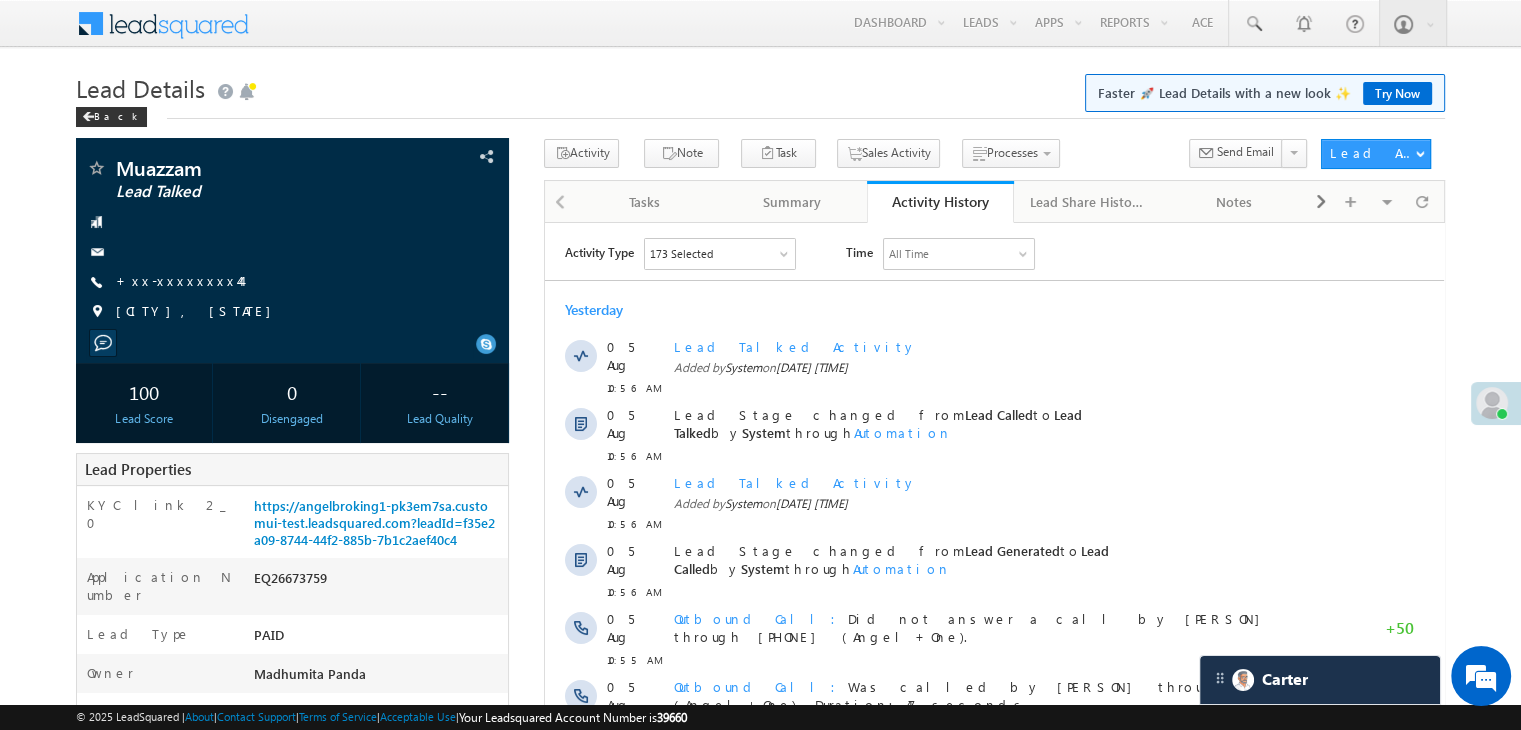scroll, scrollTop: 400, scrollLeft: 0, axis: vertical 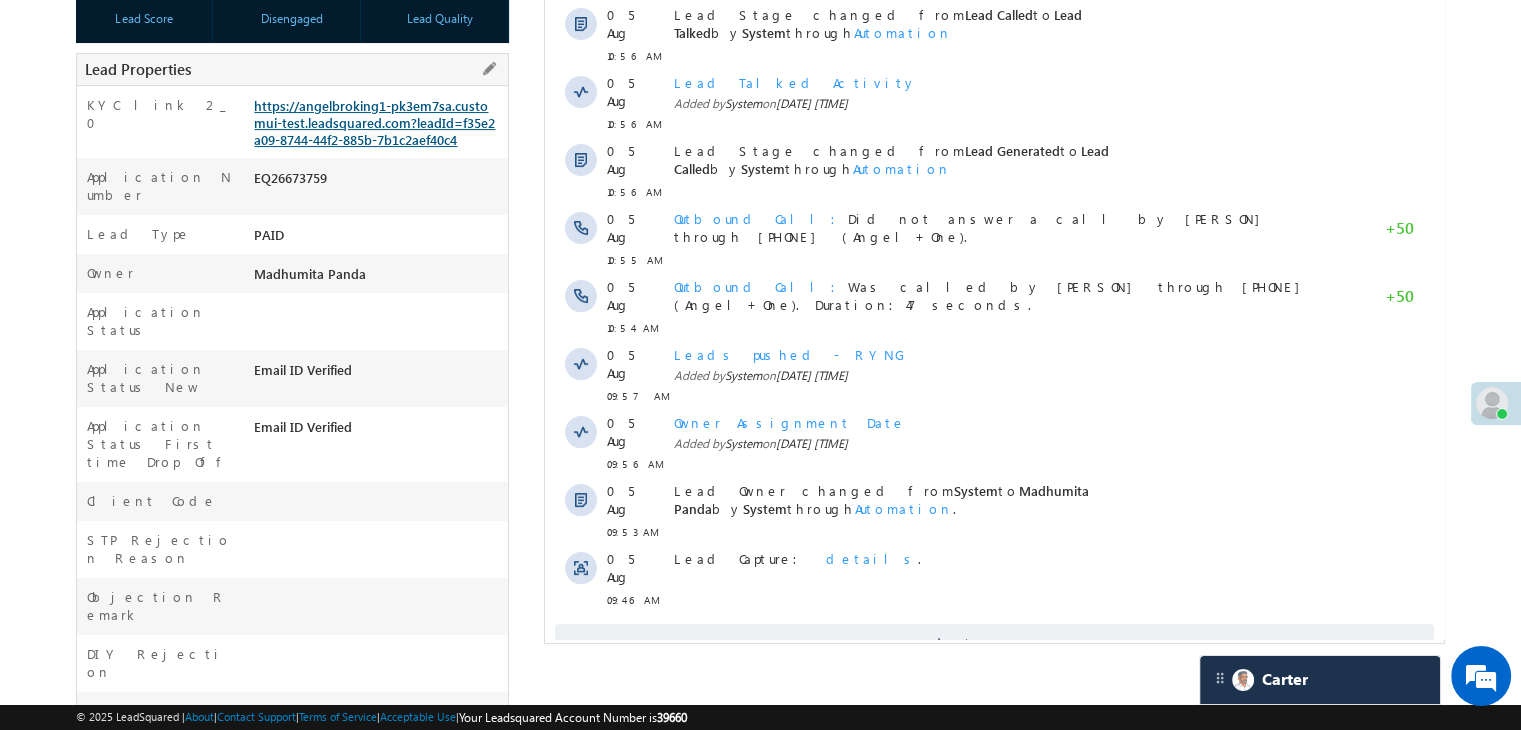click on "https://angelbroking1-pk3em7sa.customui-test.leadsquared.com?leadId=f35e2a09-8744-44f2-885b-7b1c2aef40c4" at bounding box center [374, 122] 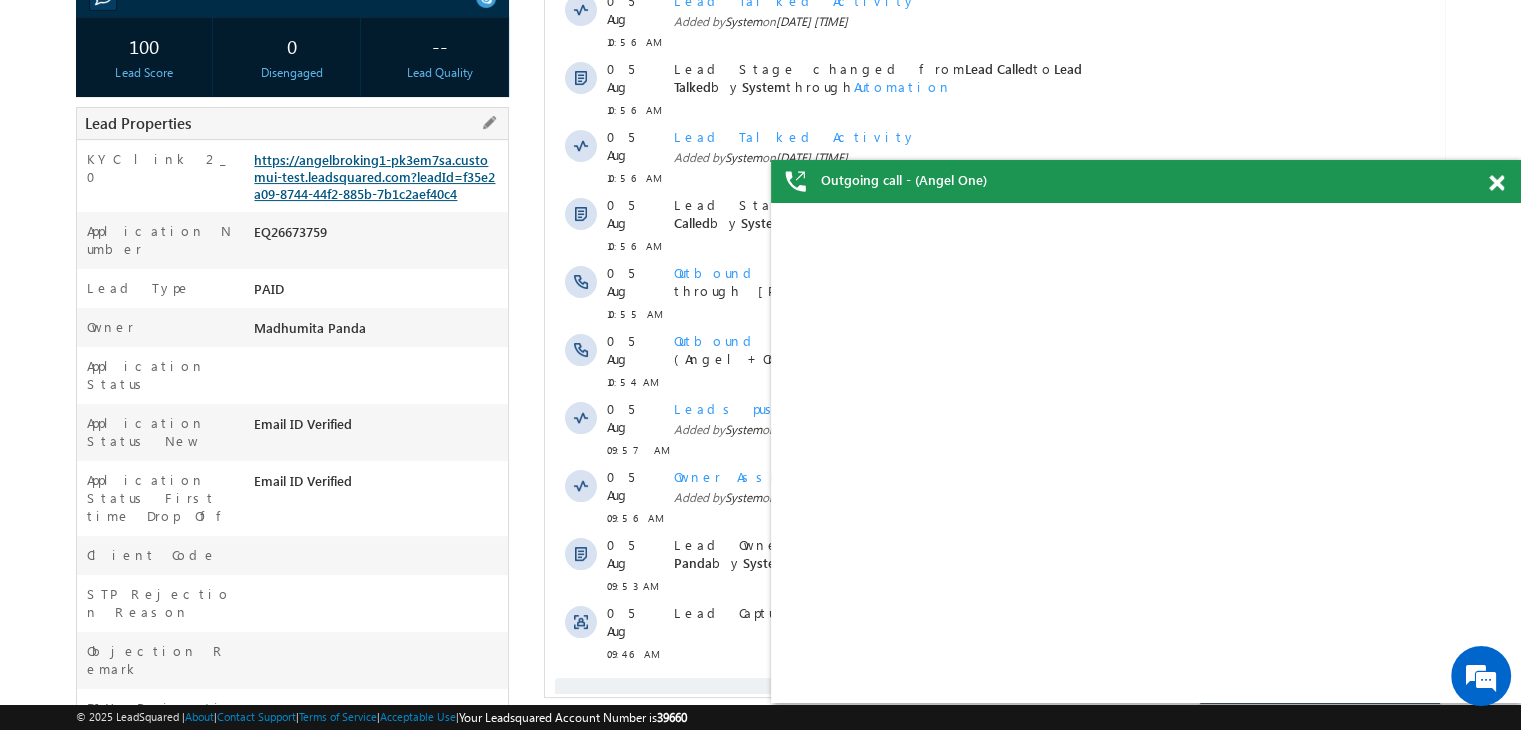 scroll, scrollTop: 453, scrollLeft: 0, axis: vertical 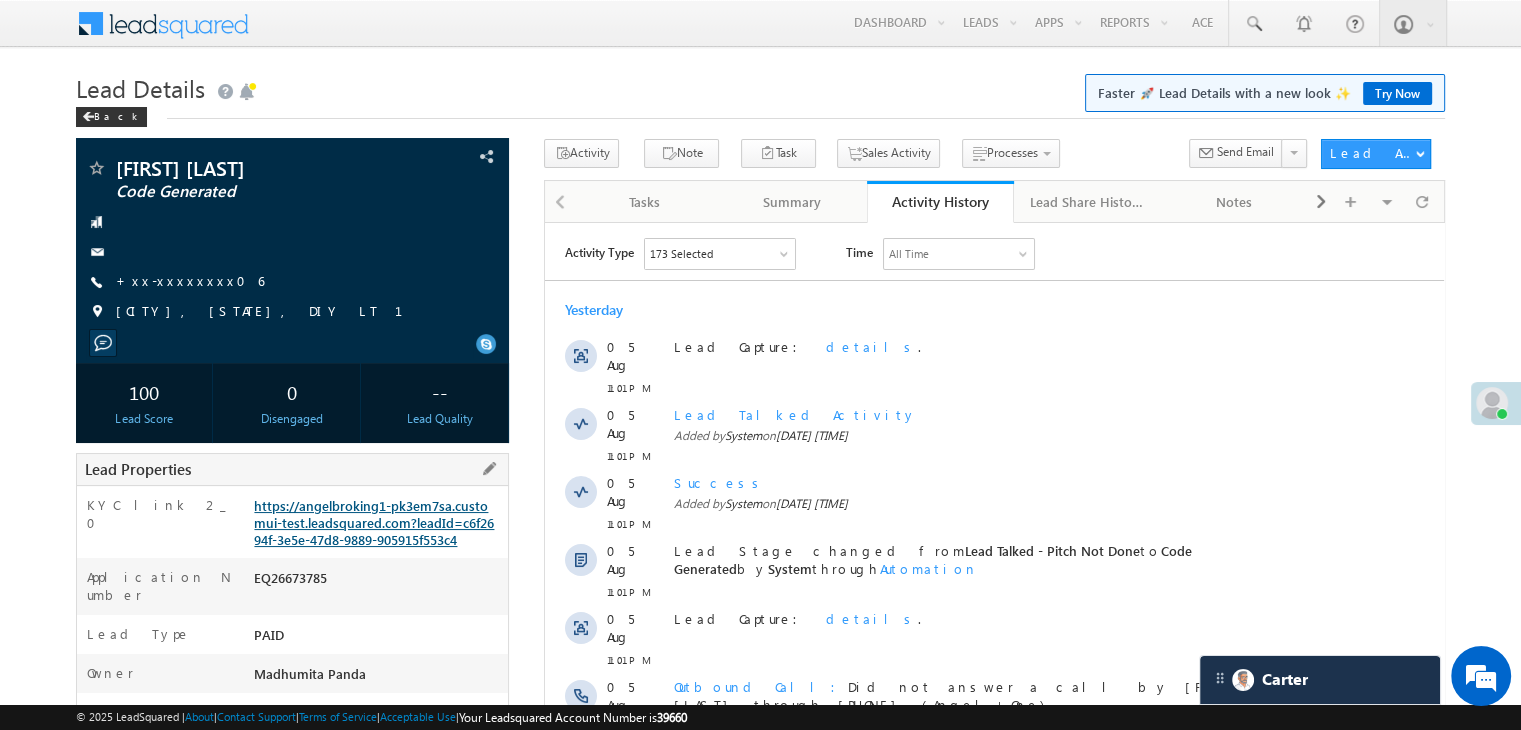 click on "https://angelbroking1-pk3em7sa.customui-test.leadsquared.com?leadId=c6f2694f-3e5e-47d8-9889-905915f553c4" at bounding box center [374, 522] 